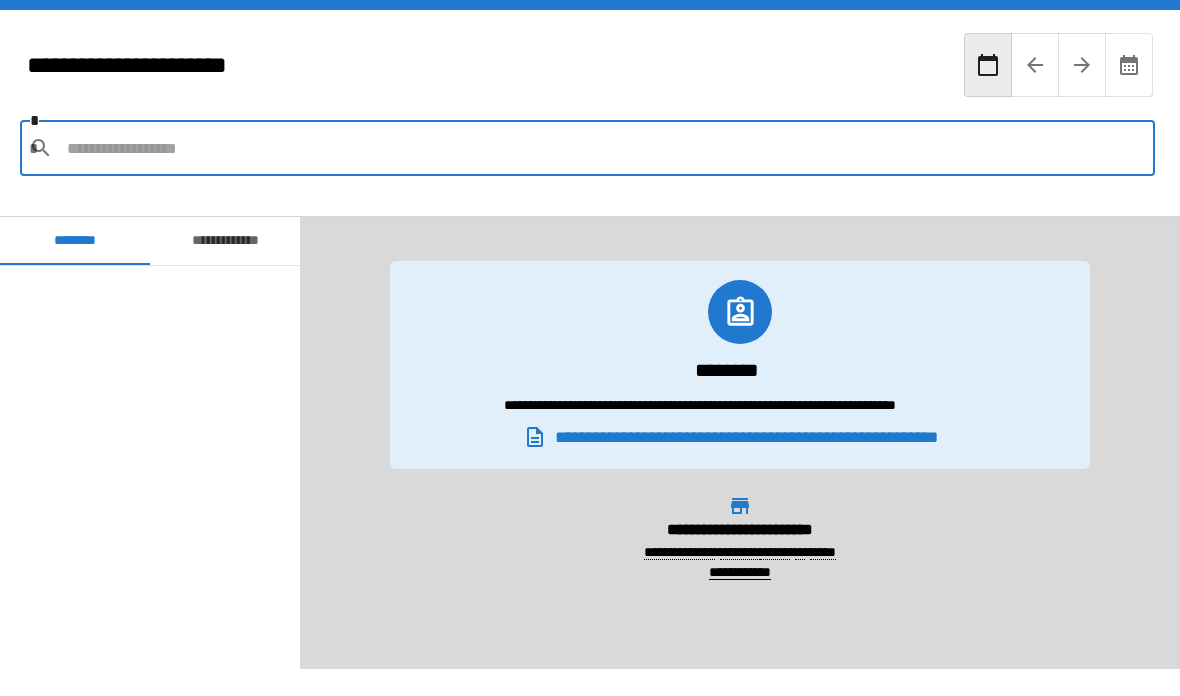 scroll, scrollTop: 0, scrollLeft: 0, axis: both 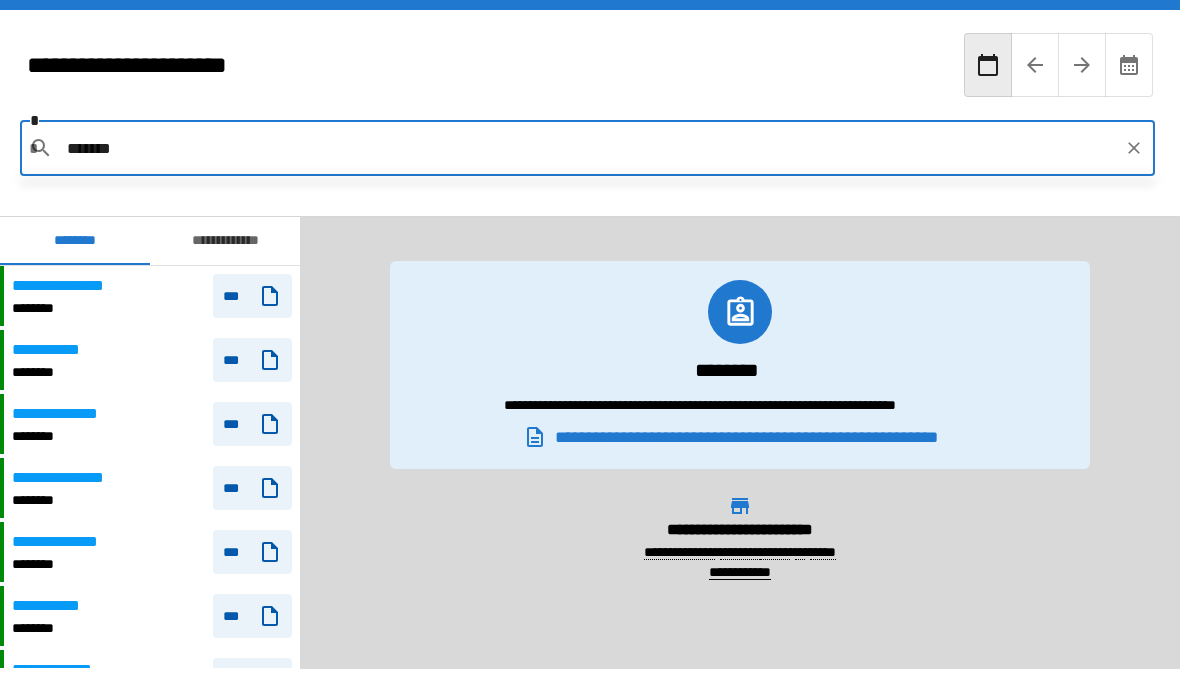 click on "*******" at bounding box center (588, 148) 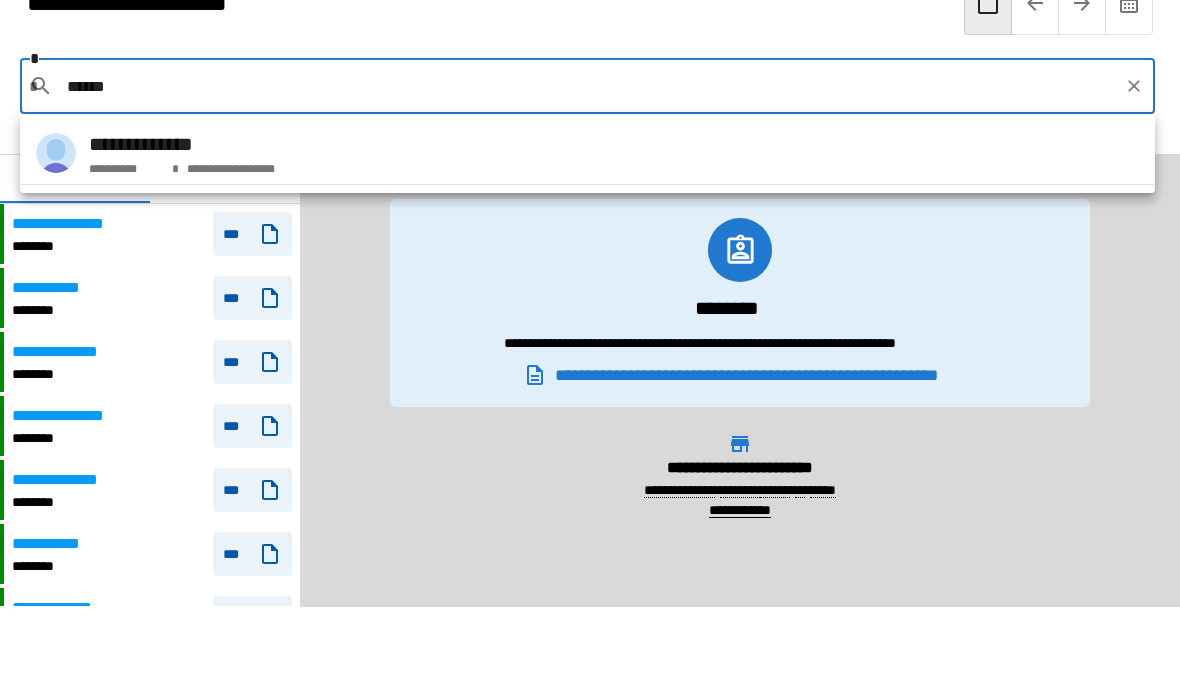 click on "**********" at bounding box center [587, 215] 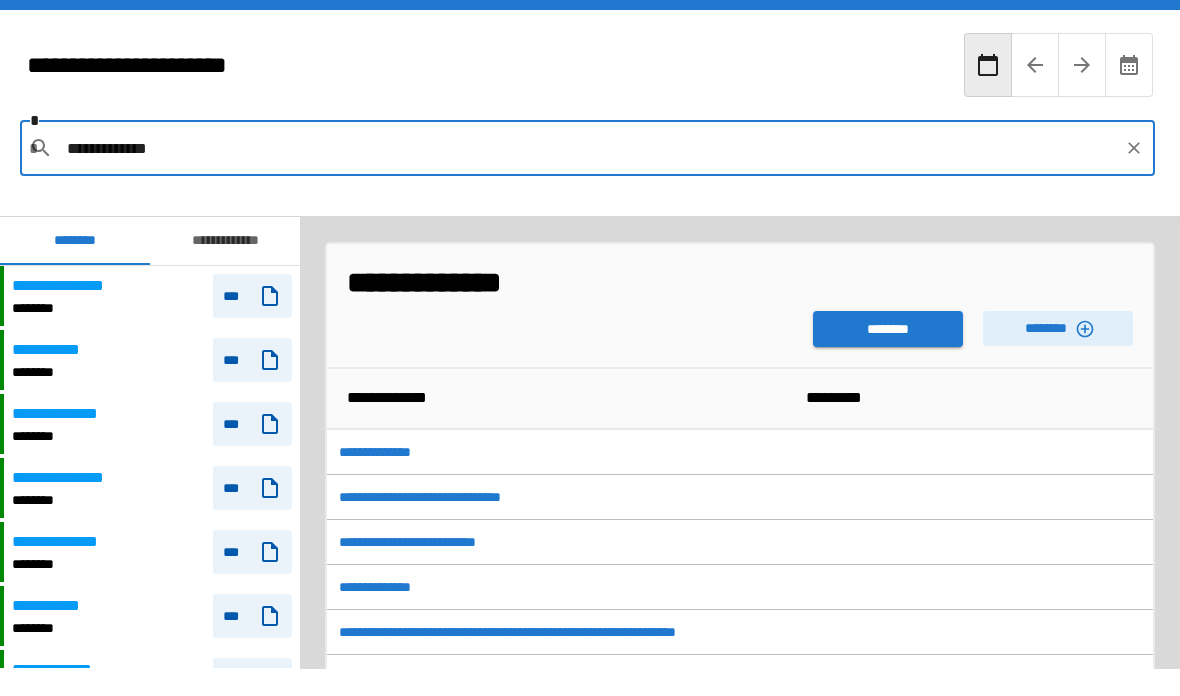 click on "********" at bounding box center [888, 329] 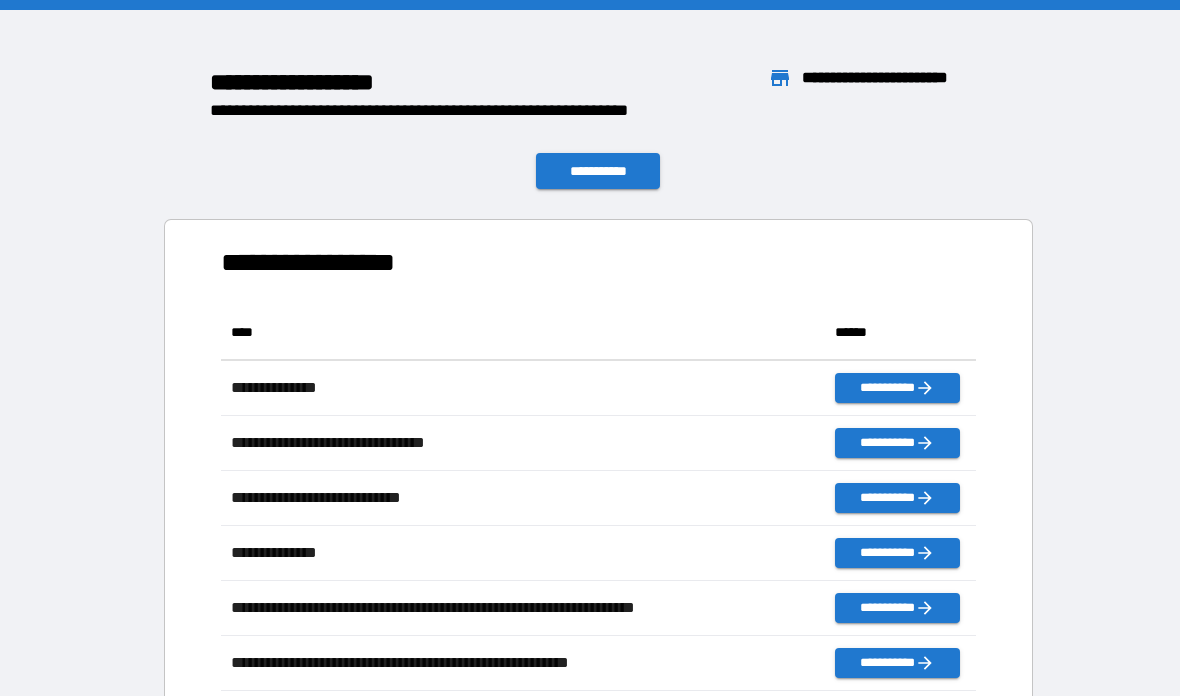 scroll, scrollTop: 1, scrollLeft: 1, axis: both 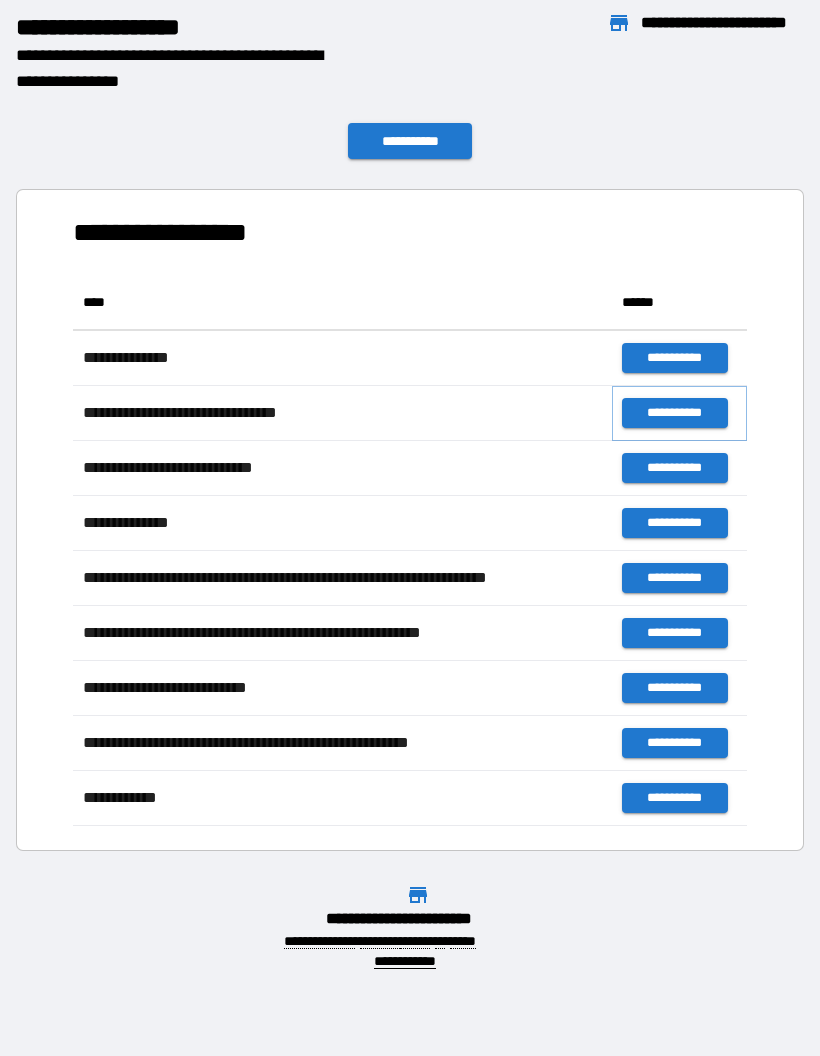 click on "**********" at bounding box center (674, 413) 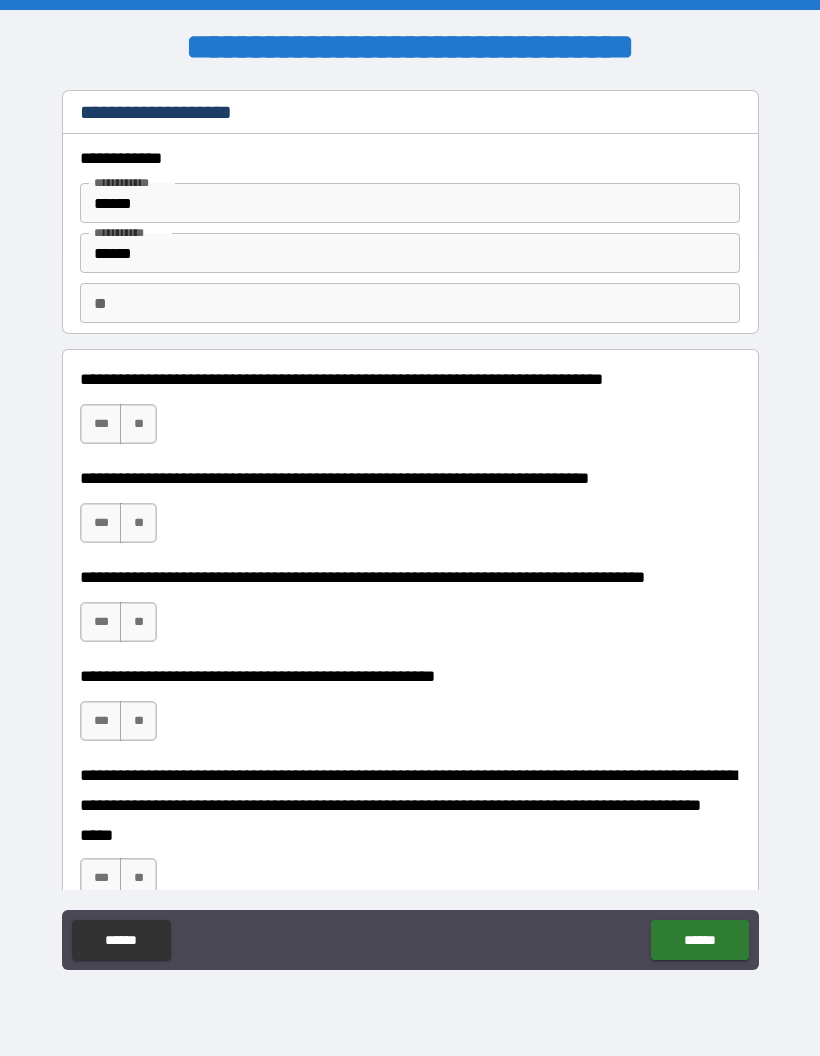 click on "**" at bounding box center (138, 424) 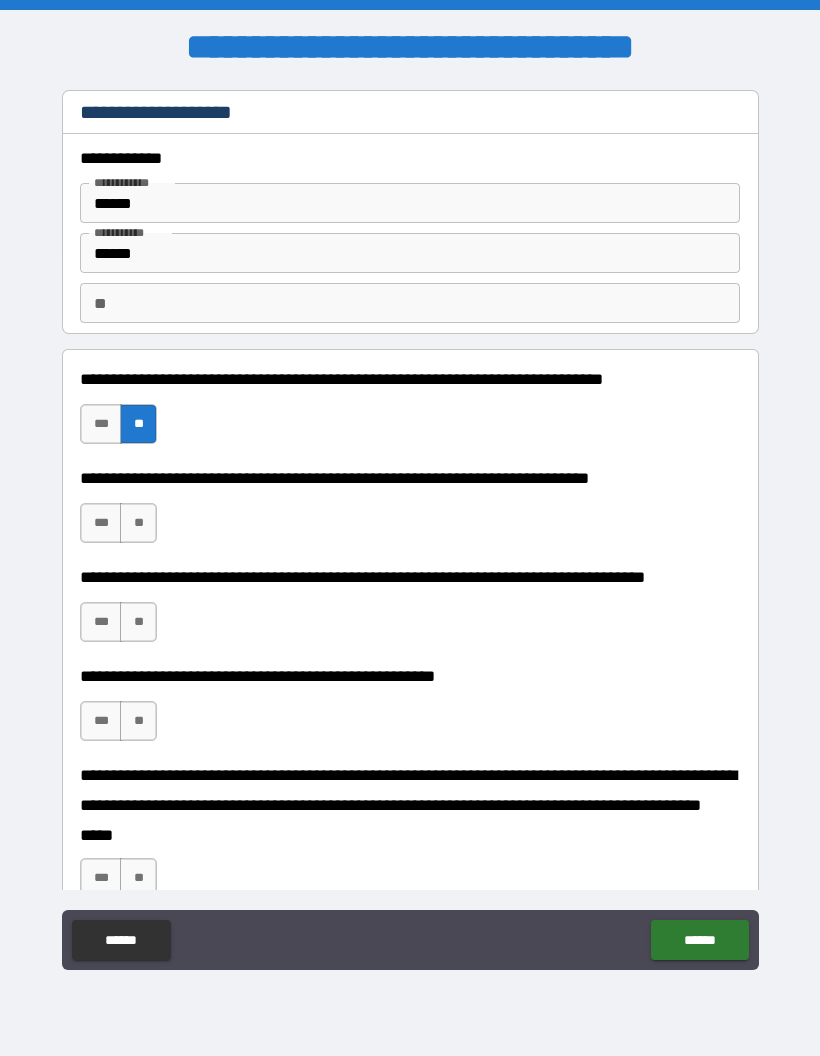 click on "**" at bounding box center [138, 523] 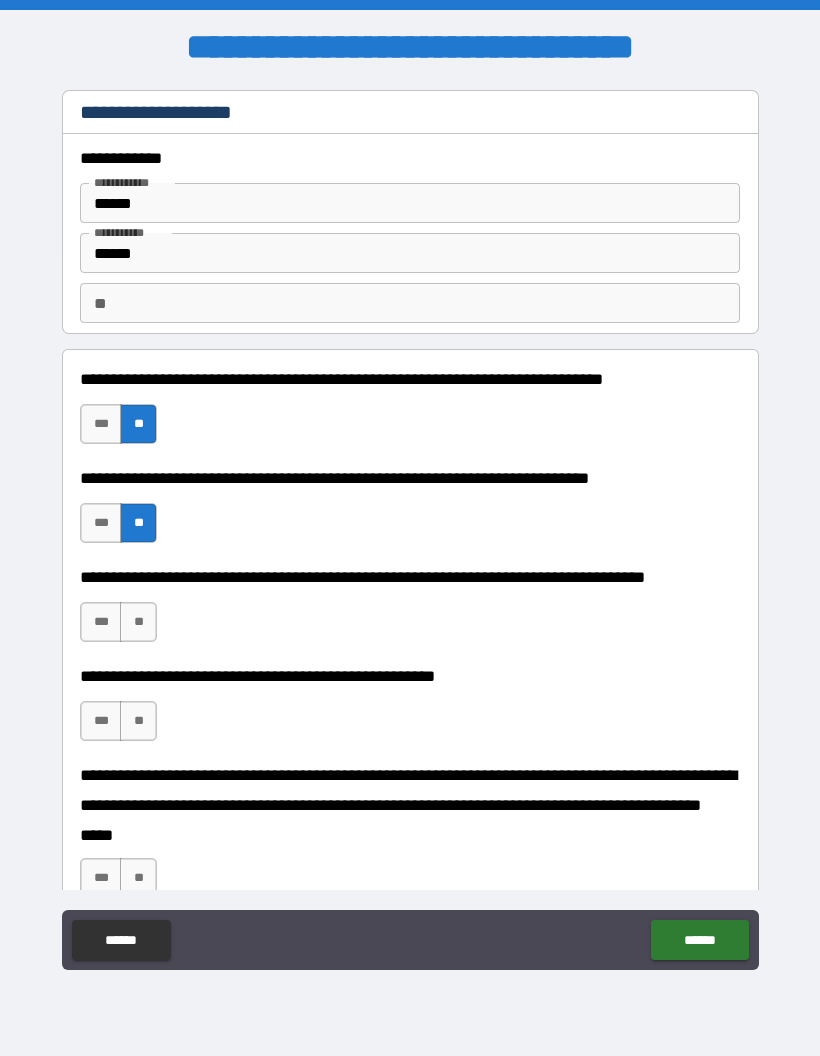 click on "**" at bounding box center (138, 622) 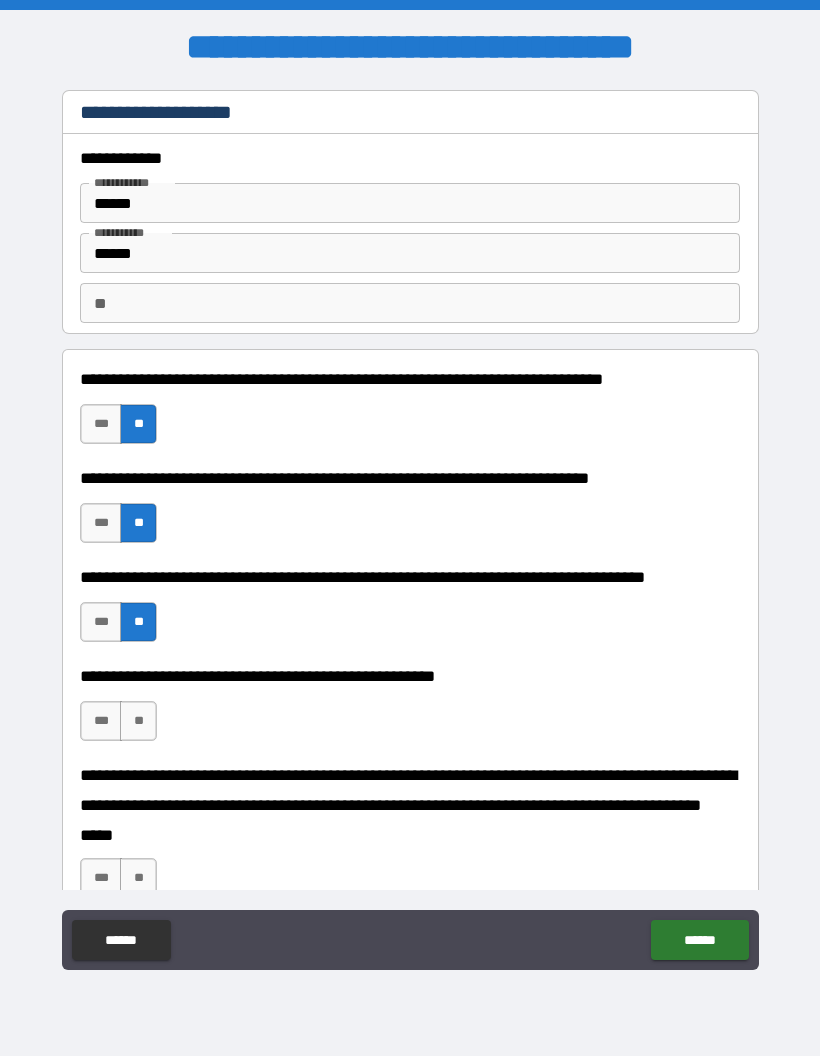 click on "**" at bounding box center [138, 721] 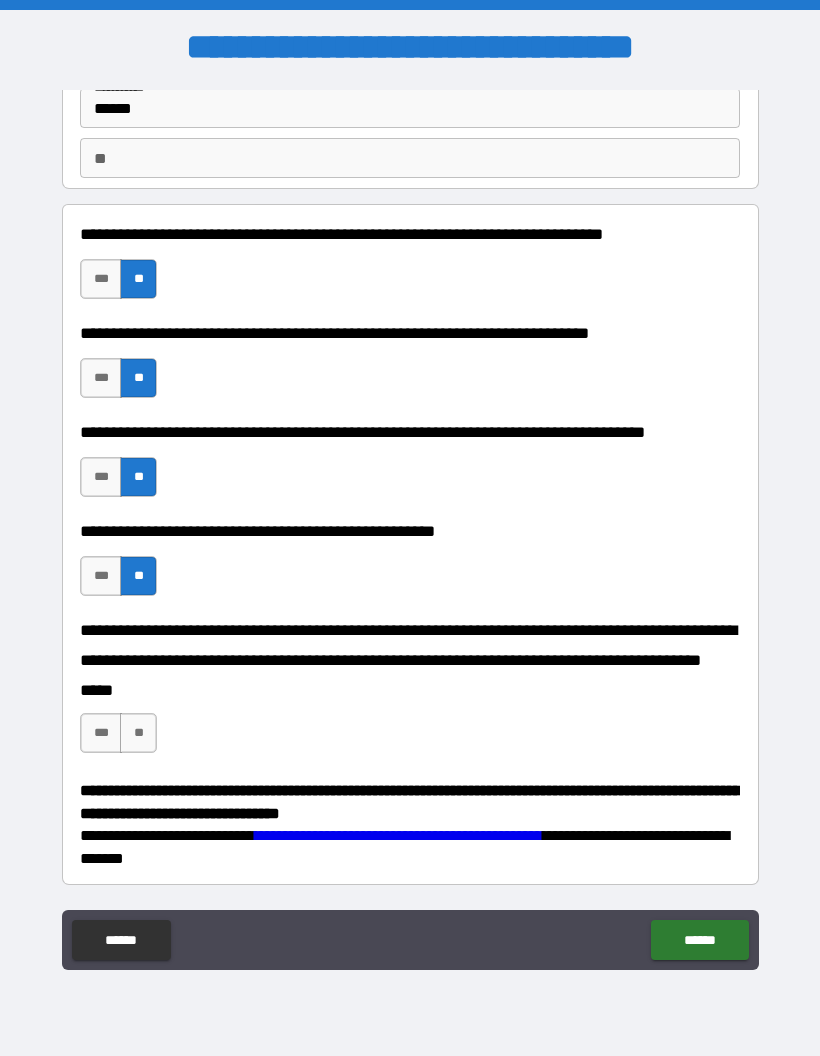 scroll, scrollTop: 144, scrollLeft: 0, axis: vertical 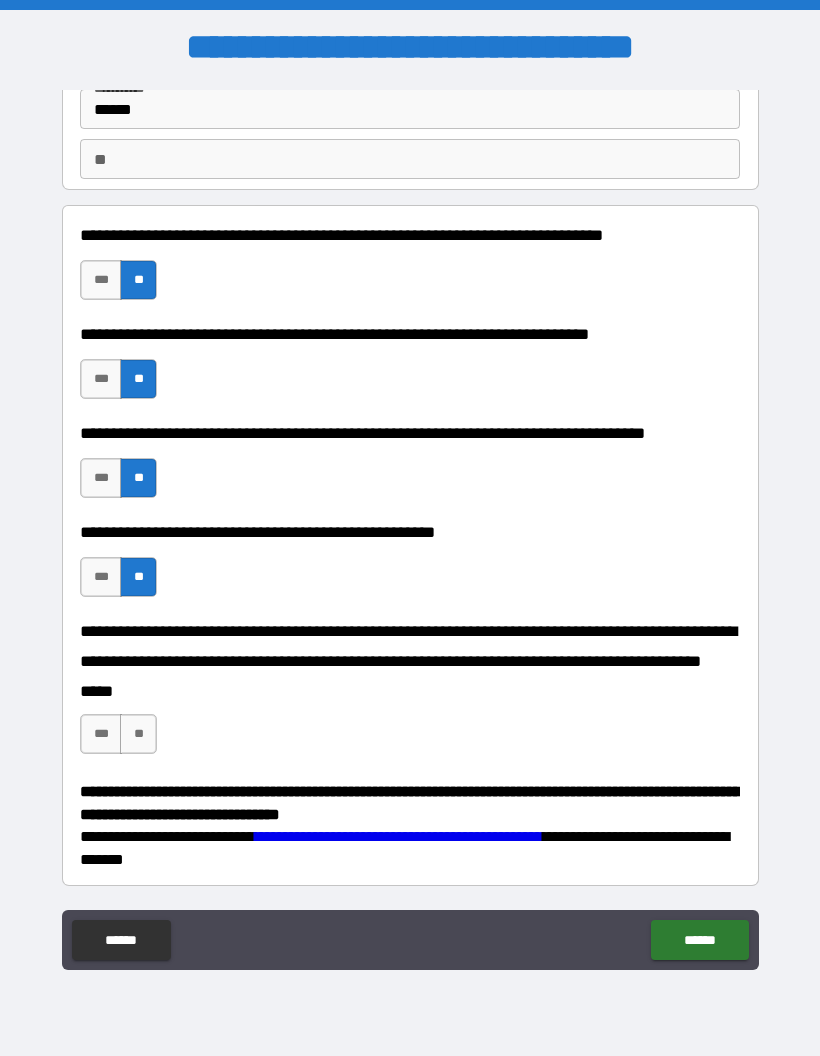 click on "**" at bounding box center (138, 734) 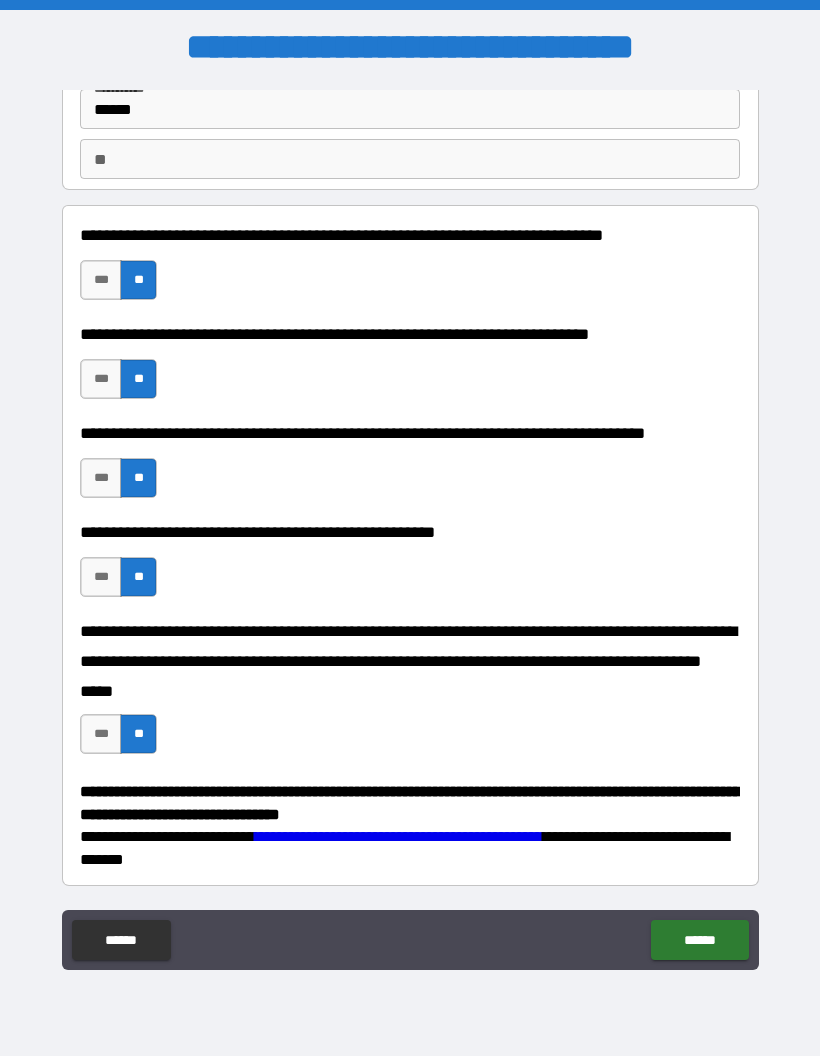 click on "******" at bounding box center (699, 940) 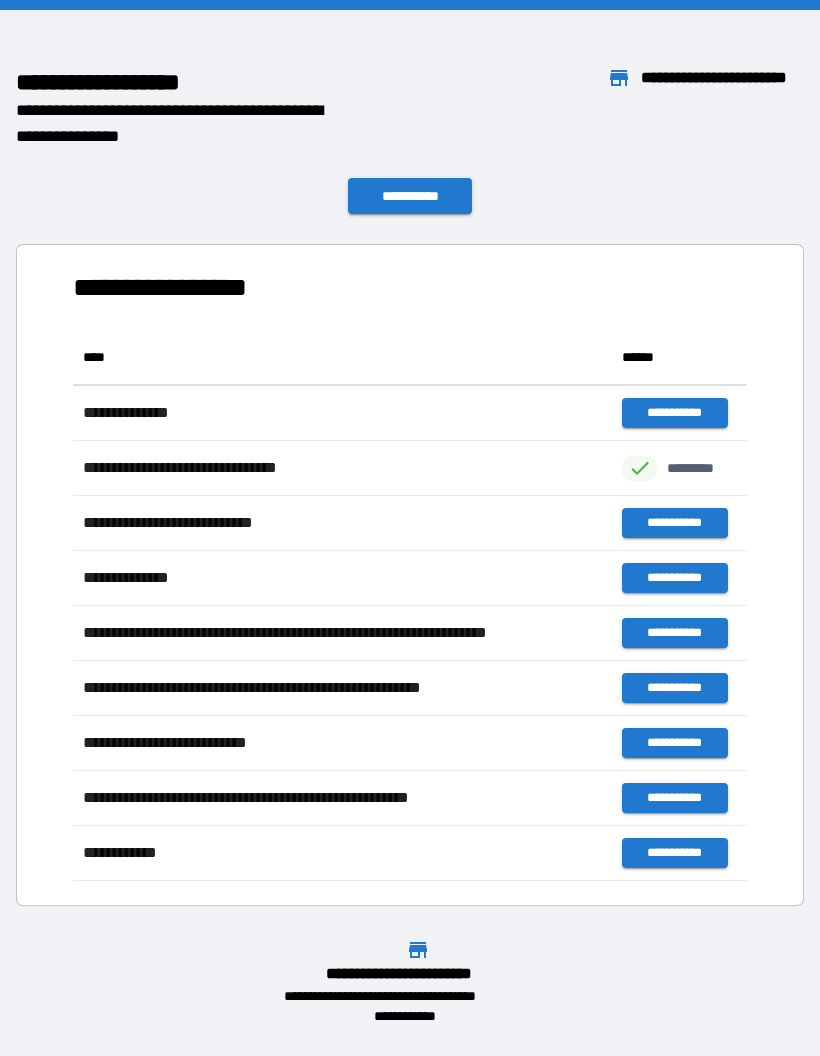 scroll, scrollTop: 1, scrollLeft: 1, axis: both 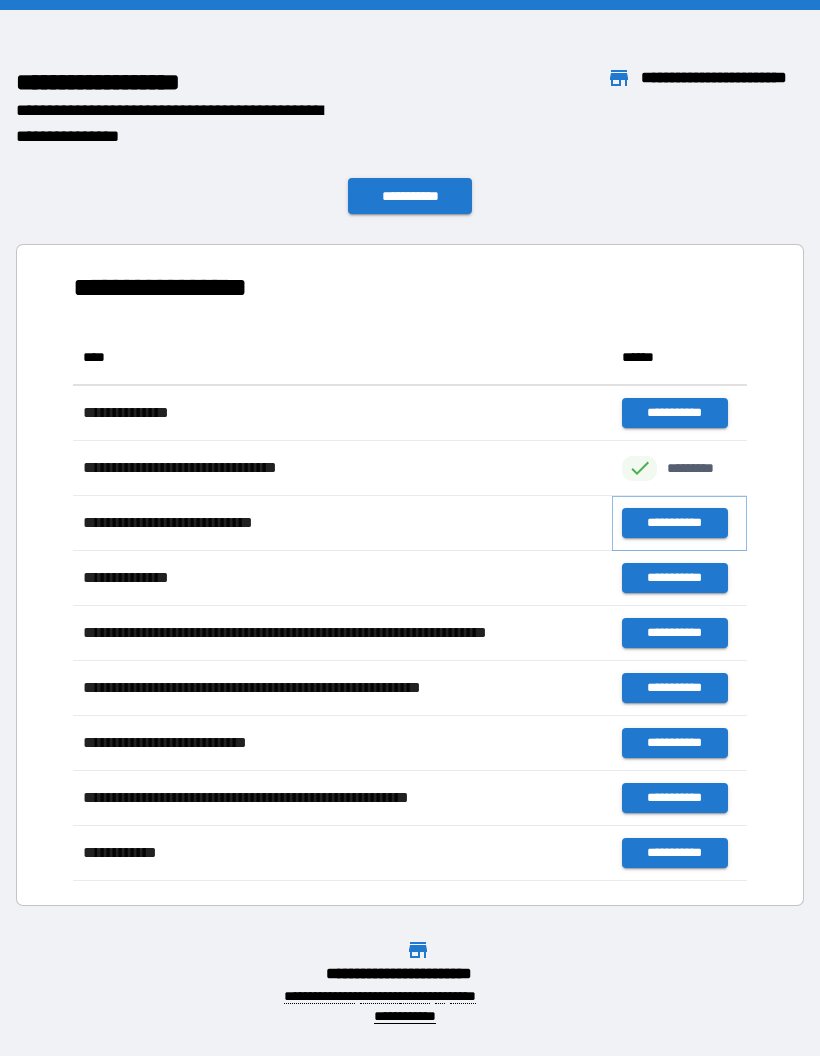 click on "**********" at bounding box center (674, 523) 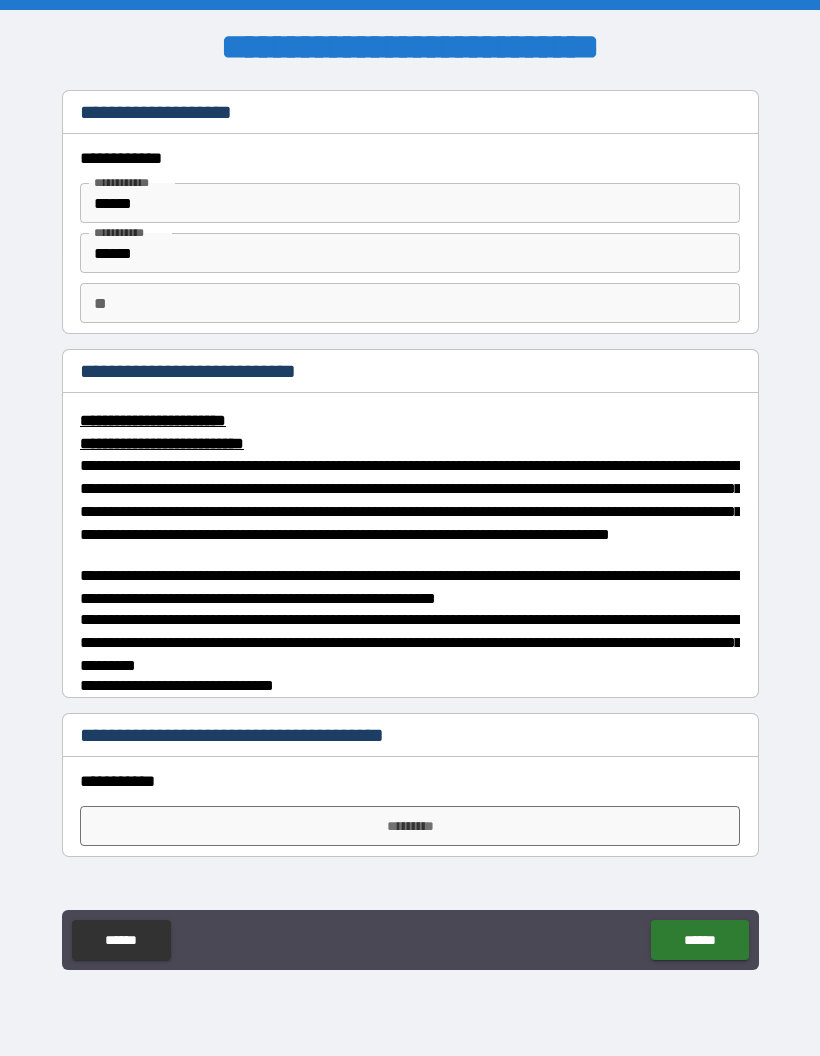 scroll, scrollTop: 0, scrollLeft: 0, axis: both 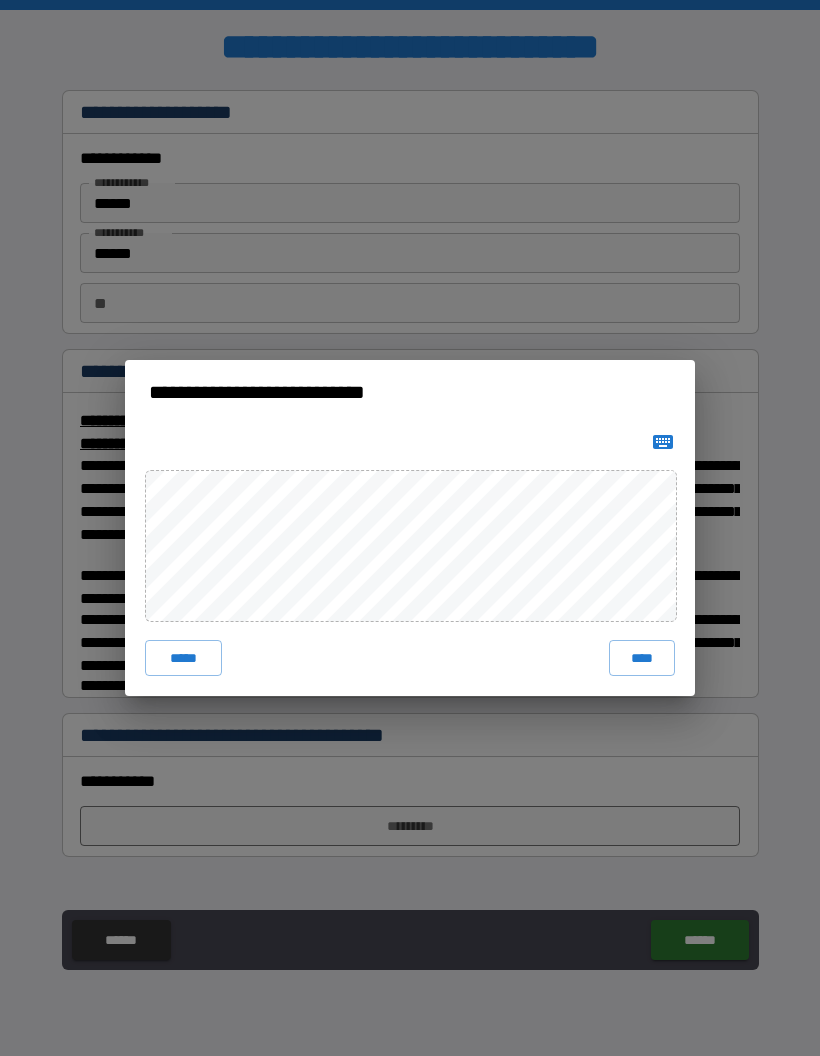 click on "****" at bounding box center [642, 658] 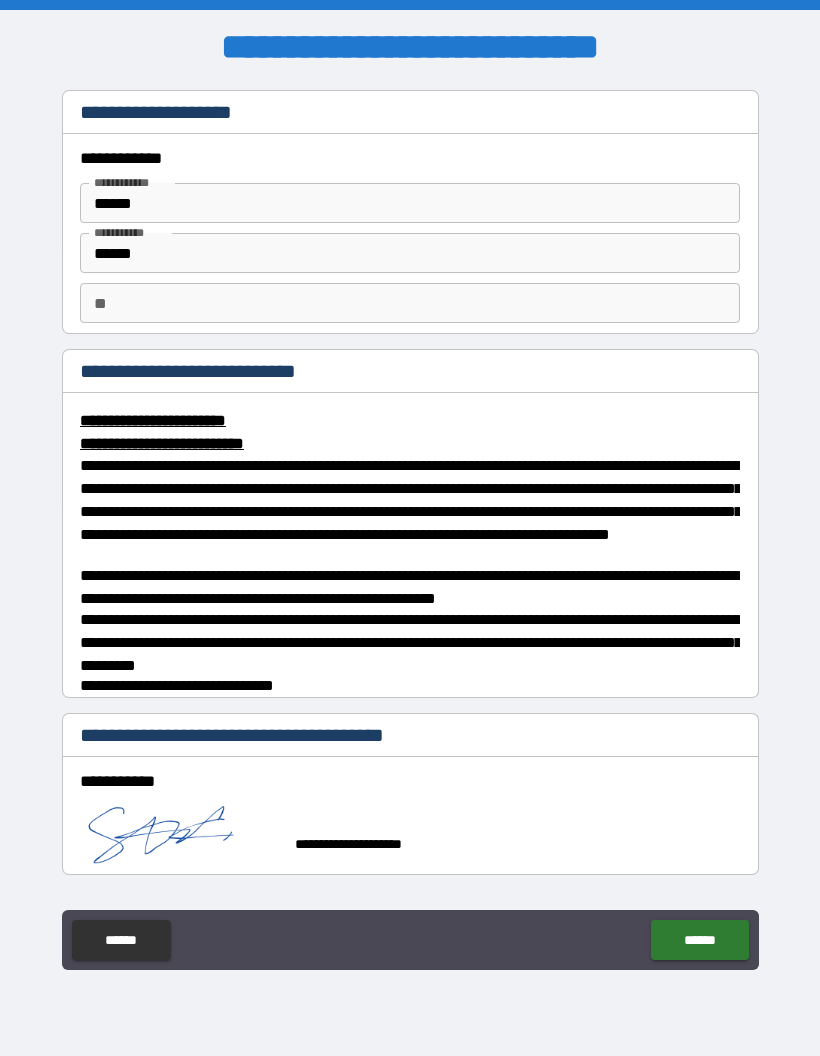 click on "******" at bounding box center (699, 940) 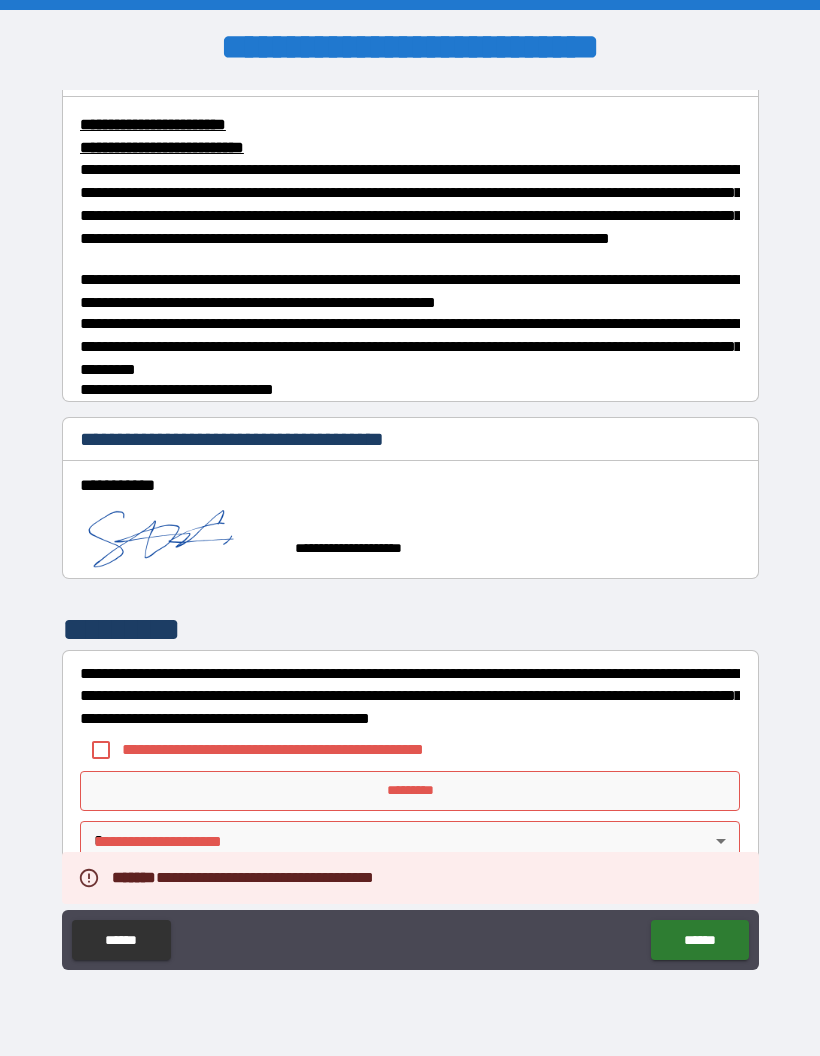 scroll, scrollTop: 296, scrollLeft: 0, axis: vertical 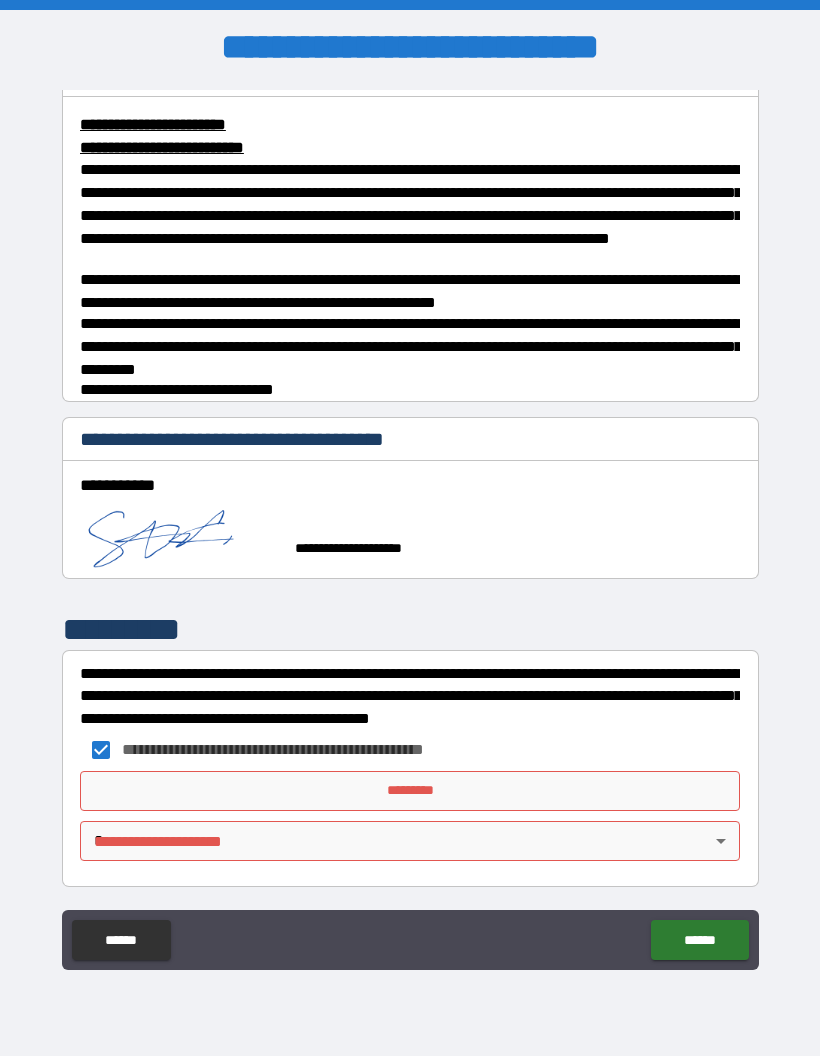 click on "*********" at bounding box center [410, 791] 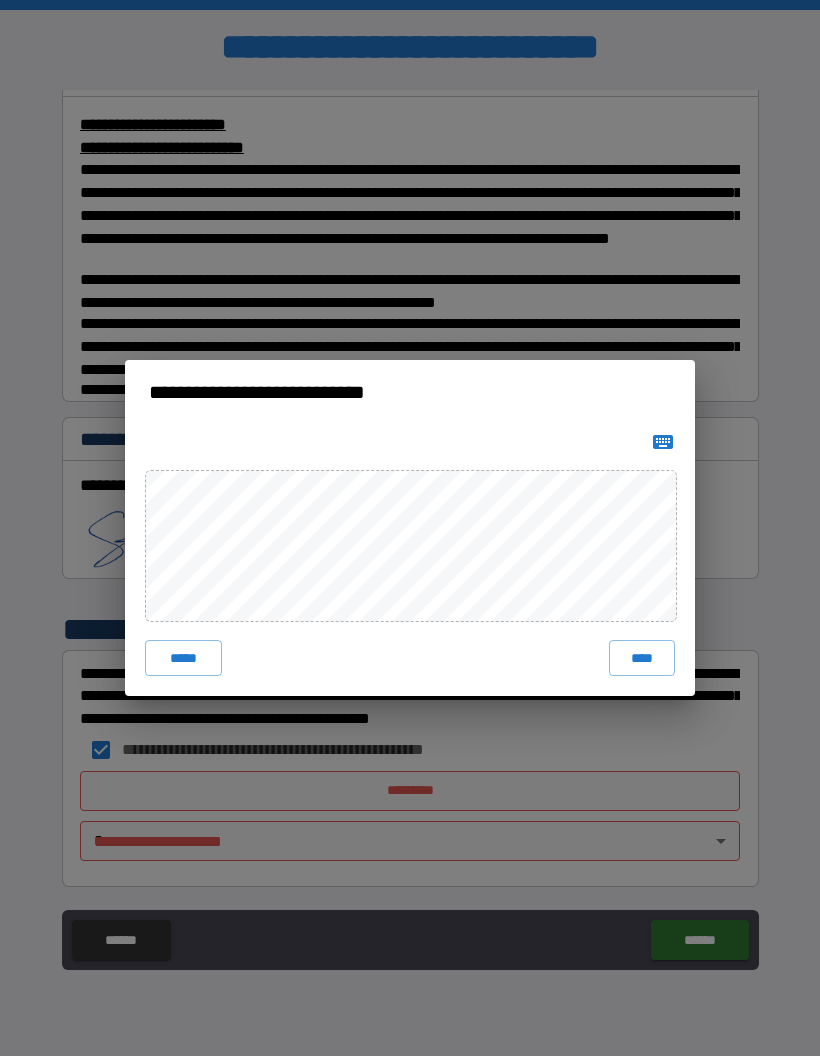 click on "****" at bounding box center (642, 658) 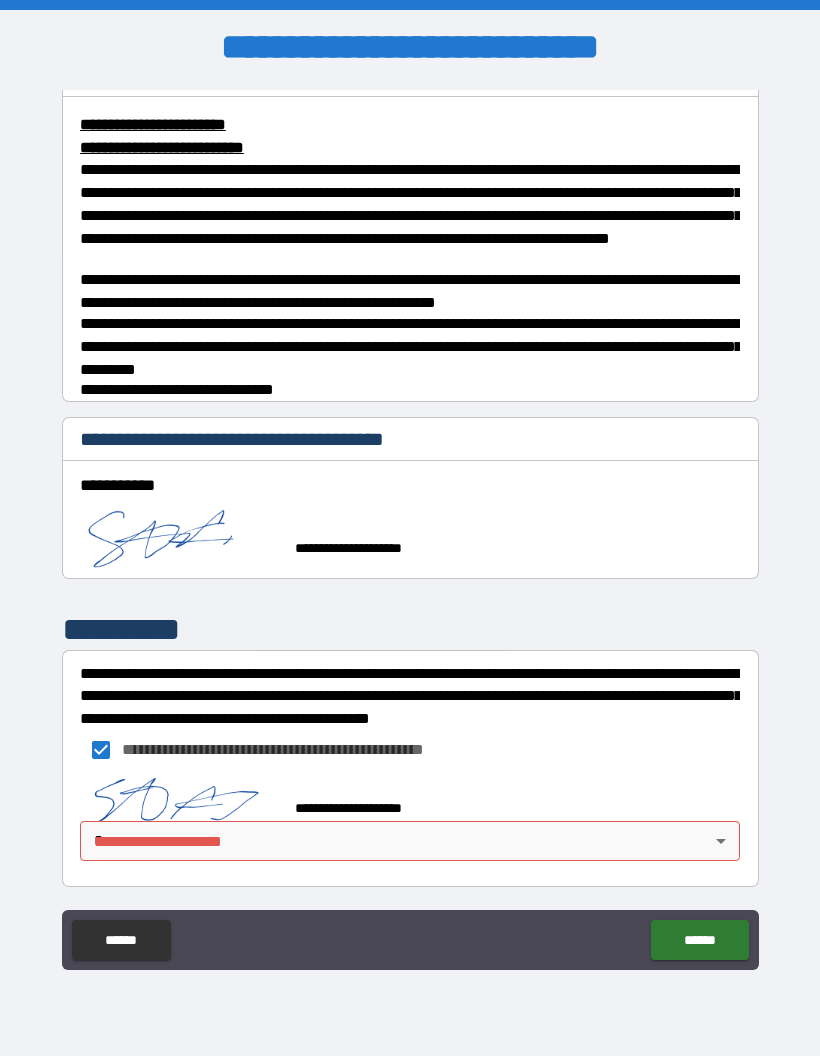 scroll, scrollTop: 286, scrollLeft: 0, axis: vertical 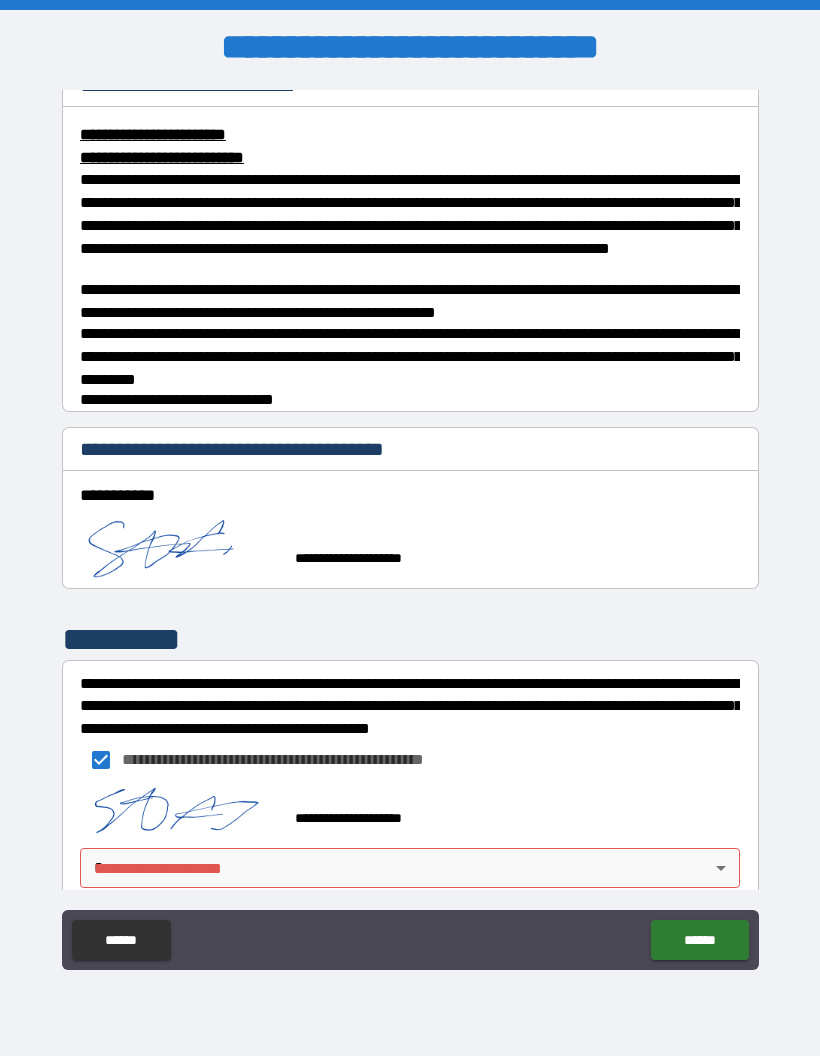 click on "**********" at bounding box center [410, 528] 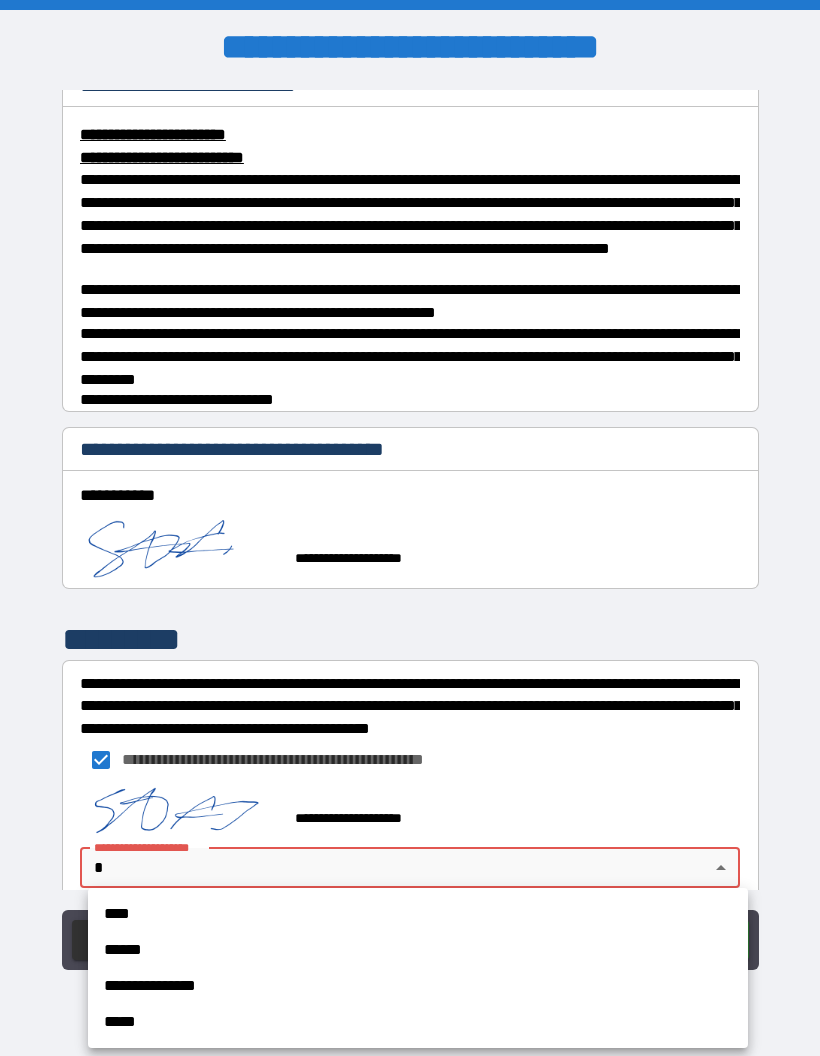 click on "**********" at bounding box center [418, 986] 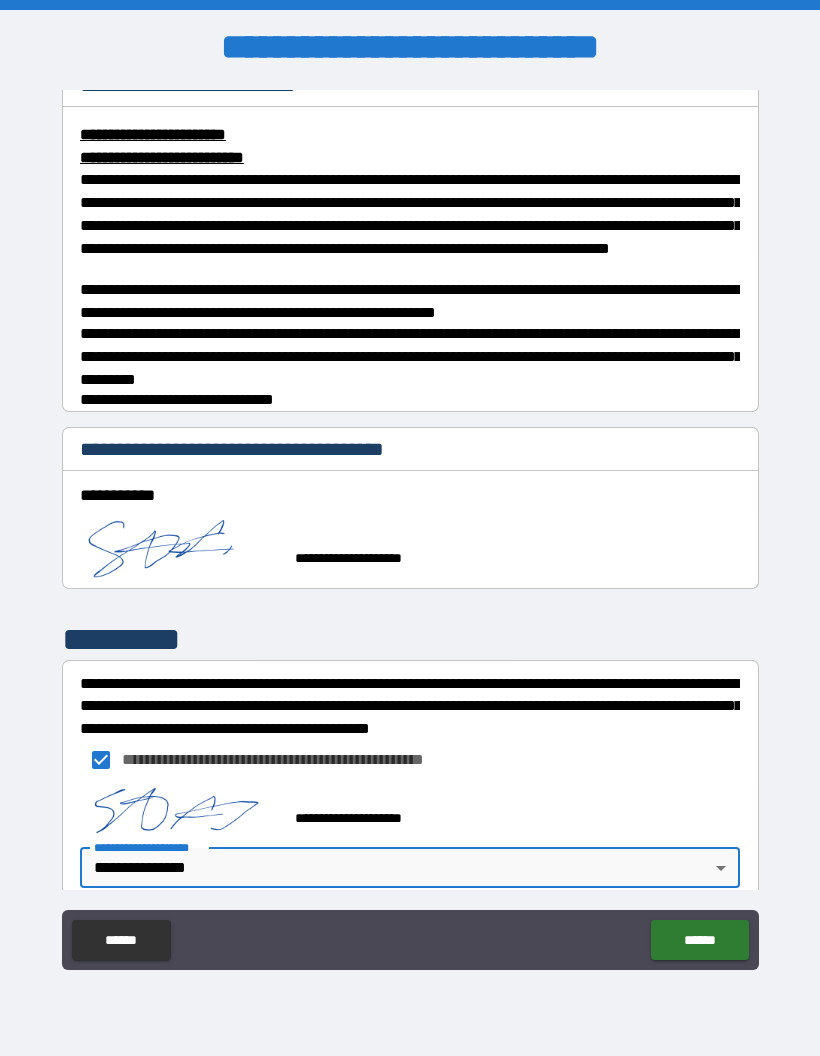 type on "**********" 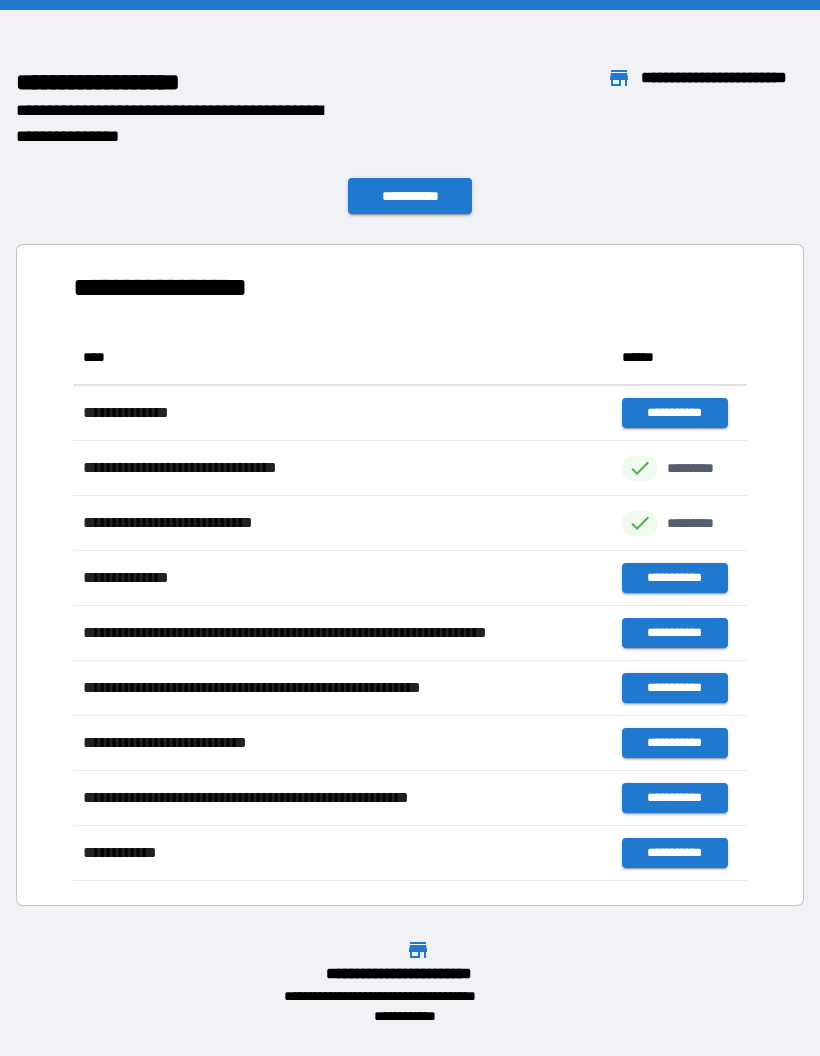 scroll, scrollTop: 1, scrollLeft: 1, axis: both 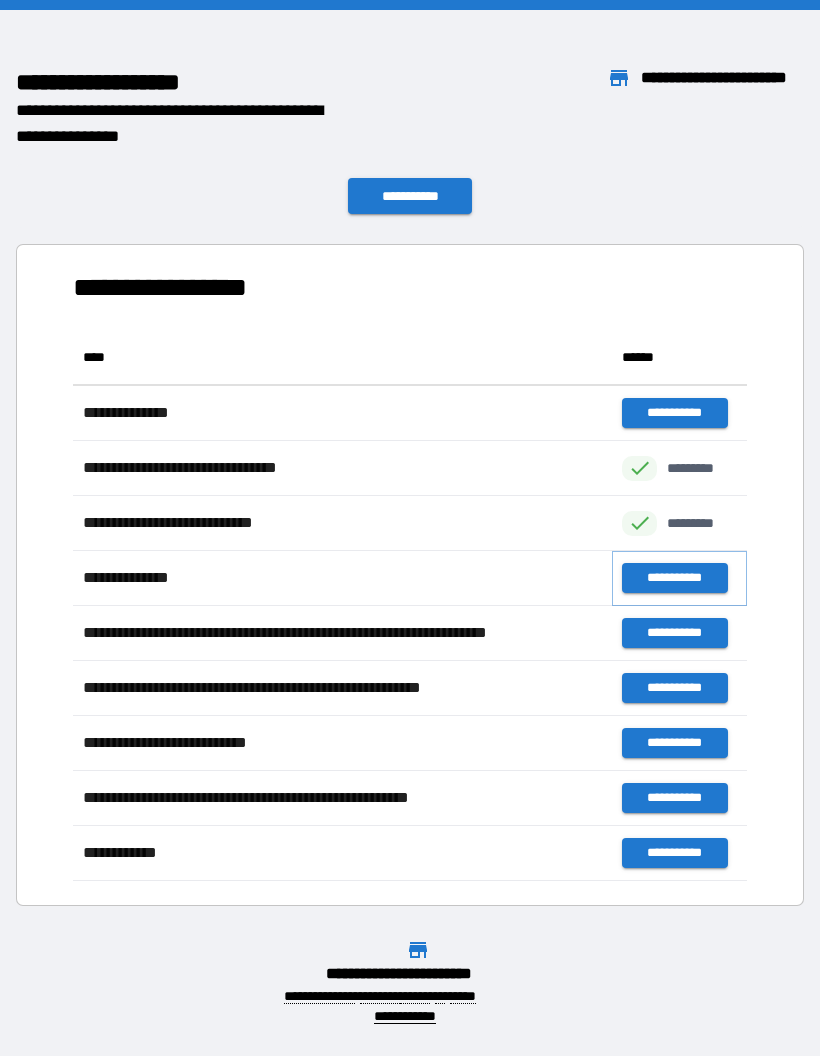 click on "**********" at bounding box center (674, 578) 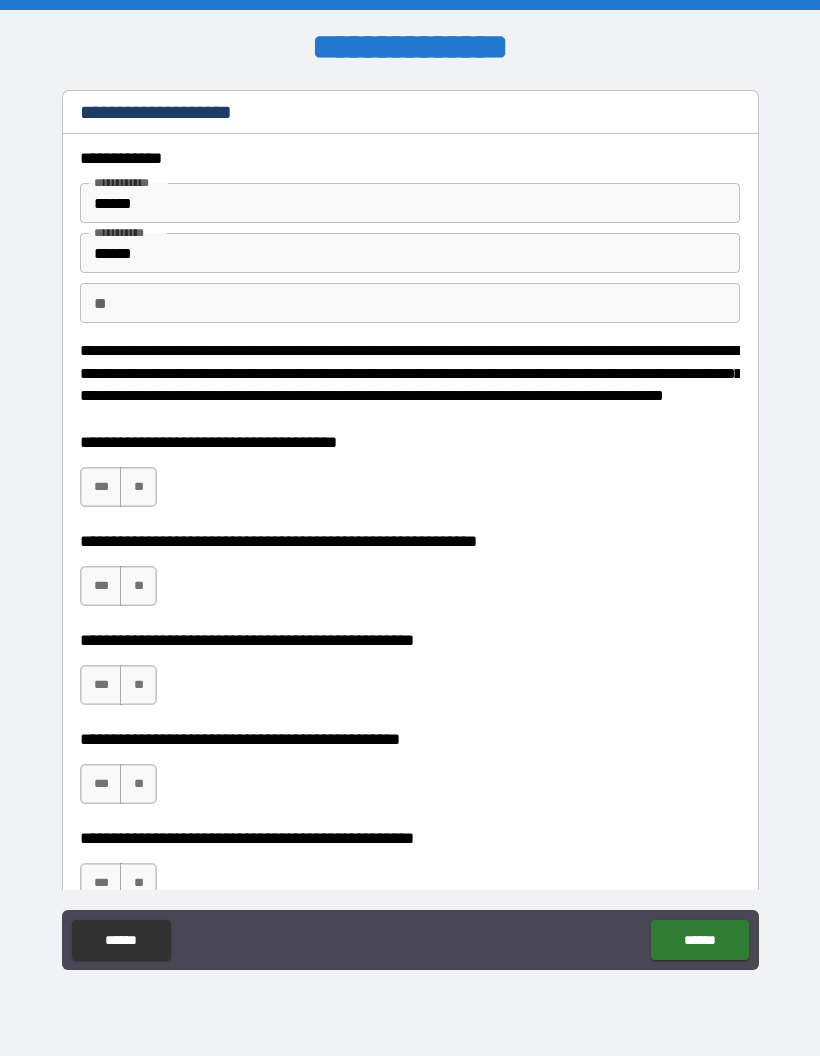 click on "**" at bounding box center [138, 487] 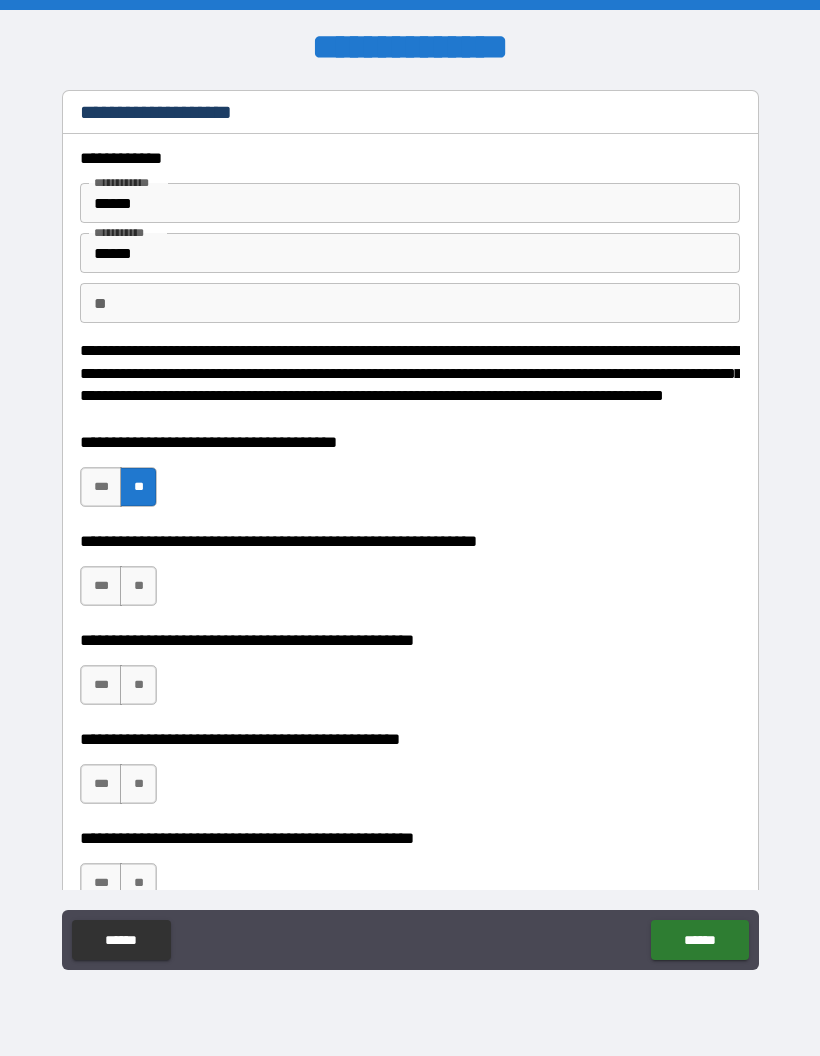 click on "**" at bounding box center (138, 586) 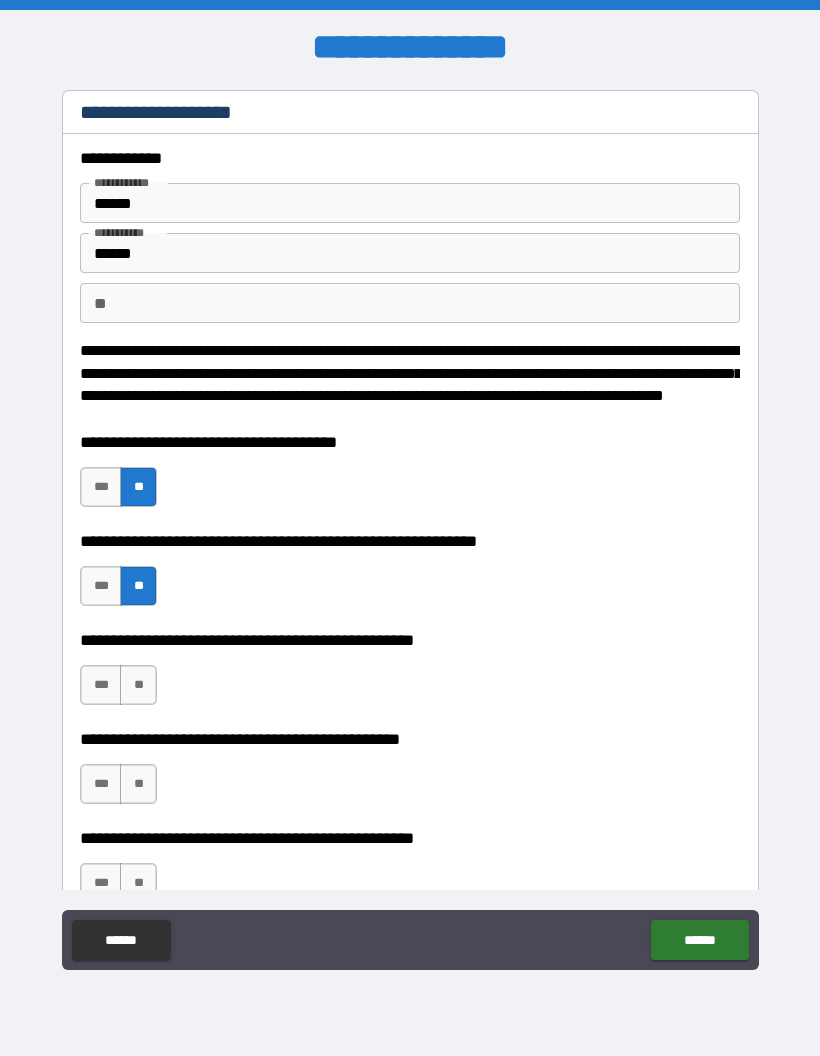 click on "**" at bounding box center [138, 685] 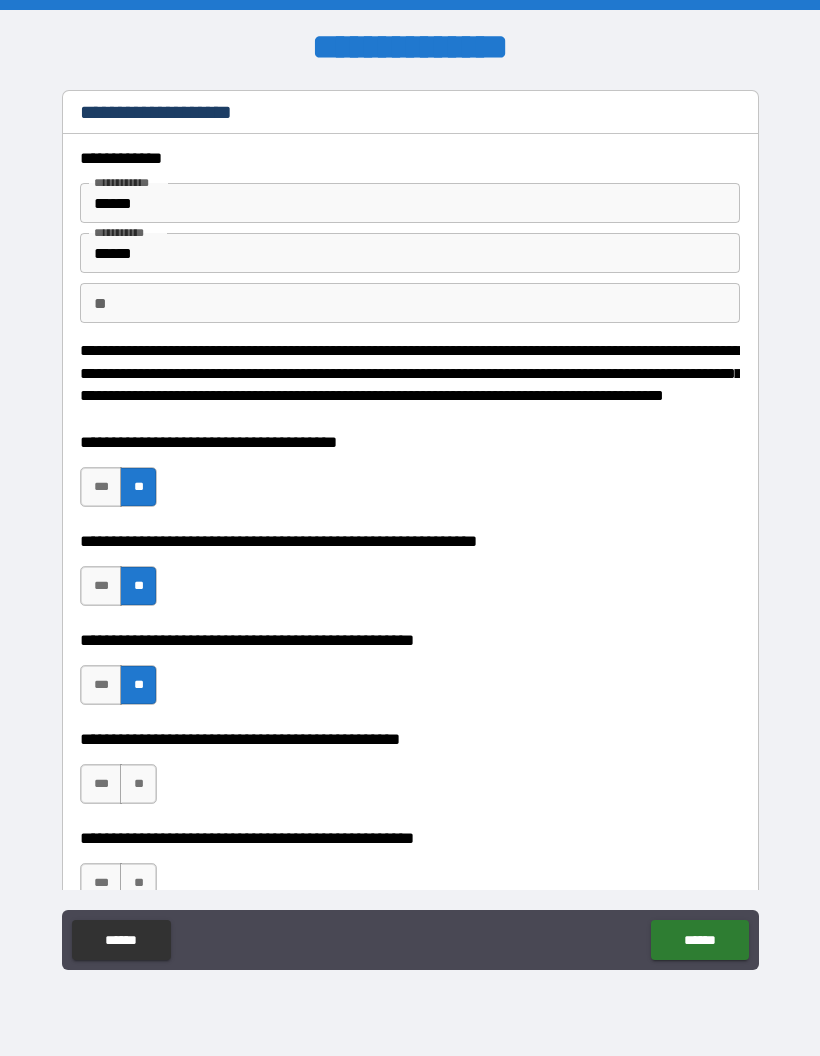 click on "**" at bounding box center [138, 784] 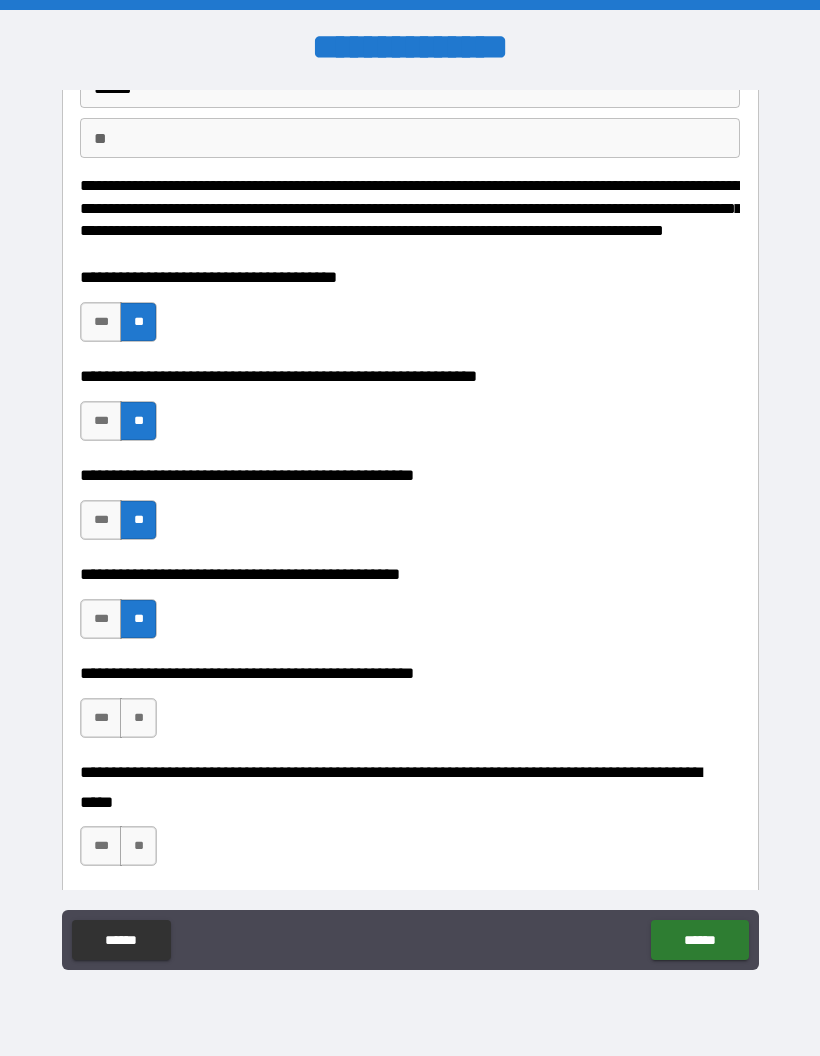 scroll, scrollTop: 180, scrollLeft: 0, axis: vertical 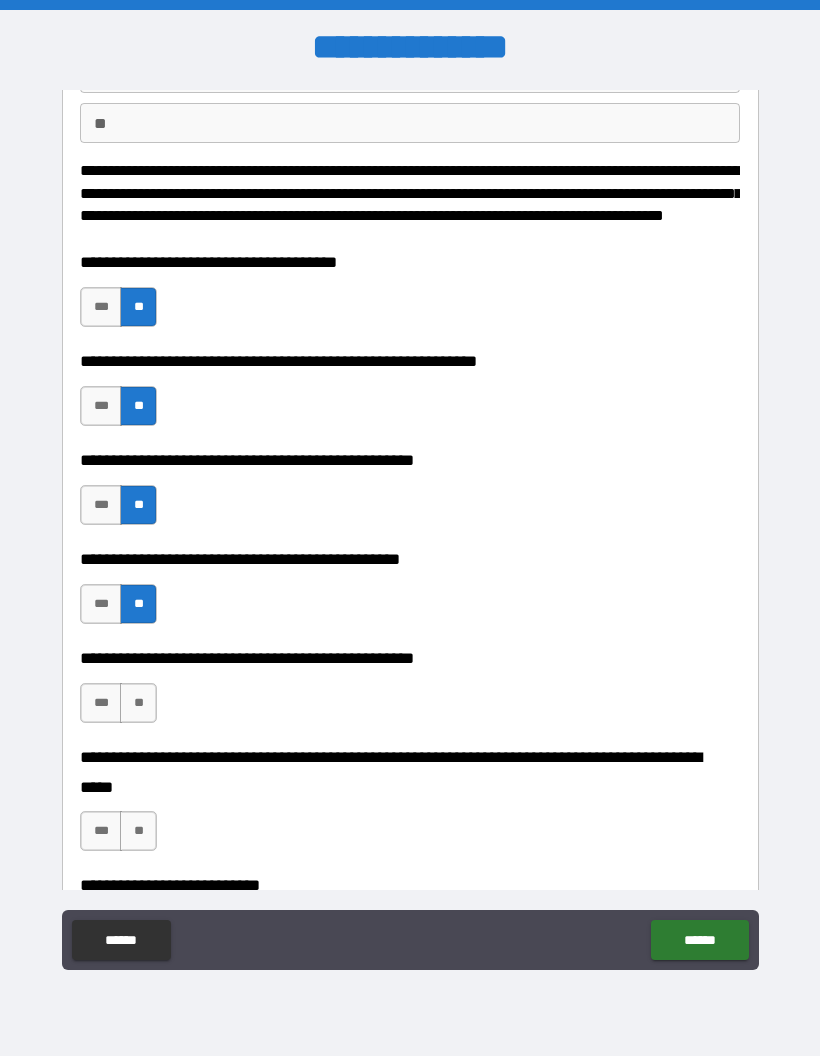click on "**" at bounding box center [138, 703] 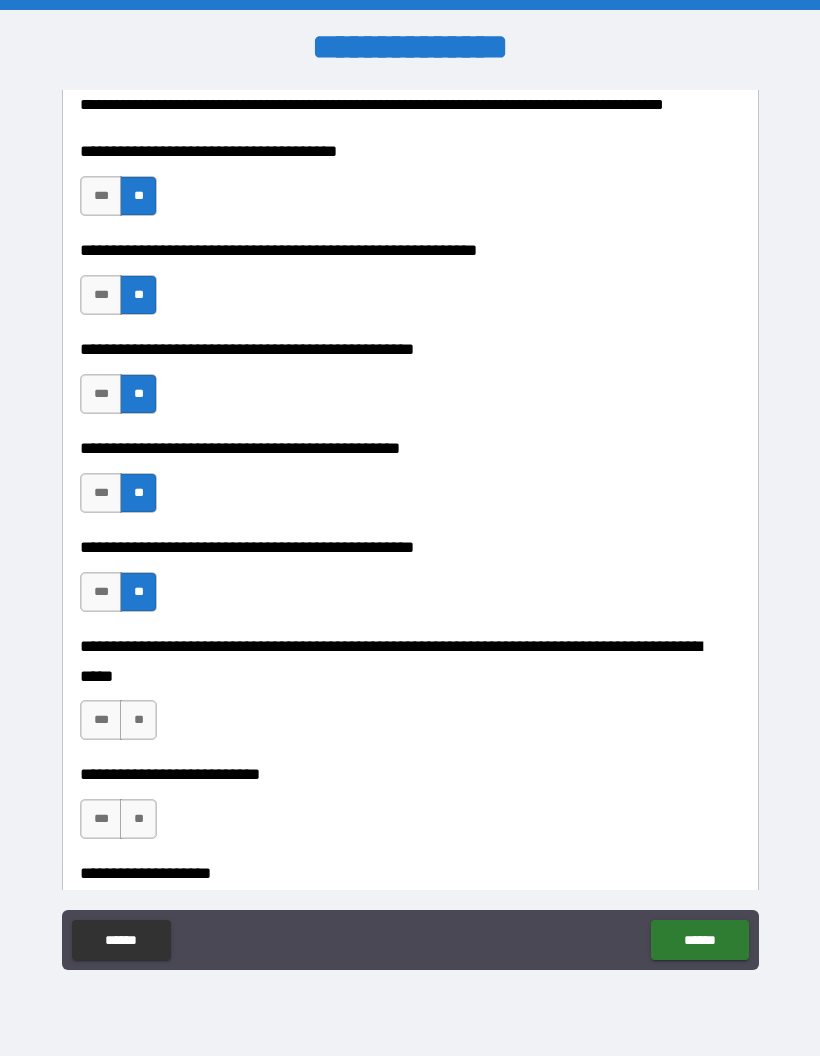 click on "**" at bounding box center (138, 720) 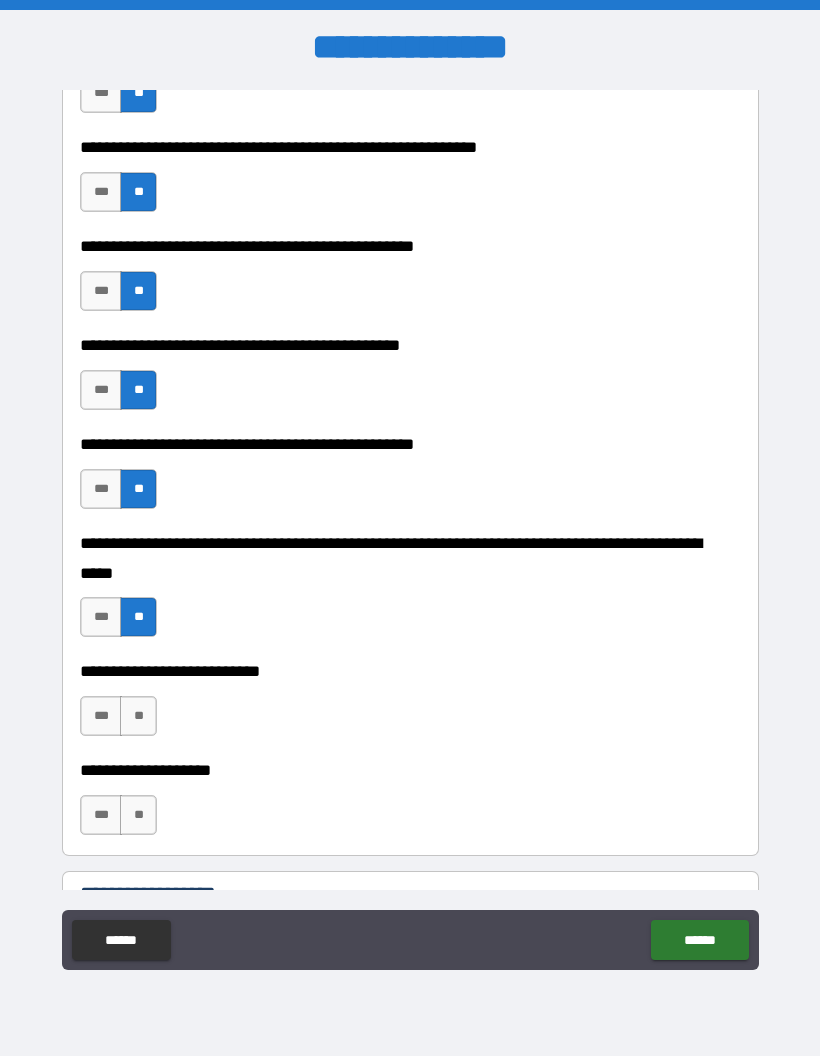 scroll, scrollTop: 418, scrollLeft: 0, axis: vertical 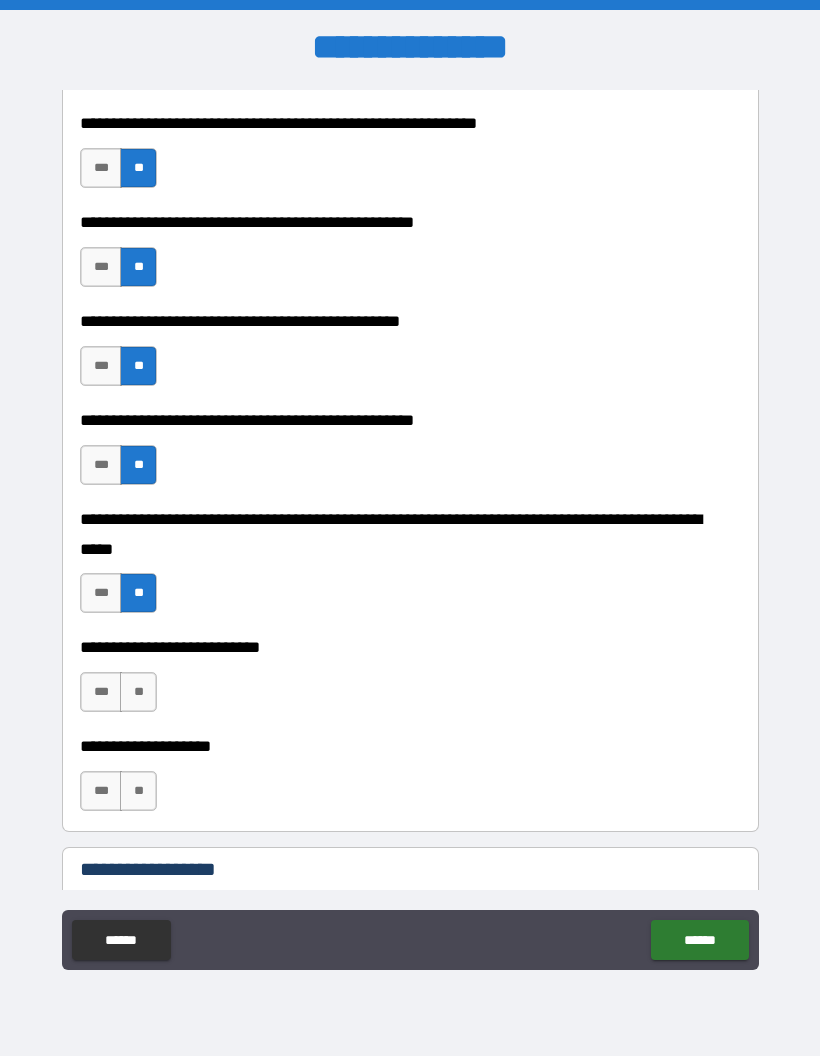 click on "**" at bounding box center [138, 692] 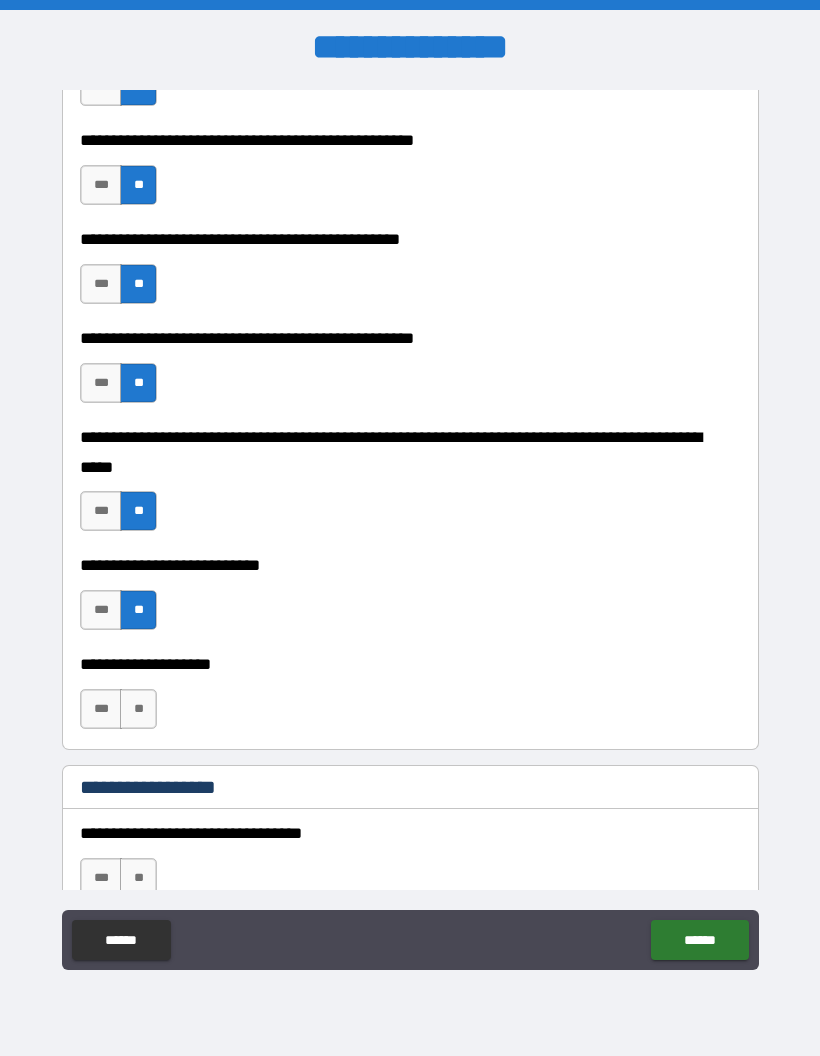 scroll, scrollTop: 516, scrollLeft: 0, axis: vertical 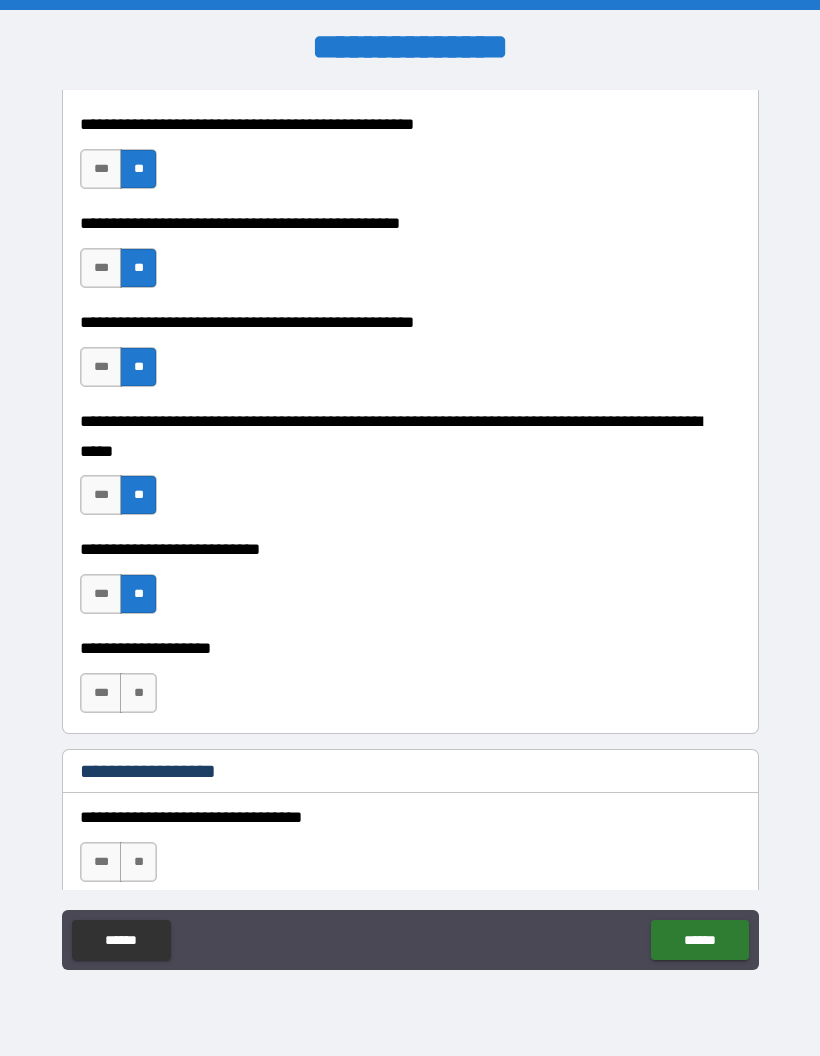 click on "**" at bounding box center [138, 693] 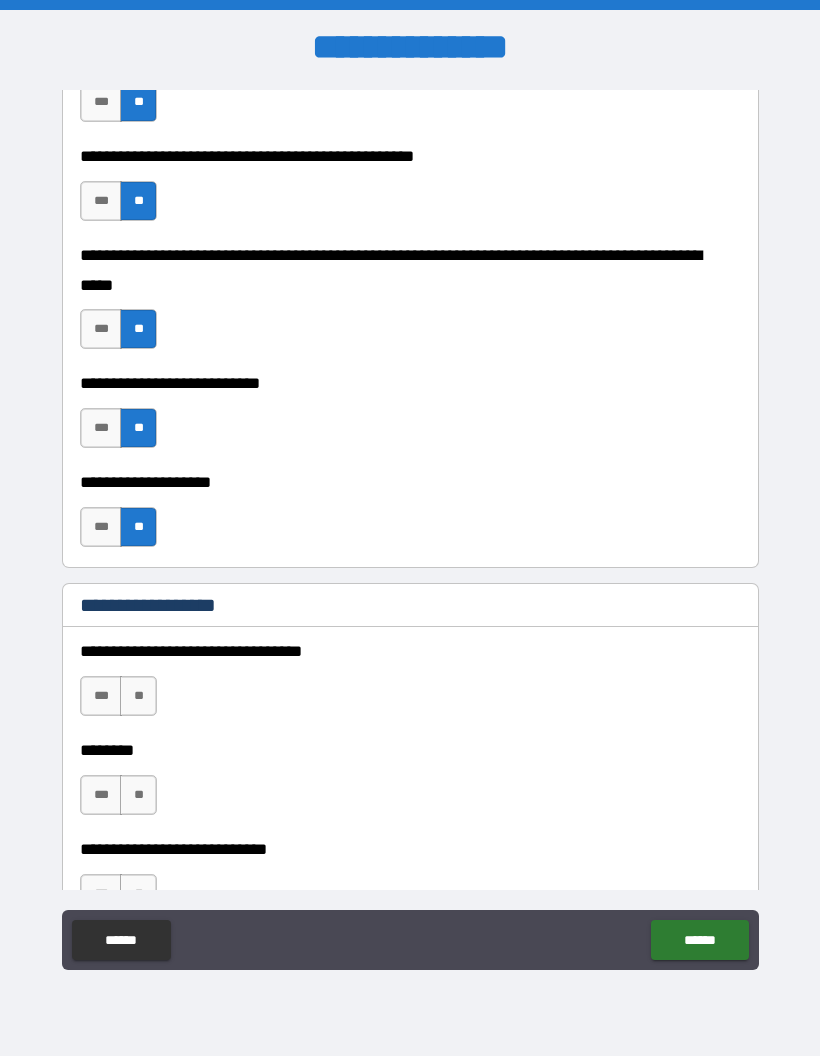 click on "**" at bounding box center [138, 696] 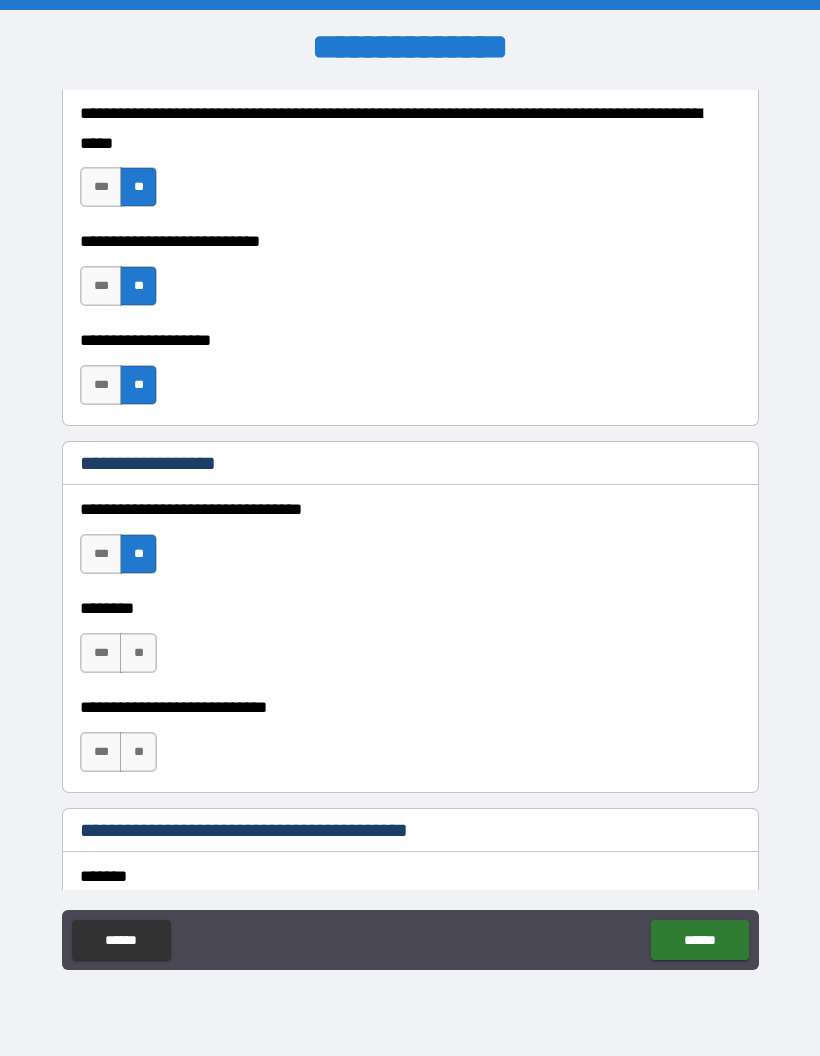 click on "**" at bounding box center (138, 653) 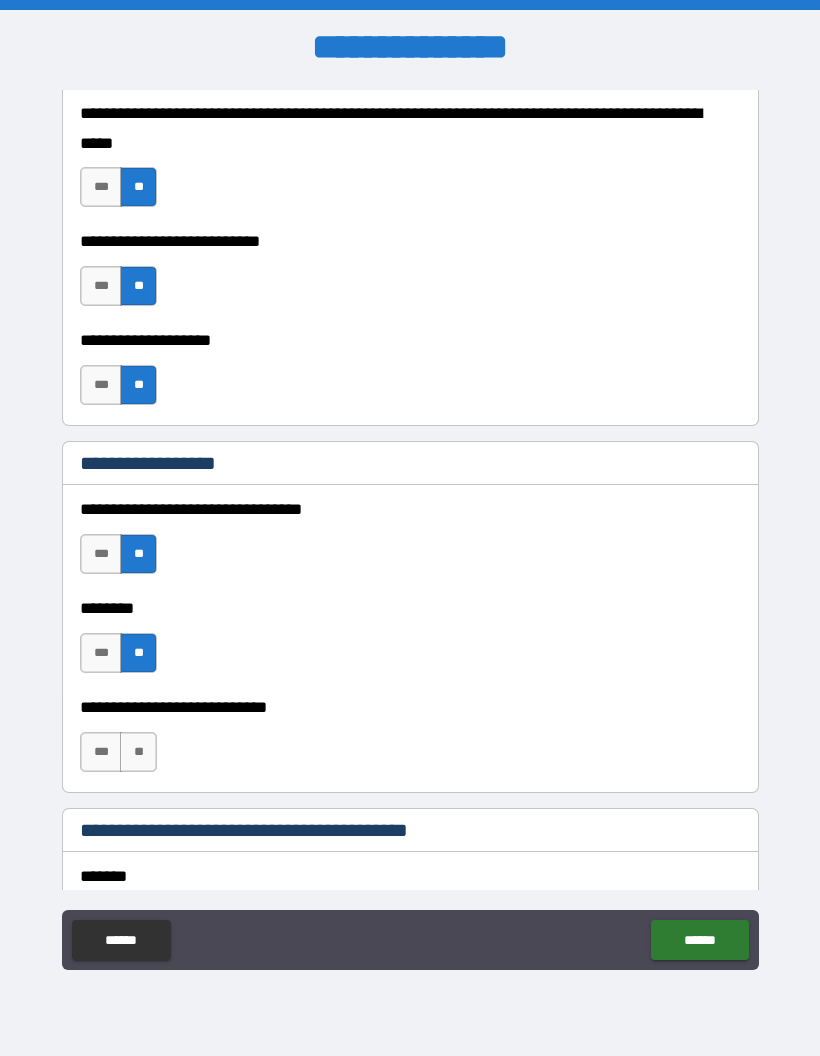 scroll, scrollTop: 901, scrollLeft: 0, axis: vertical 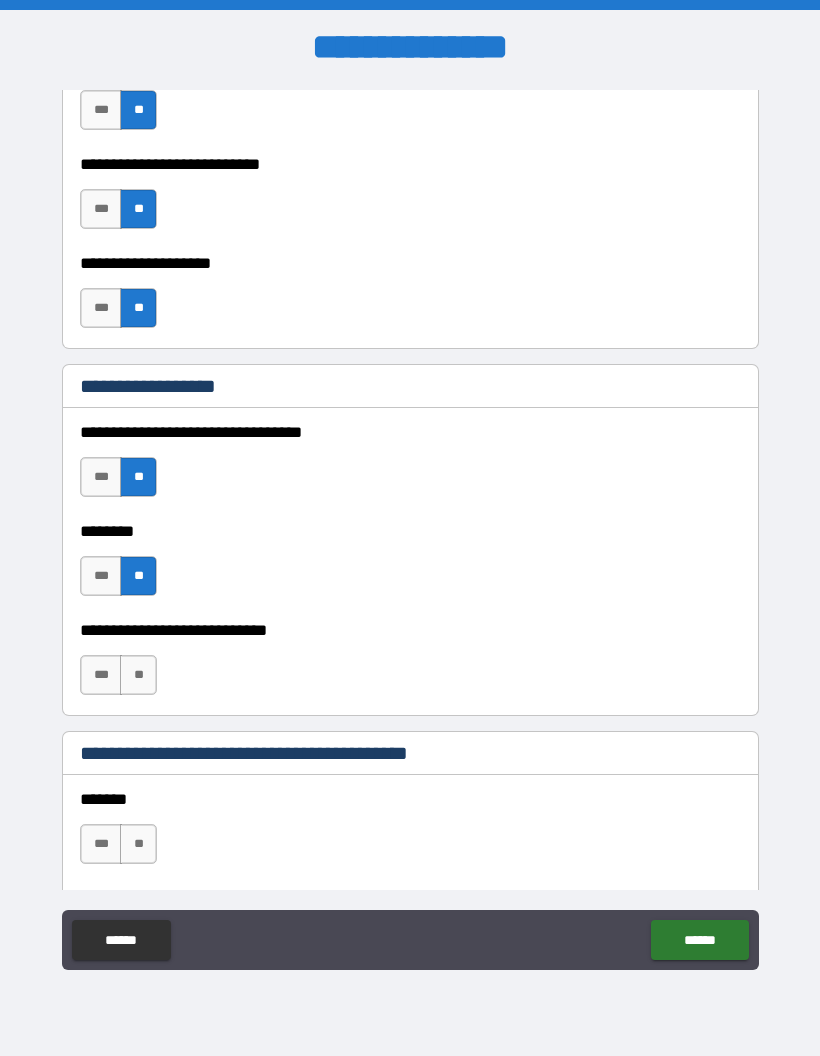 click on "**" at bounding box center (138, 675) 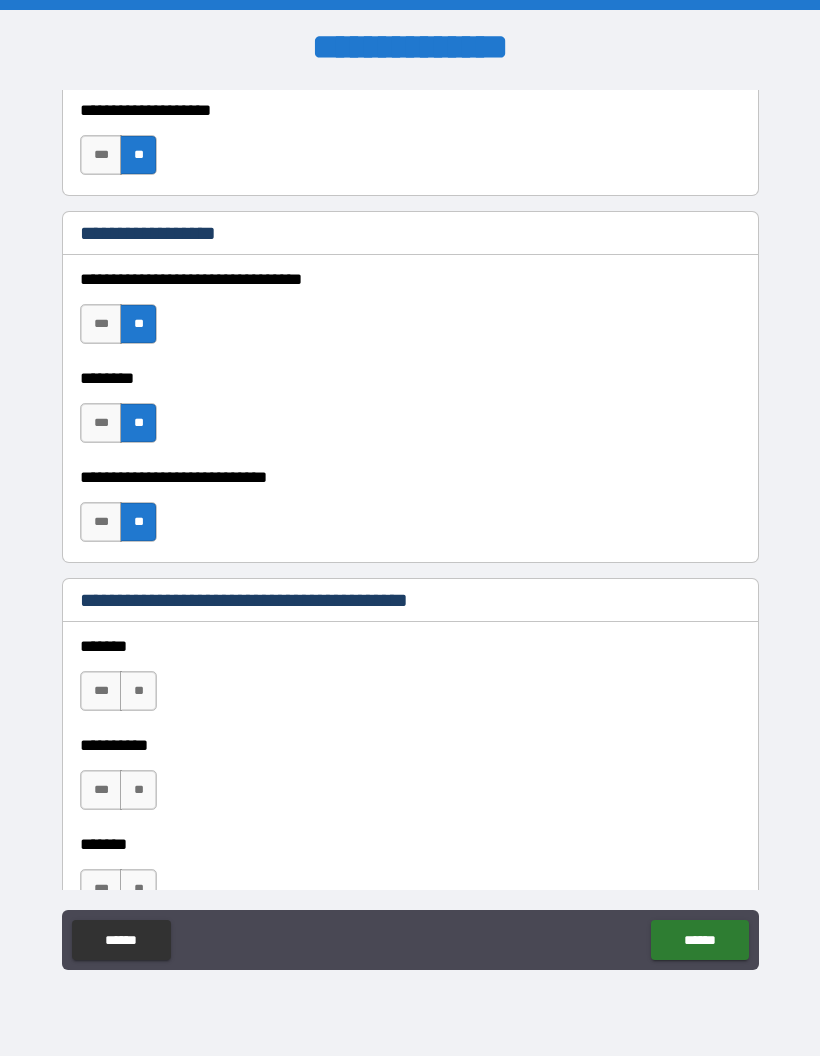 scroll, scrollTop: 1053, scrollLeft: 0, axis: vertical 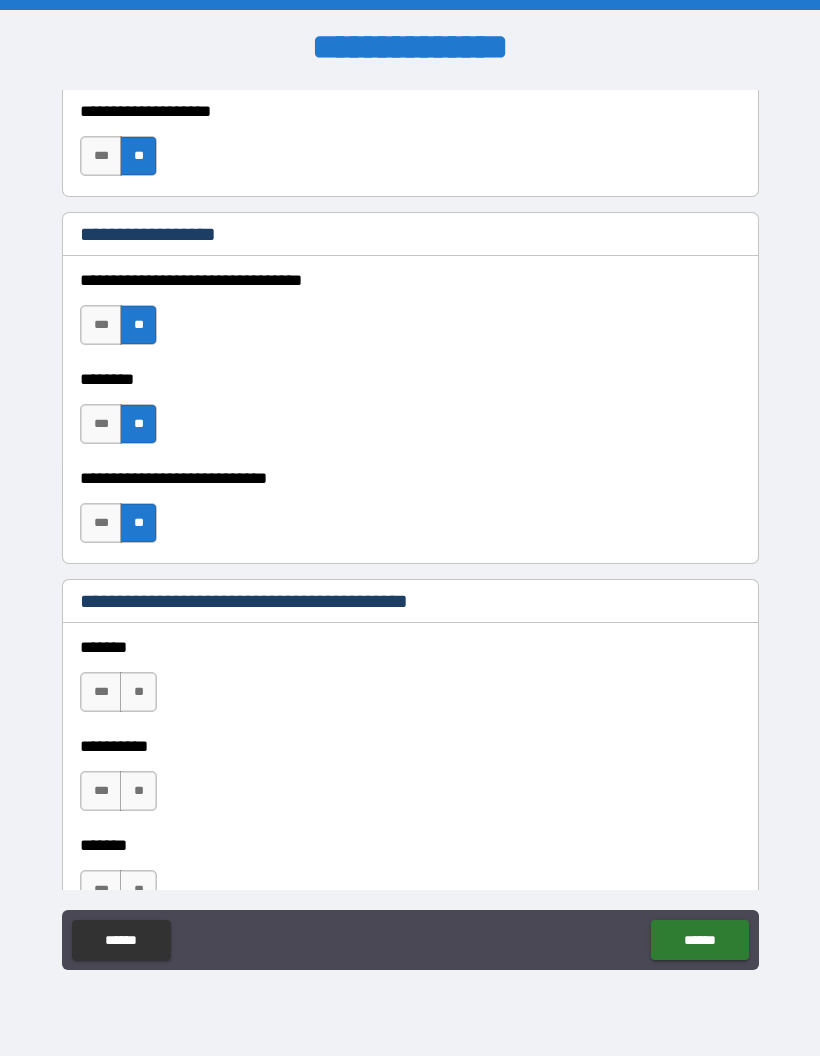 click on "**" at bounding box center (138, 692) 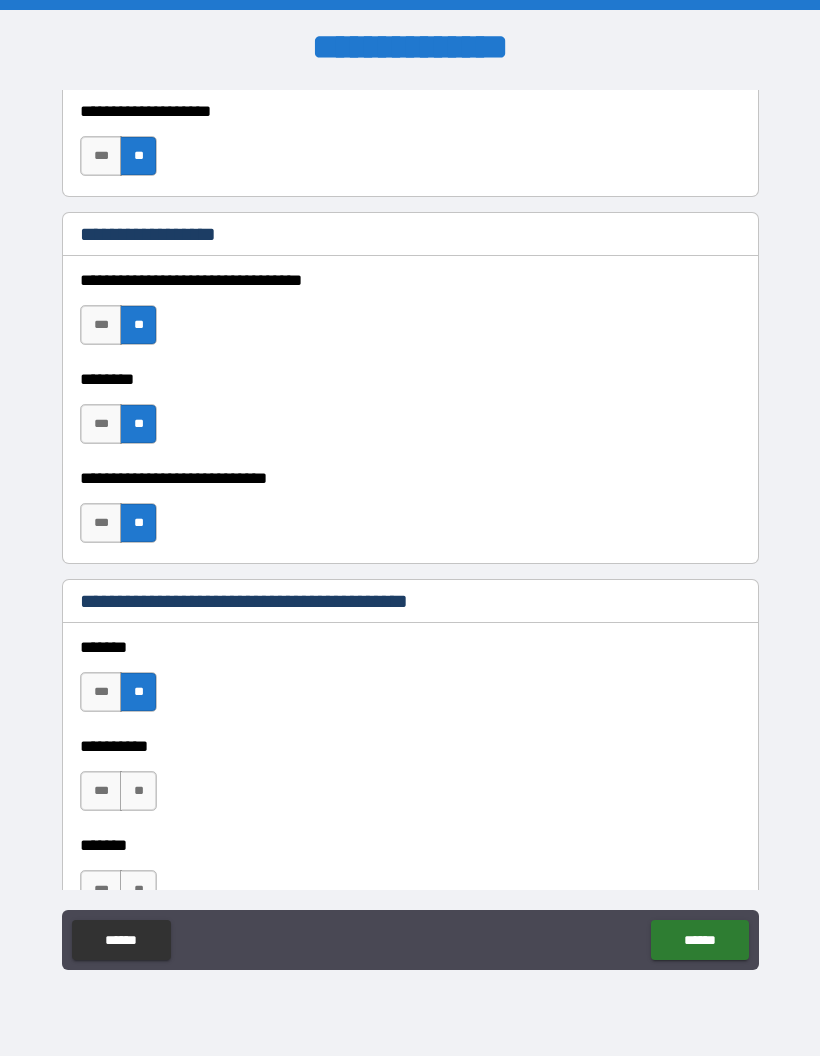 click on "**" at bounding box center [138, 791] 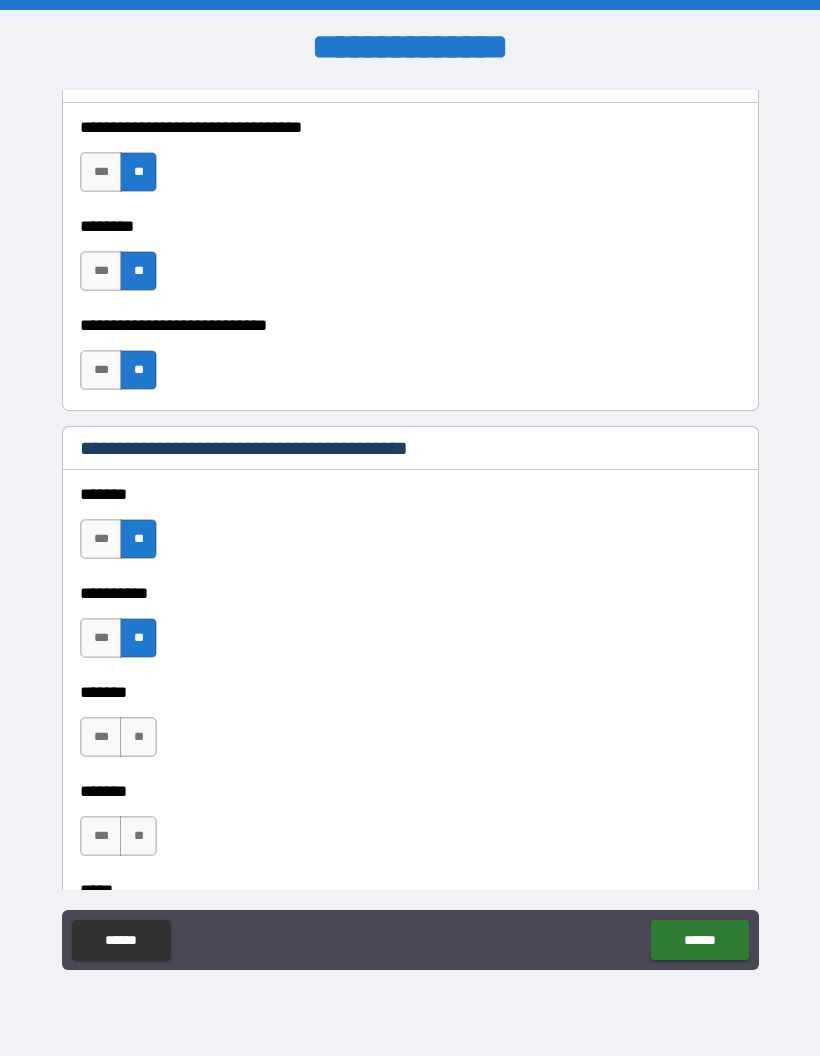 scroll, scrollTop: 1232, scrollLeft: 0, axis: vertical 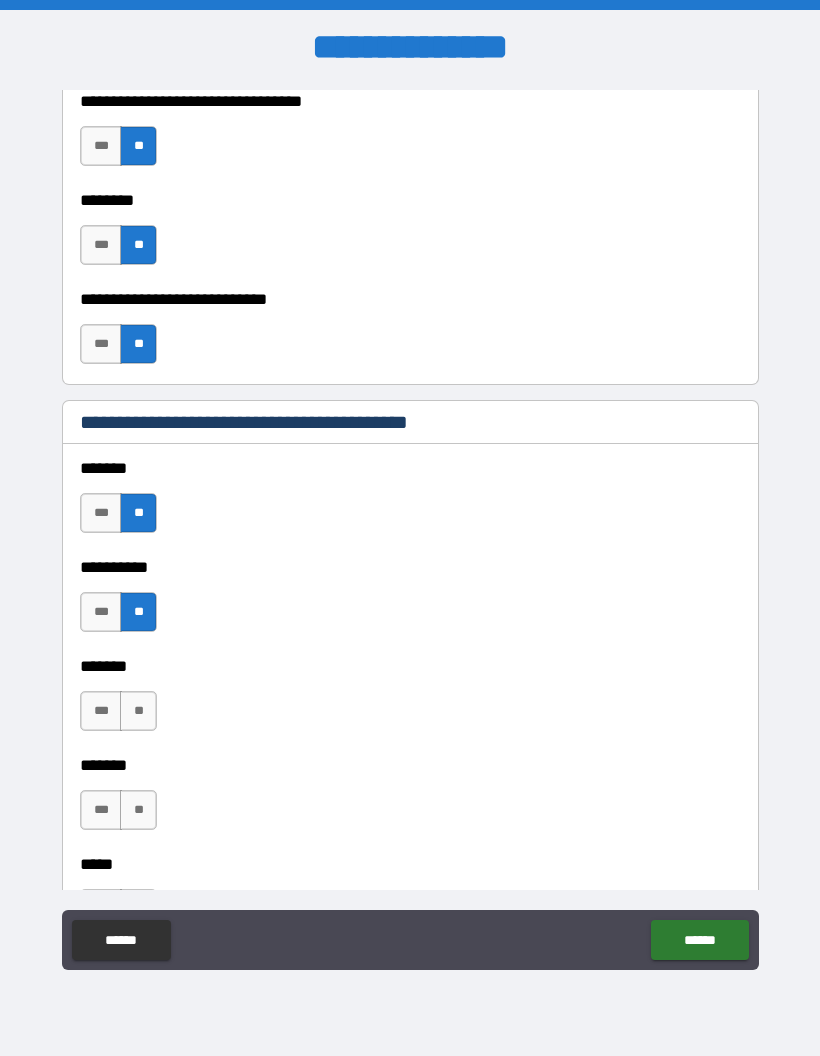 click on "**" at bounding box center [138, 711] 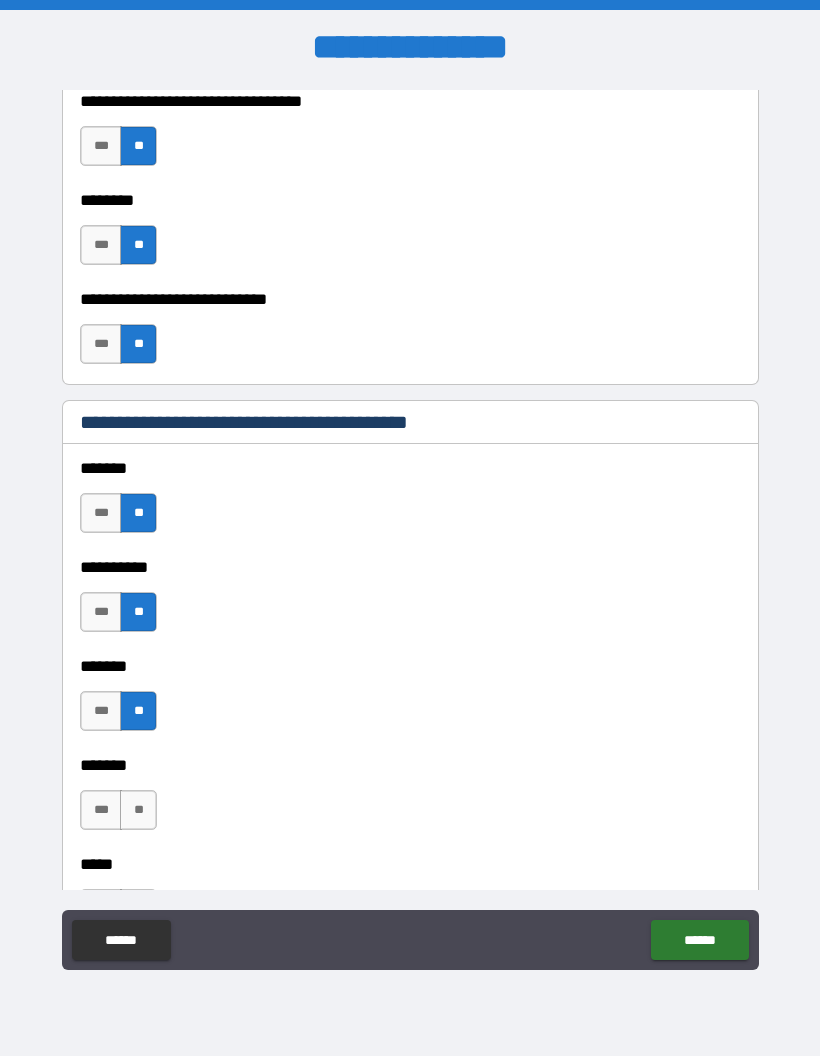 click on "**" at bounding box center (138, 810) 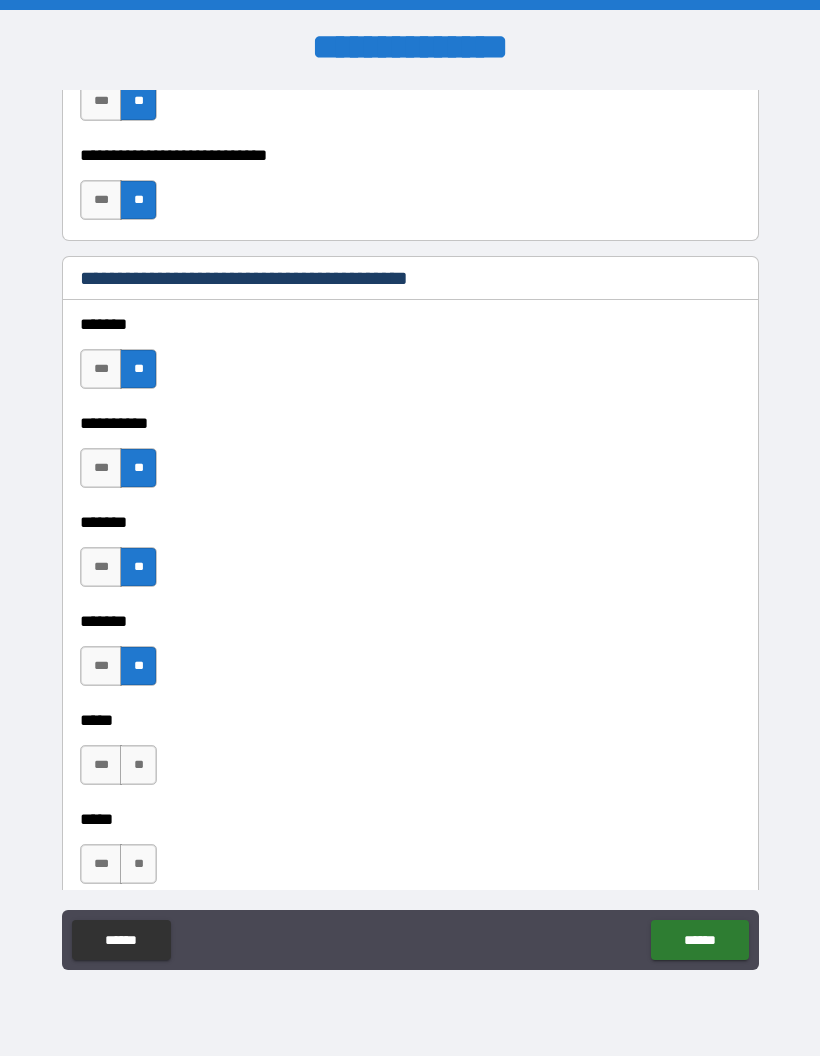scroll, scrollTop: 1383, scrollLeft: 0, axis: vertical 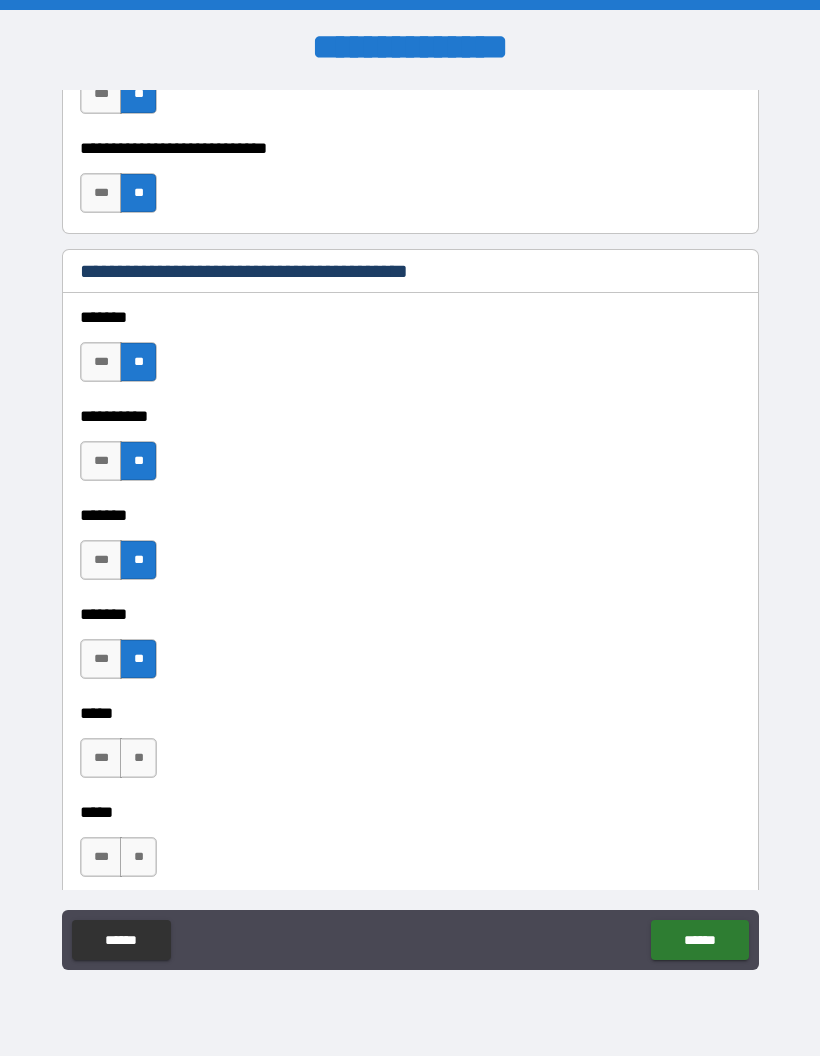 click on "**" at bounding box center (138, 758) 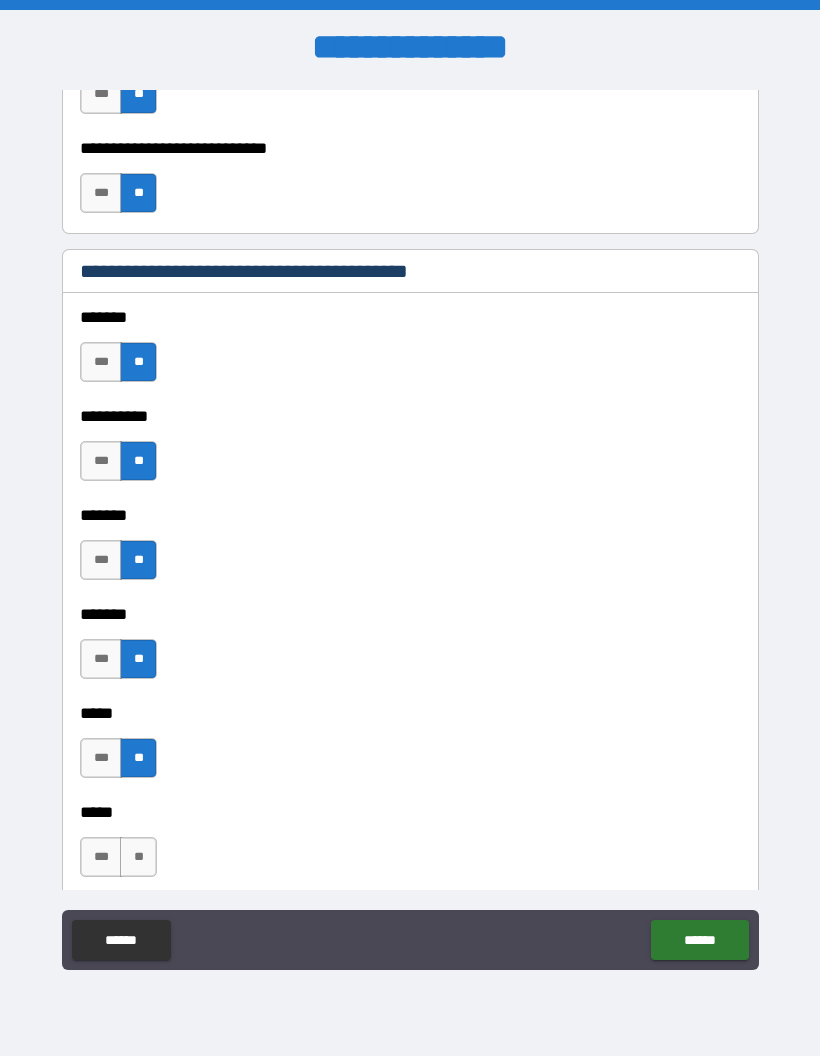 click on "**" at bounding box center [138, 857] 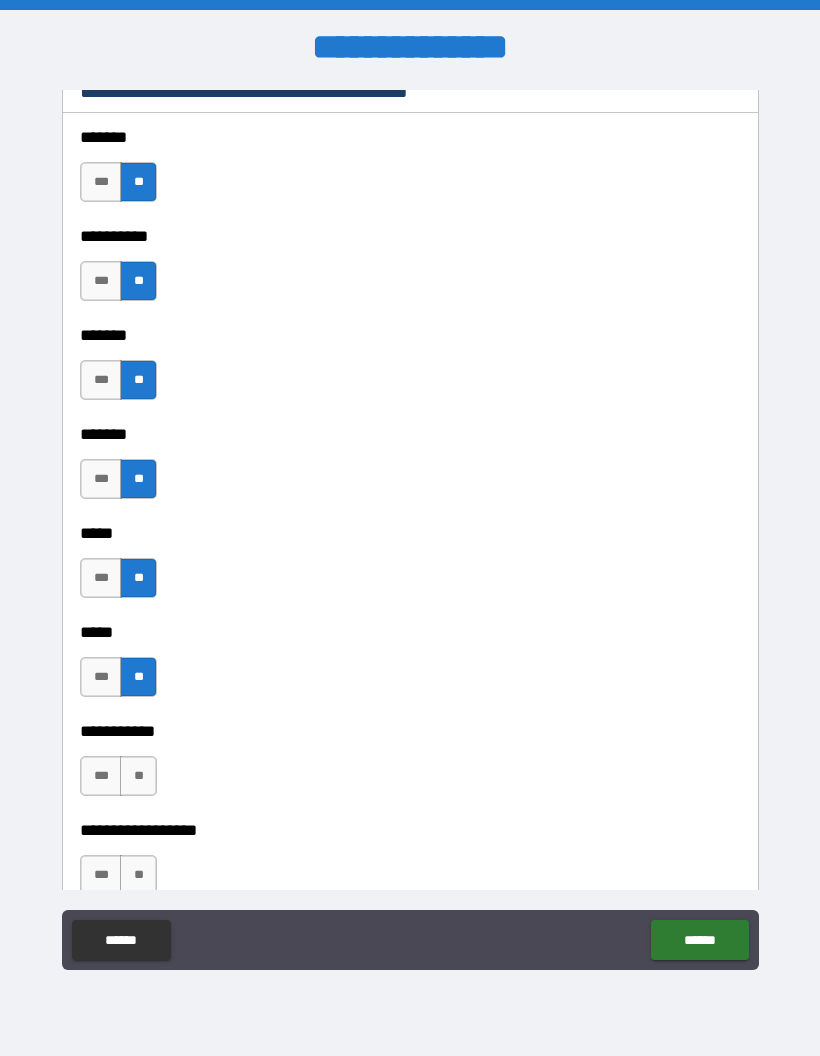 click on "**" at bounding box center (138, 776) 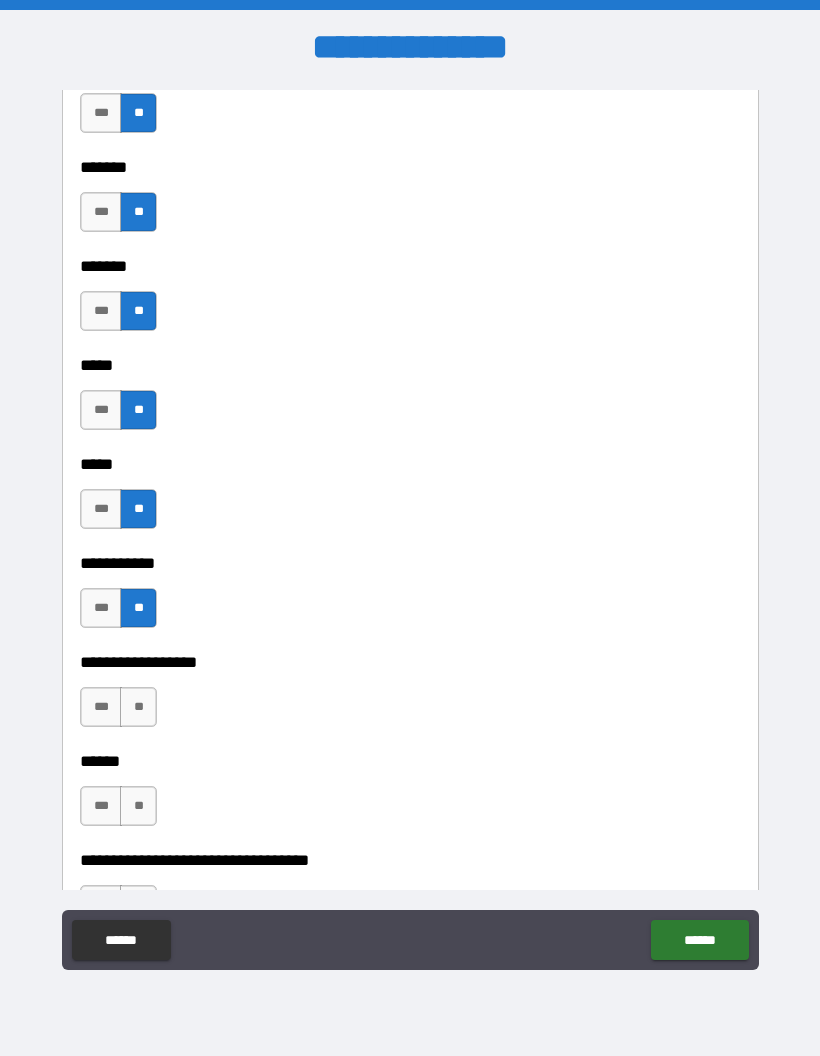 scroll, scrollTop: 1730, scrollLeft: 0, axis: vertical 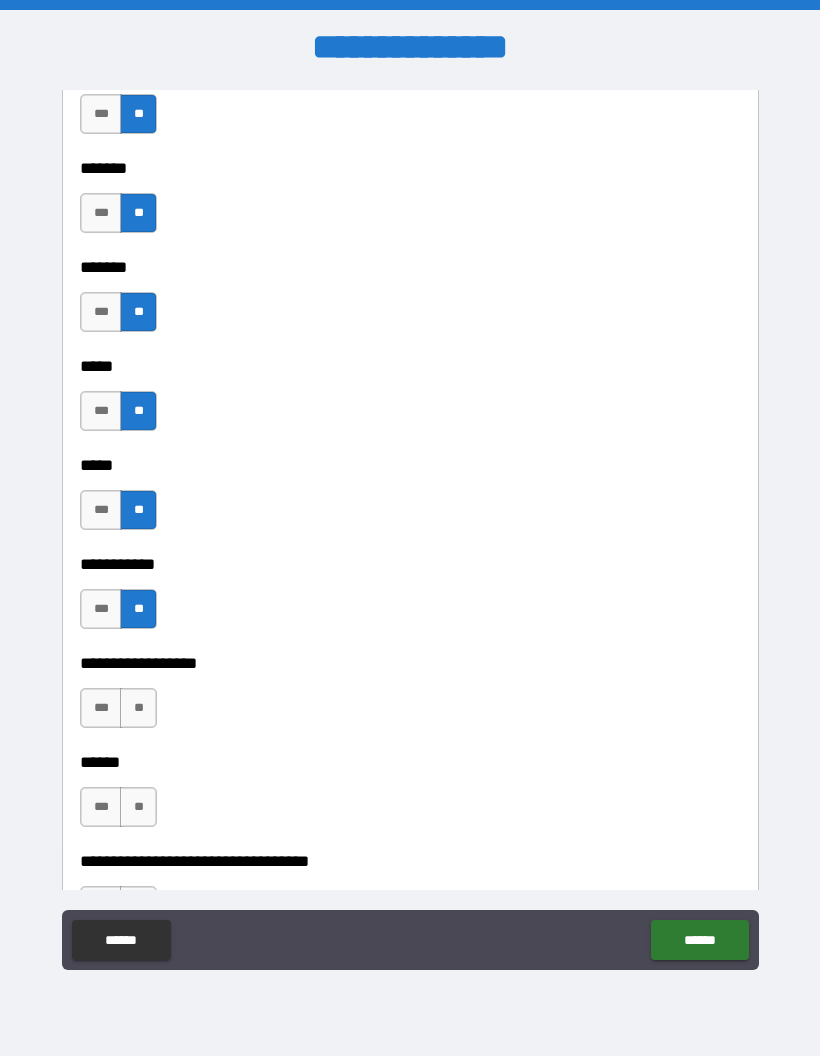 click on "**" at bounding box center (138, 708) 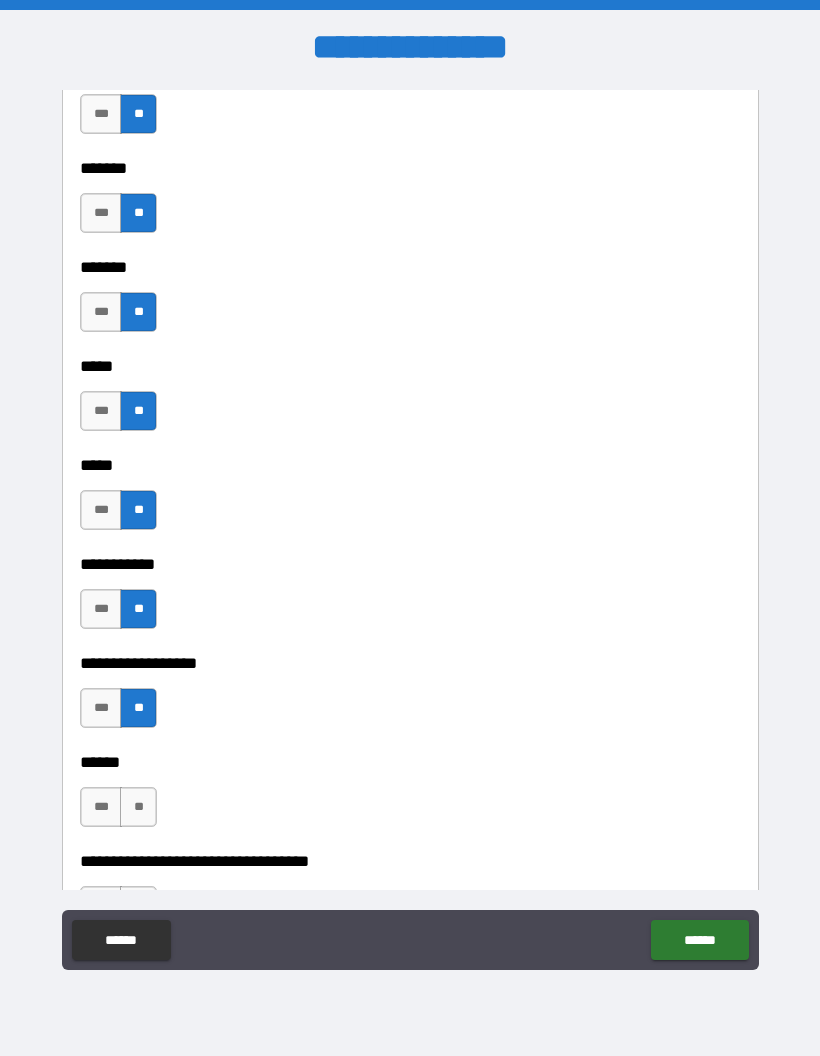click on "**" at bounding box center (138, 807) 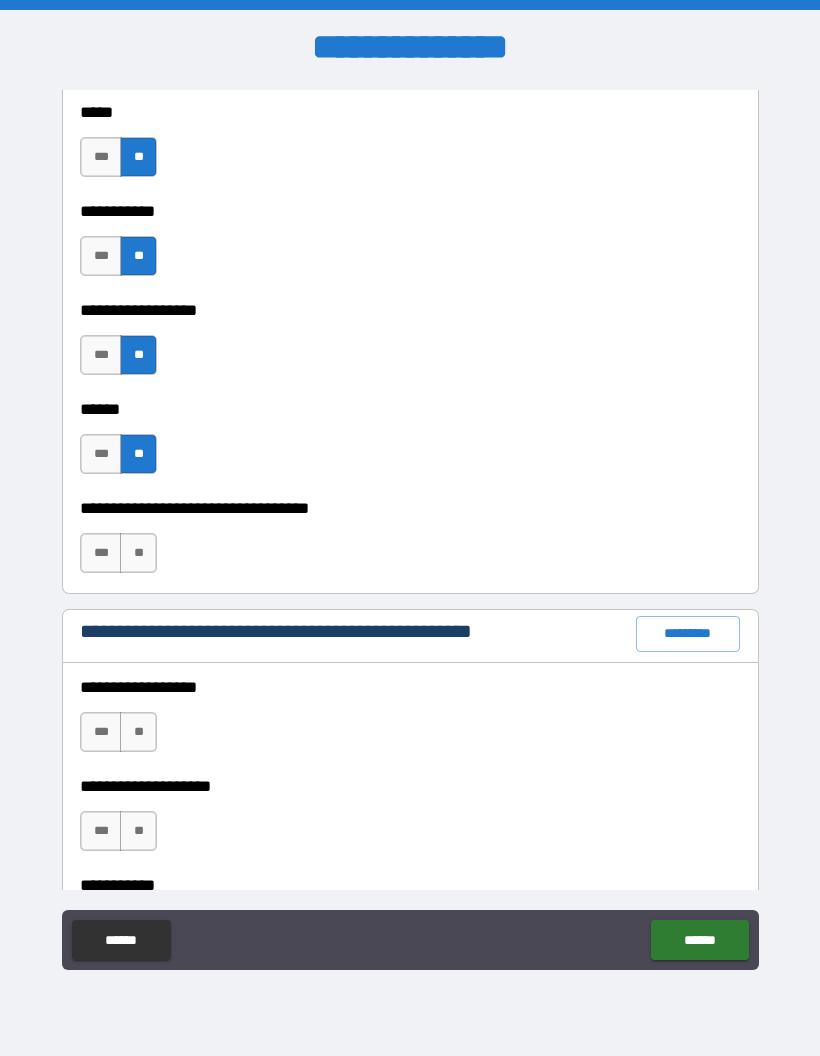 scroll, scrollTop: 2090, scrollLeft: 0, axis: vertical 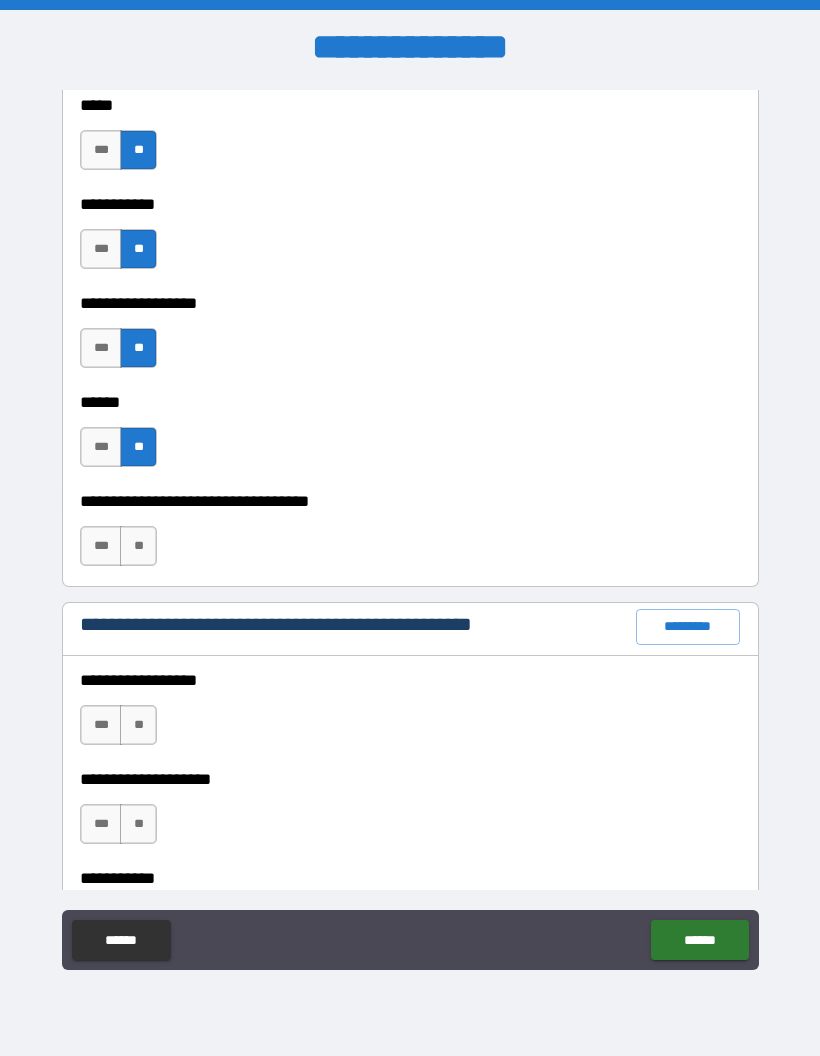 click on "**" at bounding box center [138, 546] 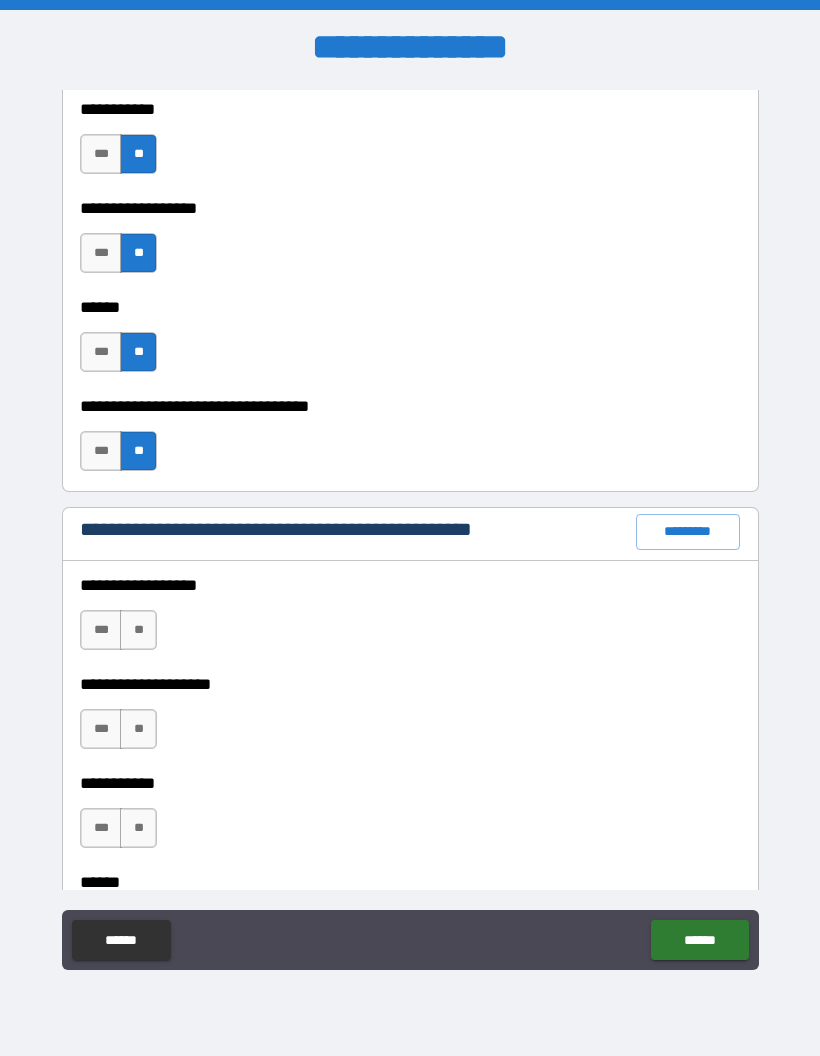 scroll, scrollTop: 2187, scrollLeft: 0, axis: vertical 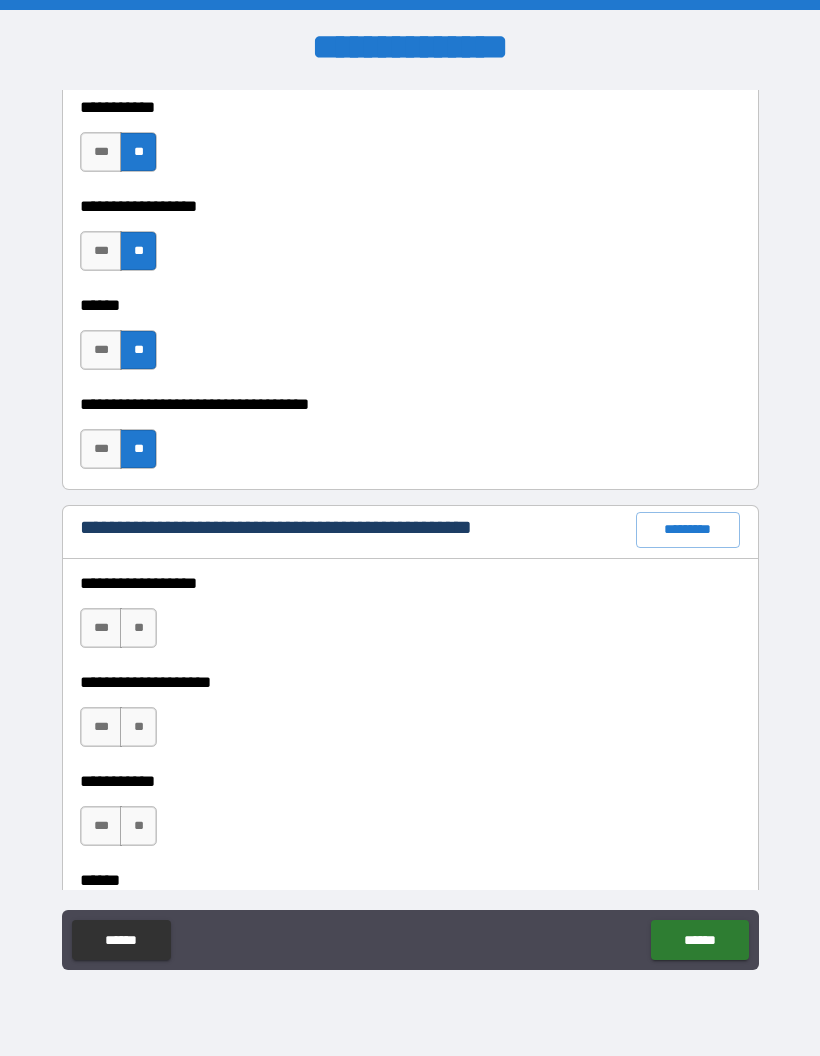 click on "**" at bounding box center [138, 628] 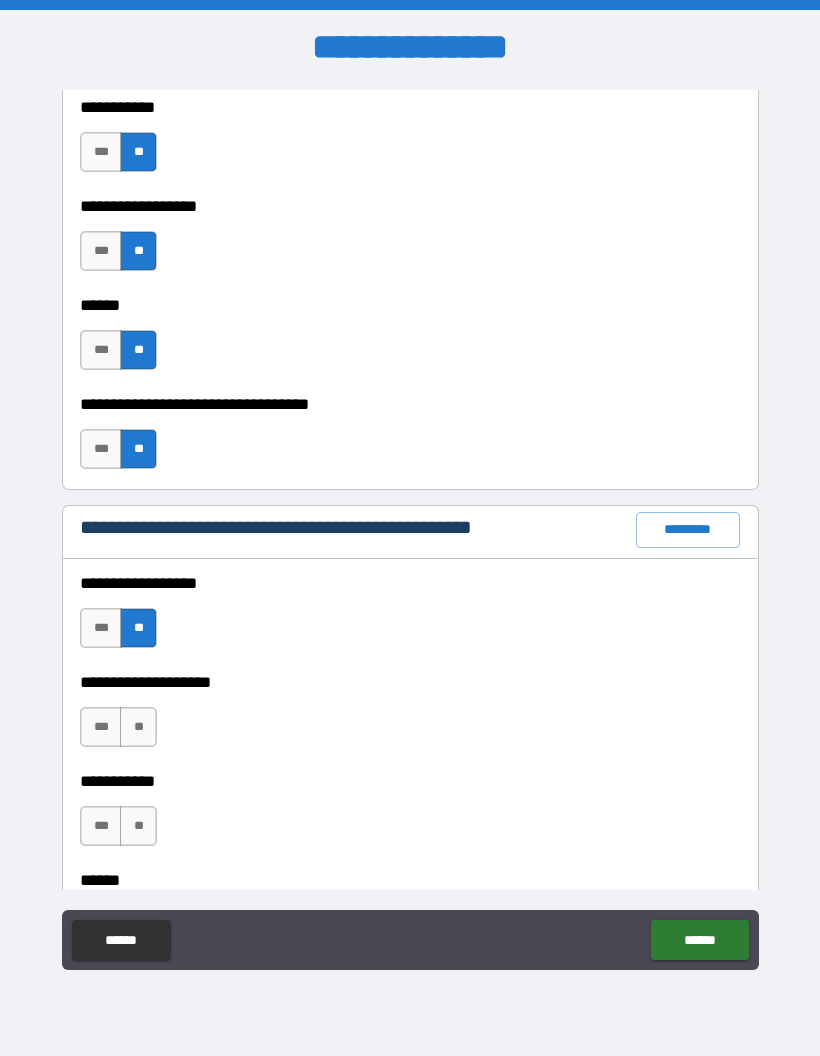 click on "**" at bounding box center [138, 727] 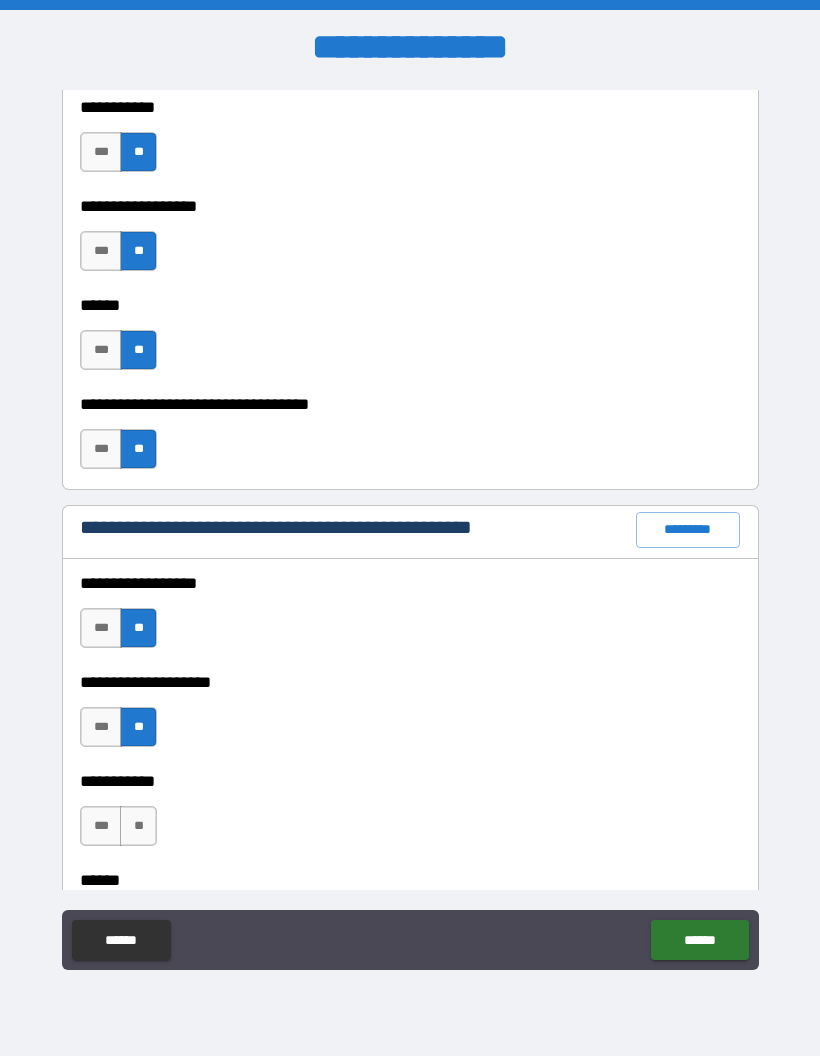 click on "**" at bounding box center (138, 826) 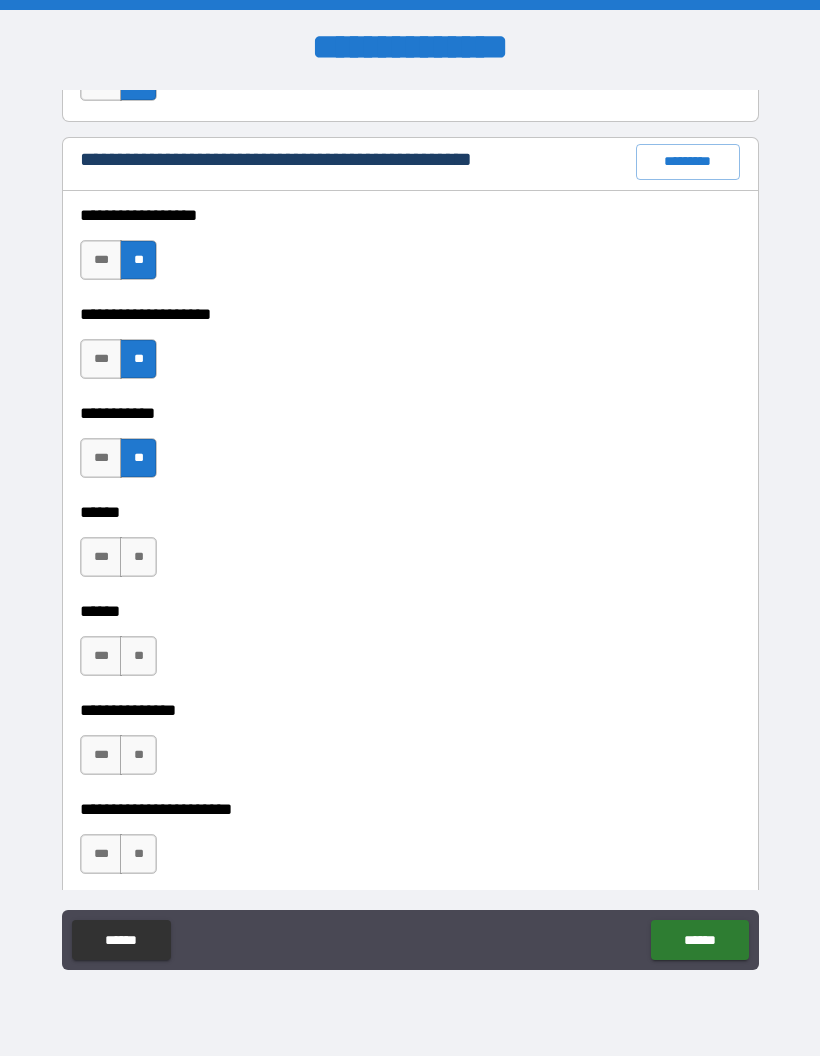 scroll, scrollTop: 2595, scrollLeft: 0, axis: vertical 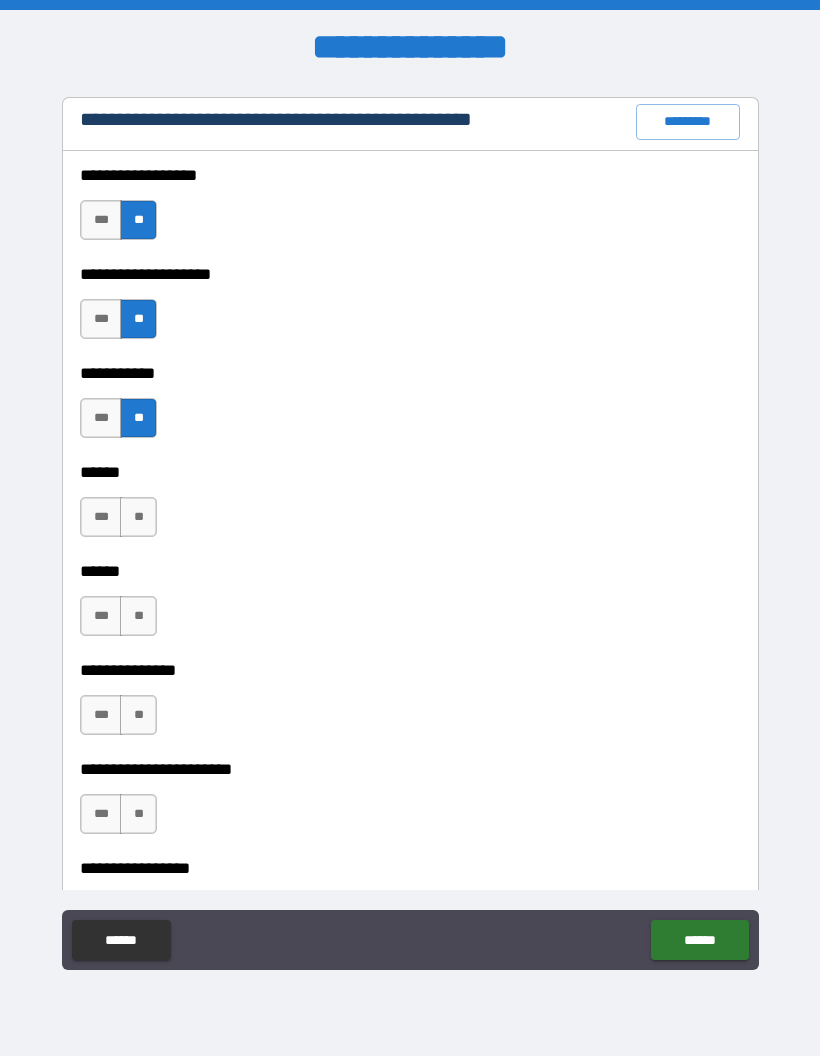 click on "**" at bounding box center [138, 517] 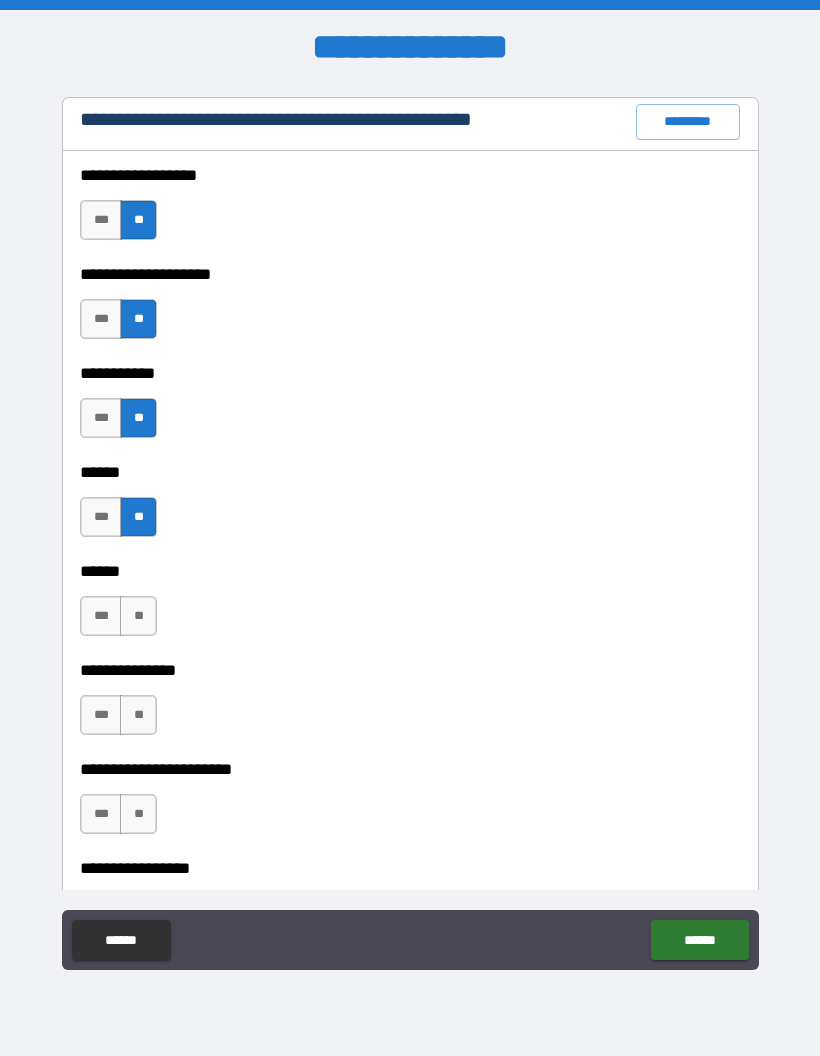 click on "**" at bounding box center (138, 616) 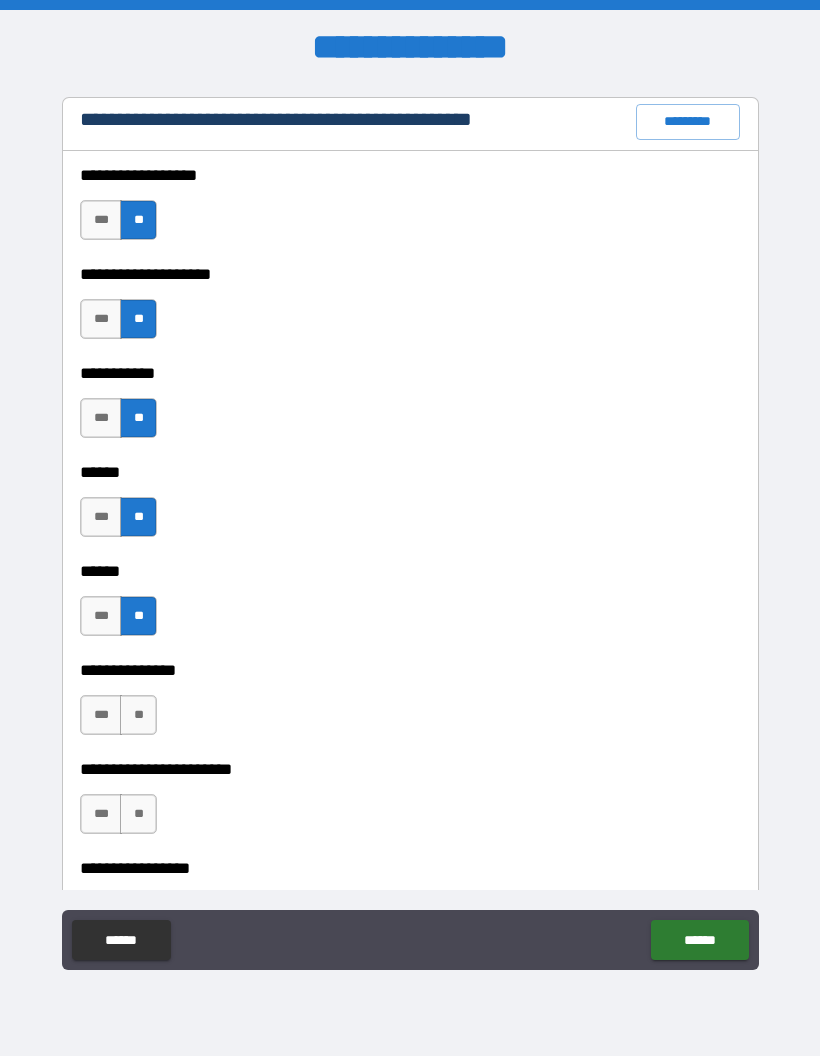 click on "**" at bounding box center (138, 715) 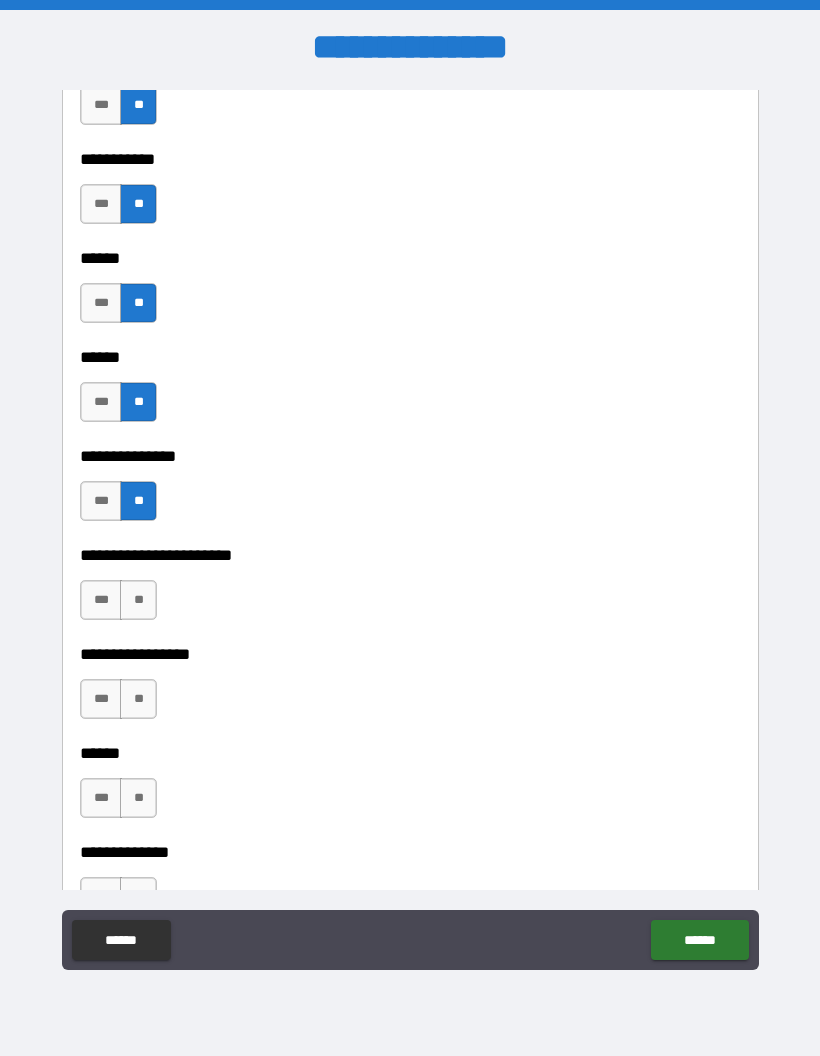 scroll, scrollTop: 2817, scrollLeft: 0, axis: vertical 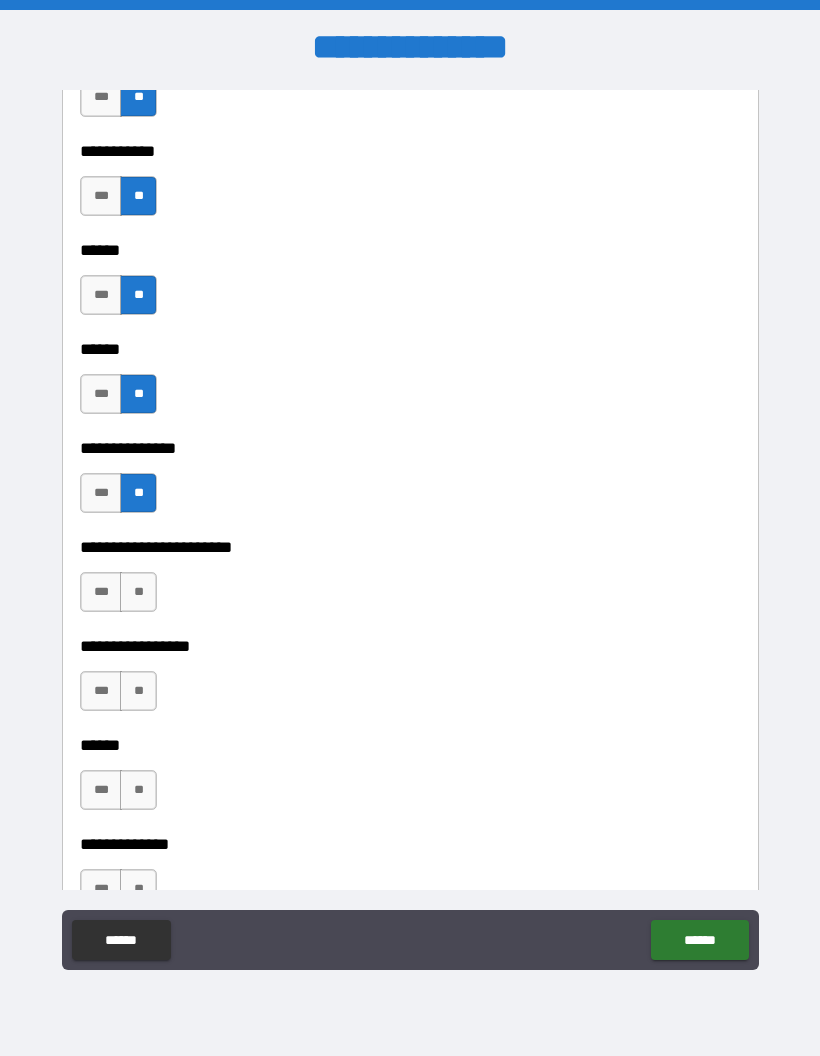 click on "**" at bounding box center (138, 592) 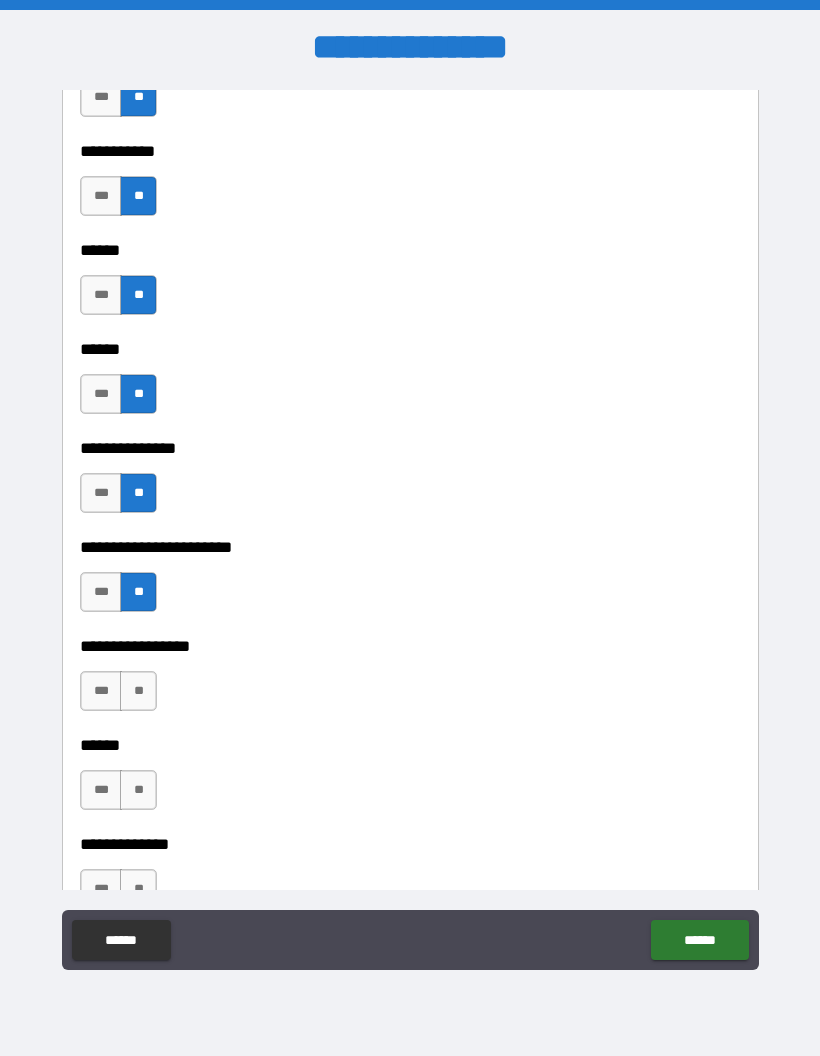 click on "**" at bounding box center [138, 691] 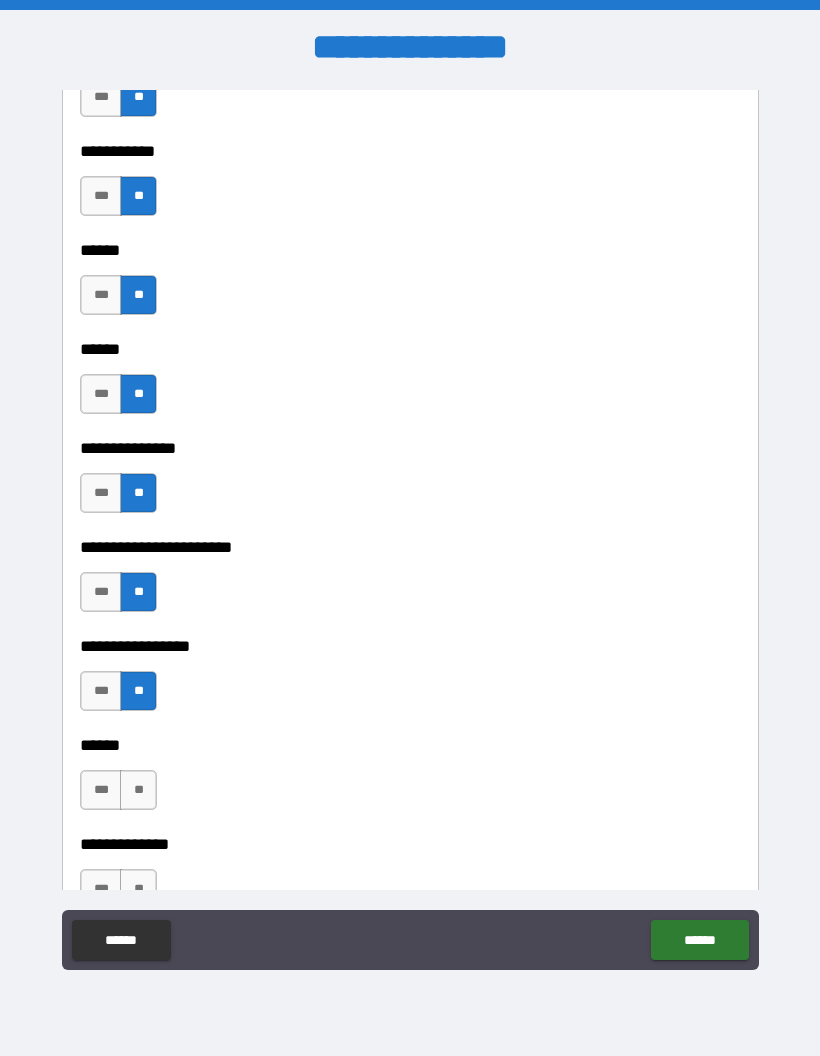 click on "**" at bounding box center [138, 790] 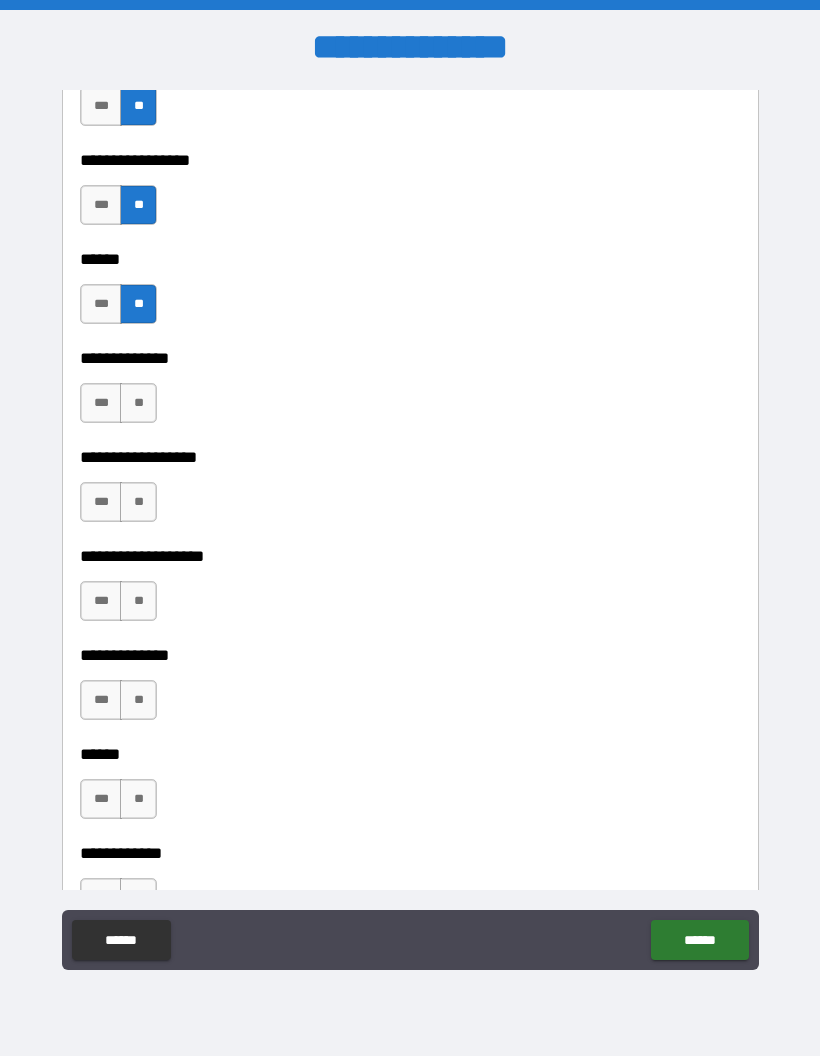 scroll, scrollTop: 3308, scrollLeft: 0, axis: vertical 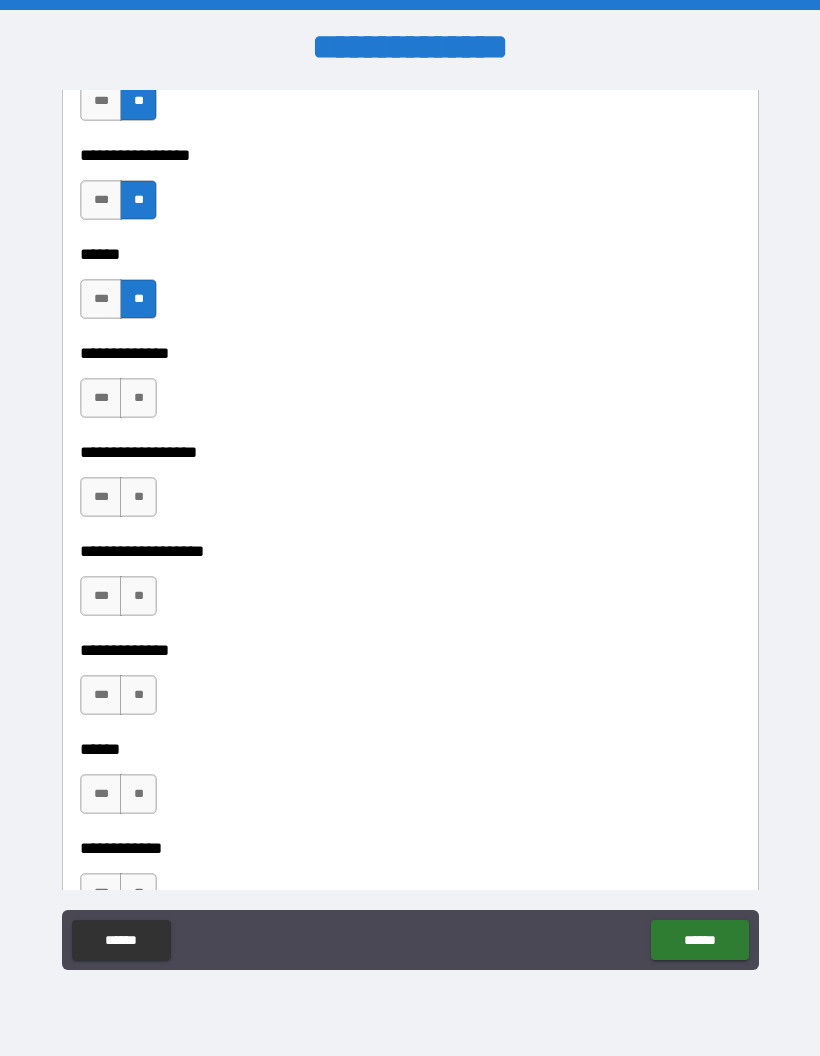 click on "**" at bounding box center (138, 398) 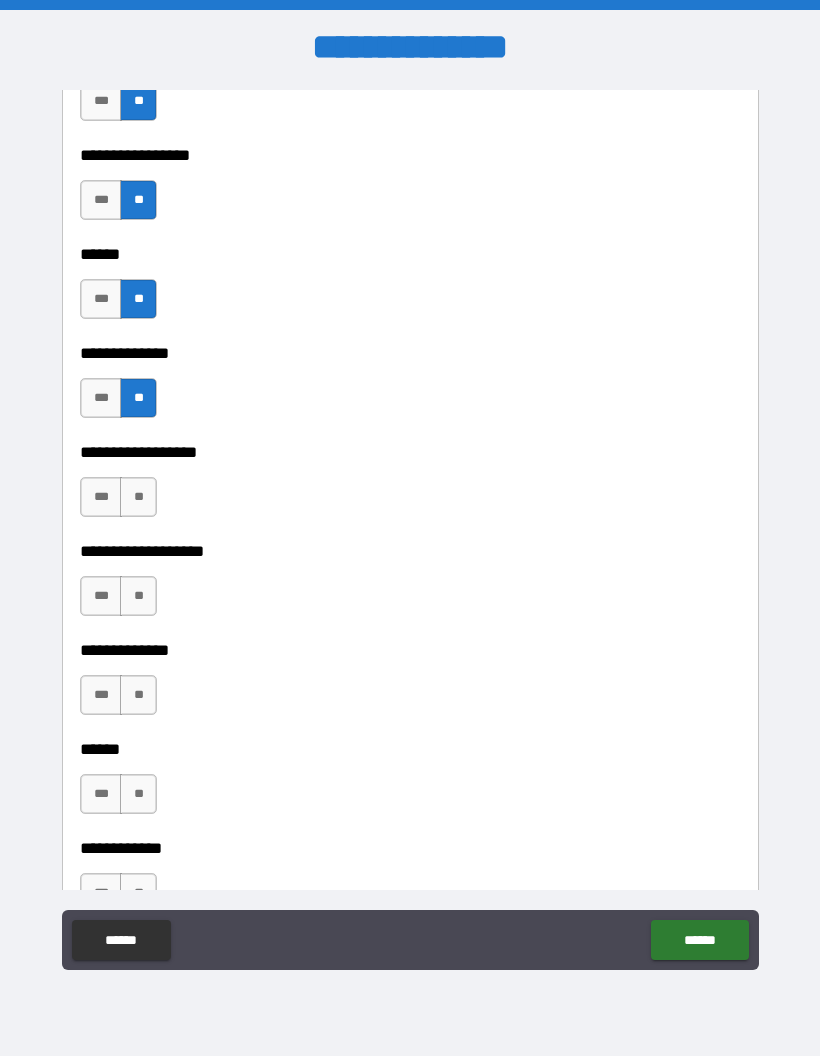 click on "**" at bounding box center (138, 497) 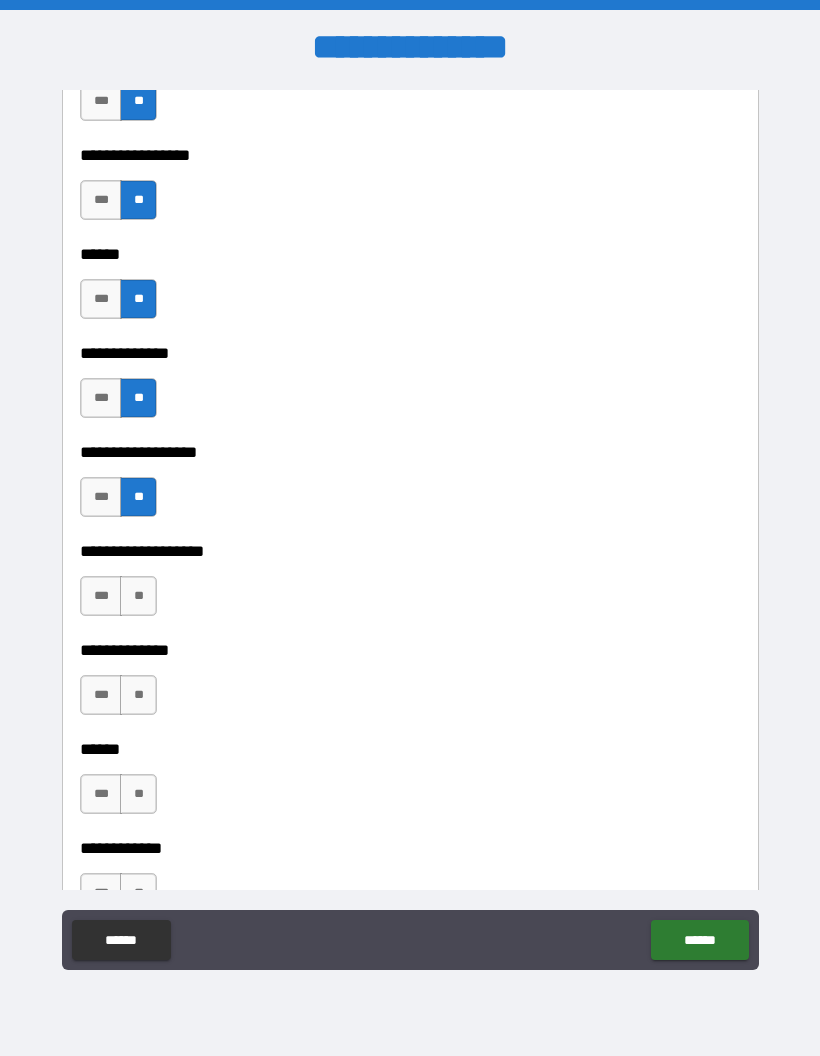 click on "**" at bounding box center (138, 596) 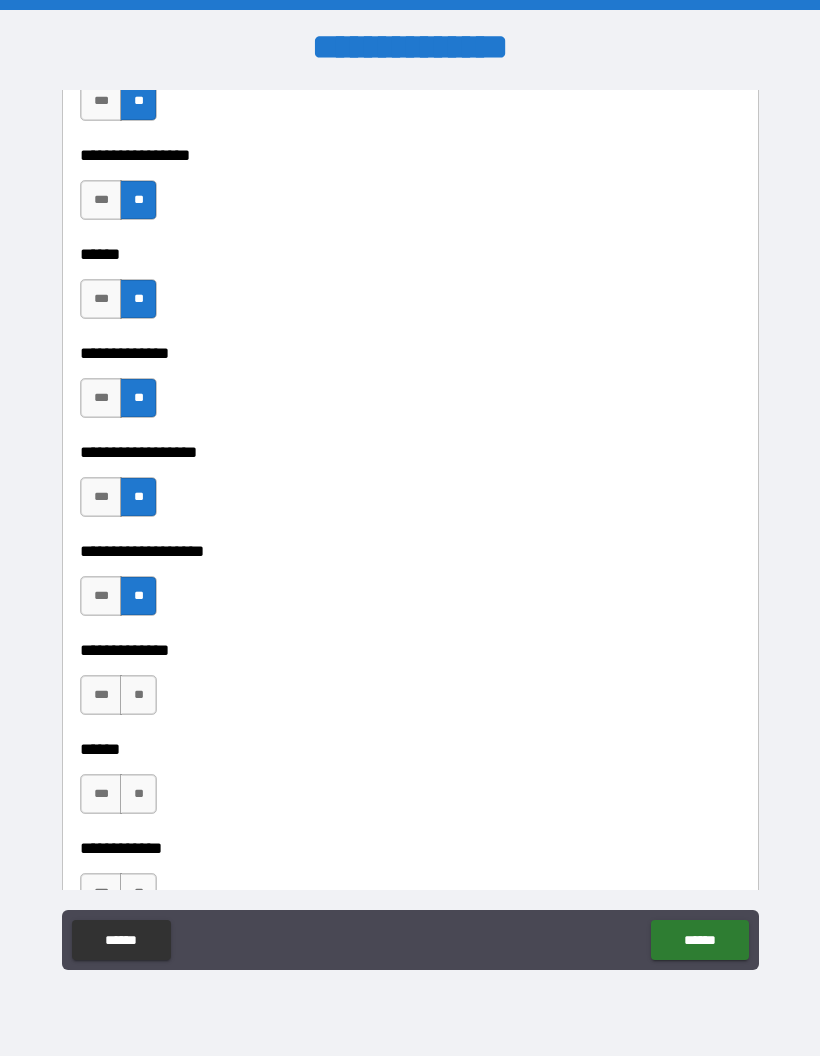 click on "**" at bounding box center [138, 695] 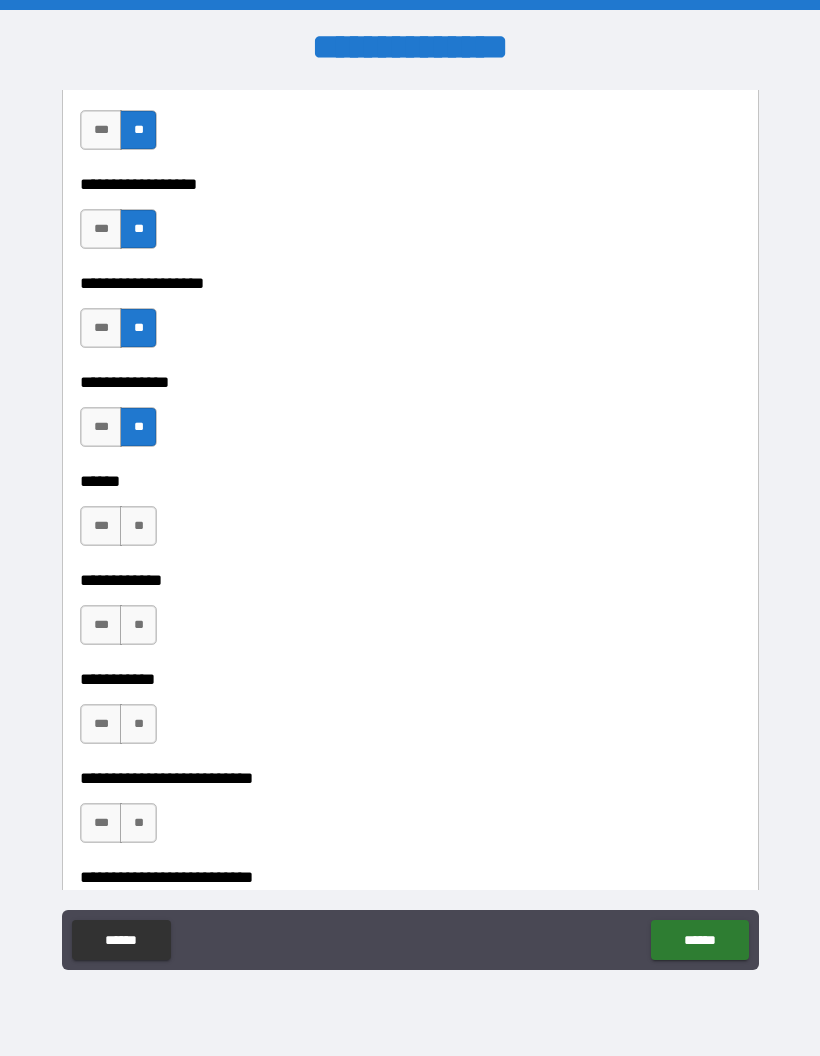 scroll, scrollTop: 3573, scrollLeft: 0, axis: vertical 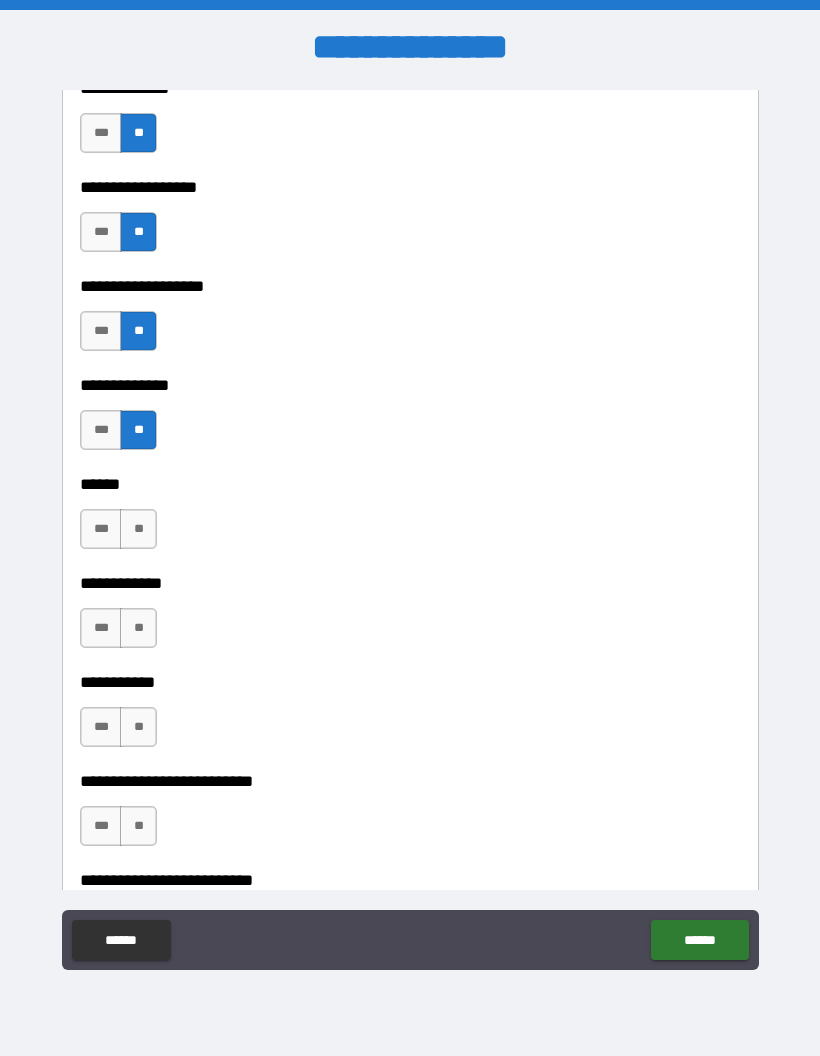 click on "**" at bounding box center [138, 529] 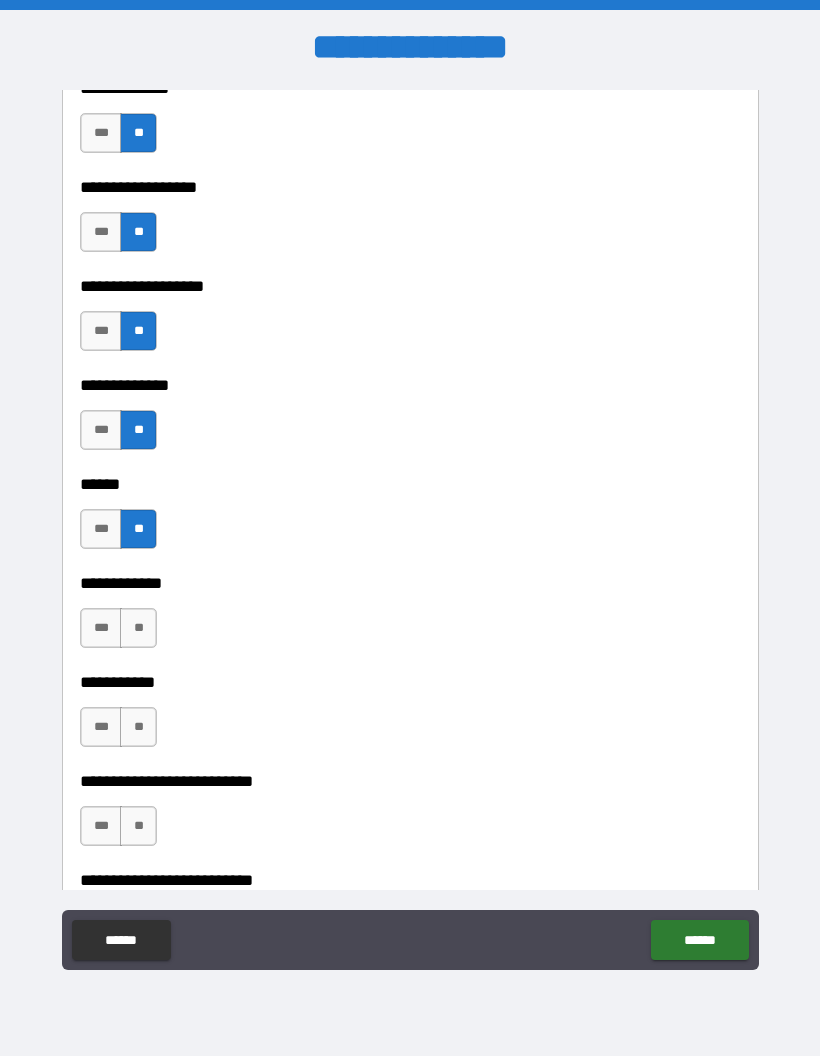 click on "**" at bounding box center (138, 628) 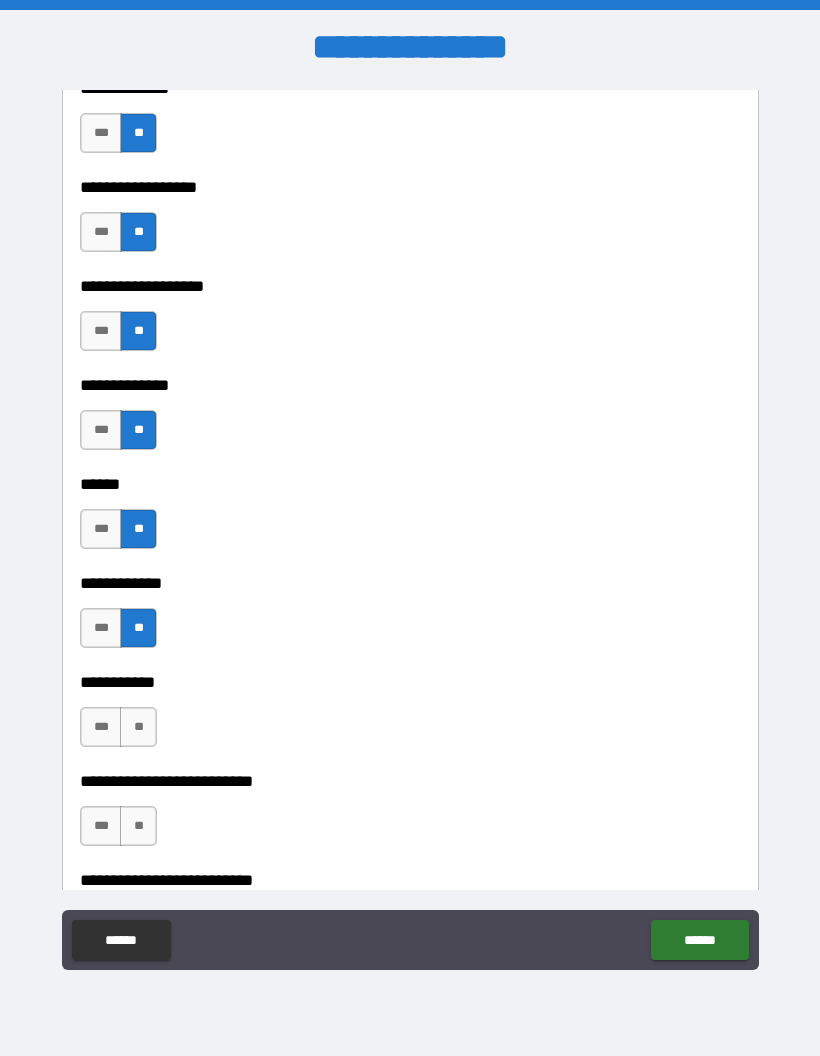 click on "**" at bounding box center [138, 727] 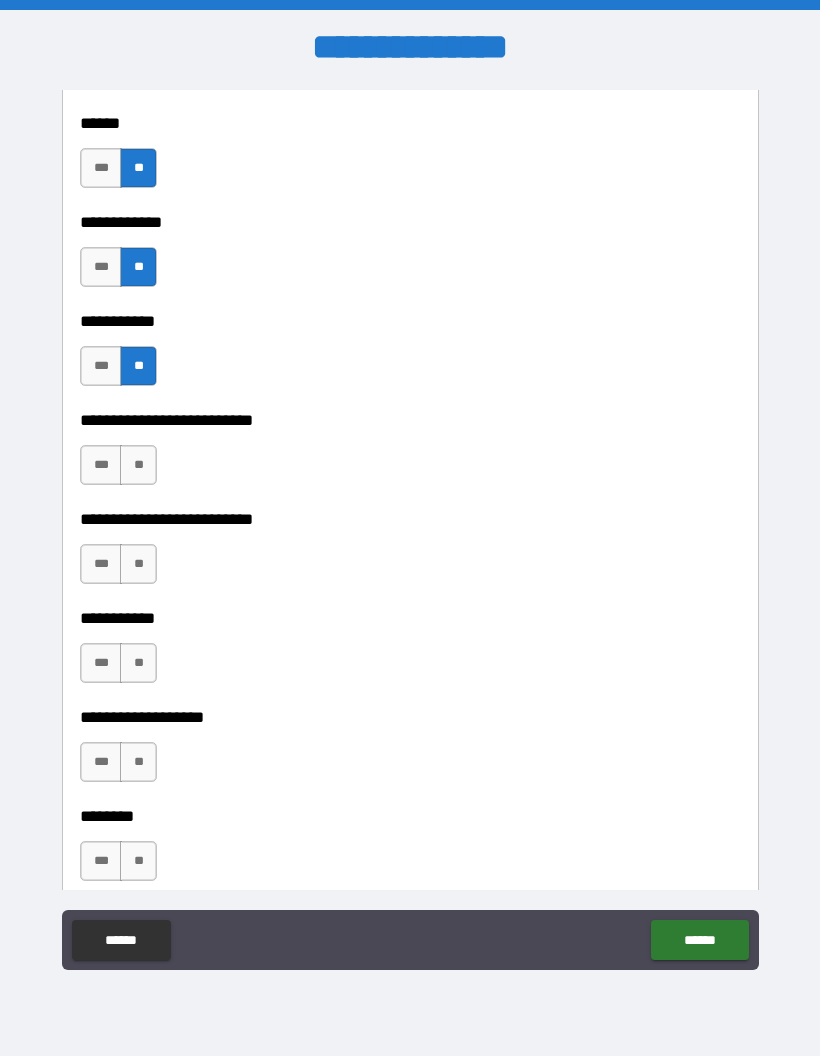 scroll, scrollTop: 3936, scrollLeft: 0, axis: vertical 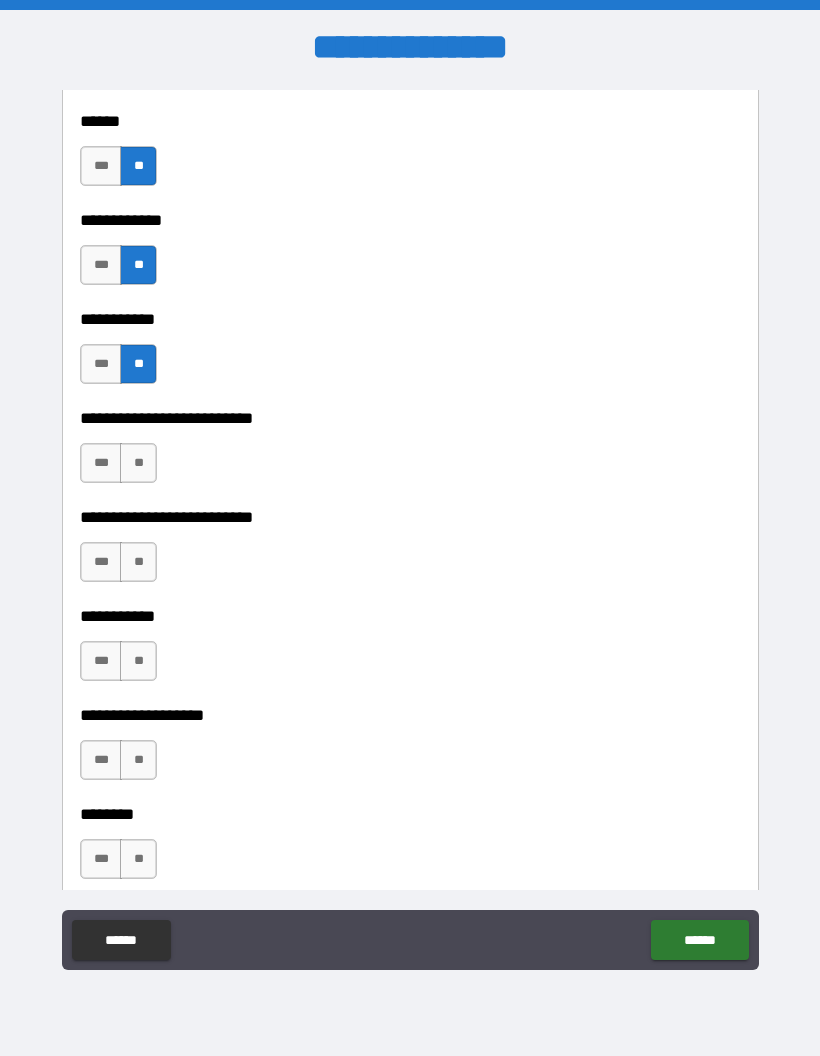 click on "**" at bounding box center (138, 463) 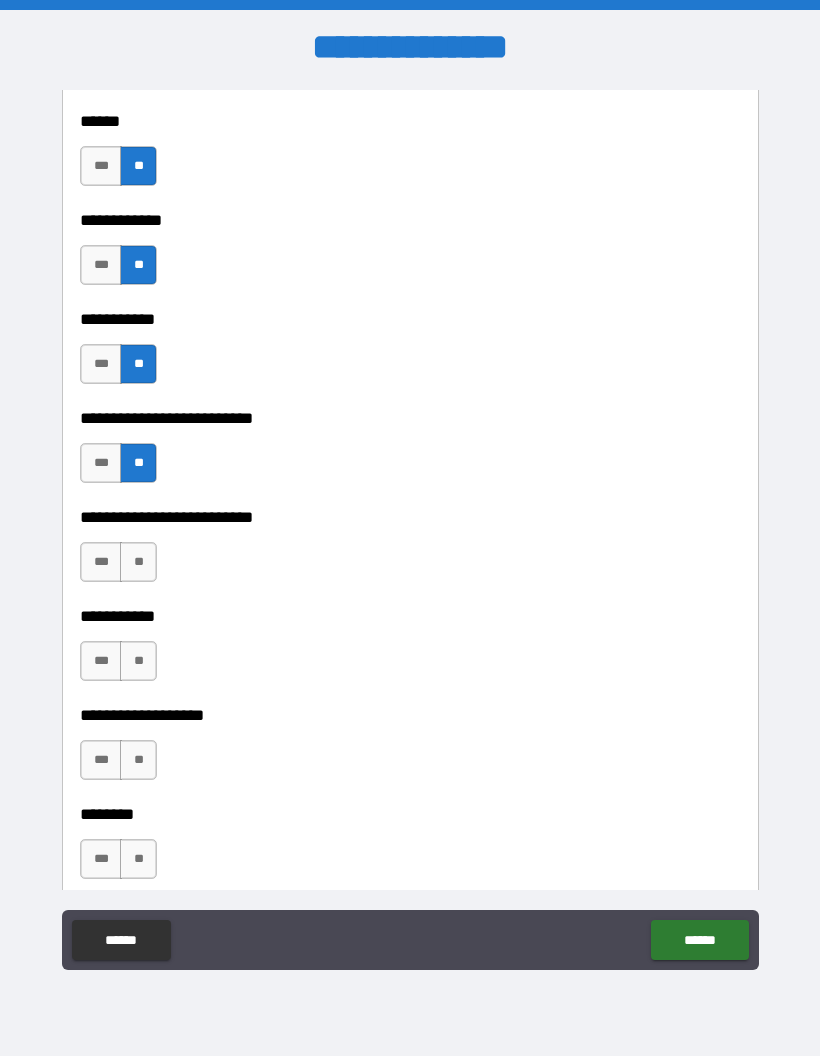 click on "**" at bounding box center [138, 562] 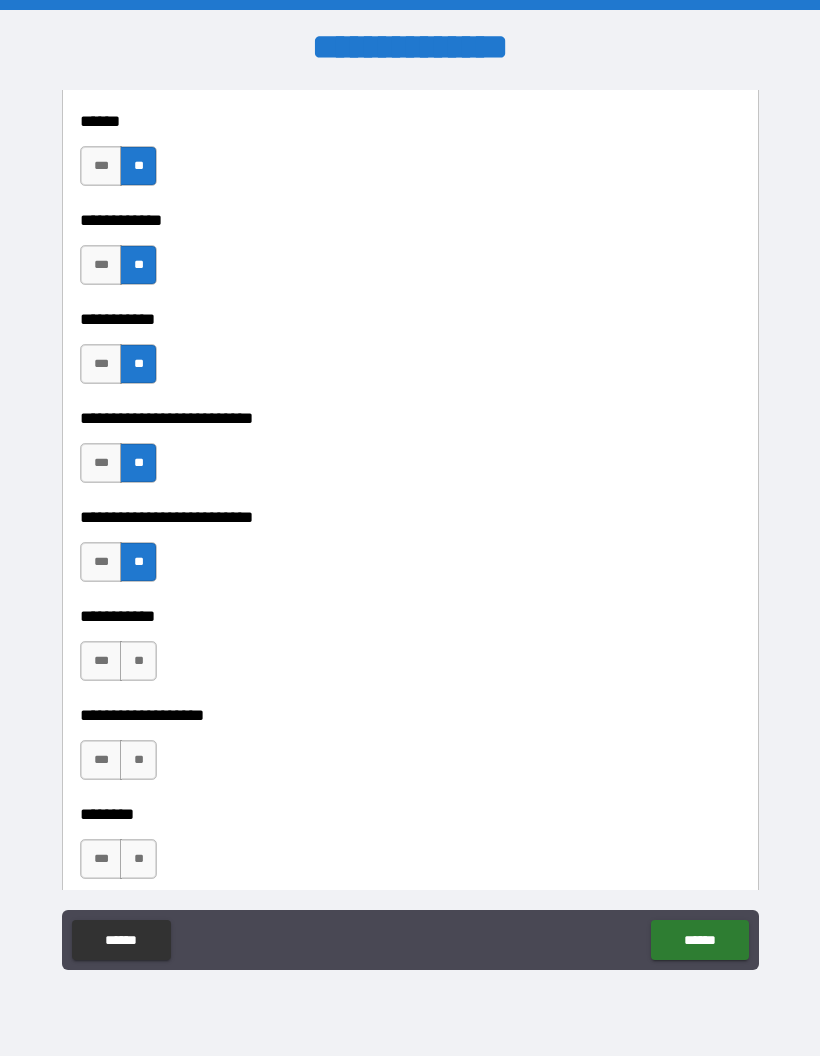click on "**" at bounding box center (138, 661) 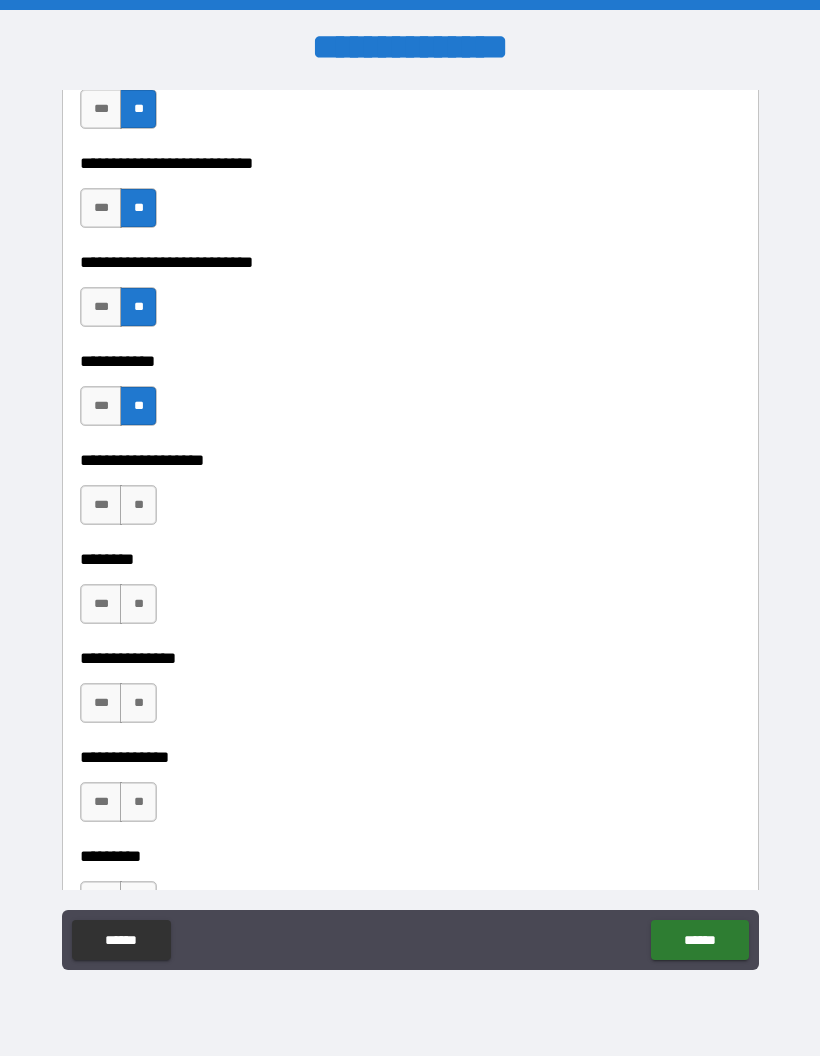 scroll, scrollTop: 4188, scrollLeft: 0, axis: vertical 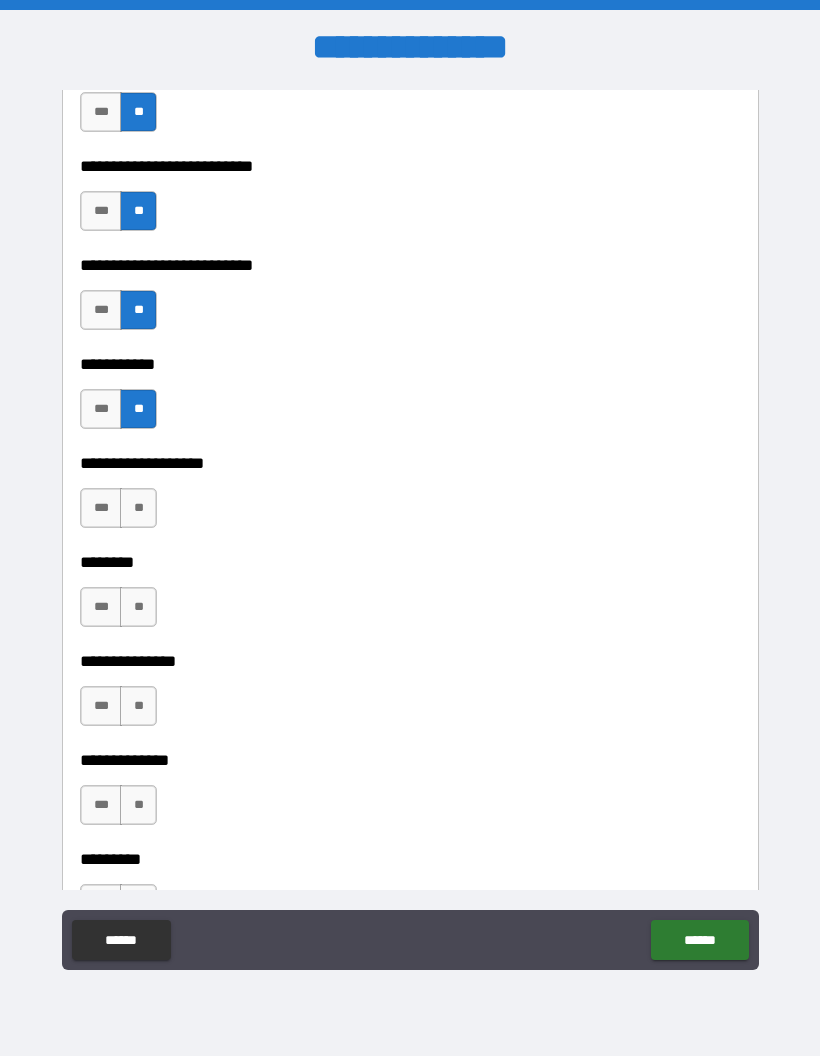 click on "**" at bounding box center (138, 508) 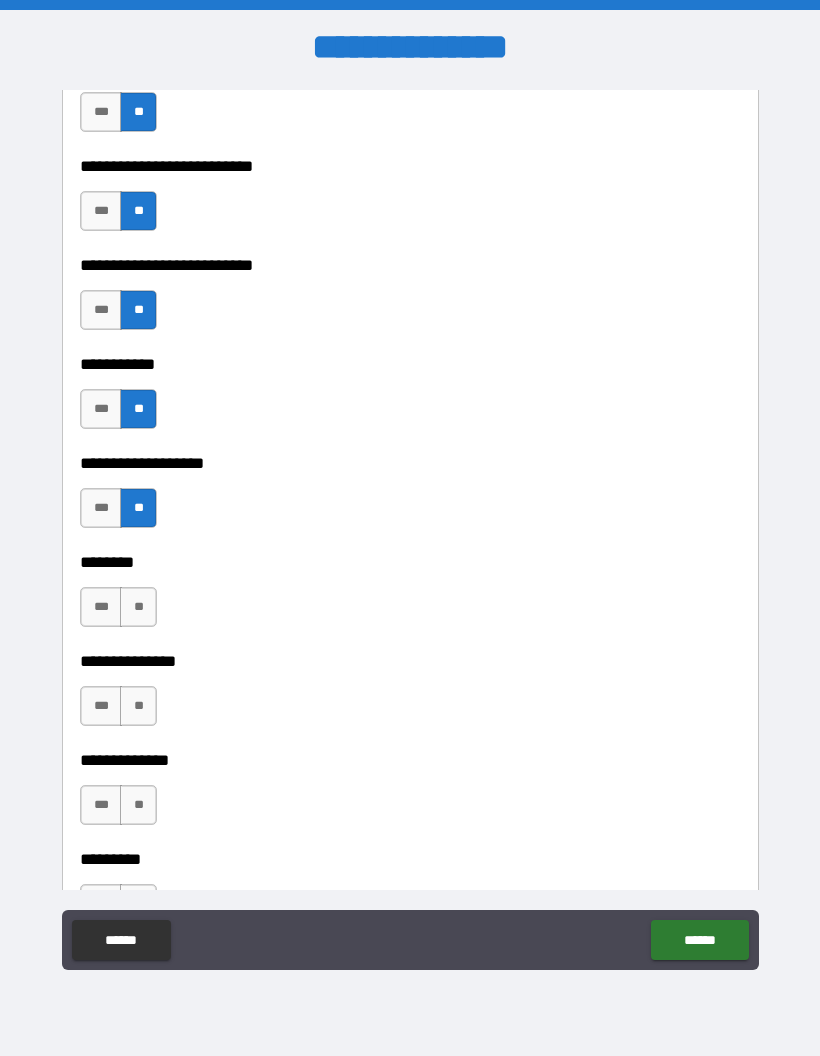 click on "**" at bounding box center (138, 607) 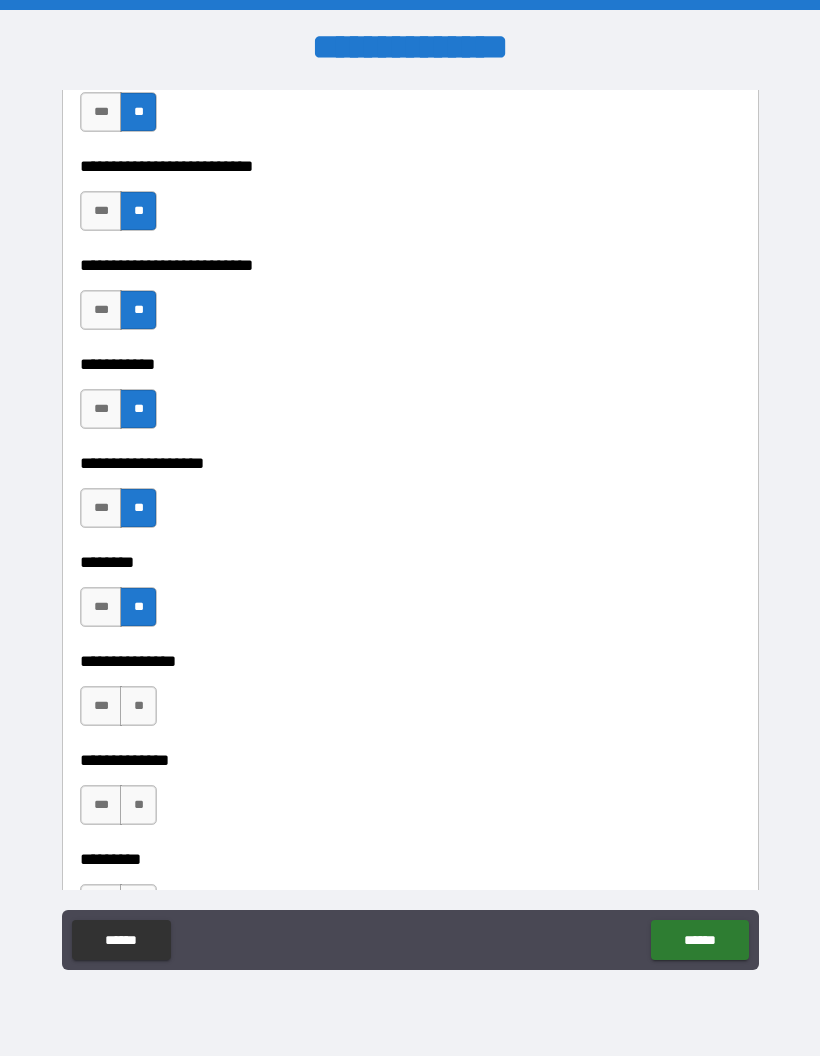click on "**" at bounding box center (138, 706) 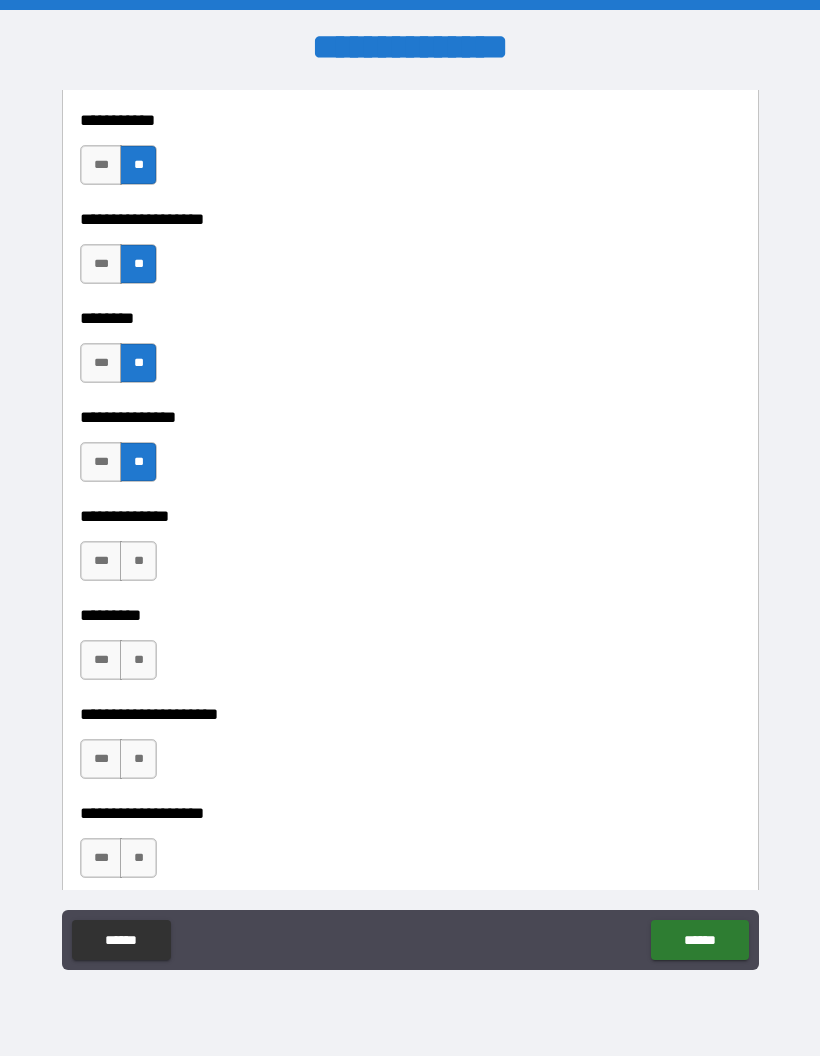 scroll, scrollTop: 4440, scrollLeft: 0, axis: vertical 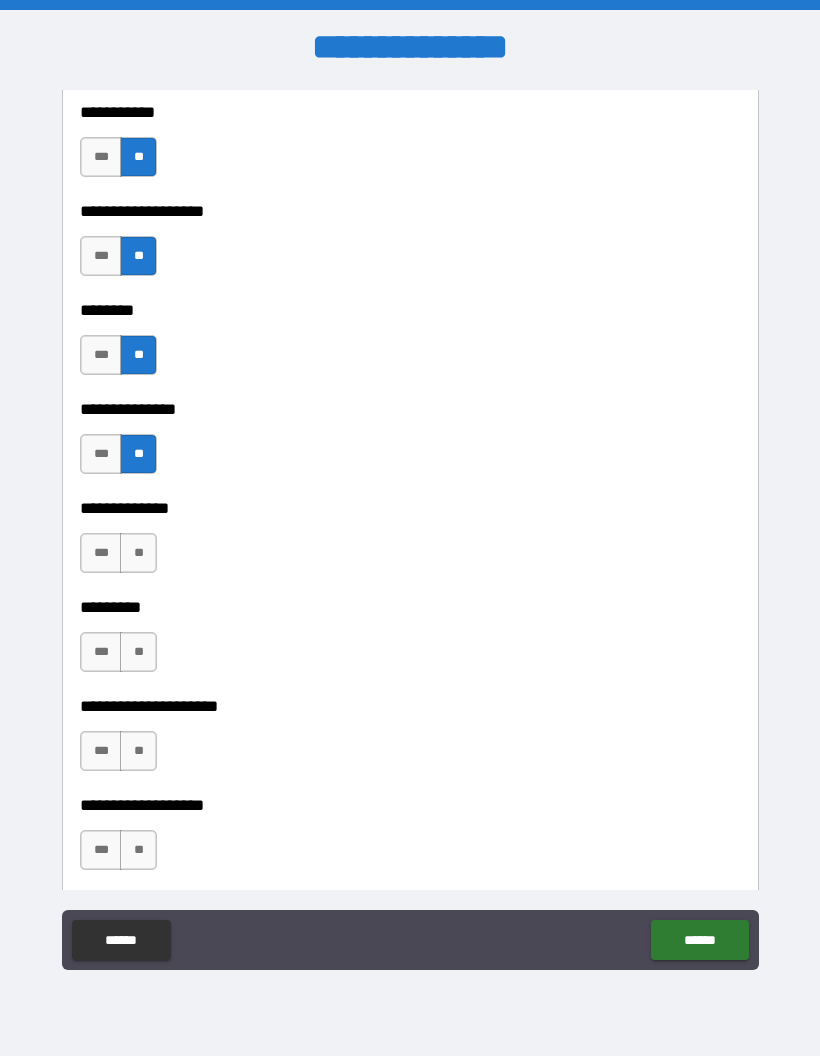 click on "**" at bounding box center (138, 553) 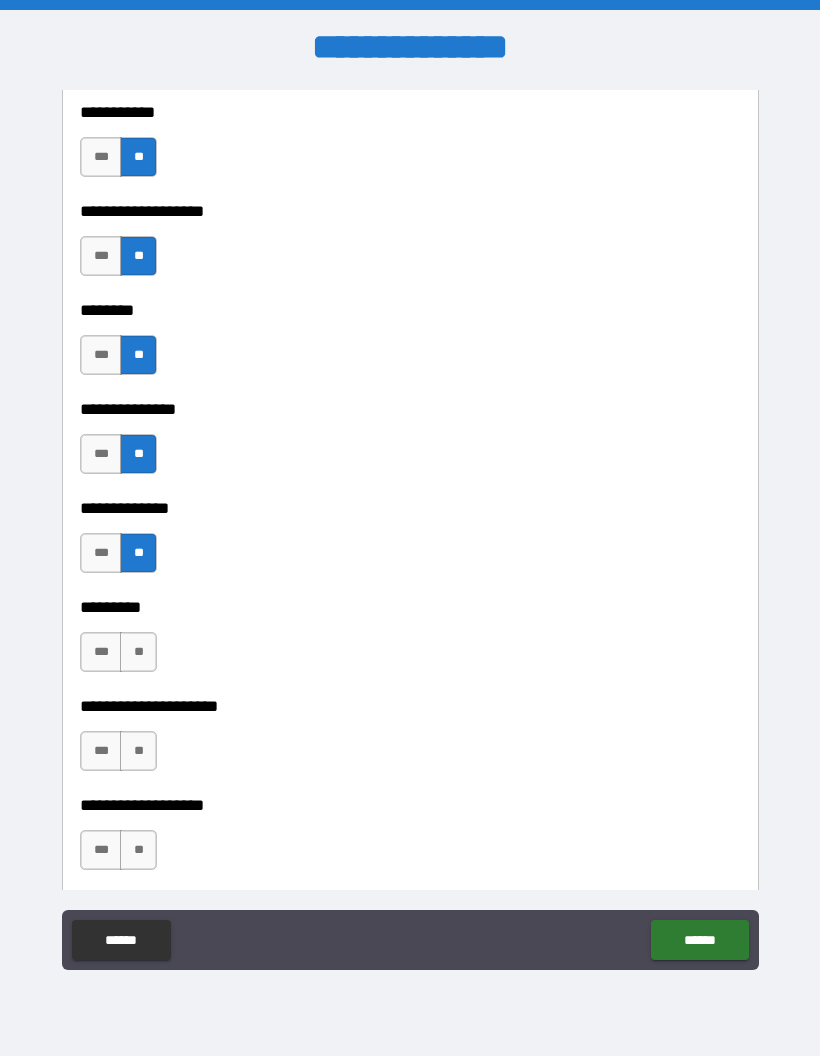 click on "**" at bounding box center [138, 652] 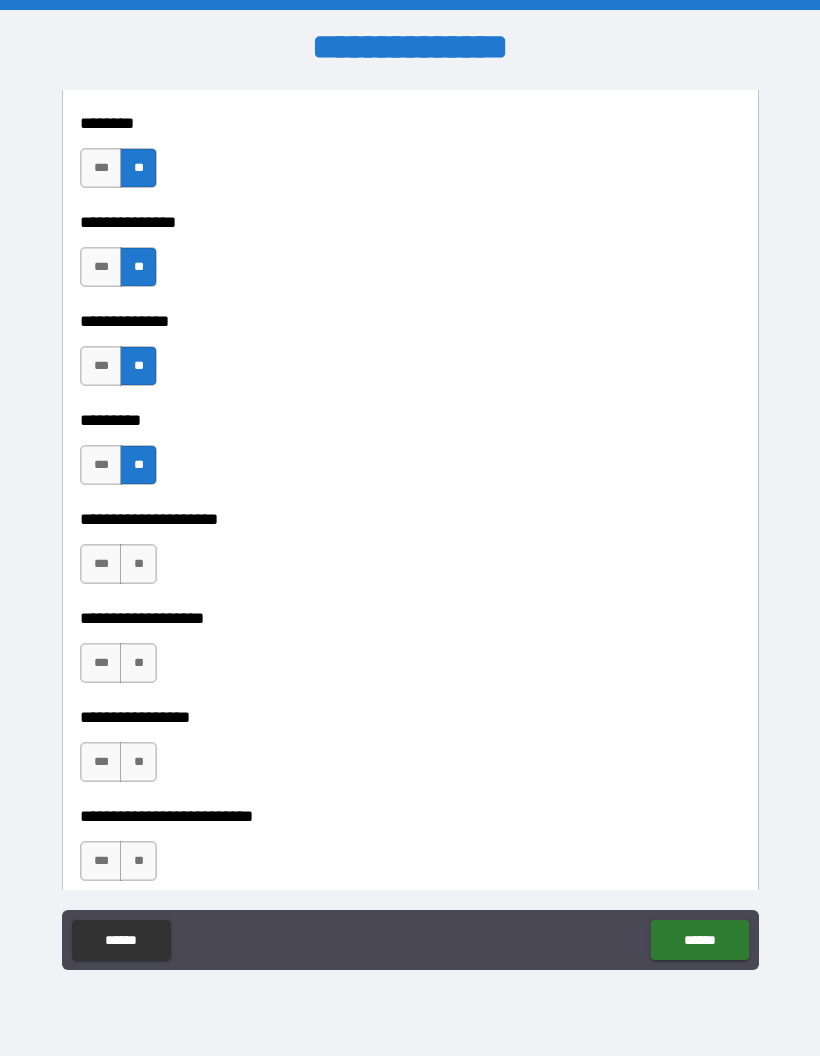 scroll, scrollTop: 4629, scrollLeft: 0, axis: vertical 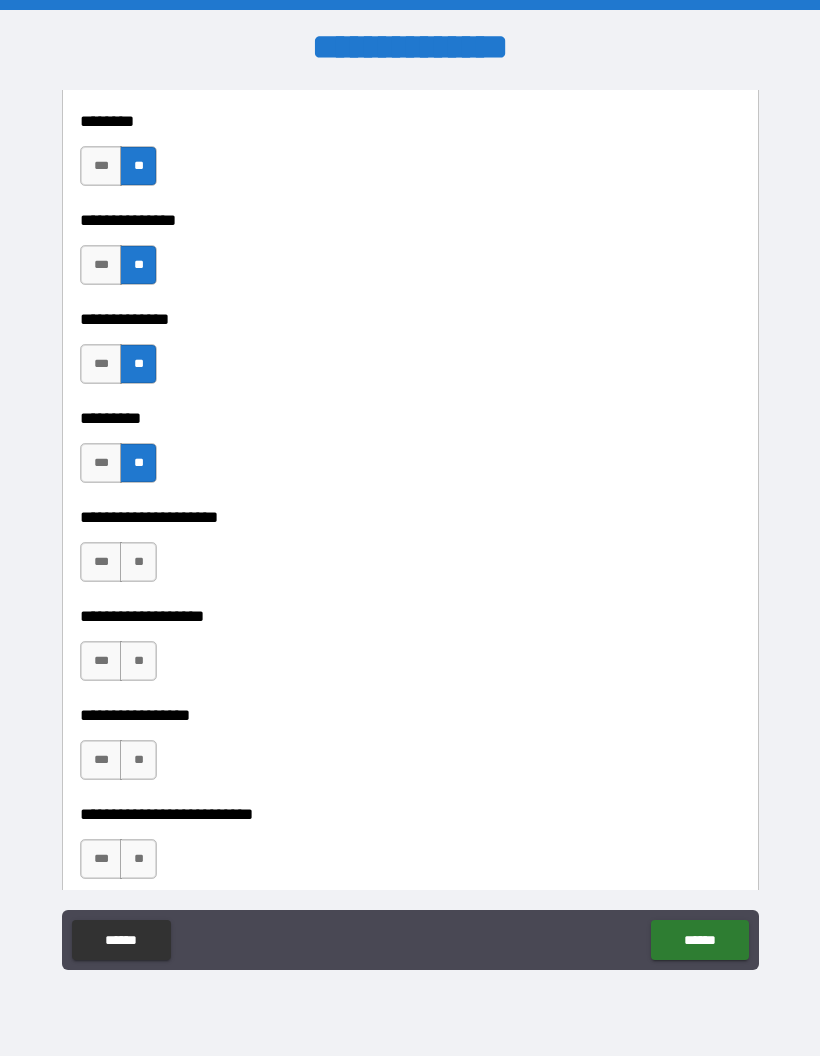 click on "**" at bounding box center (138, 562) 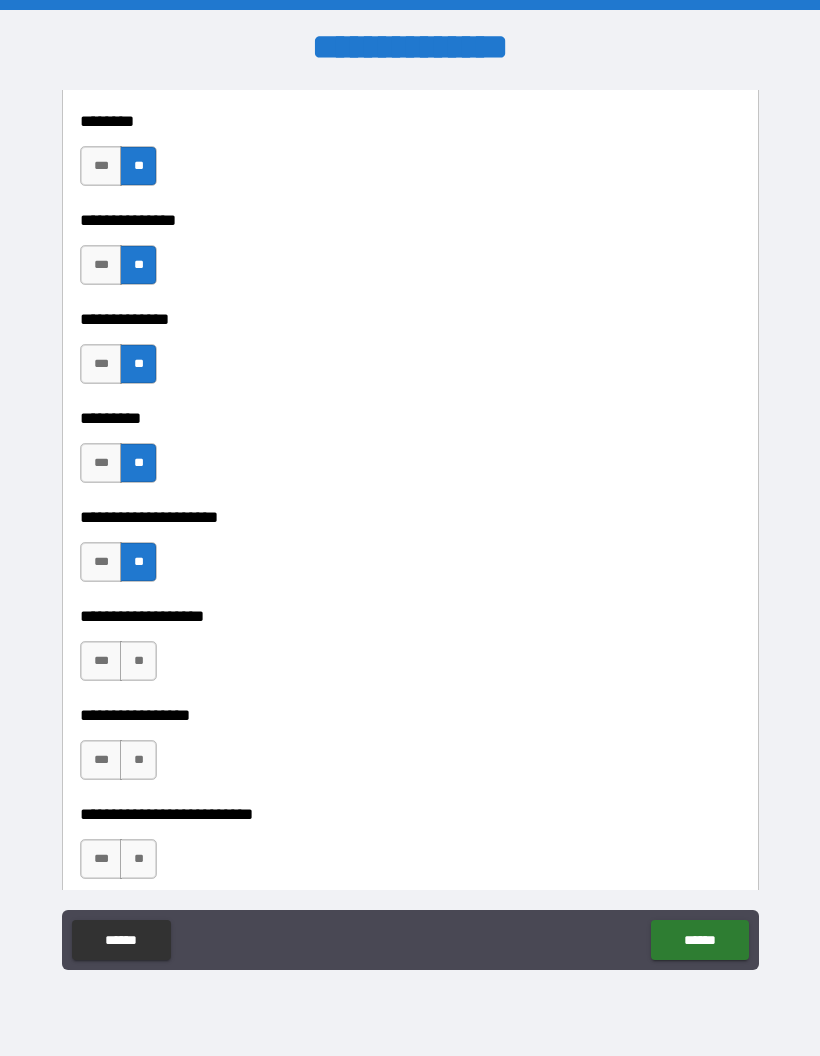 click on "**" at bounding box center (138, 661) 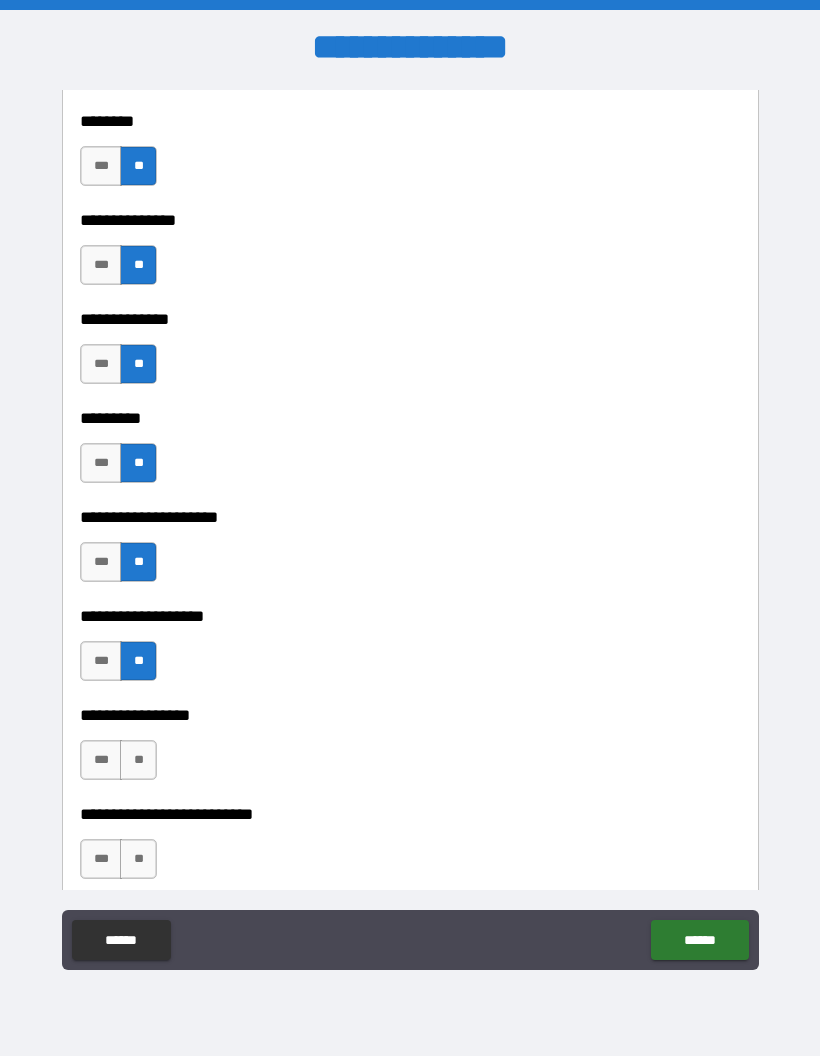 click on "**" at bounding box center (138, 760) 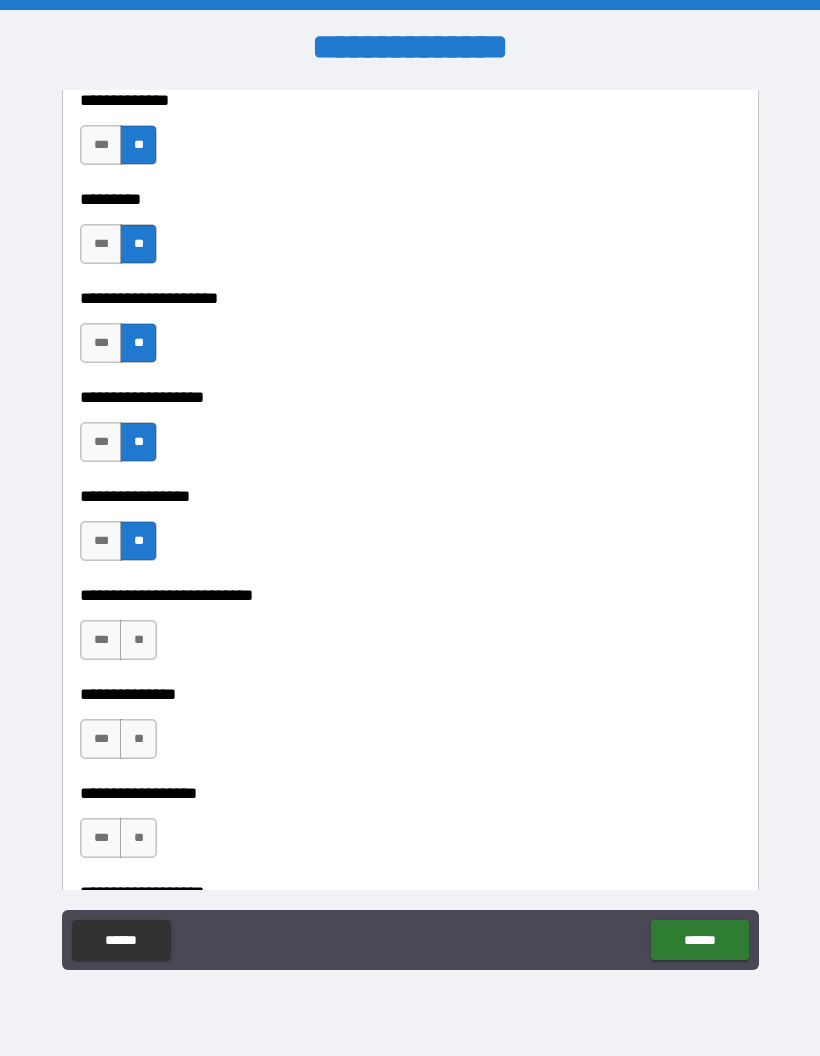 scroll, scrollTop: 4851, scrollLeft: 0, axis: vertical 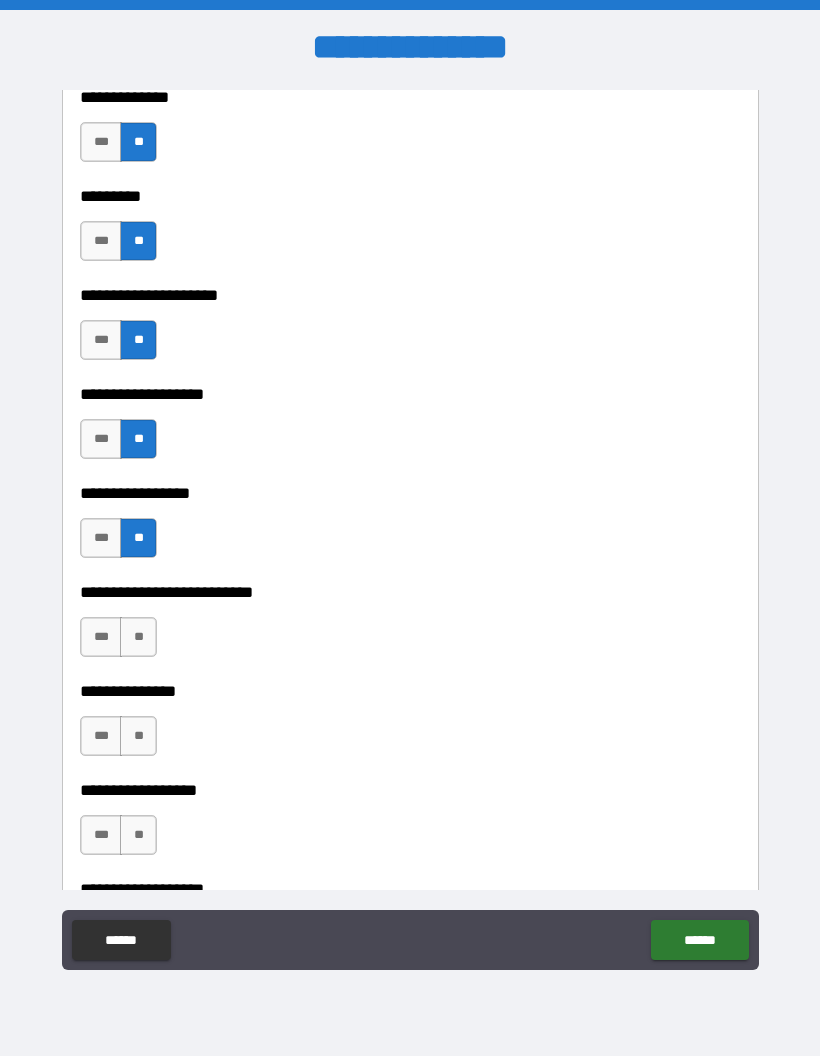 click on "**" at bounding box center (138, 637) 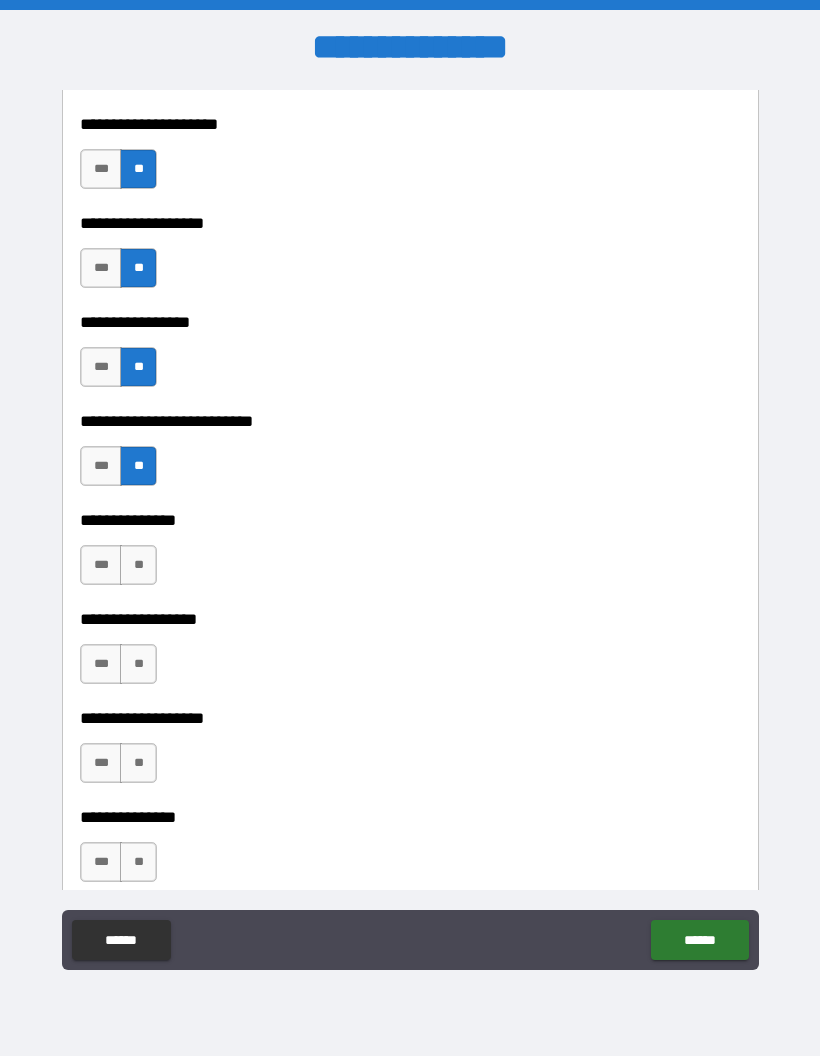scroll, scrollTop: 5041, scrollLeft: 0, axis: vertical 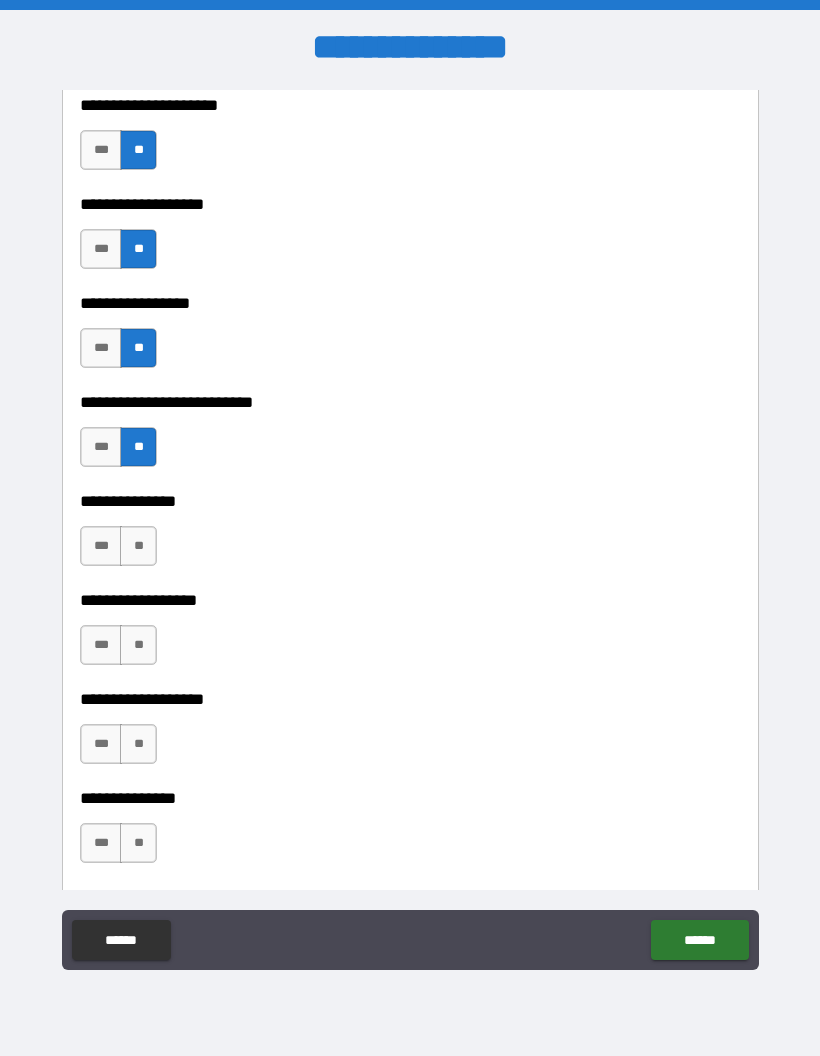 click on "**" at bounding box center [138, 546] 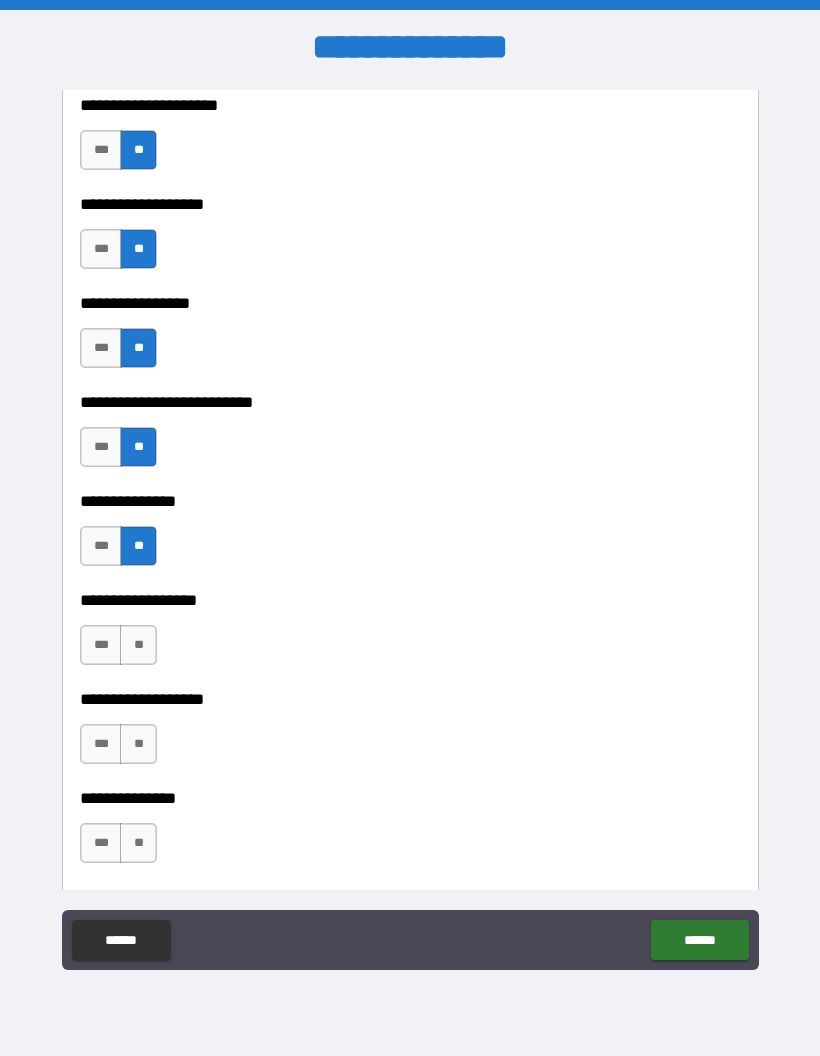 click on "**" at bounding box center (138, 645) 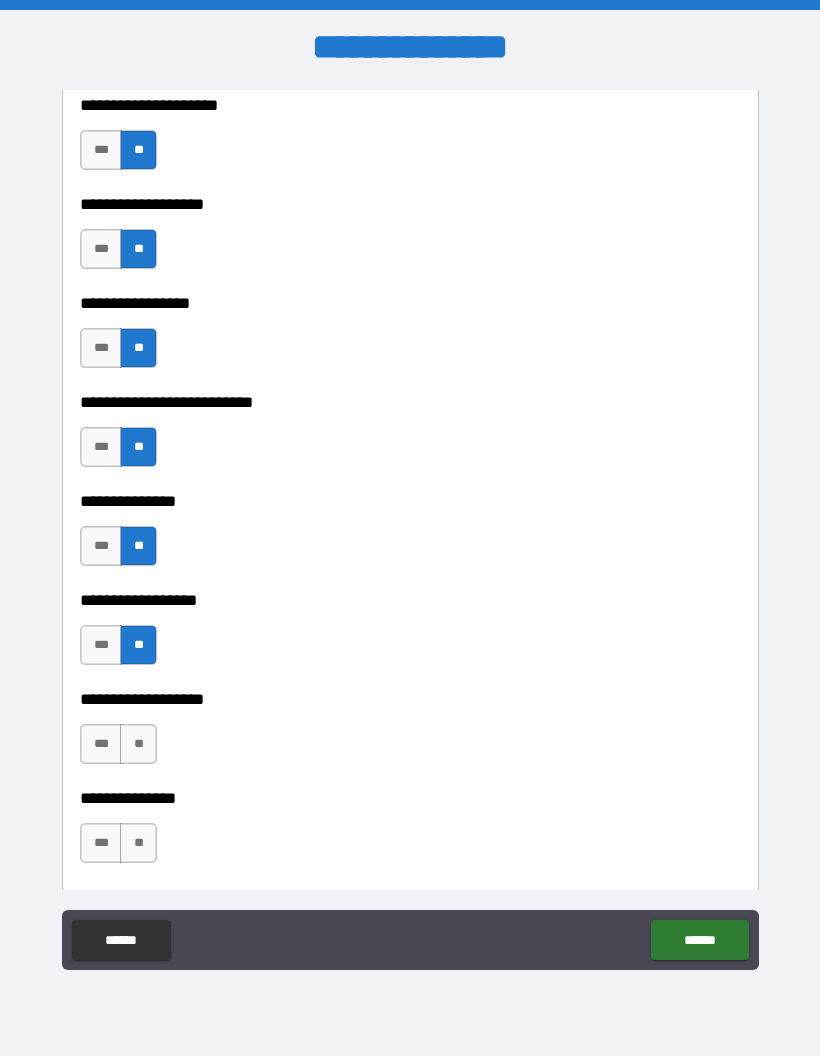 click on "**" at bounding box center [138, 744] 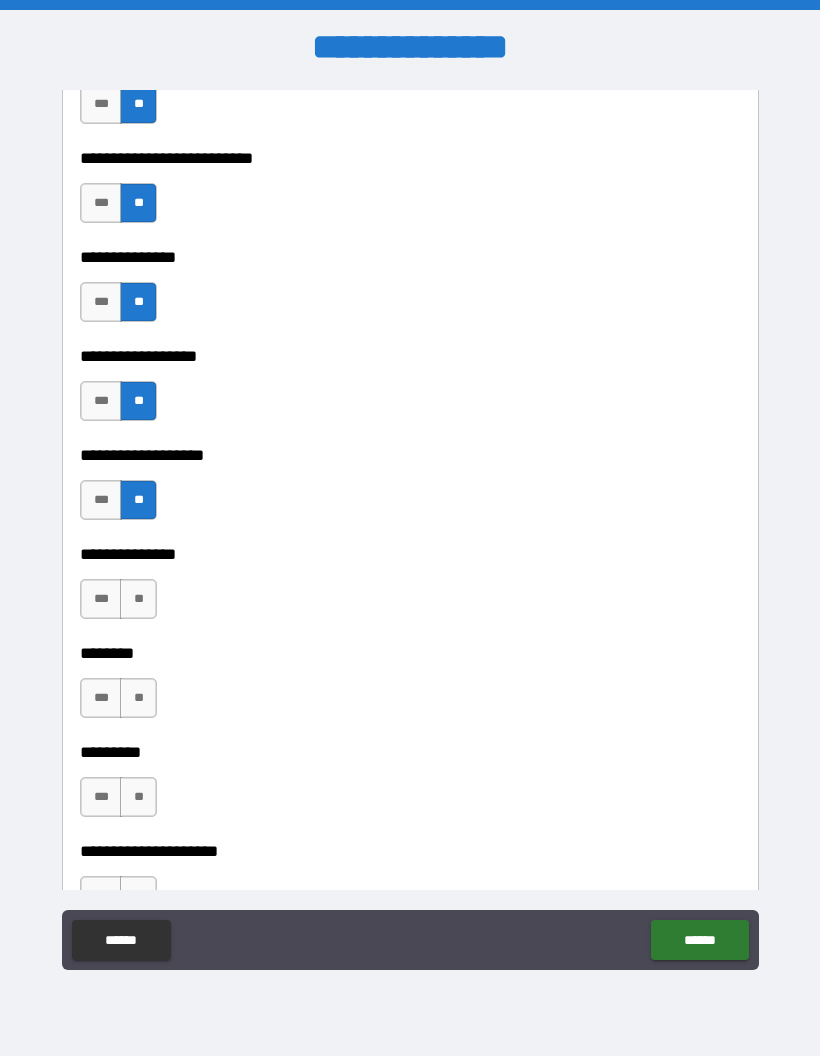 scroll, scrollTop: 5293, scrollLeft: 0, axis: vertical 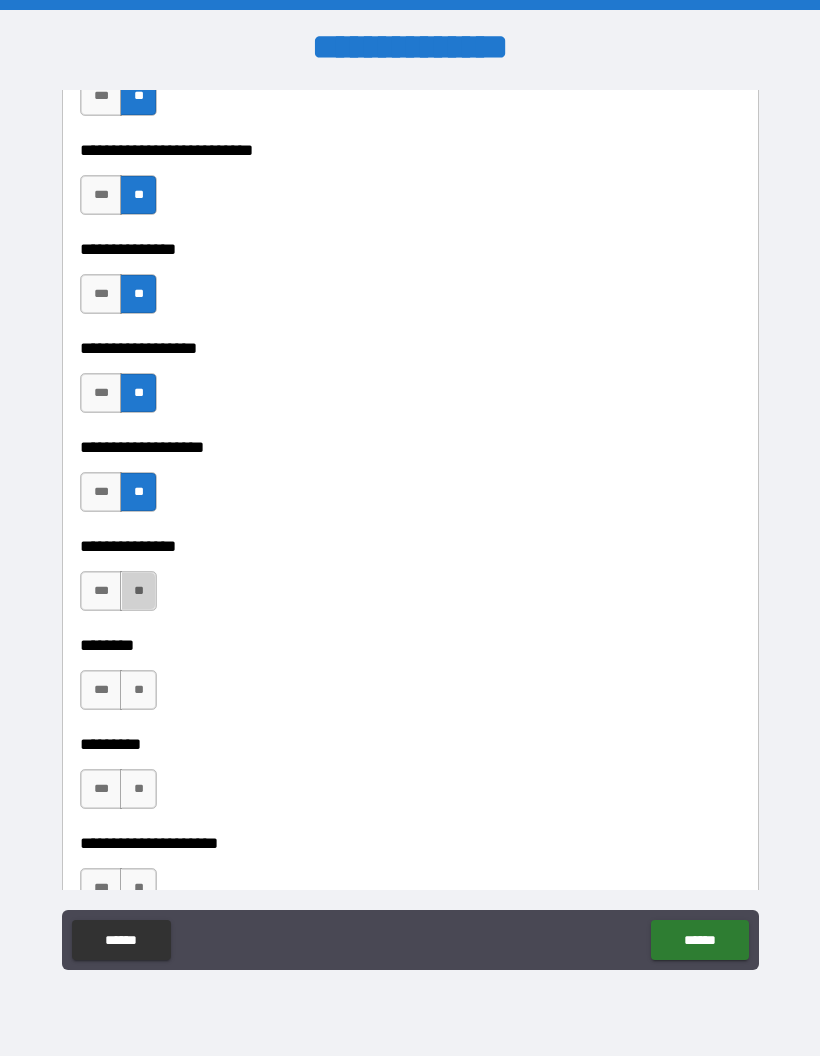 click on "**" at bounding box center [138, 591] 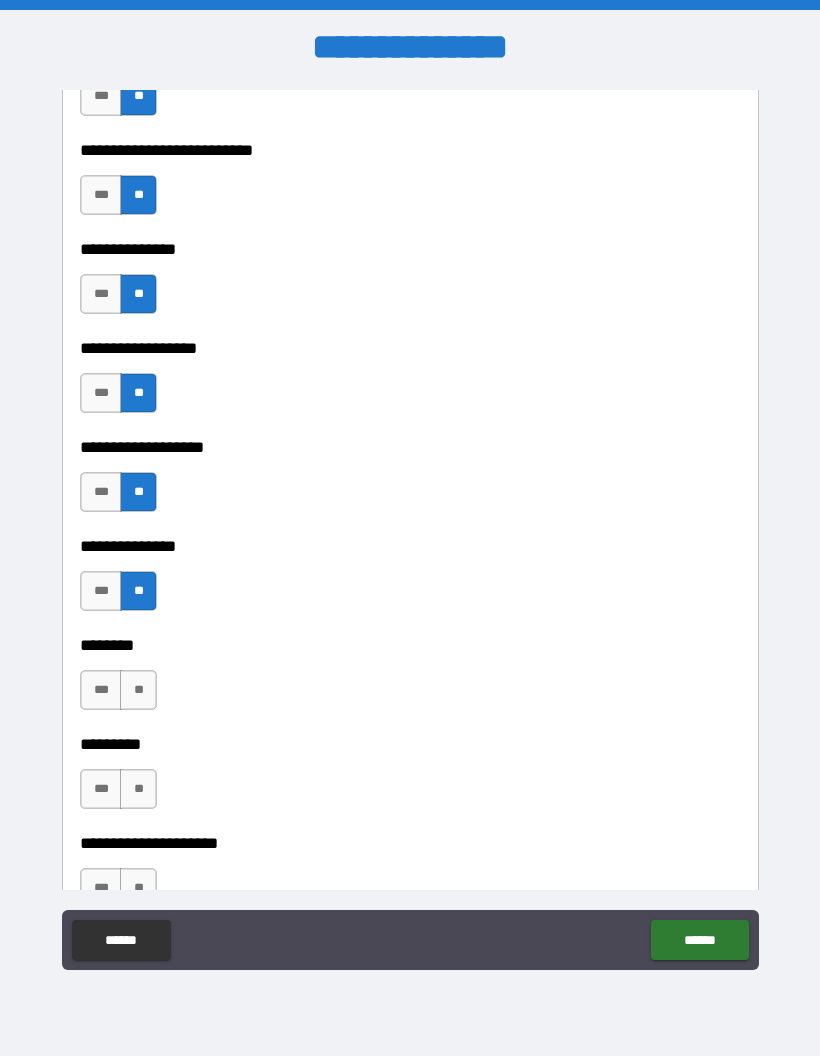 click on "**" at bounding box center [138, 690] 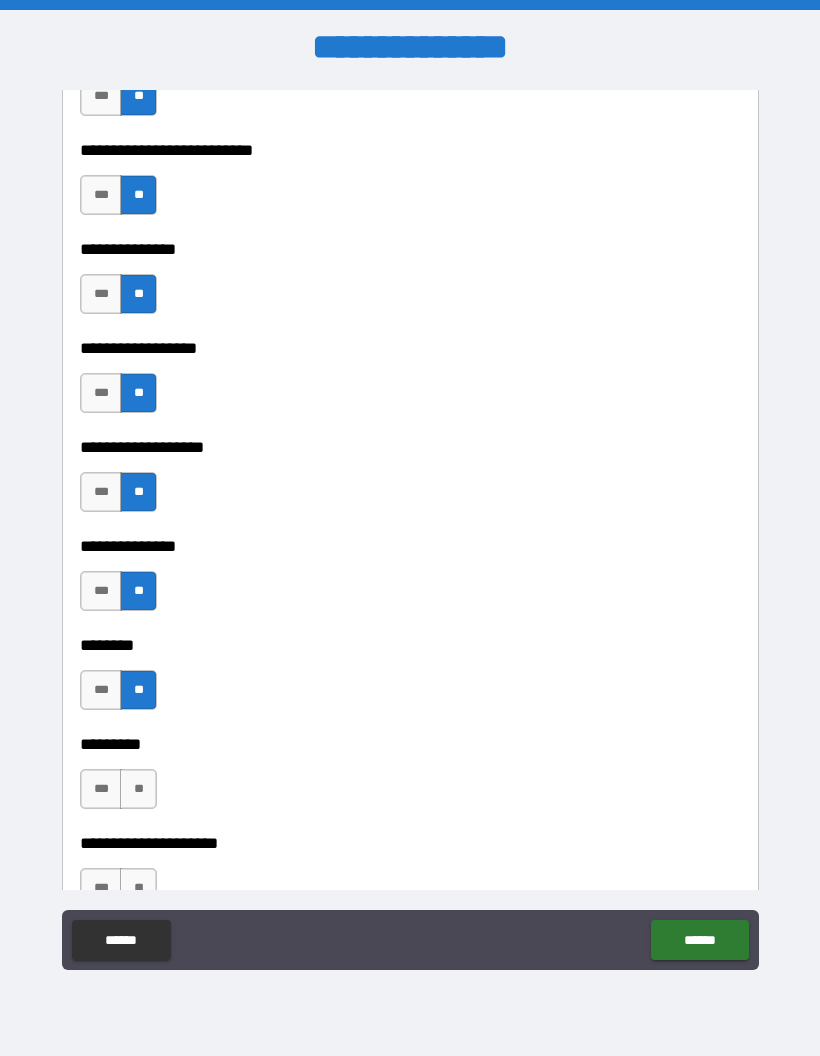 click on "**" at bounding box center (138, 789) 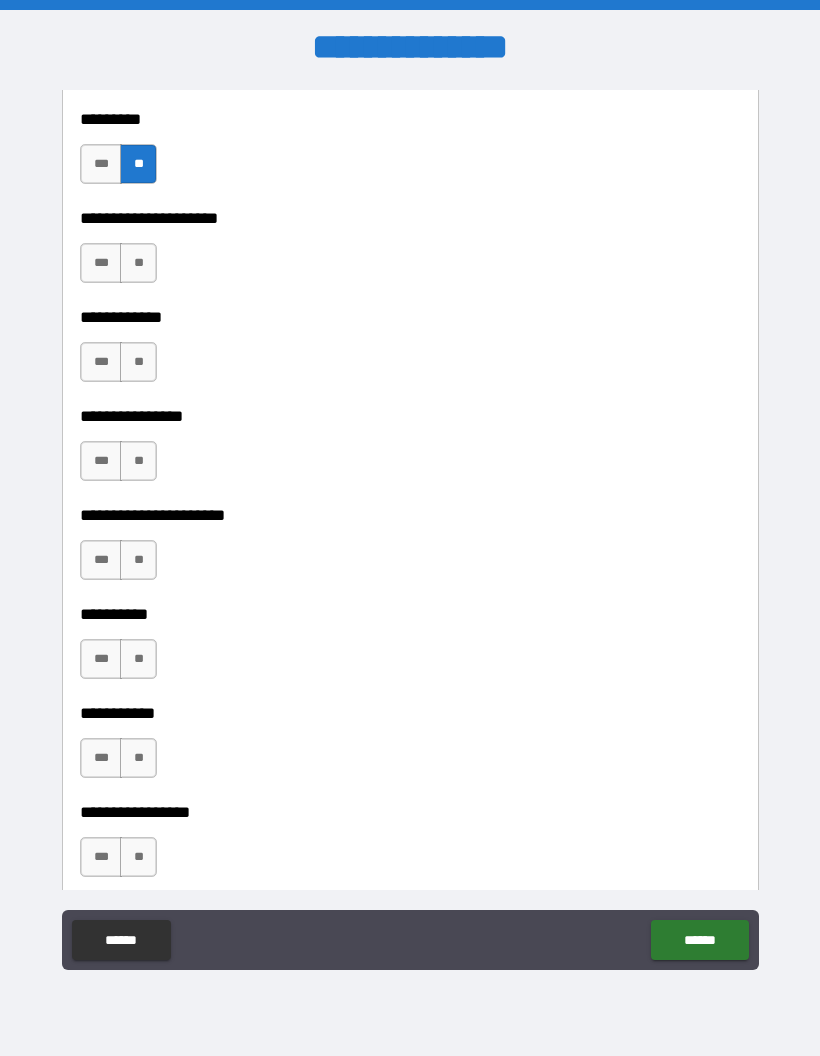 scroll, scrollTop: 5948, scrollLeft: 0, axis: vertical 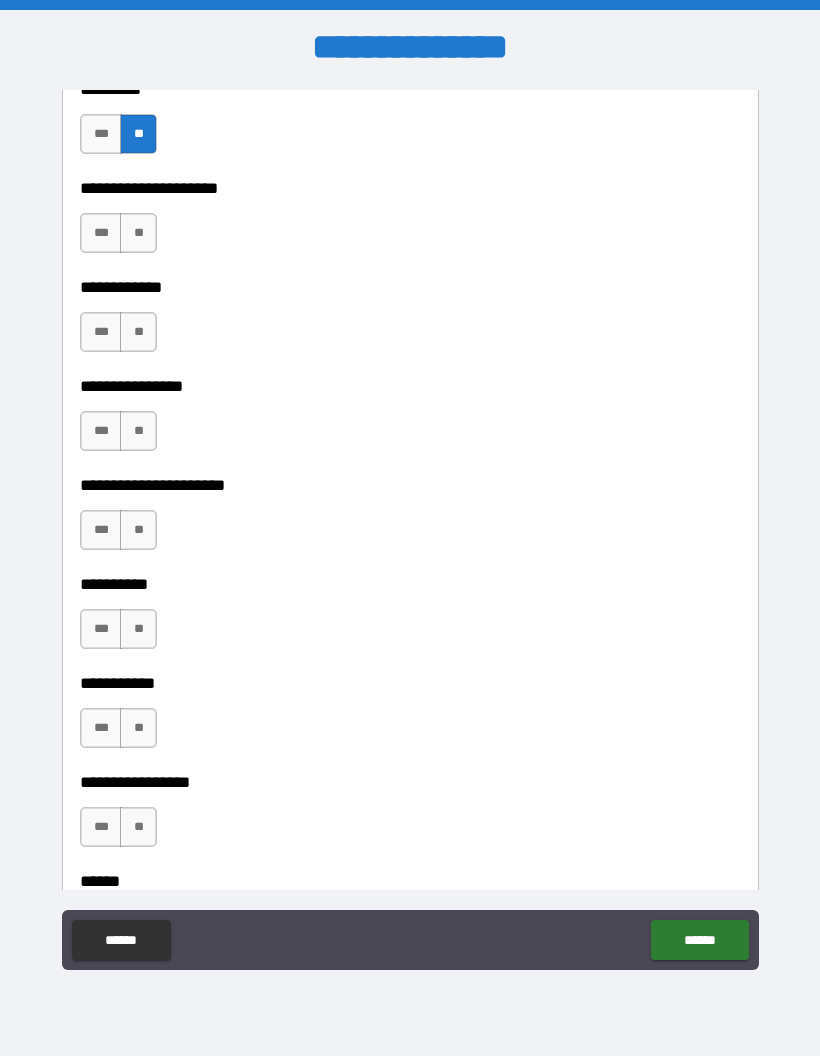 click on "**" at bounding box center (138, 233) 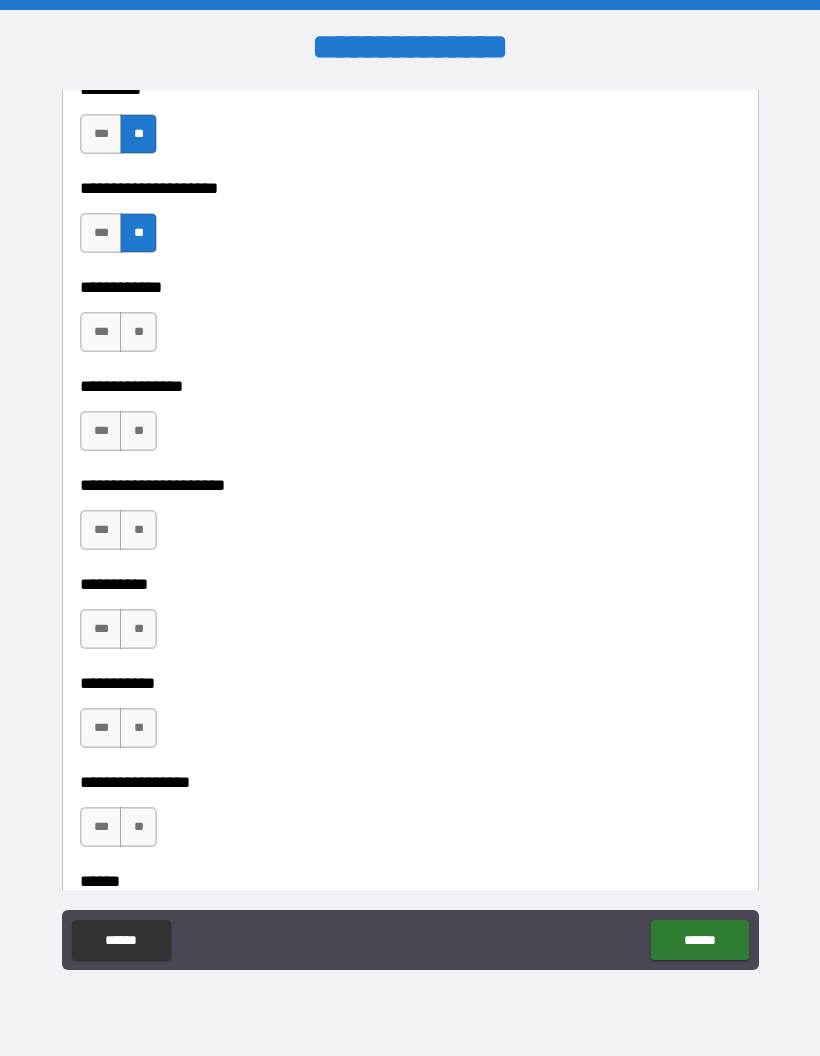 click on "**" at bounding box center (138, 332) 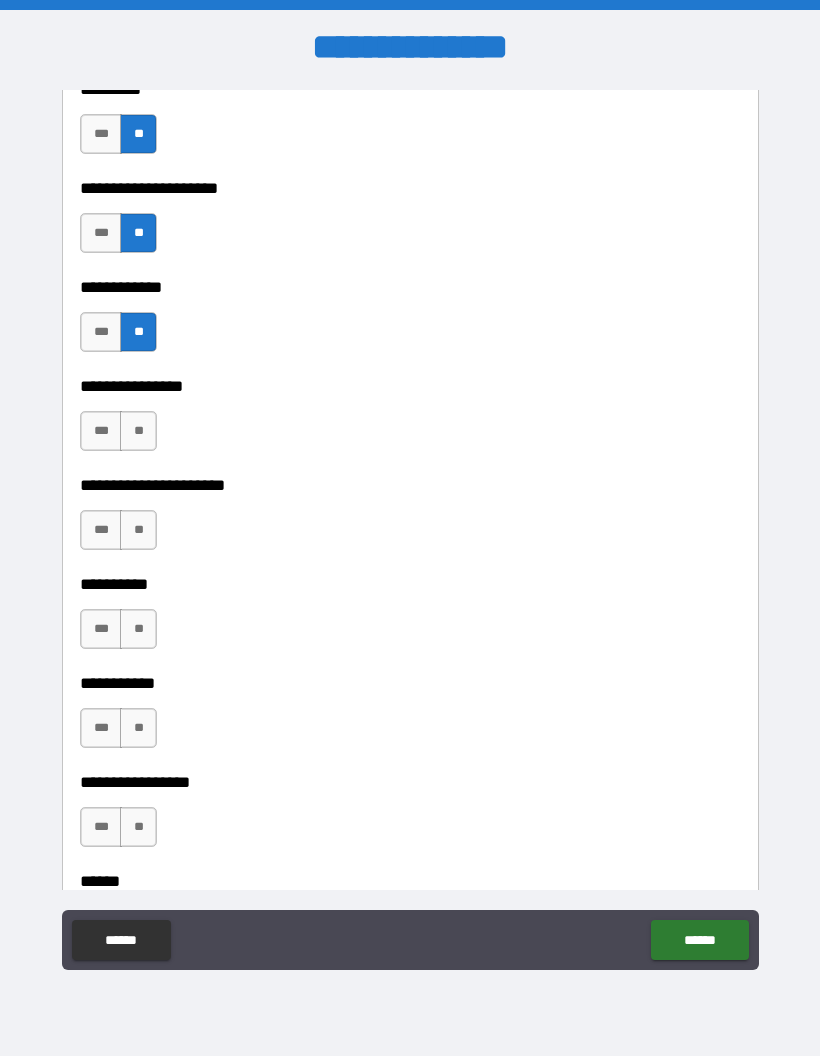 click on "**" at bounding box center (138, 431) 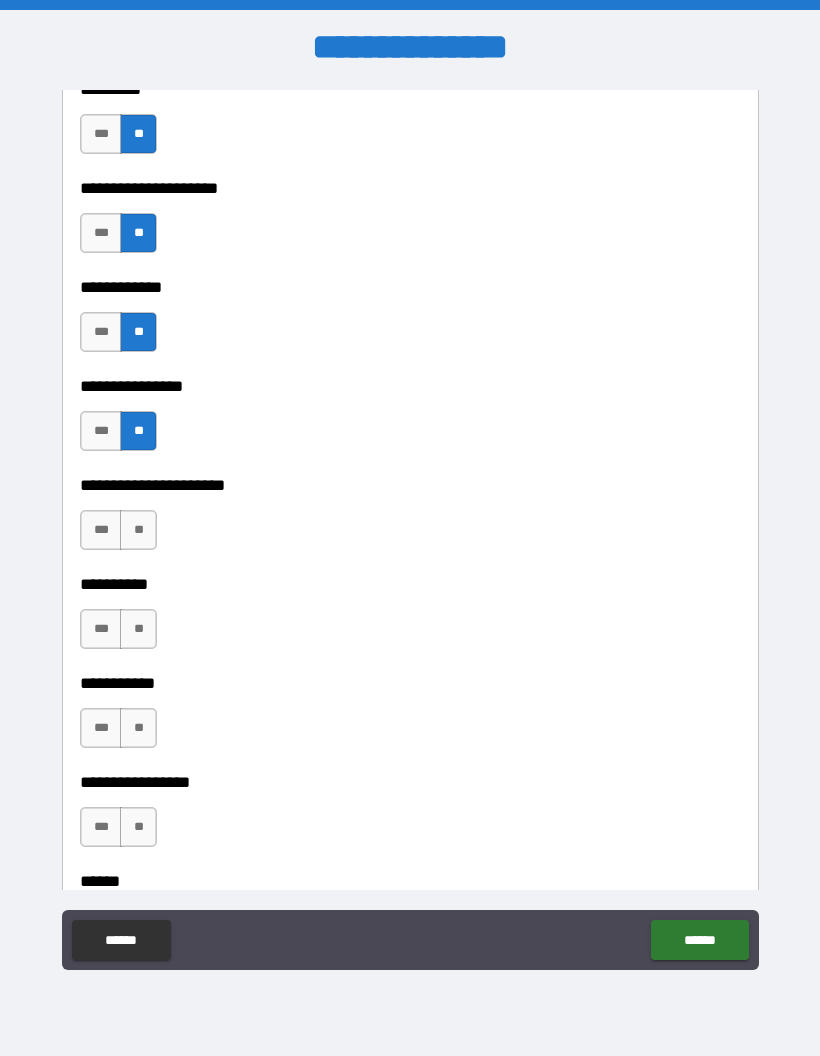 click on "**" at bounding box center [138, 530] 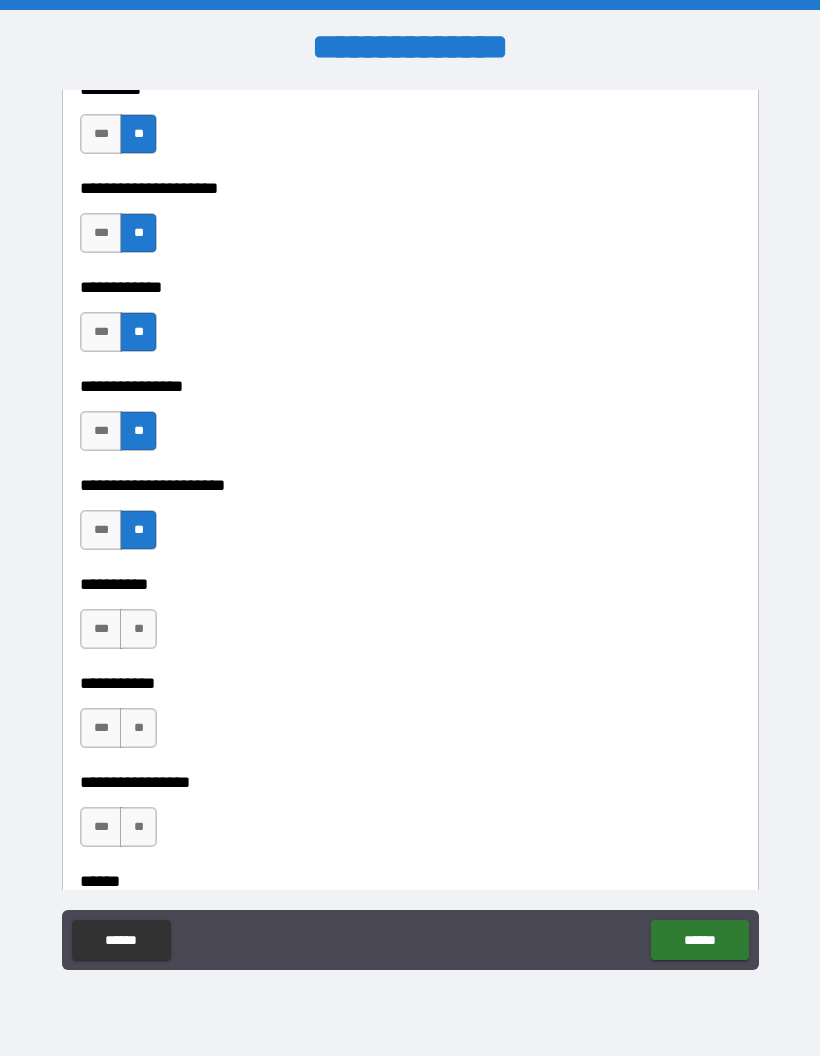 click on "**" at bounding box center (138, 629) 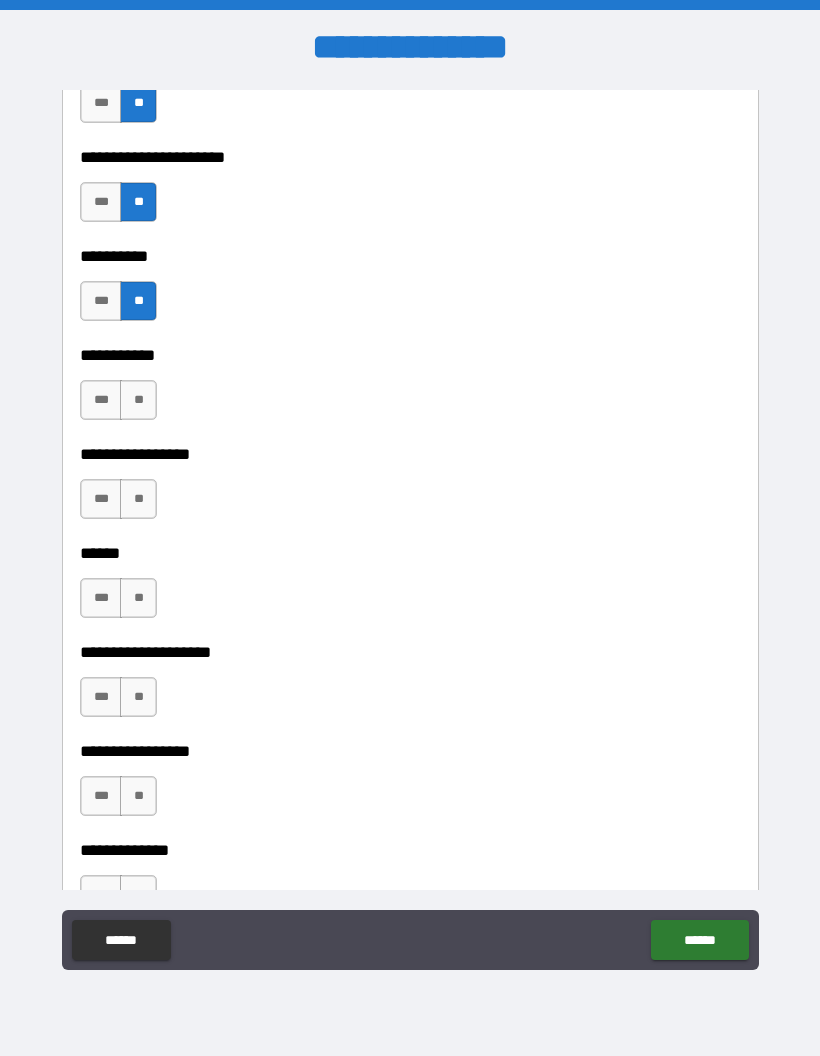 scroll, scrollTop: 6280, scrollLeft: 0, axis: vertical 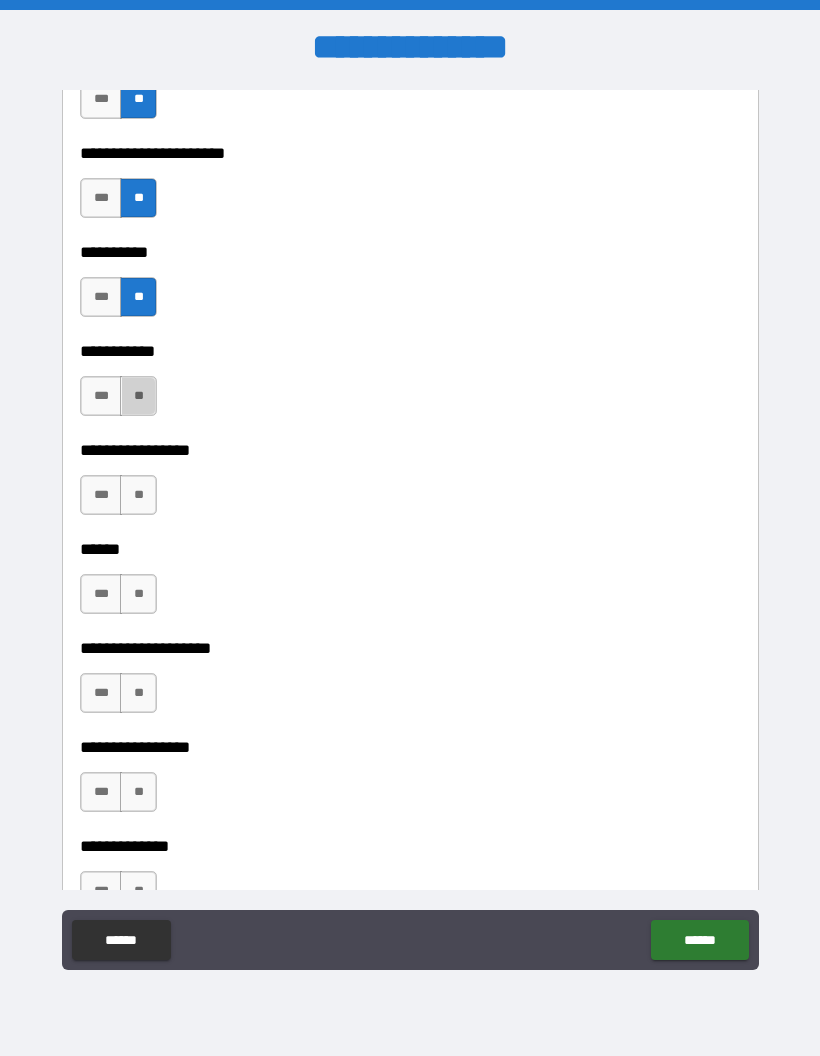 click on "**" at bounding box center [138, 396] 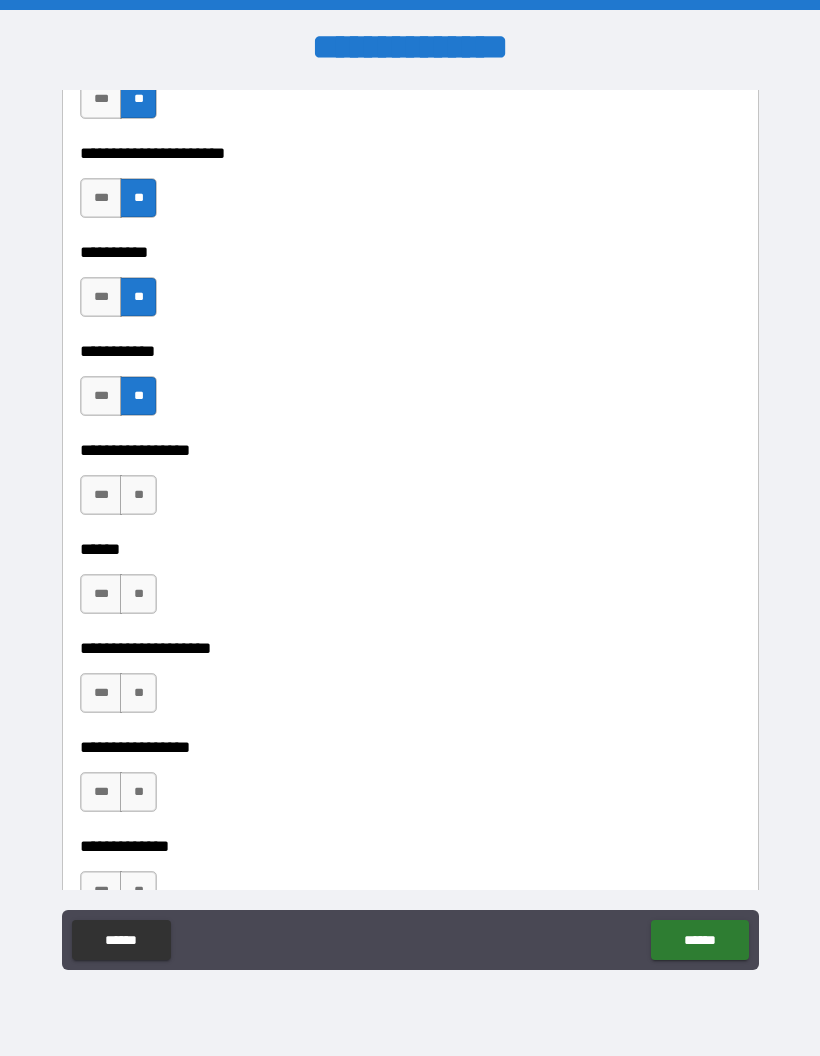click on "**" at bounding box center (138, 495) 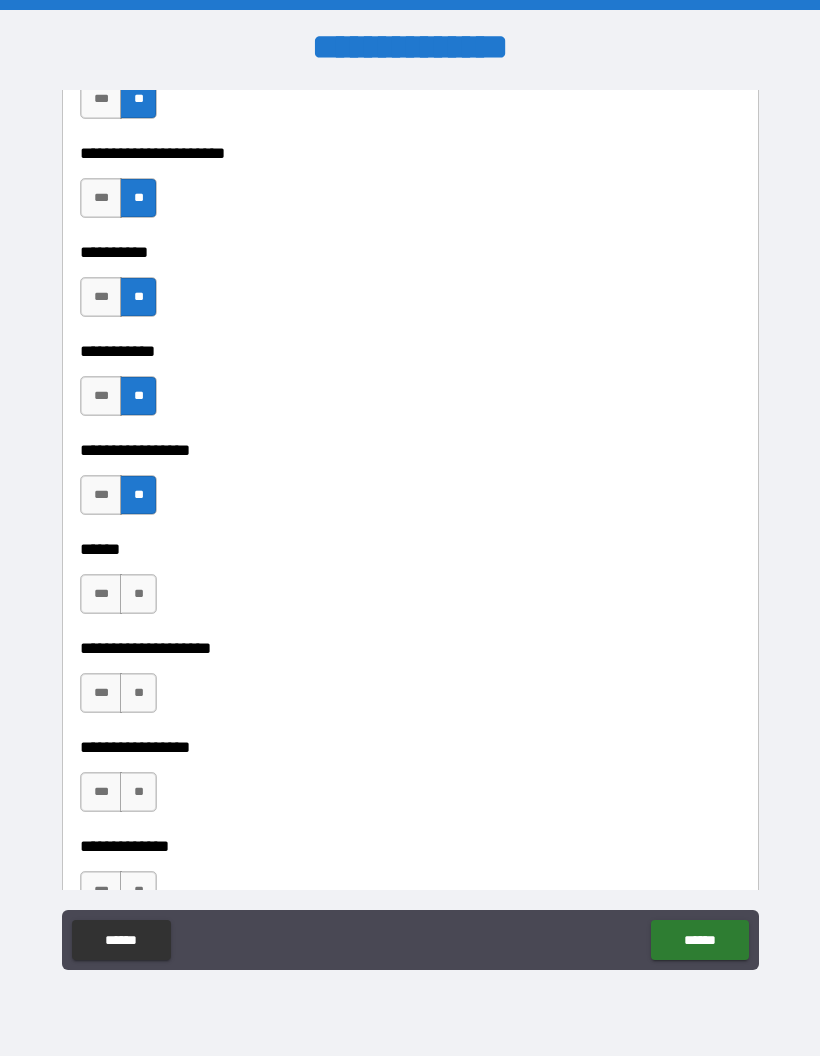 click on "**" at bounding box center (138, 594) 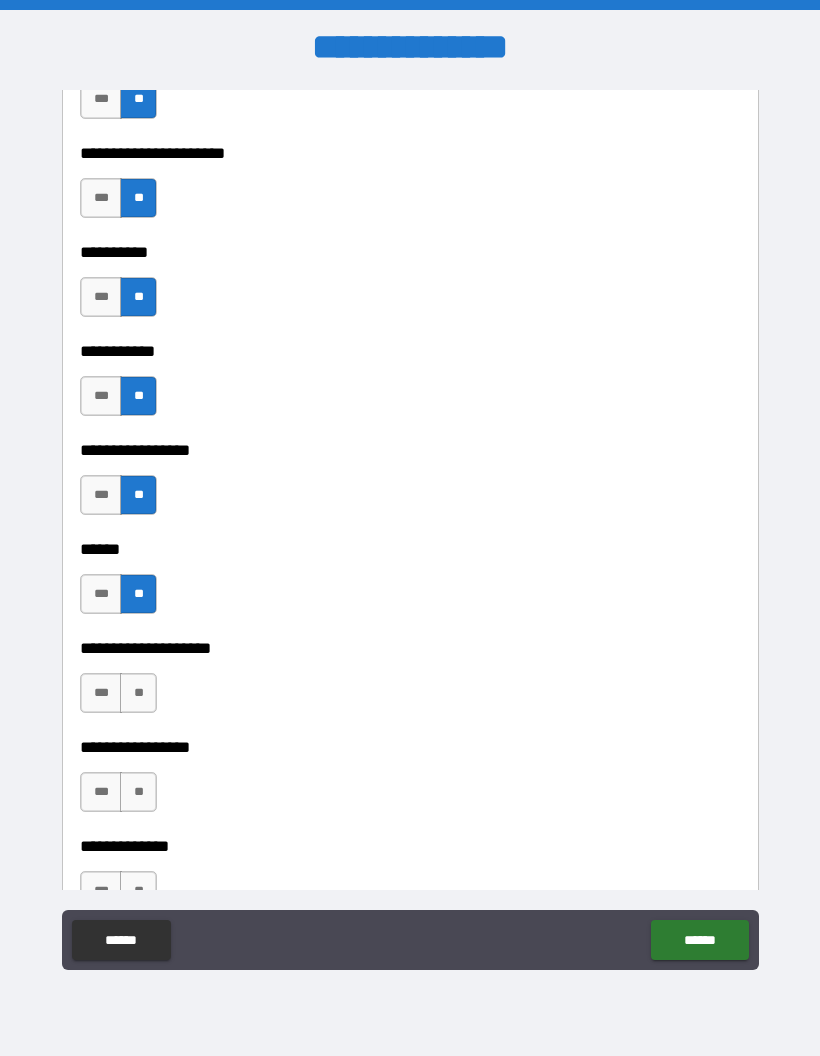 click on "**" at bounding box center (138, 693) 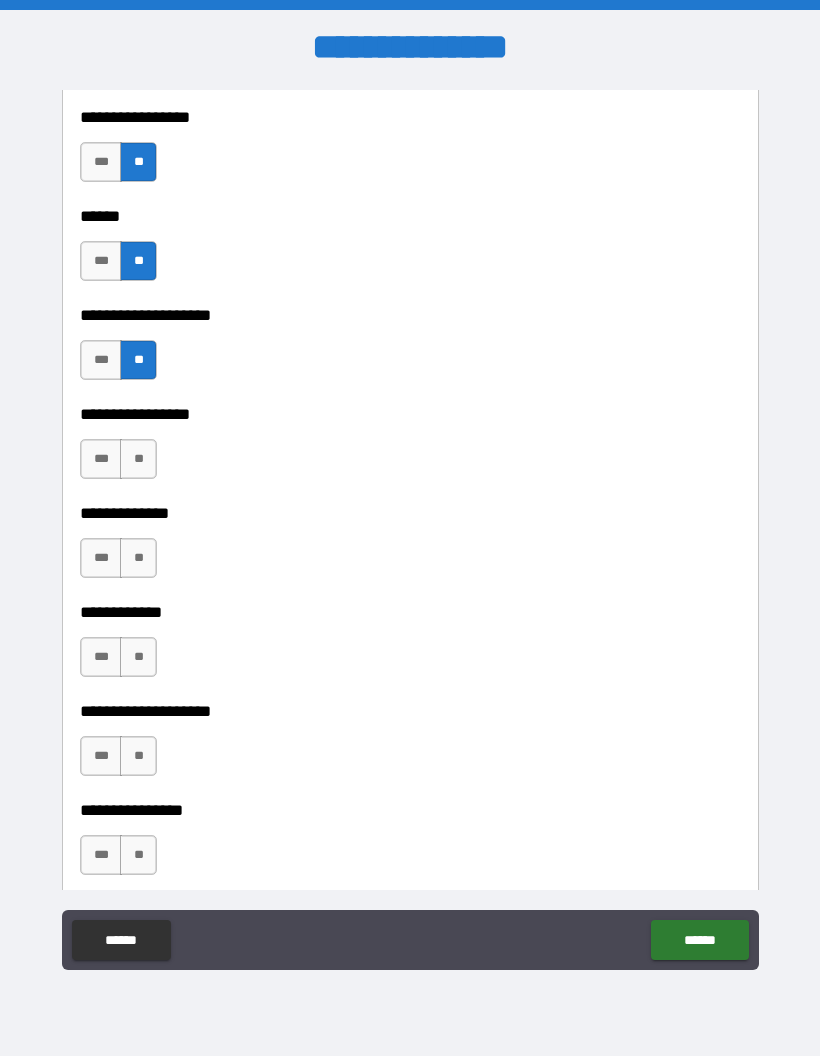 scroll, scrollTop: 6652, scrollLeft: 0, axis: vertical 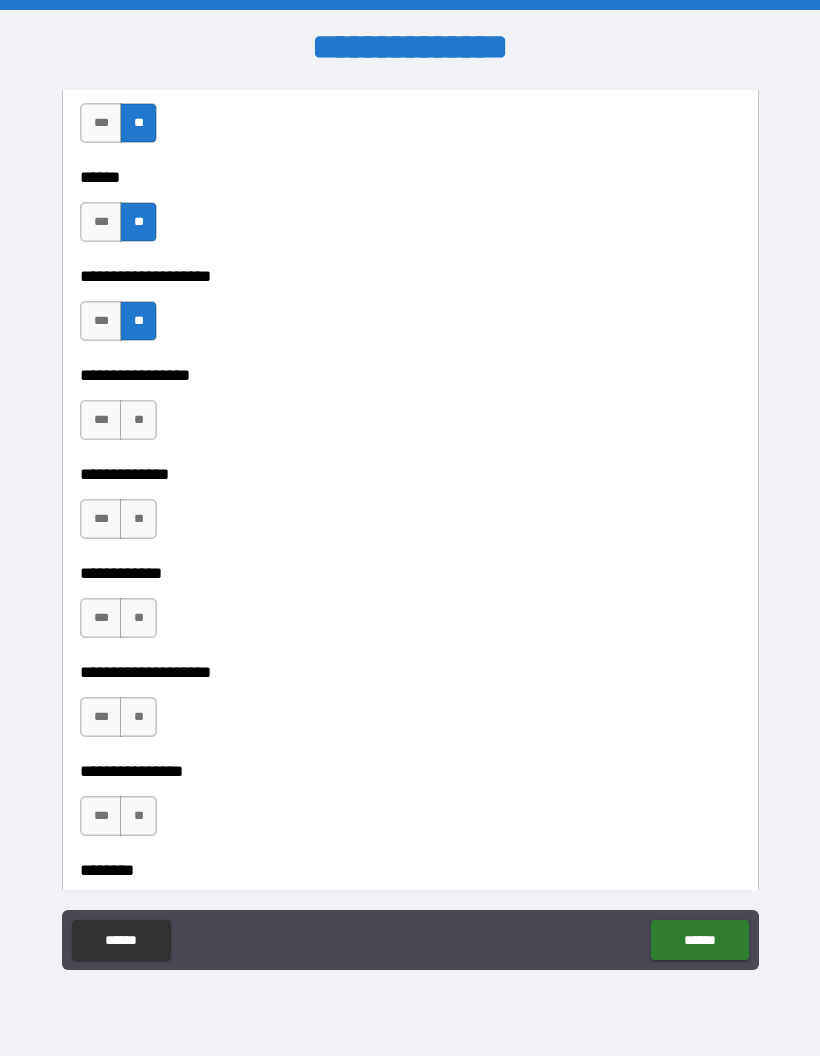 click on "**" at bounding box center (138, 420) 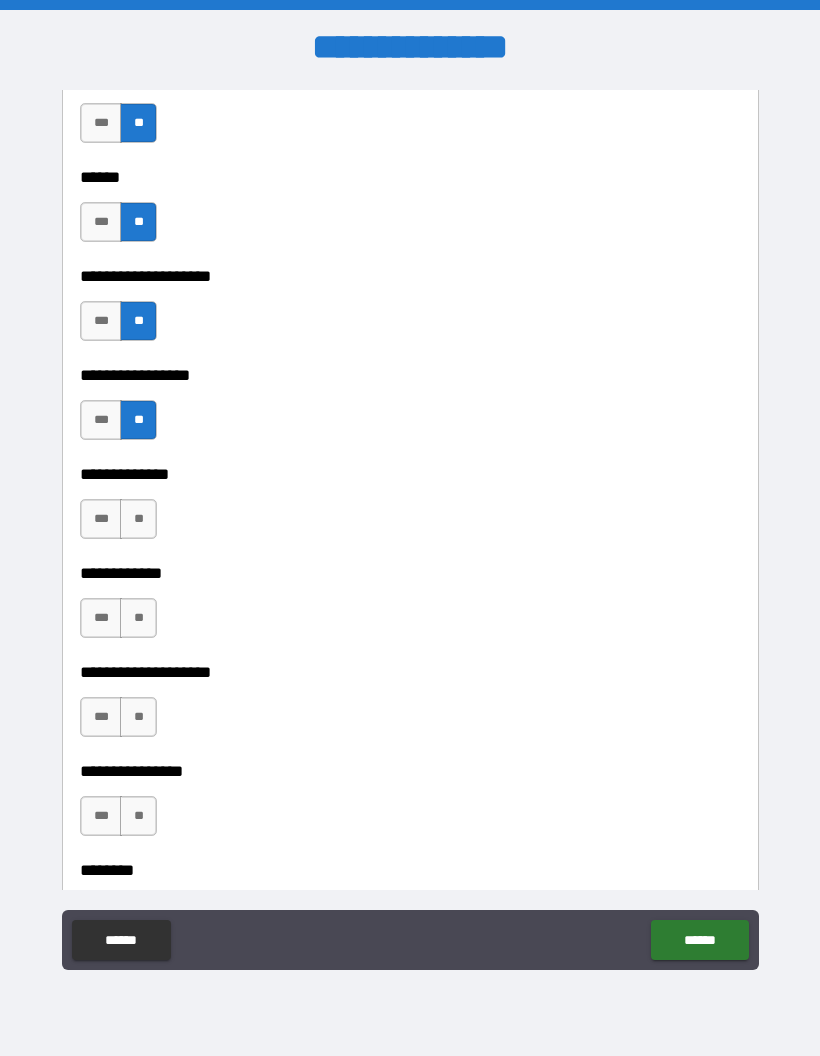 click on "**" at bounding box center [138, 519] 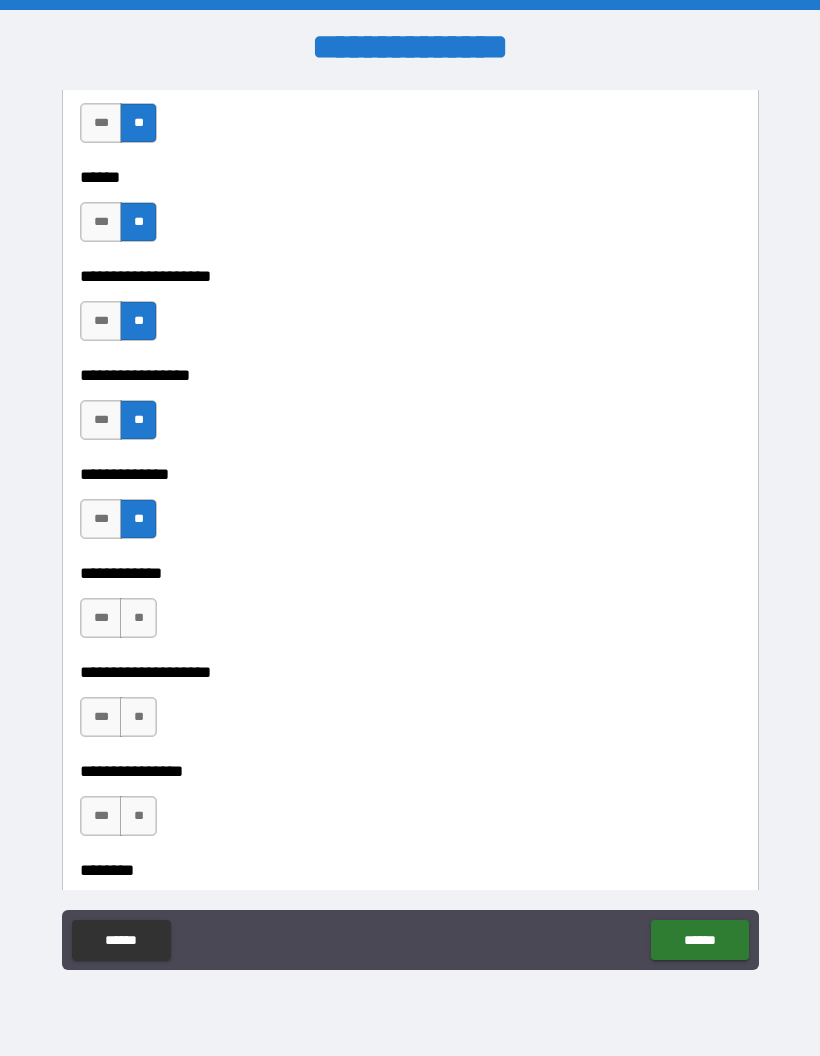 click on "**" at bounding box center [138, 618] 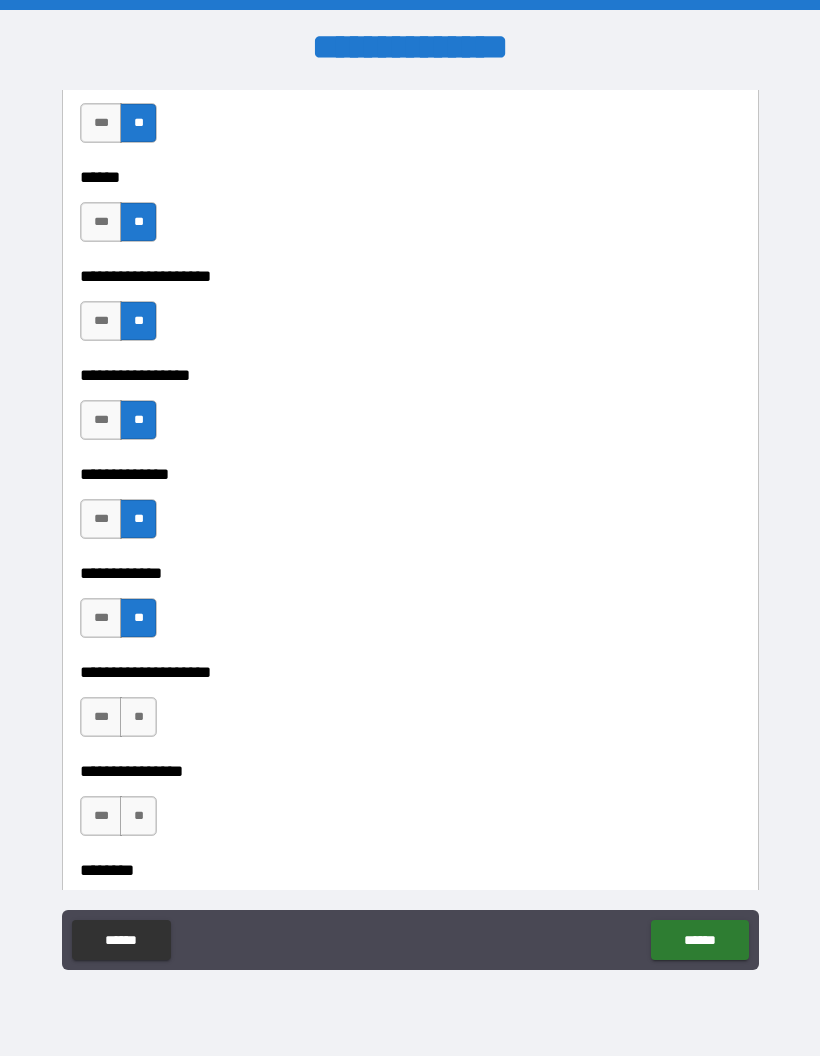 click on "**" at bounding box center (138, 717) 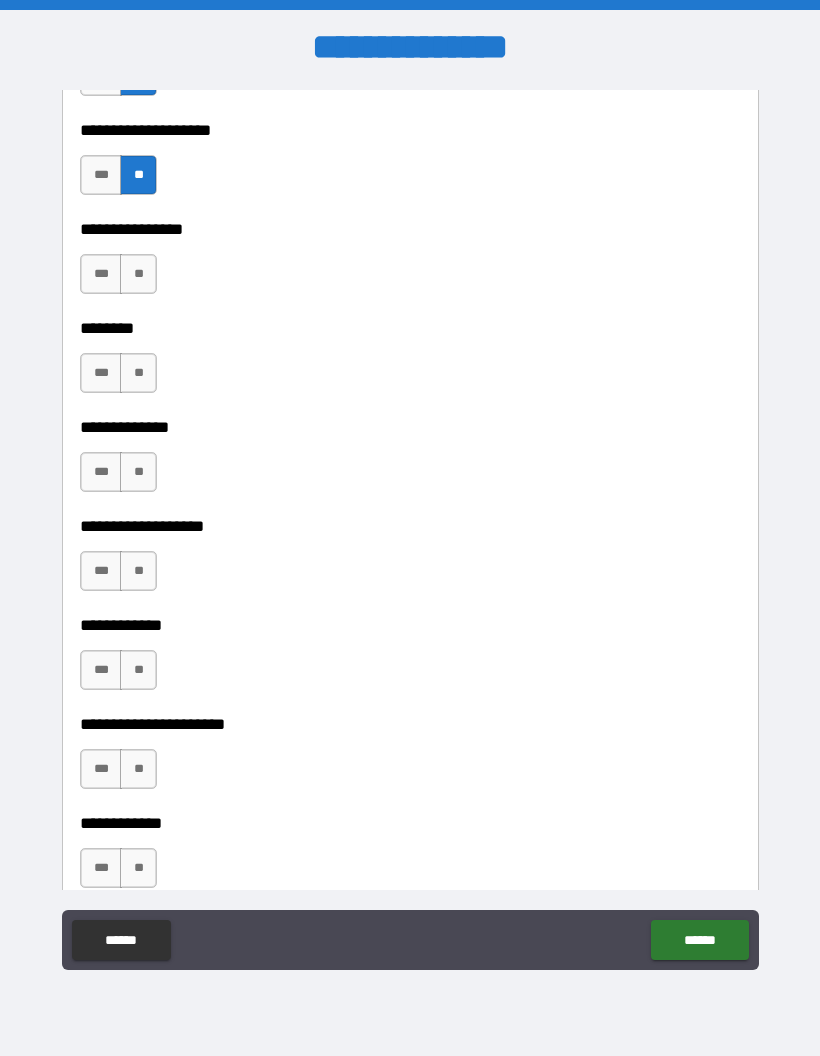 scroll, scrollTop: 7237, scrollLeft: 0, axis: vertical 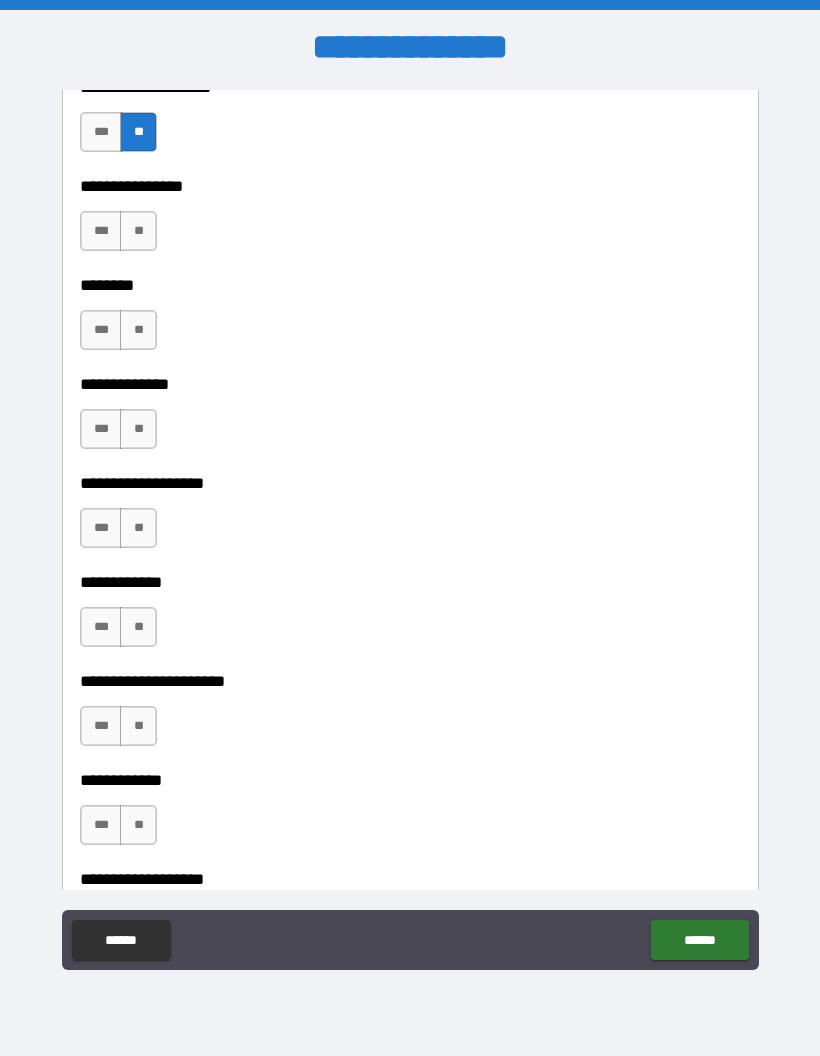 click on "**" at bounding box center (138, 231) 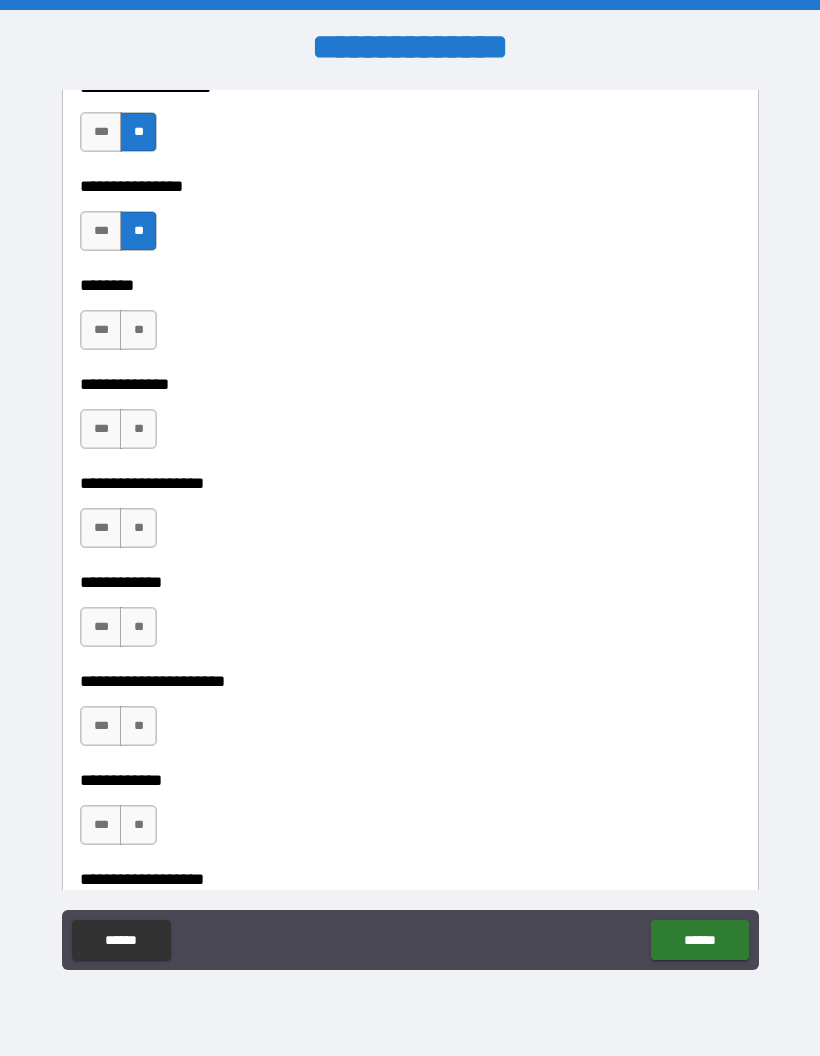 click on "**" at bounding box center (138, 330) 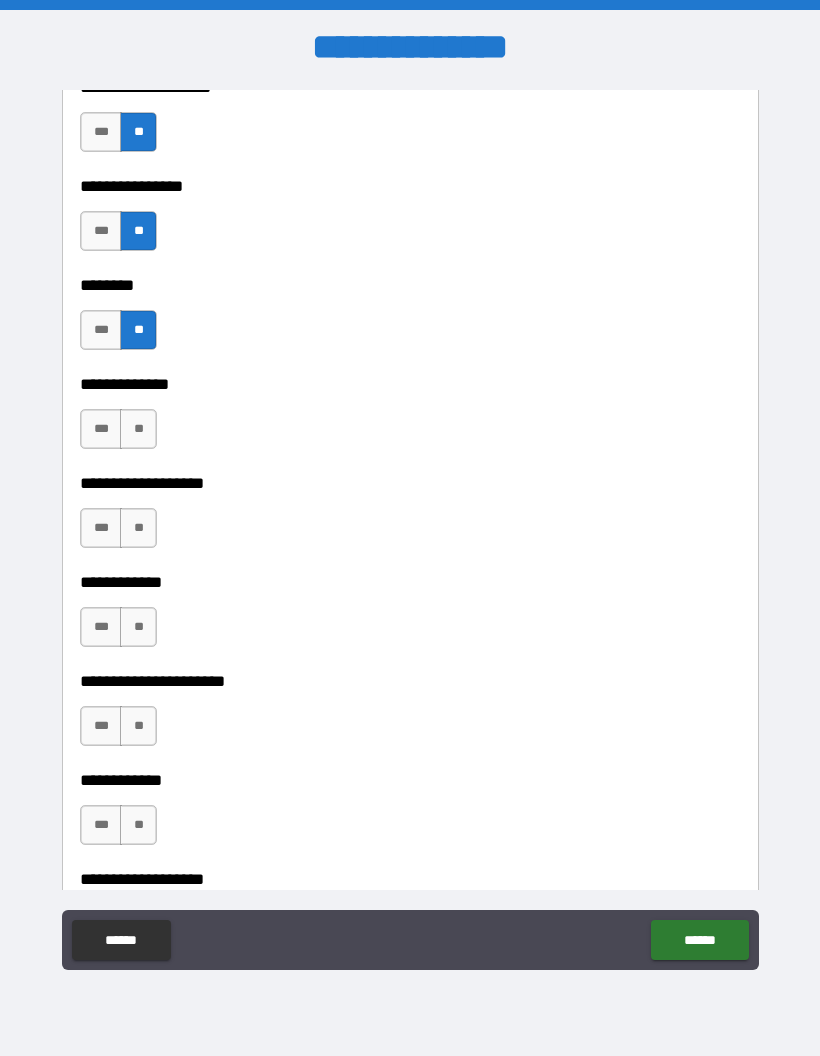 click on "**" at bounding box center [138, 429] 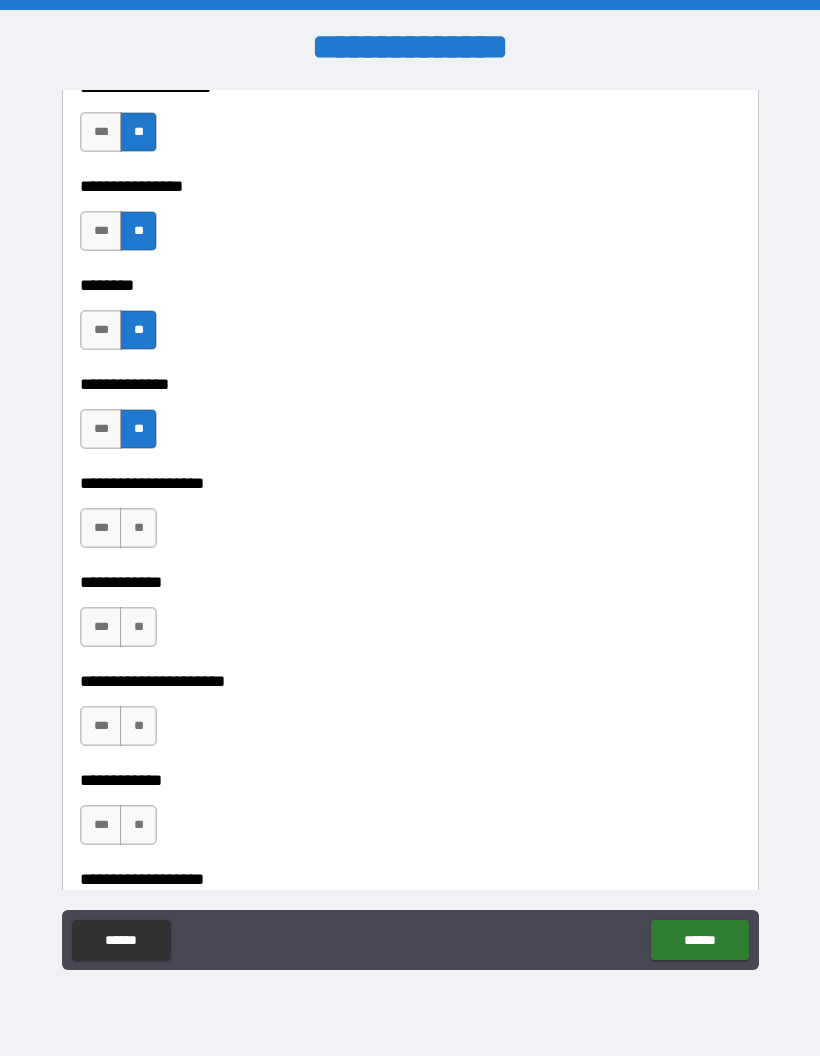 click on "**" at bounding box center (138, 528) 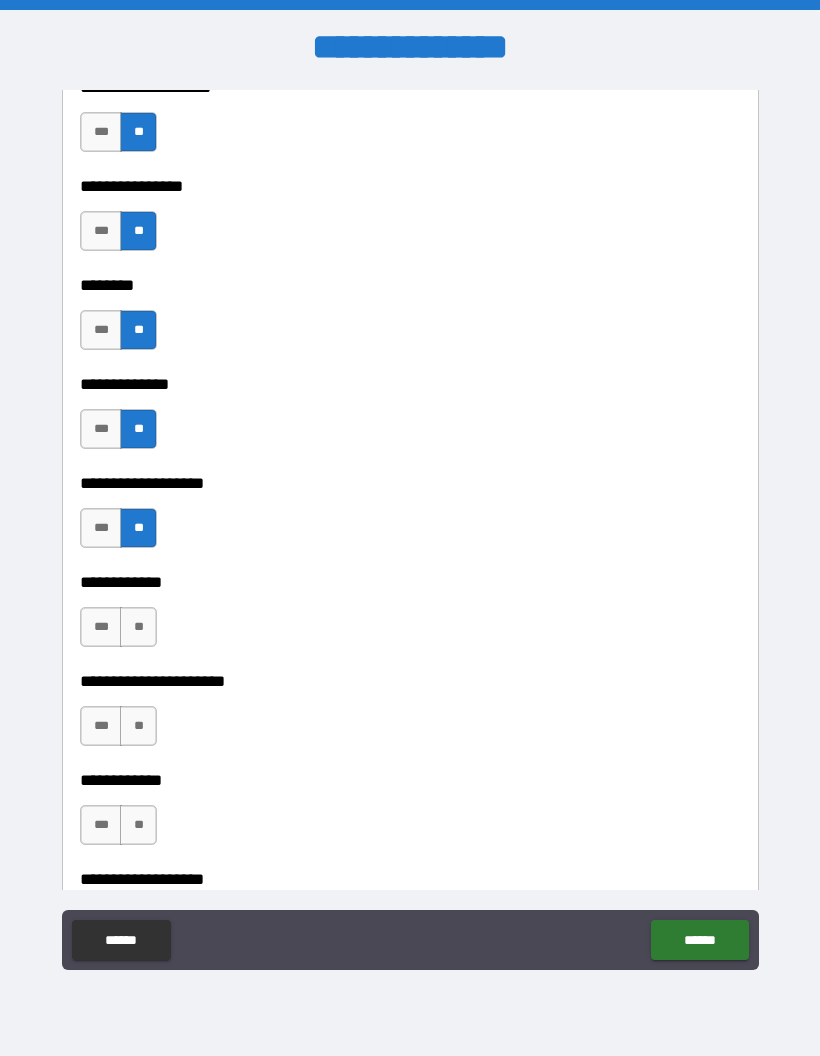 click on "**" at bounding box center (138, 627) 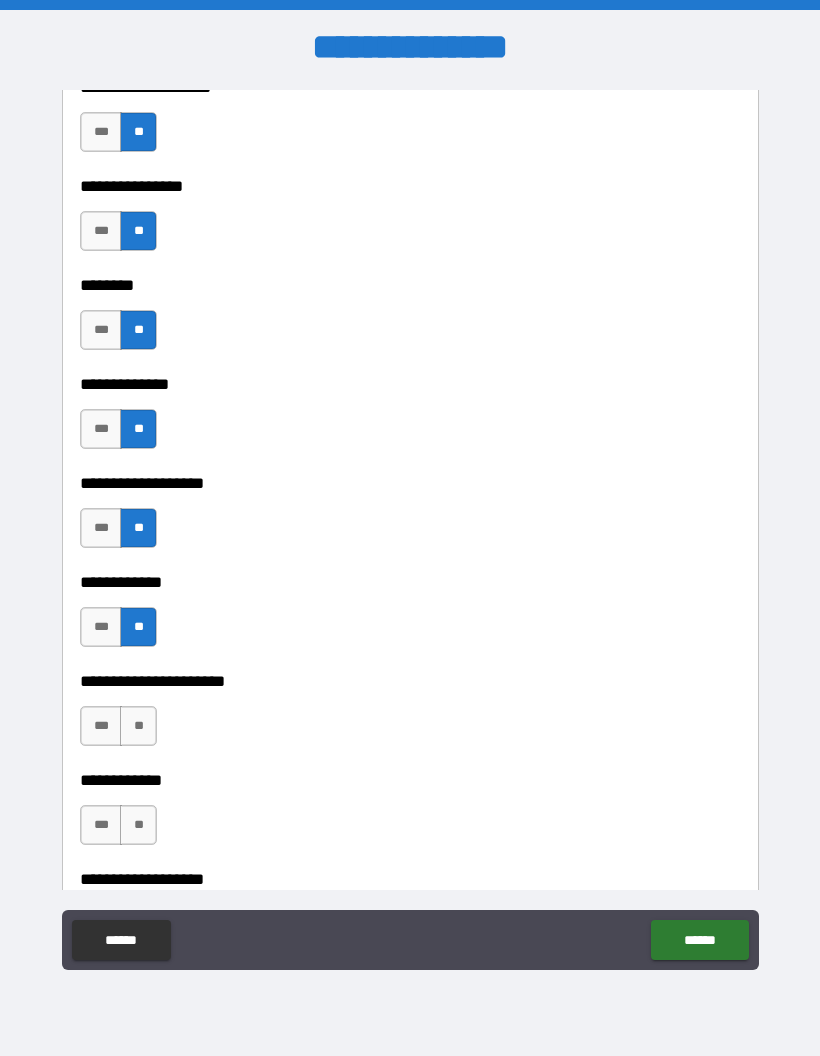 click on "**" at bounding box center (138, 726) 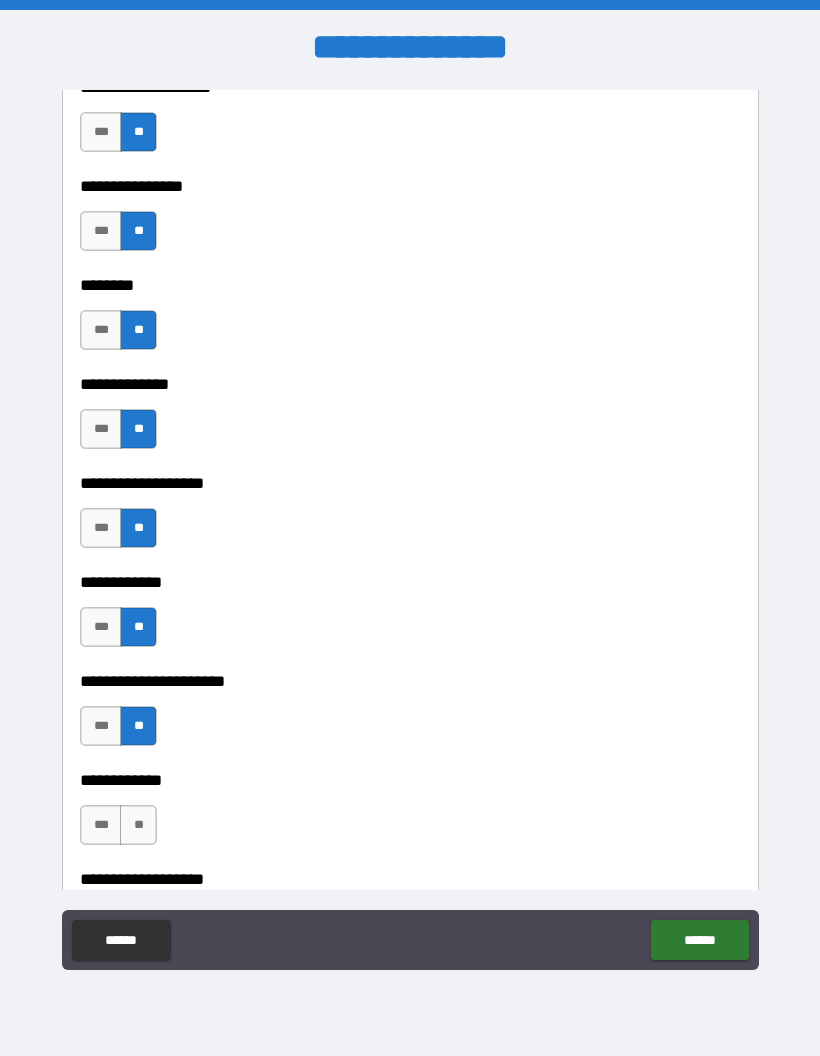 click on "**" at bounding box center [138, 825] 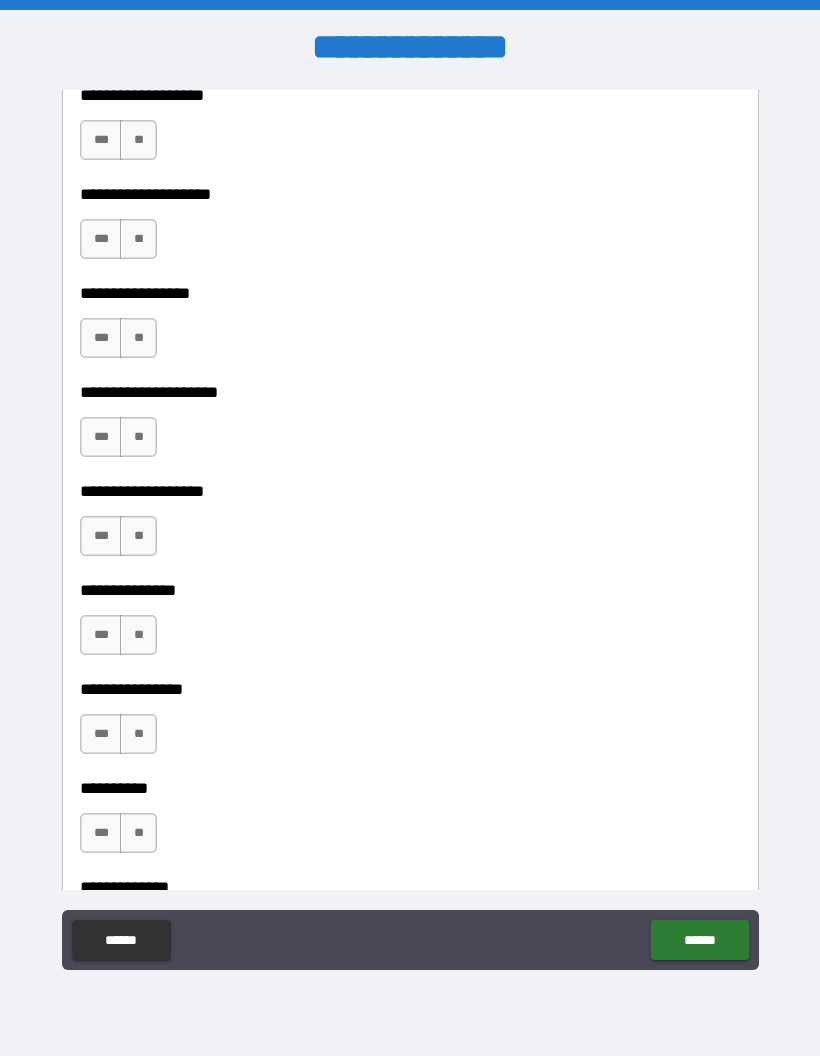 scroll, scrollTop: 8038, scrollLeft: 0, axis: vertical 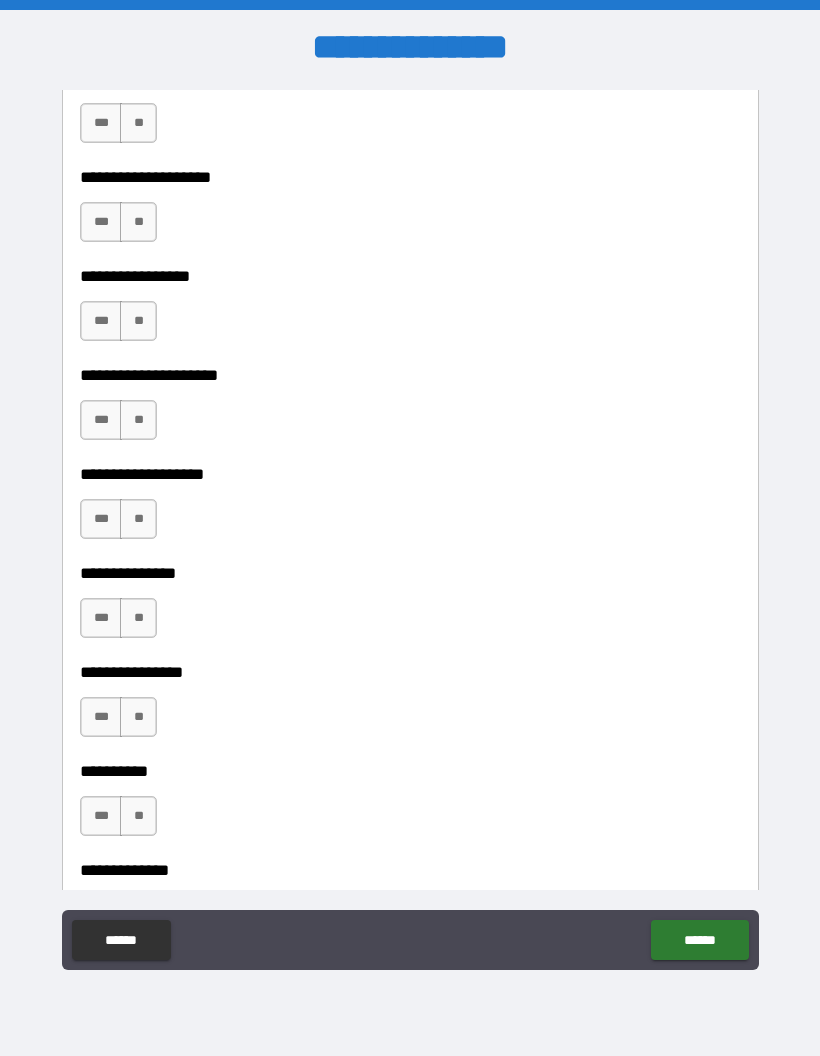 click on "**" at bounding box center (138, 123) 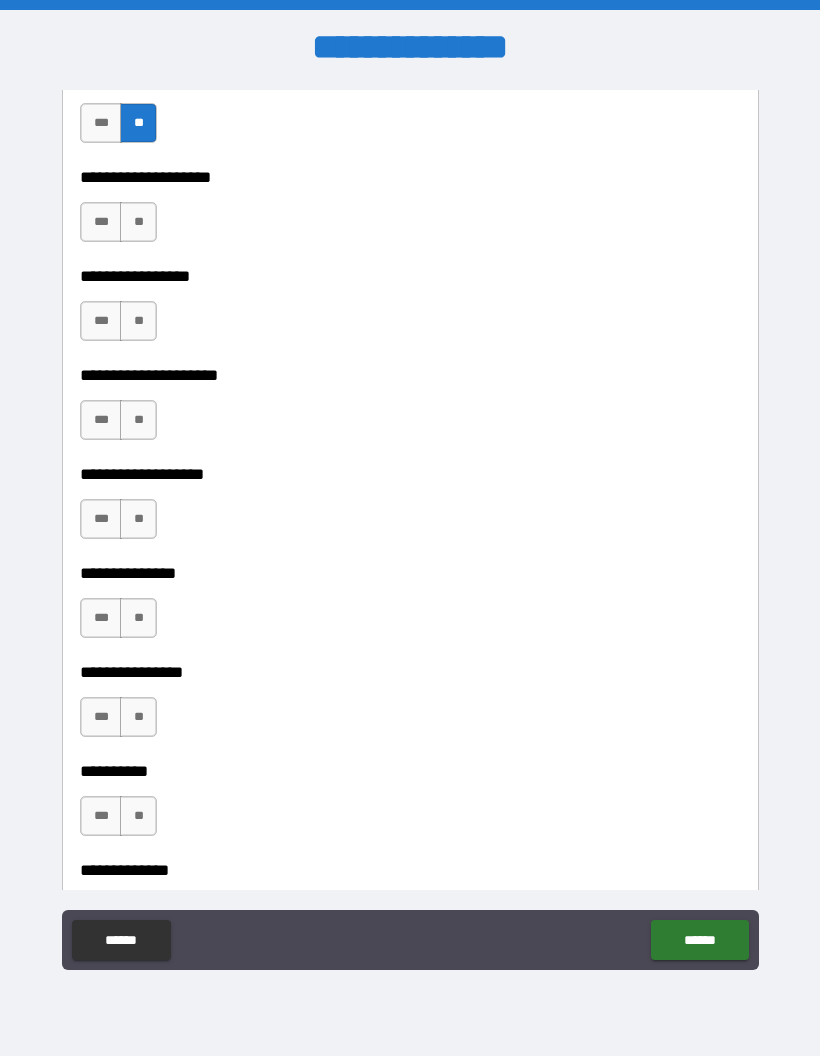 click on "**" at bounding box center (138, 222) 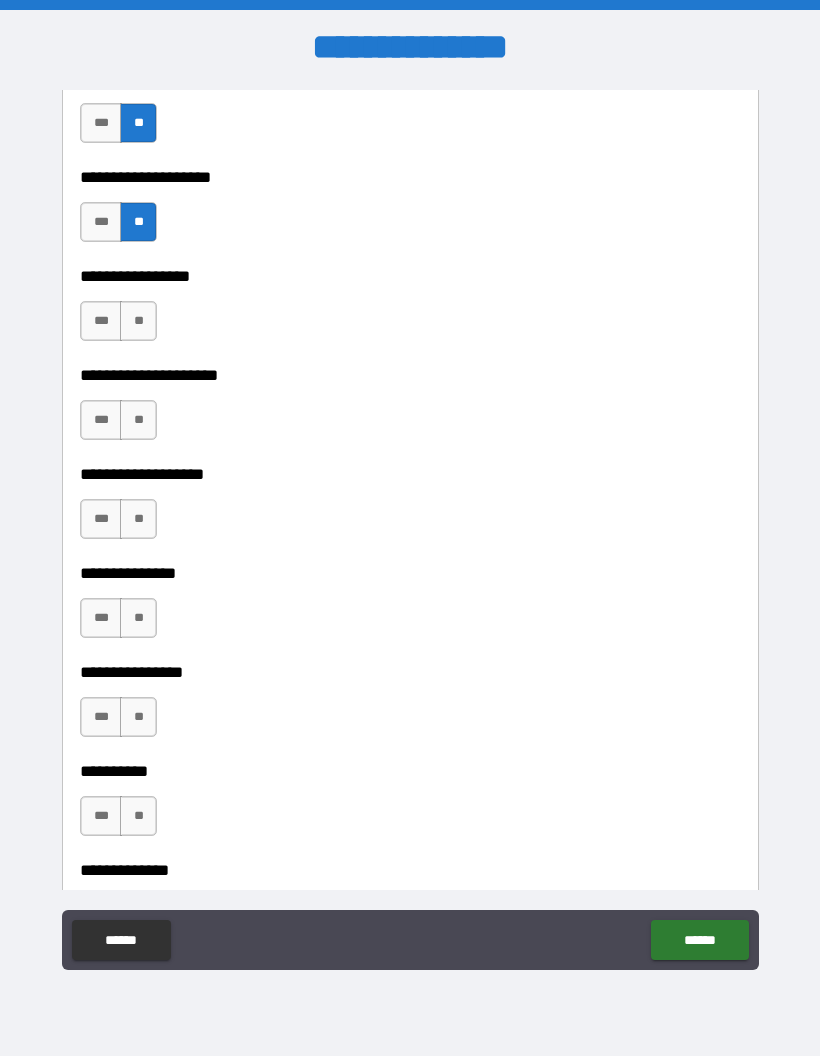click on "**" at bounding box center [138, 321] 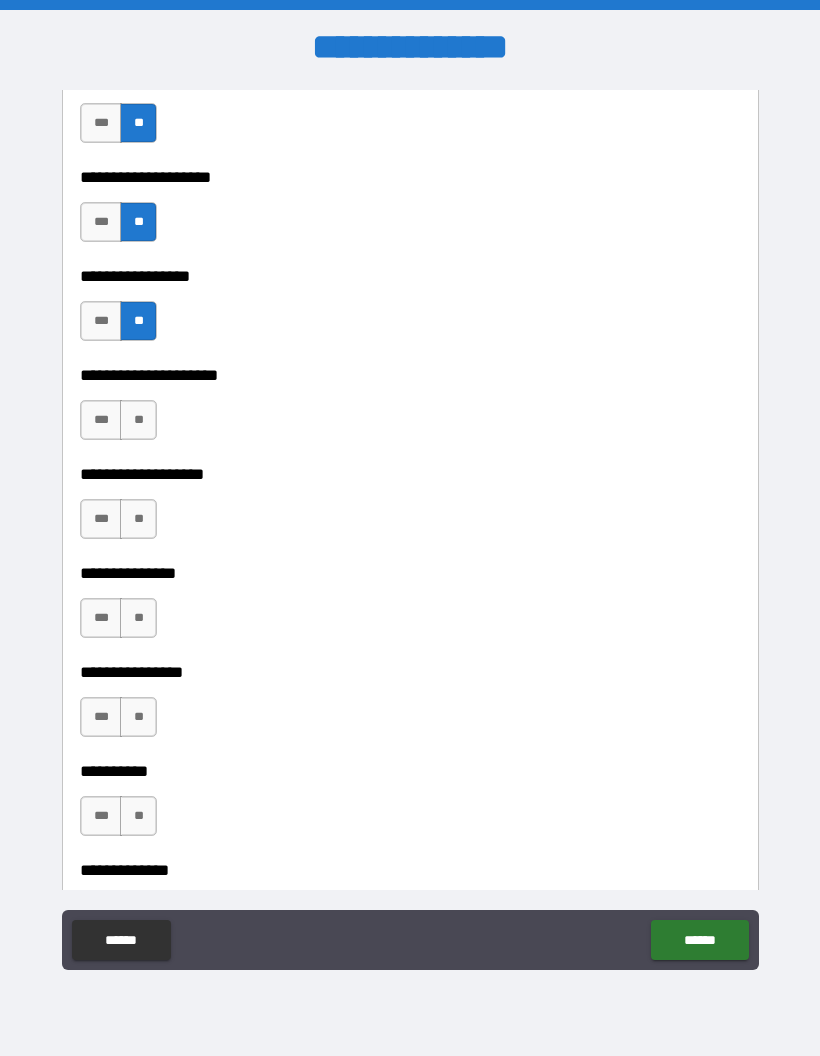 click on "**" at bounding box center (138, 420) 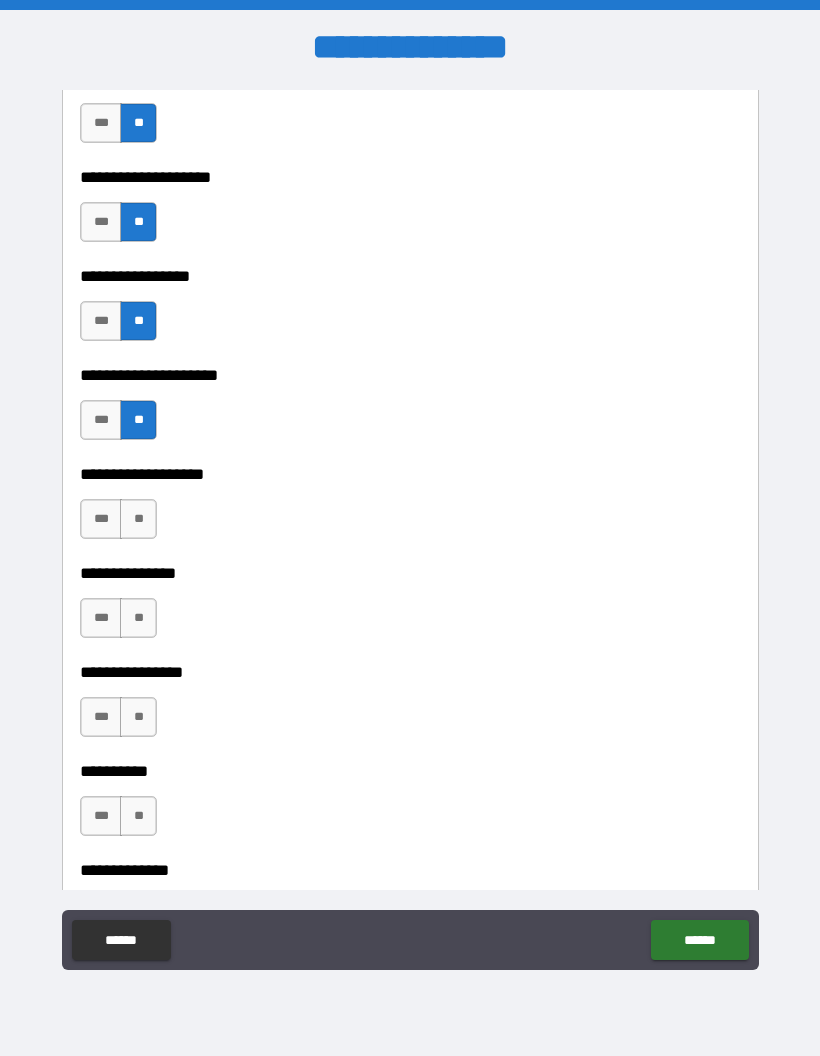 click on "**" at bounding box center (138, 519) 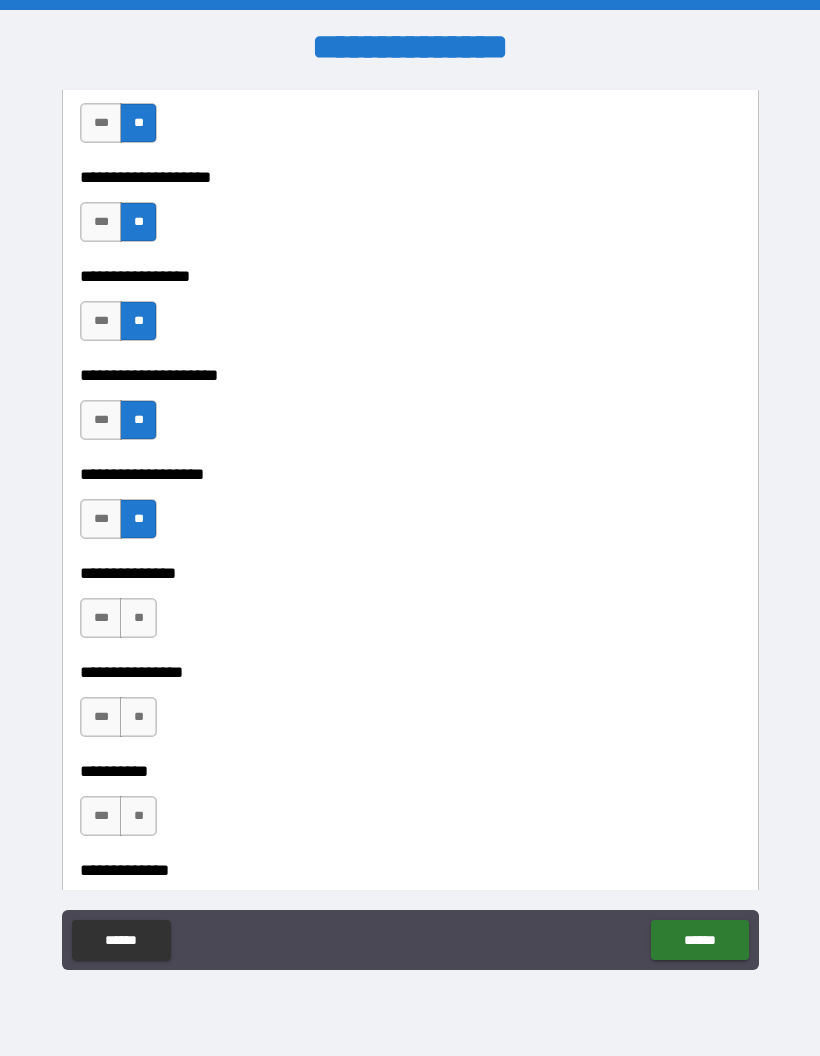 click on "**" at bounding box center (138, 618) 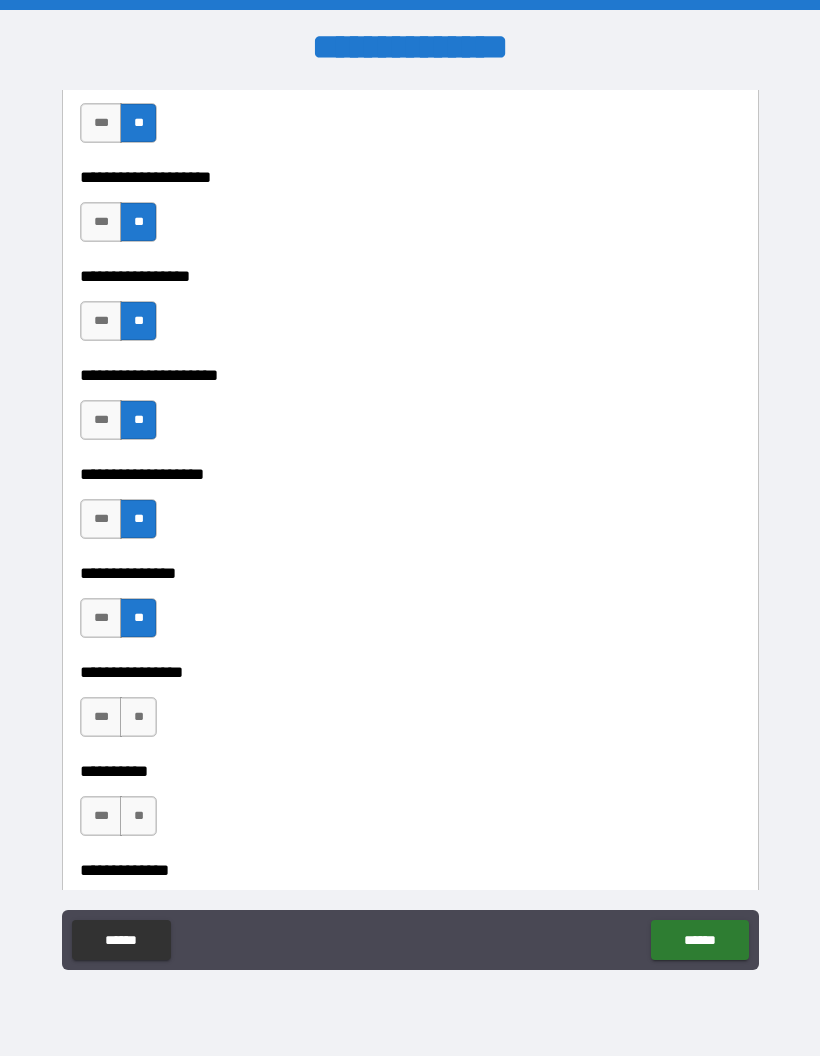 click on "**" at bounding box center (138, 717) 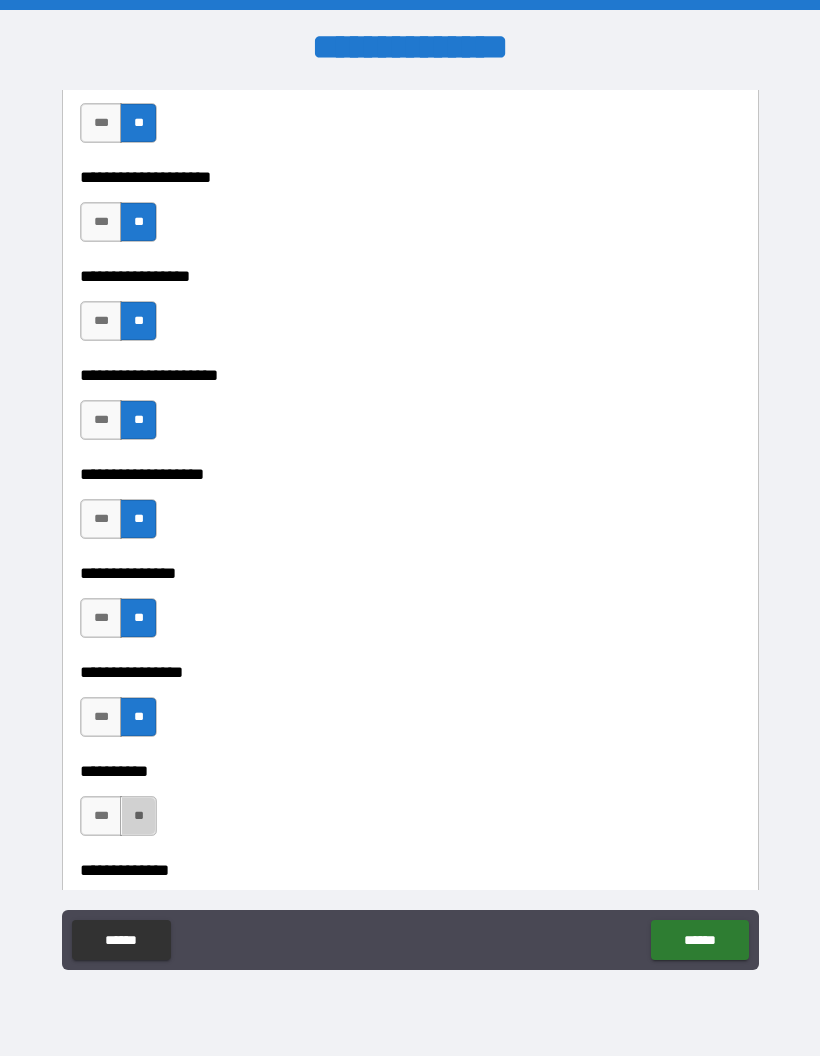 click on "**" at bounding box center [138, 816] 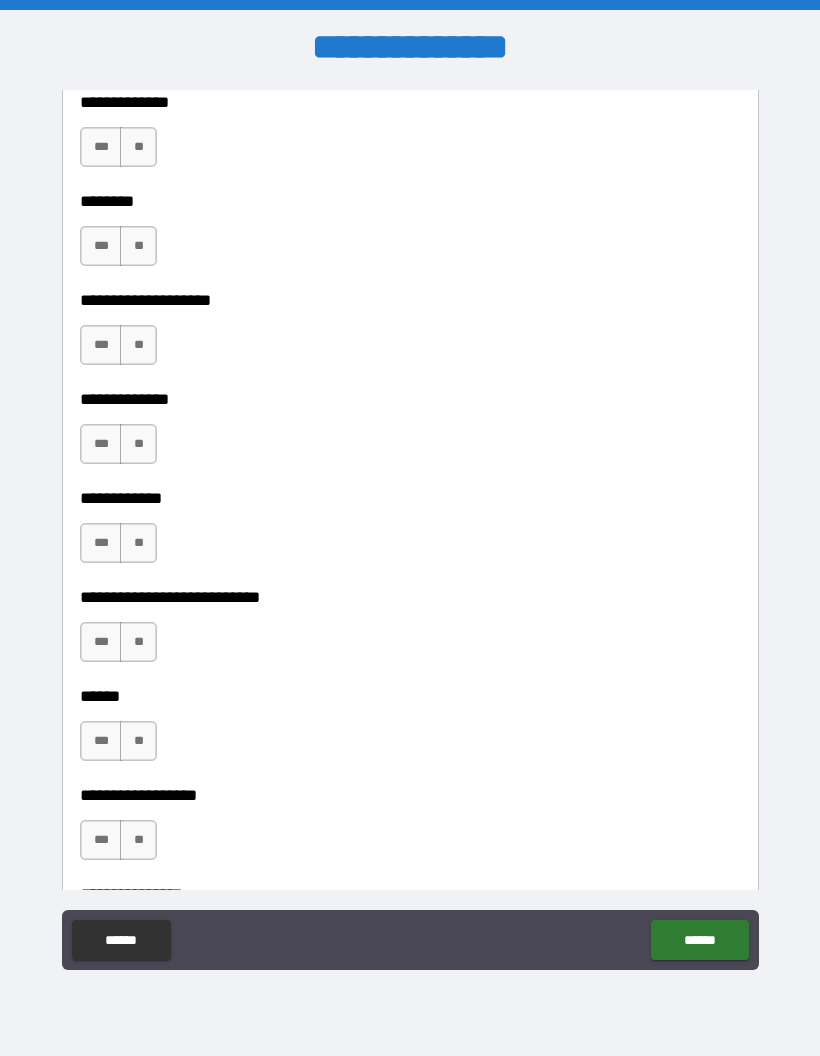 scroll, scrollTop: 8807, scrollLeft: 0, axis: vertical 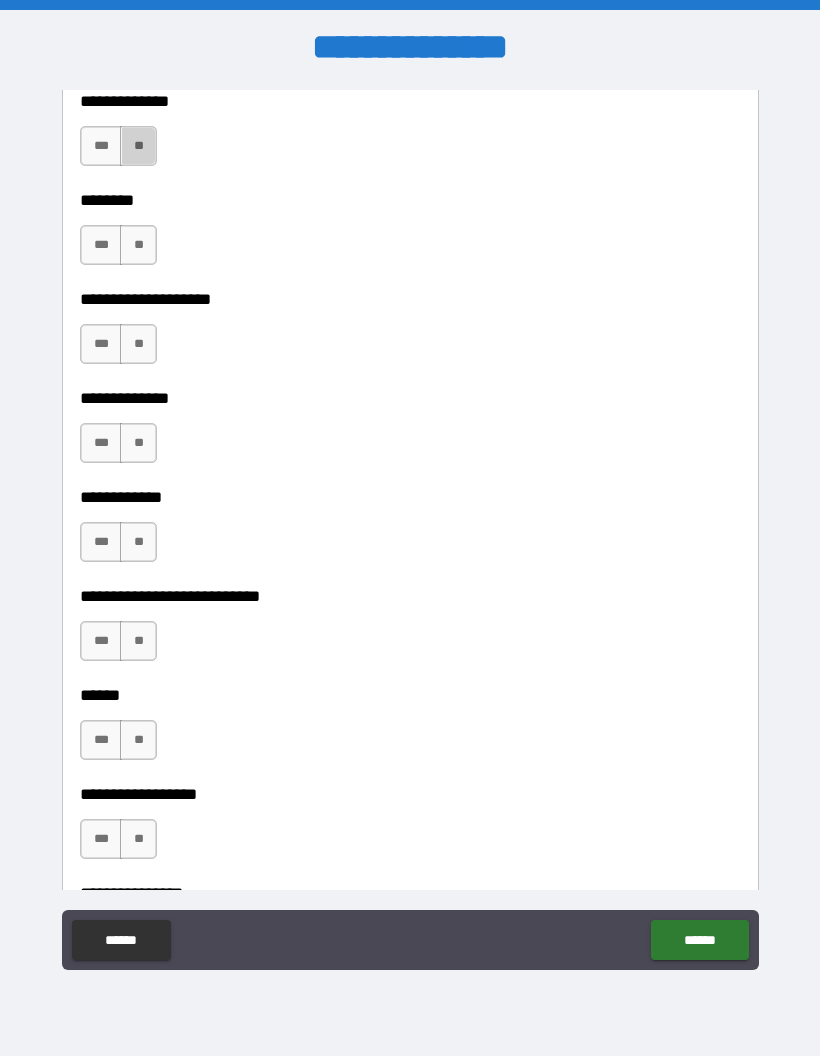 click on "**" at bounding box center [138, 146] 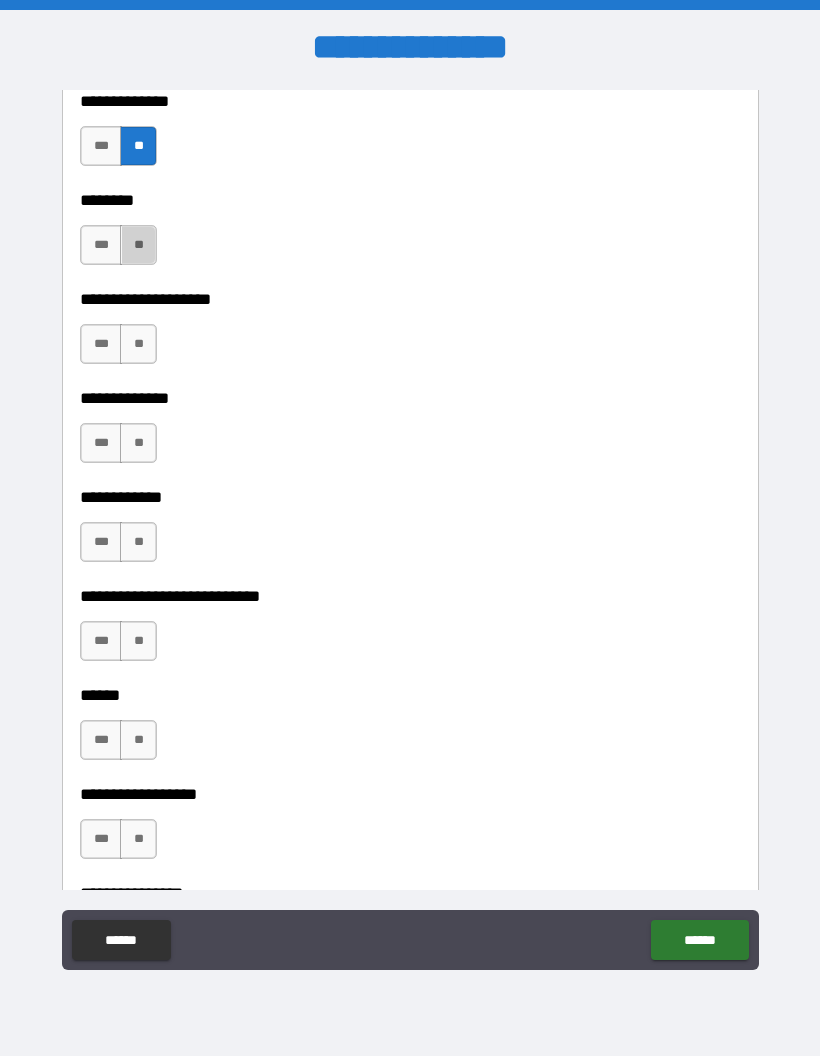 click on "**" at bounding box center (138, 245) 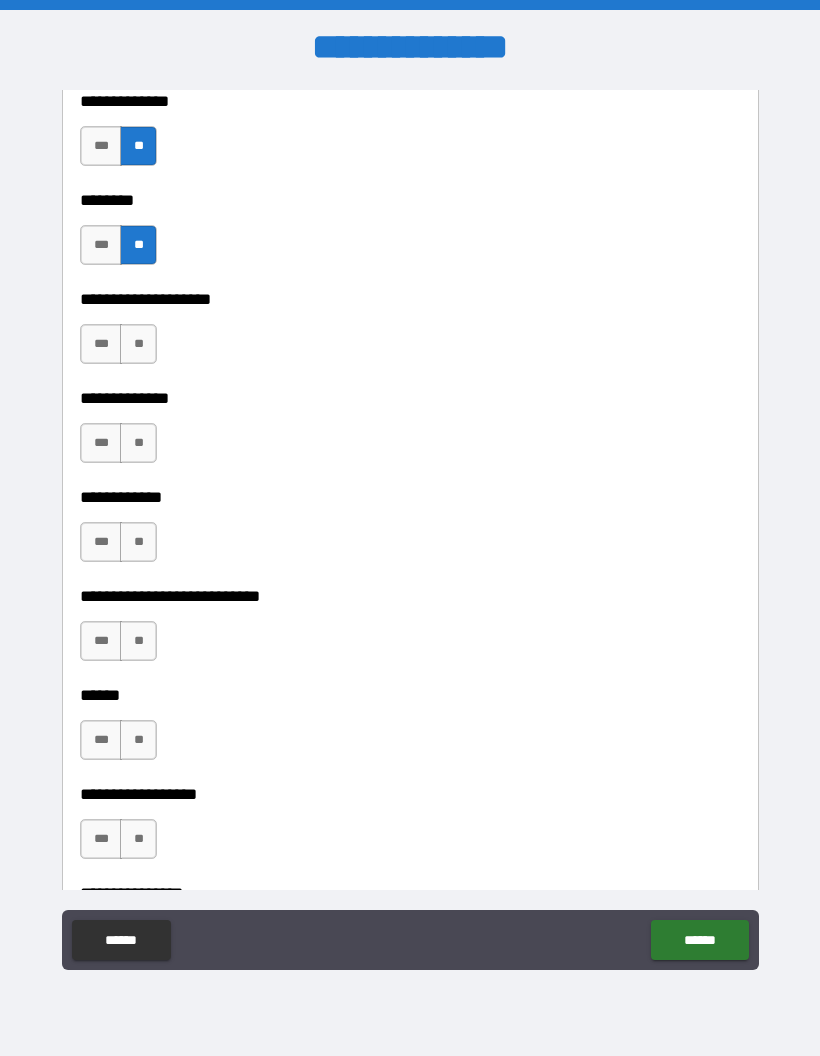 click on "**" at bounding box center (138, 344) 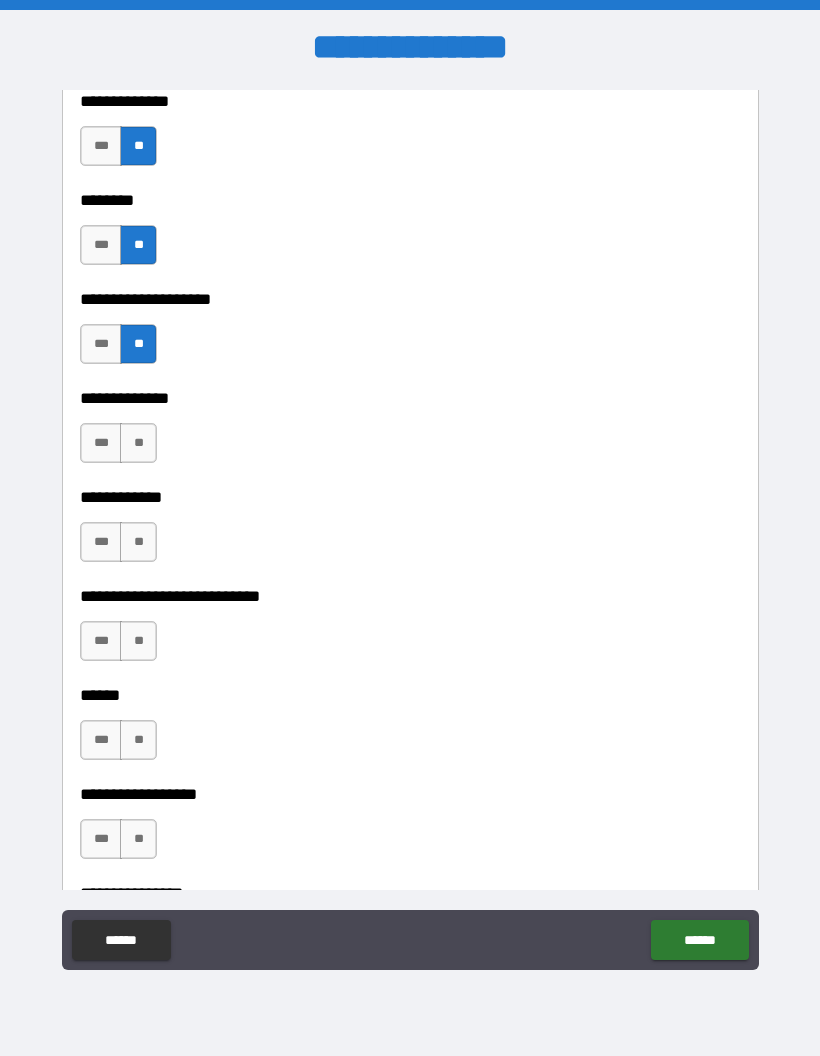 click on "**" at bounding box center [138, 443] 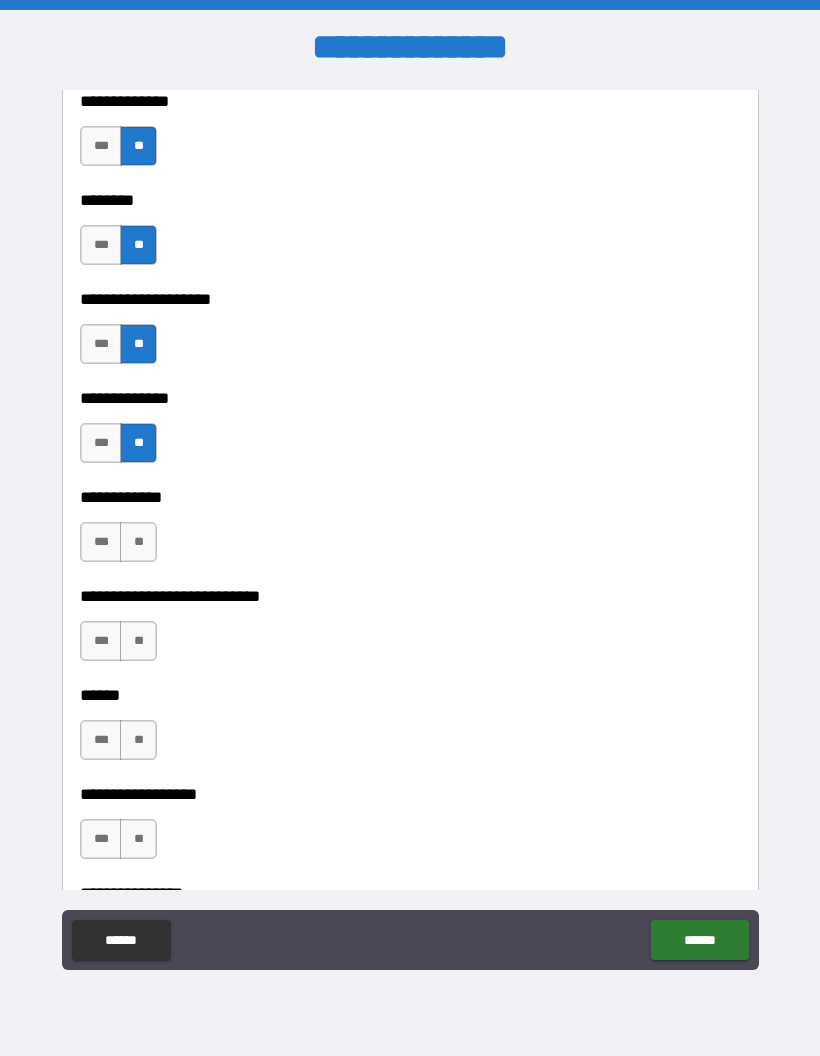 click on "**" at bounding box center (138, 542) 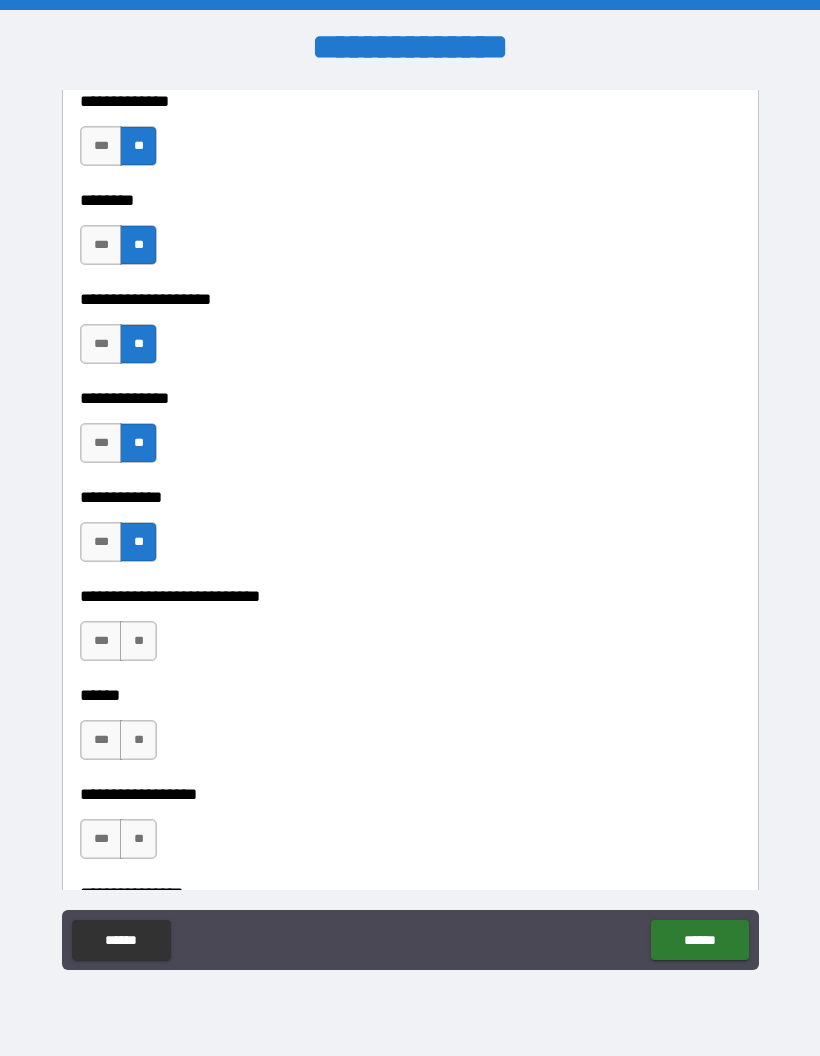click on "**" at bounding box center (138, 641) 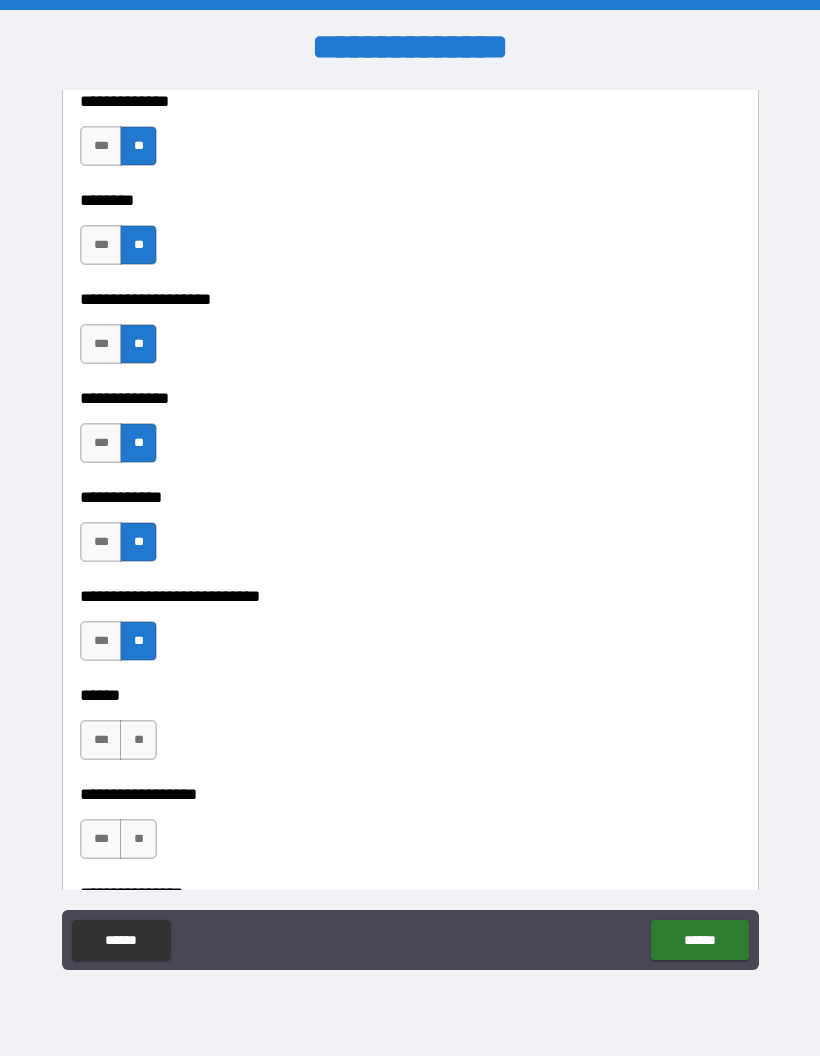 click on "**" at bounding box center [138, 740] 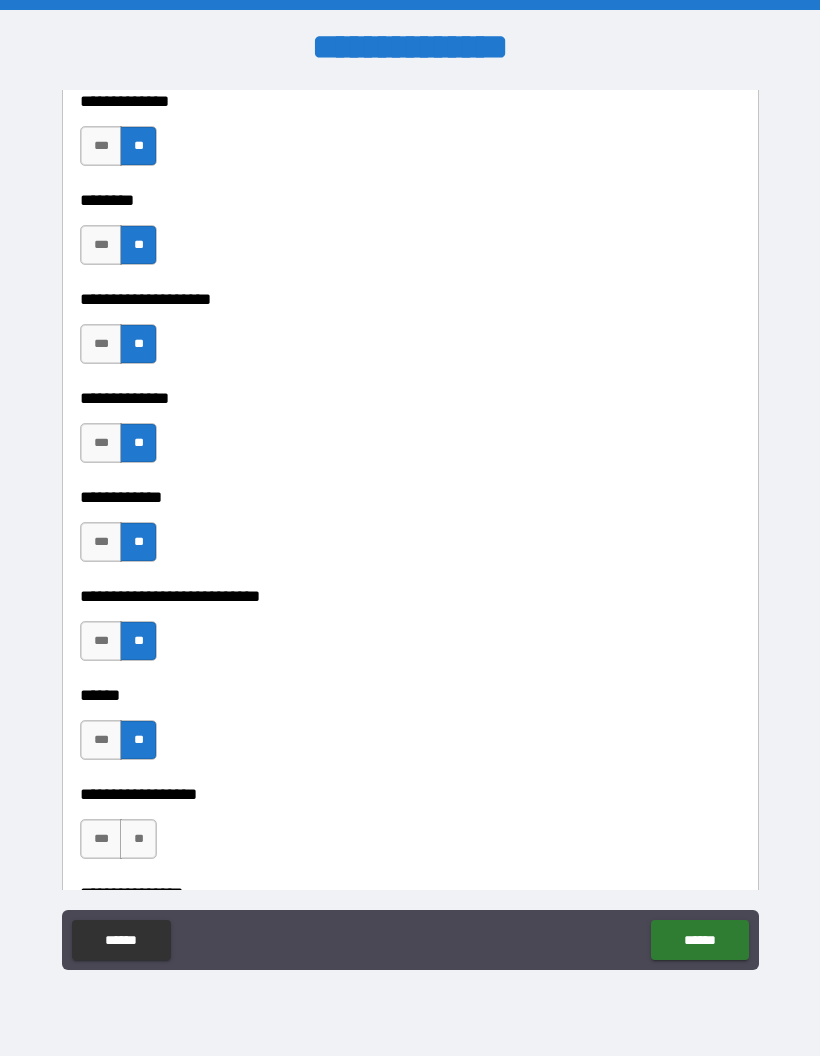 click on "**" at bounding box center [138, 839] 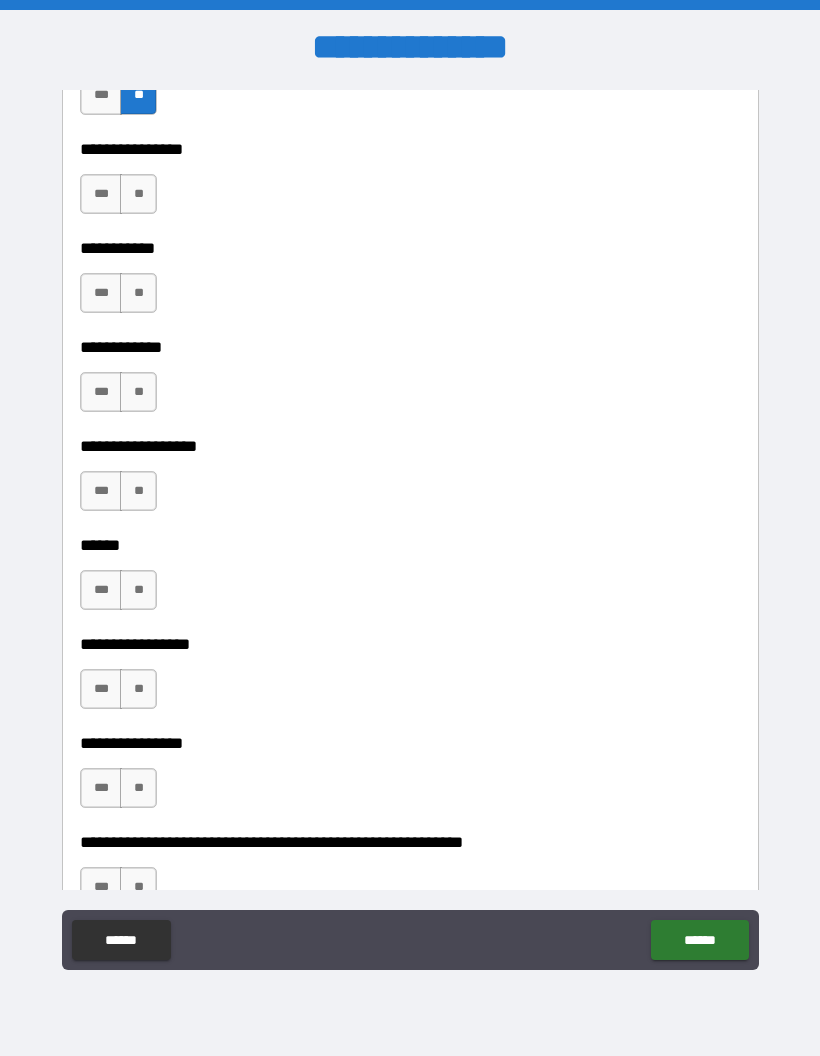 scroll, scrollTop: 9561, scrollLeft: 0, axis: vertical 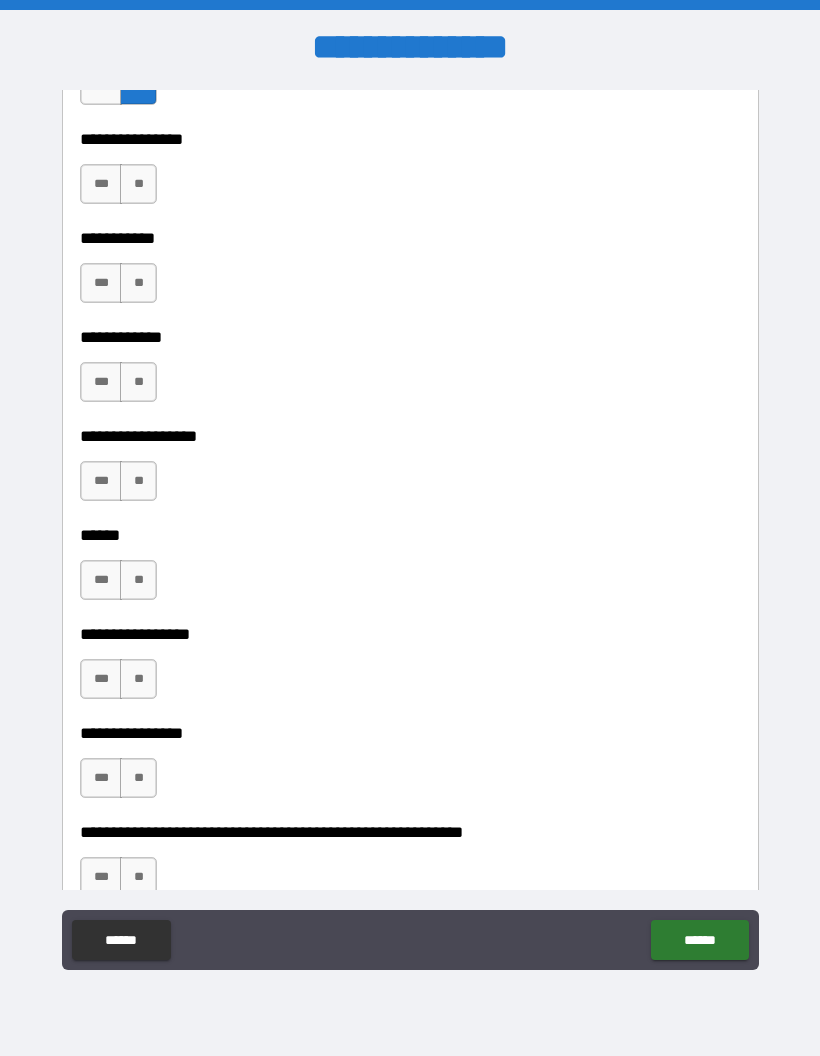 click on "**" at bounding box center [138, 184] 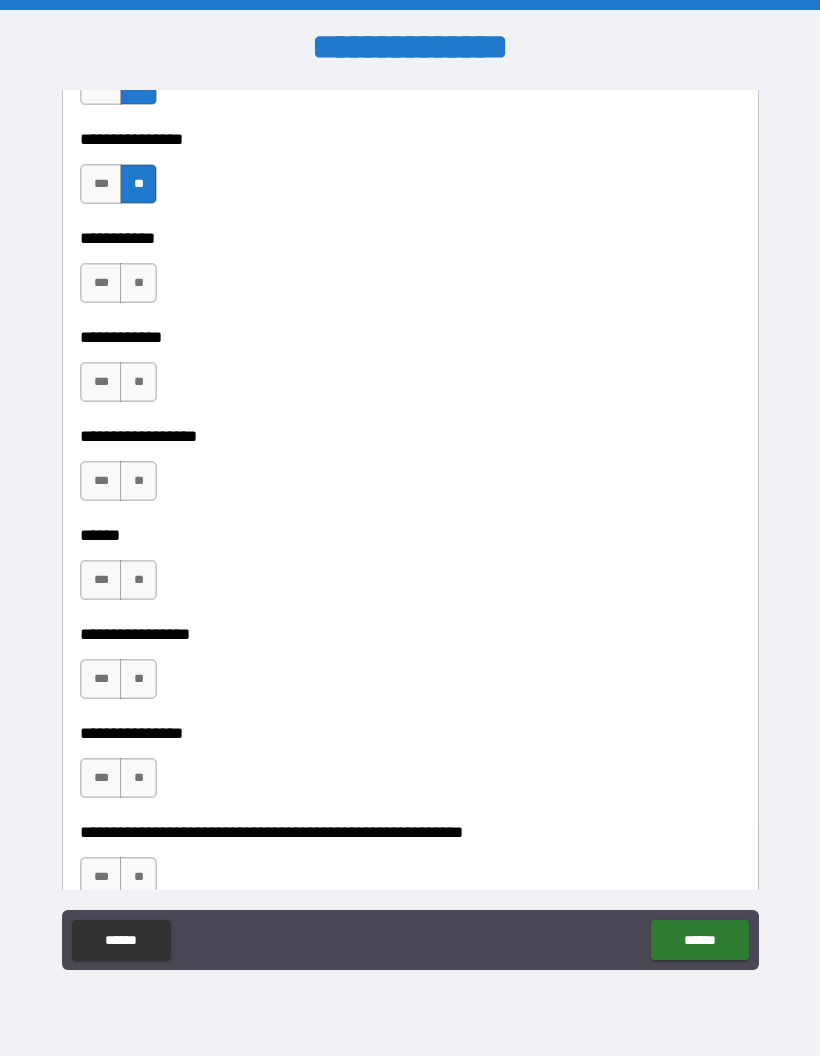click on "**" at bounding box center (138, 283) 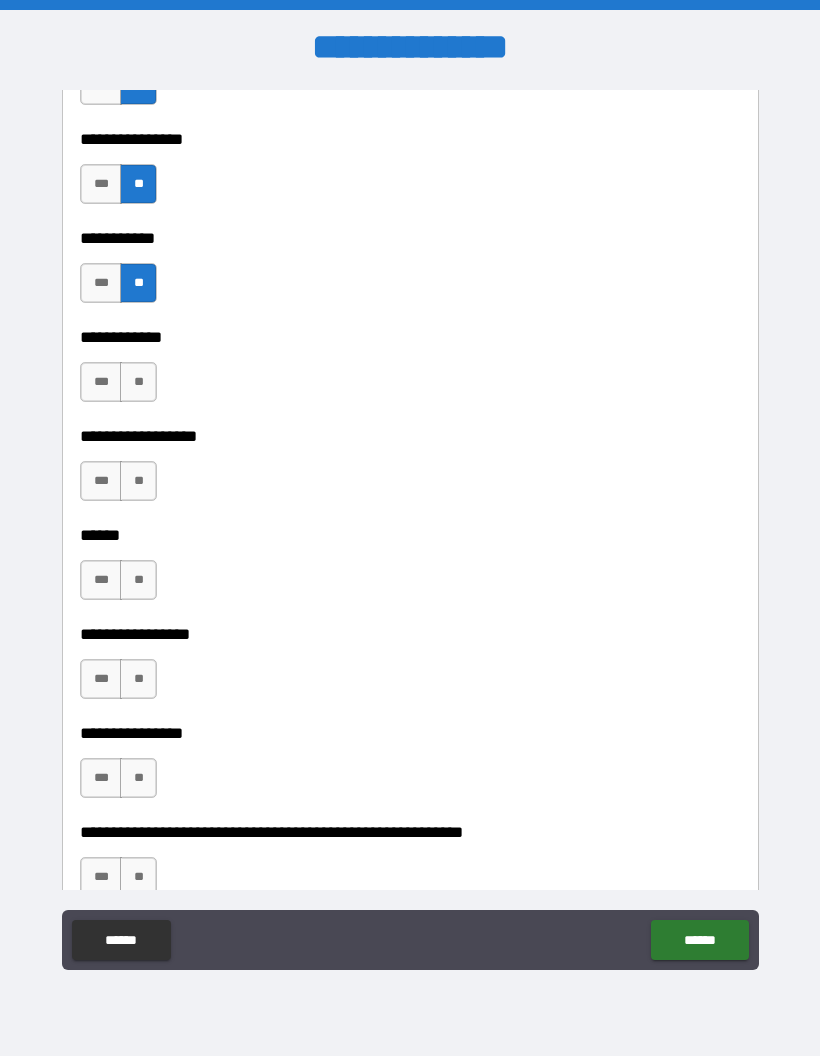 click on "**" at bounding box center [138, 382] 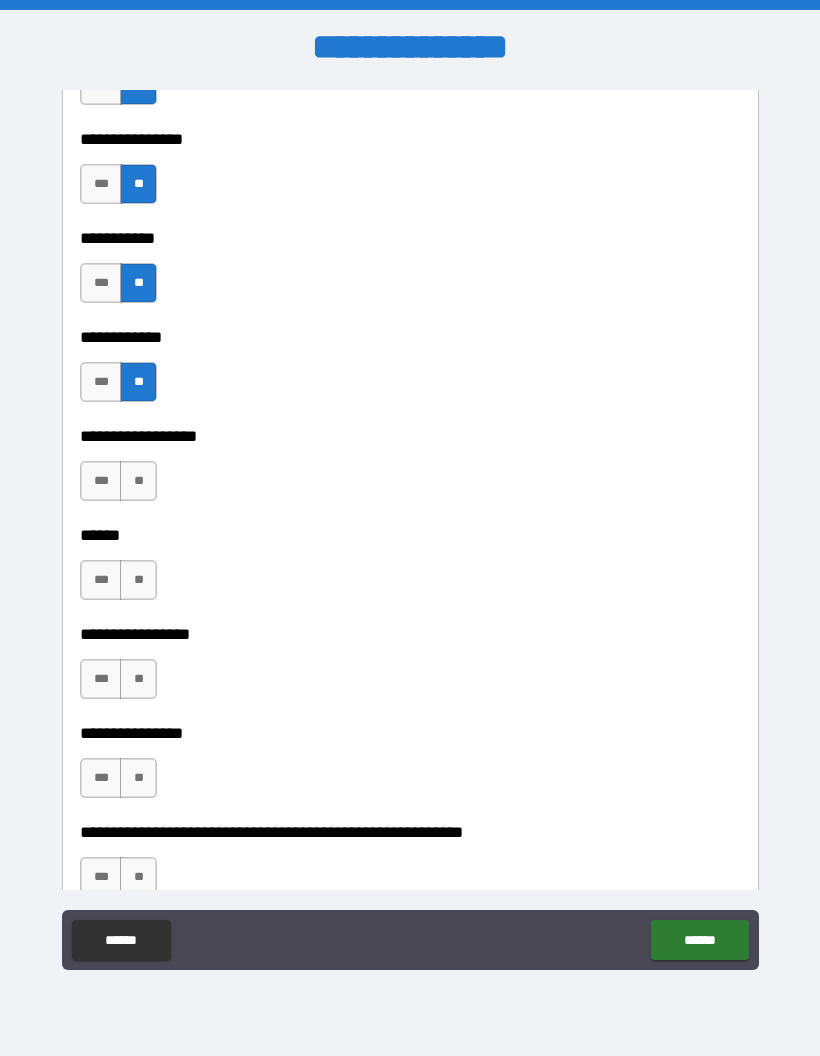 click on "**" at bounding box center [138, 481] 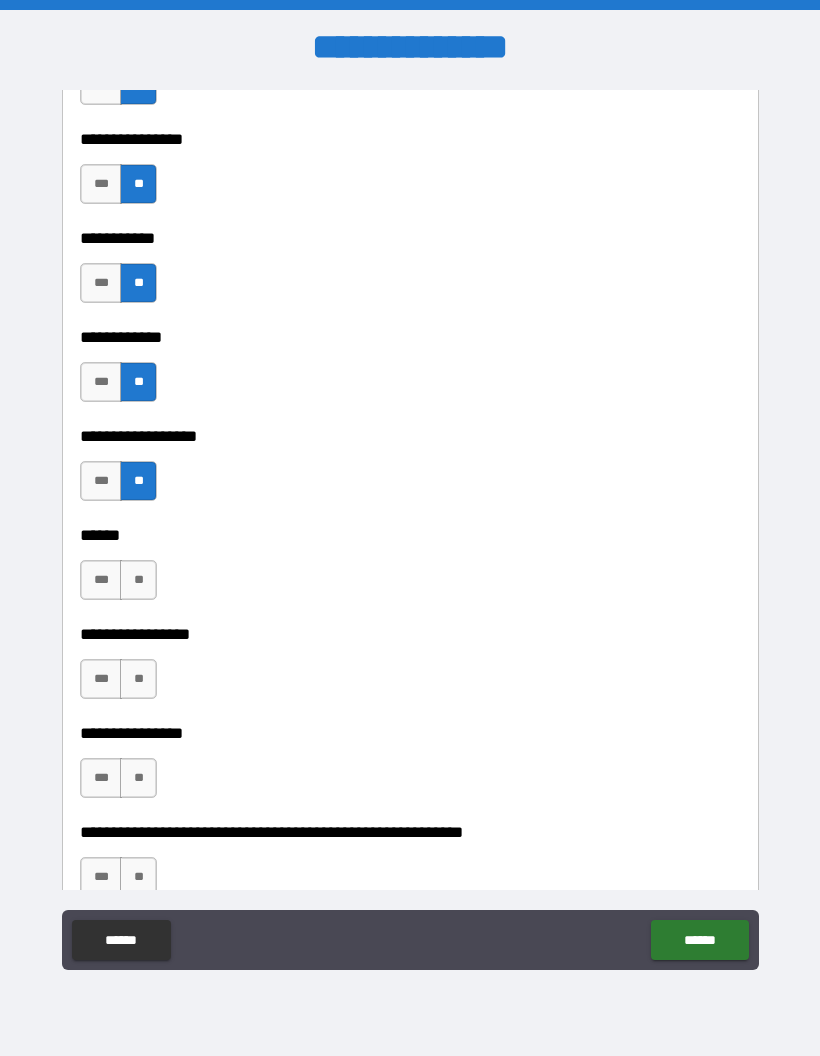 click on "**" at bounding box center (138, 580) 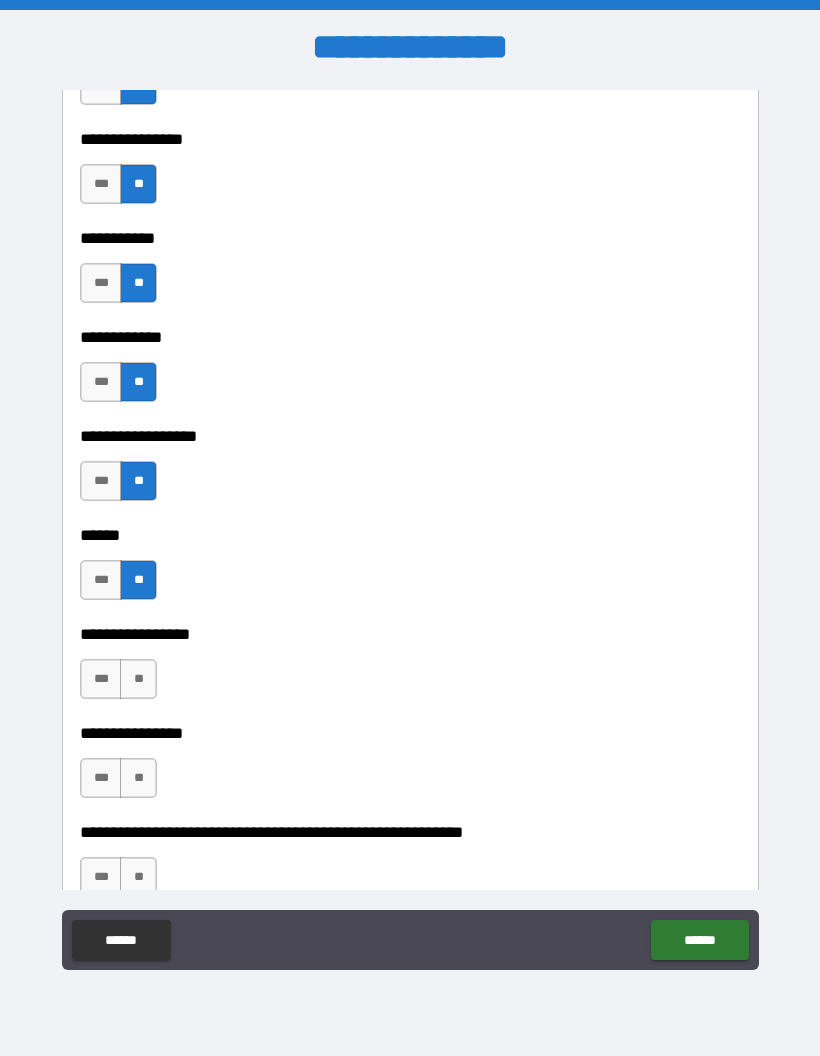 click on "**" at bounding box center [138, 679] 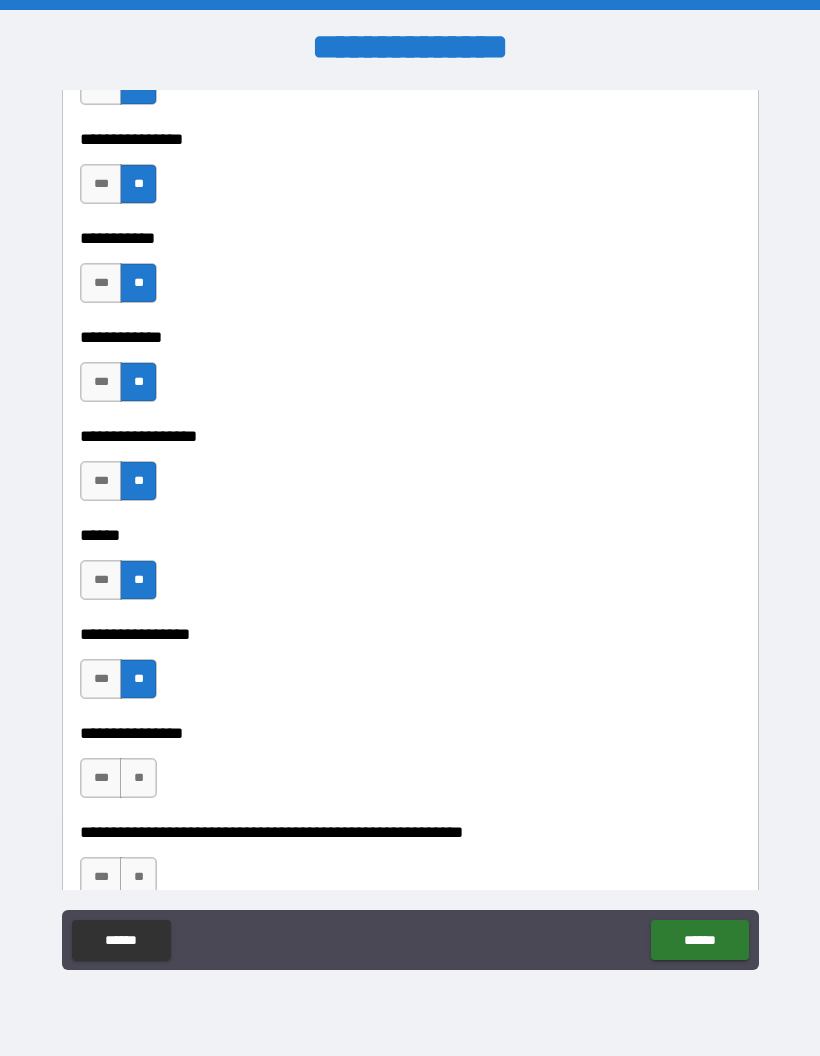 click on "**" at bounding box center [138, 778] 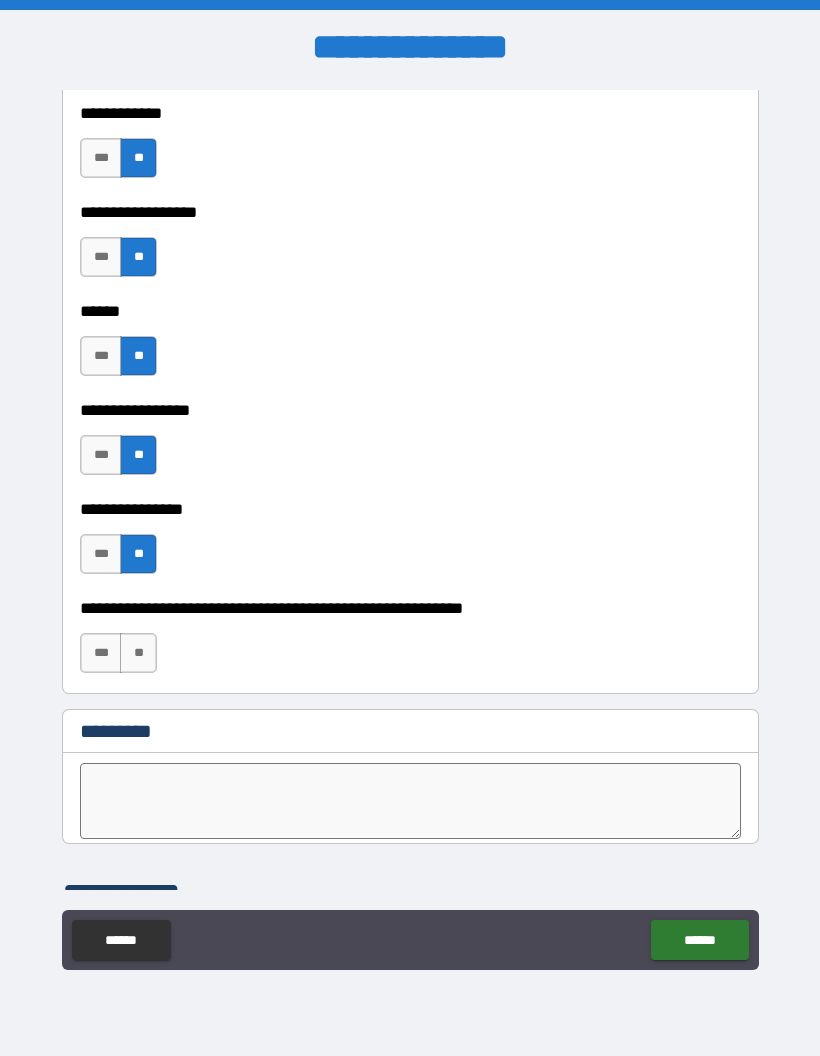click on "**" at bounding box center [138, 653] 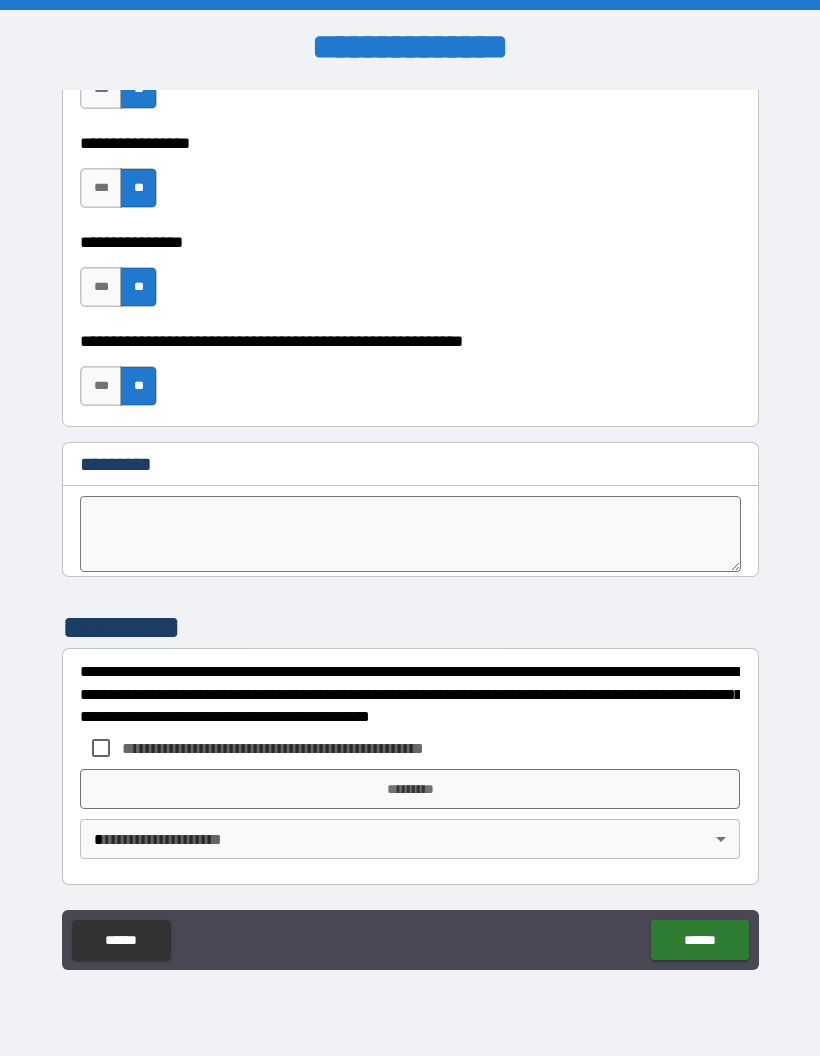 scroll, scrollTop: 10052, scrollLeft: 0, axis: vertical 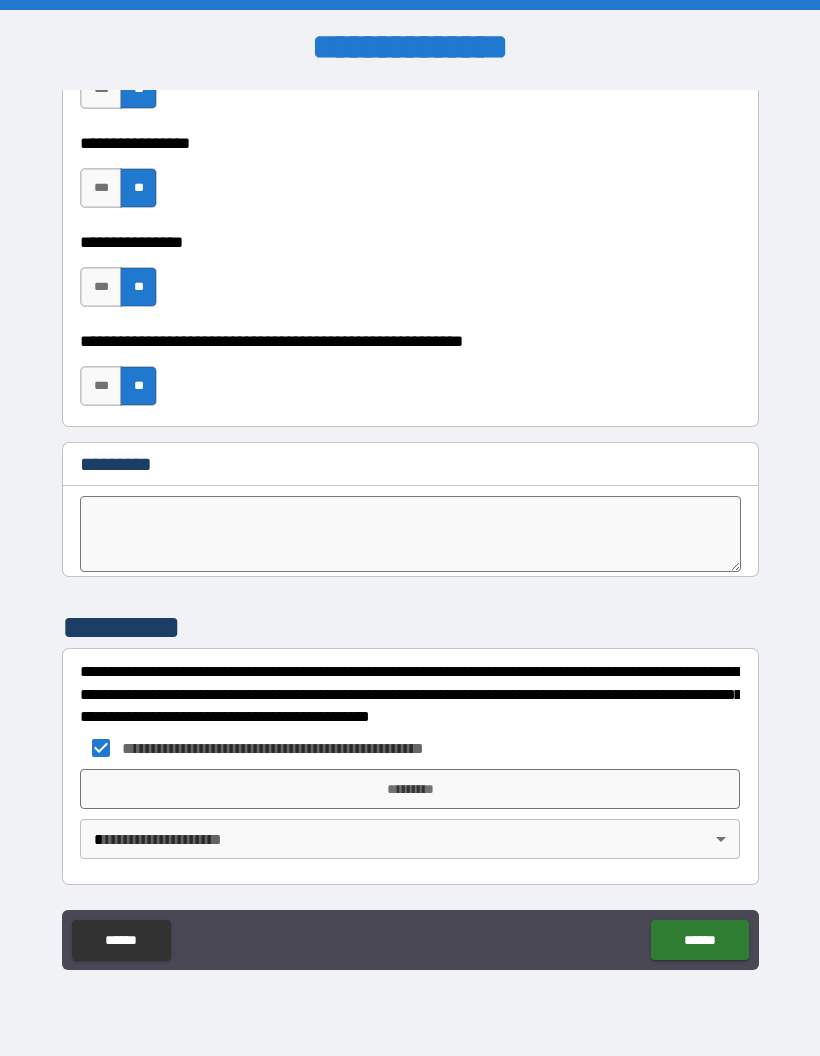 click on "*********" at bounding box center [410, 789] 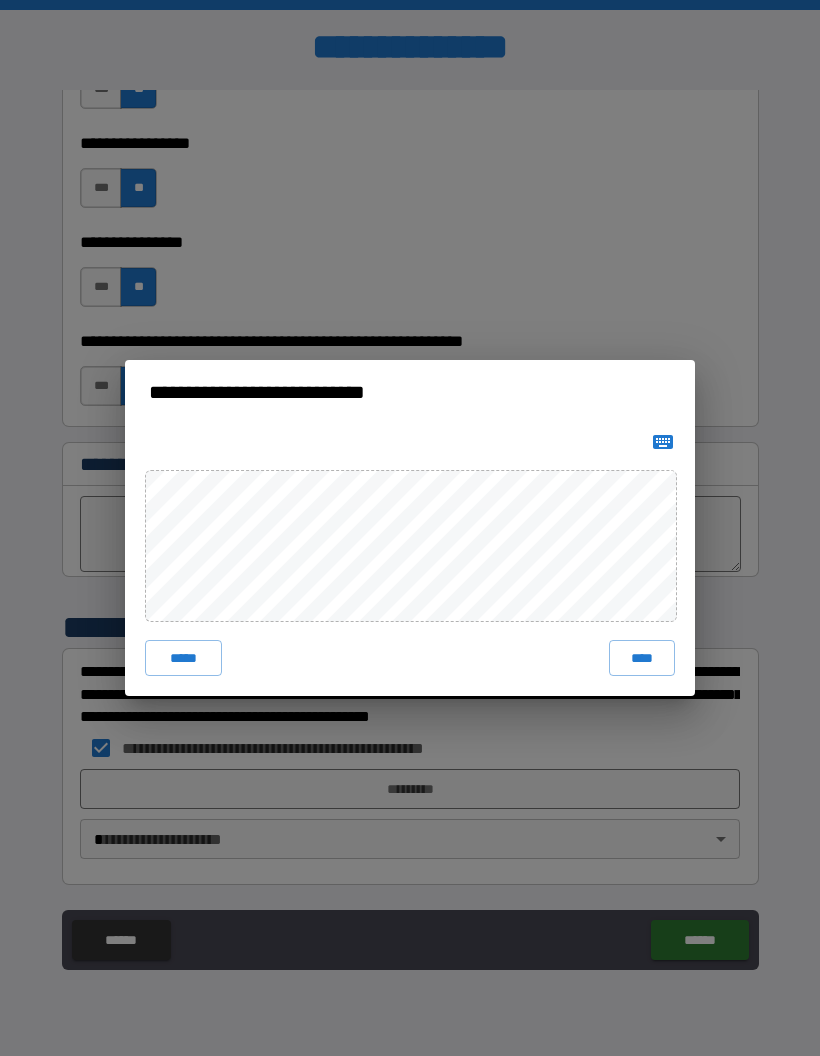 click on "****" at bounding box center (642, 658) 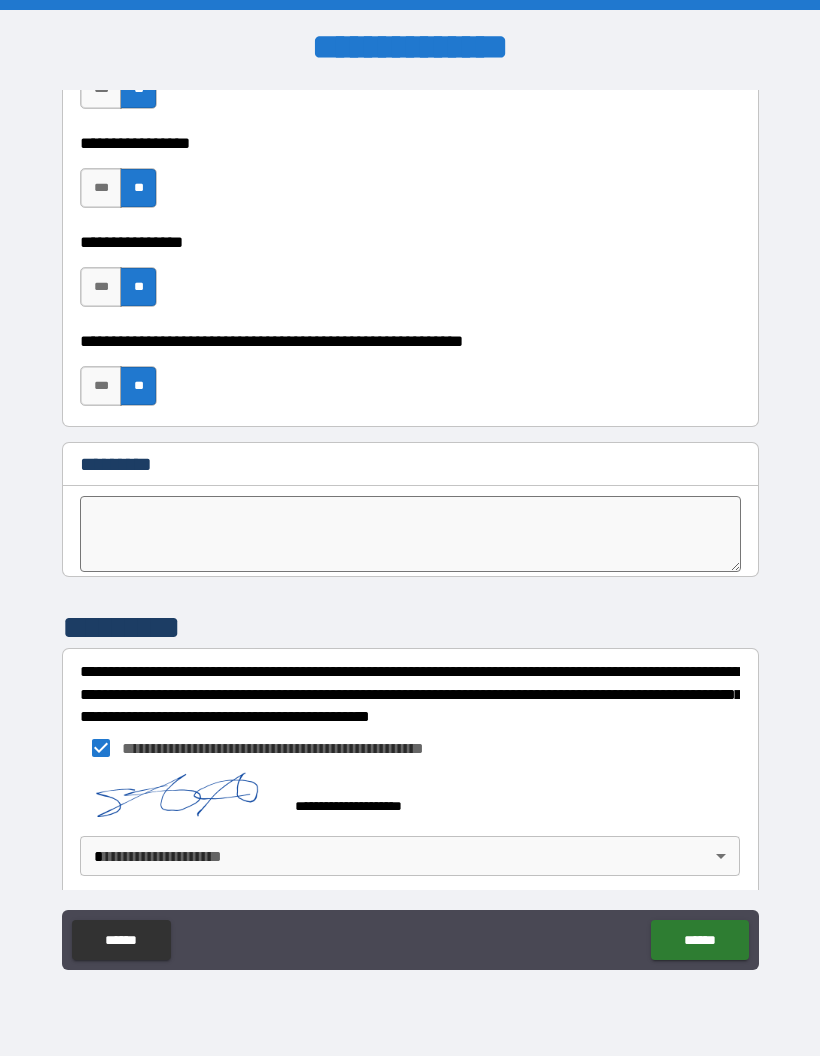 scroll, scrollTop: 10042, scrollLeft: 0, axis: vertical 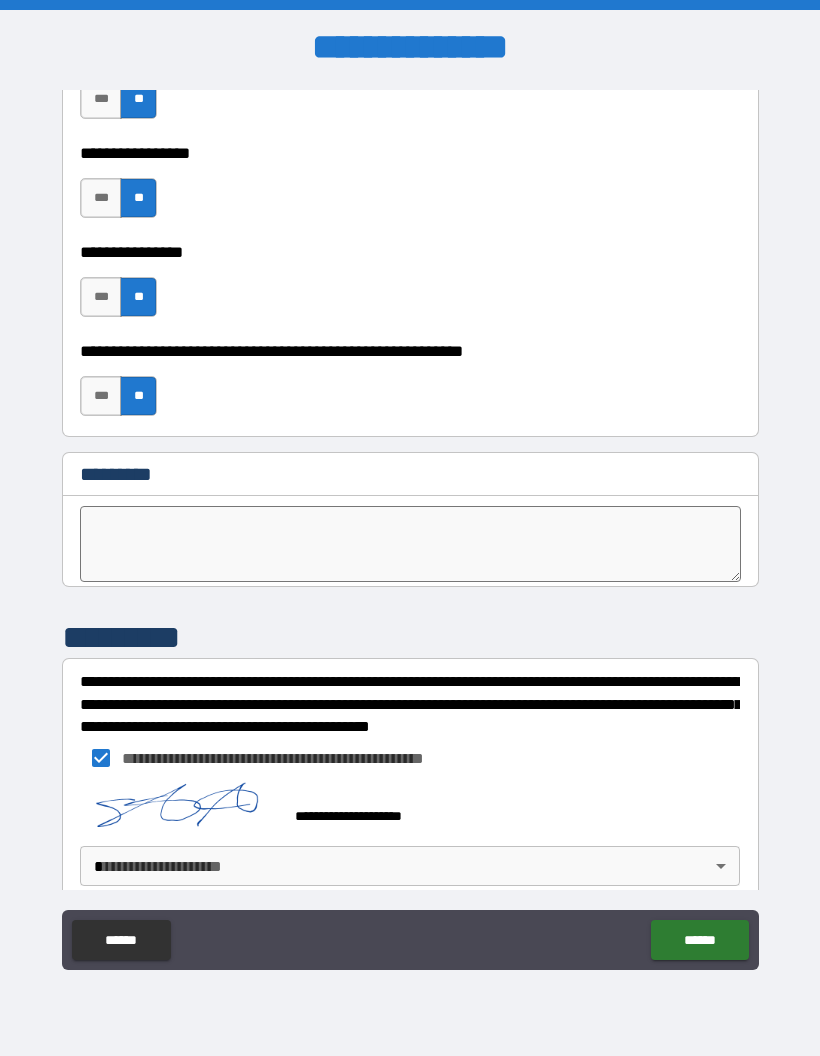 click on "**********" at bounding box center [410, 528] 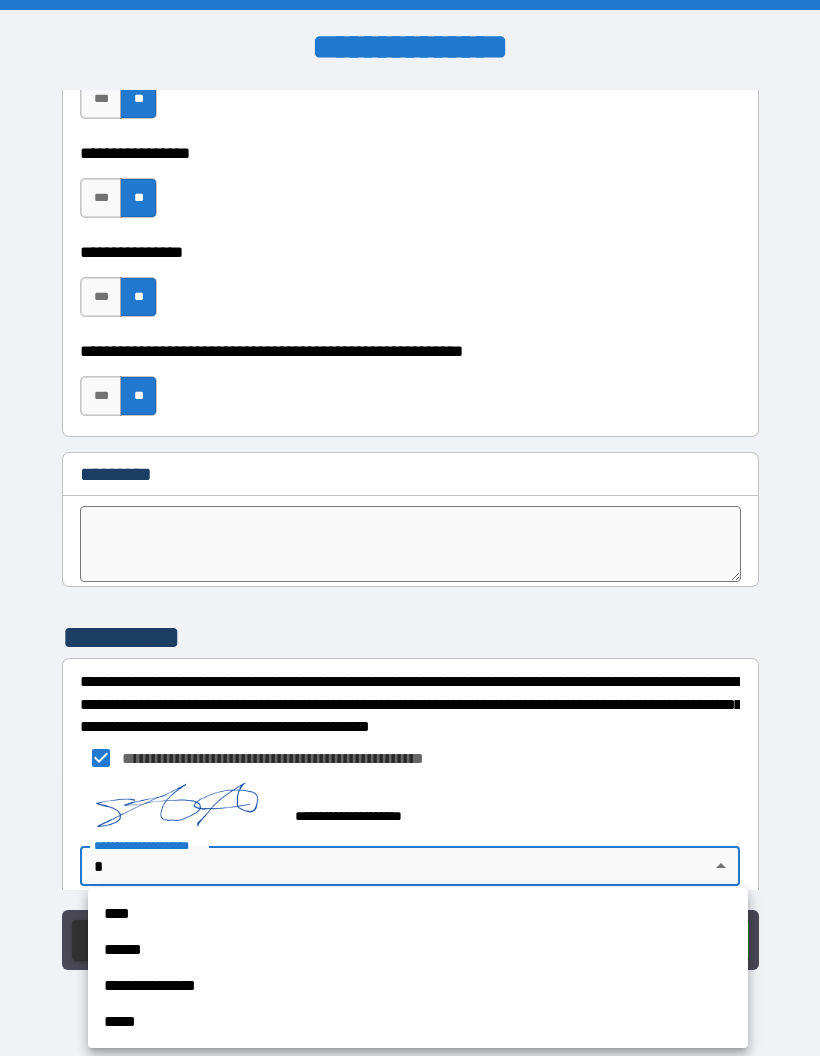 click on "**********" at bounding box center [418, 986] 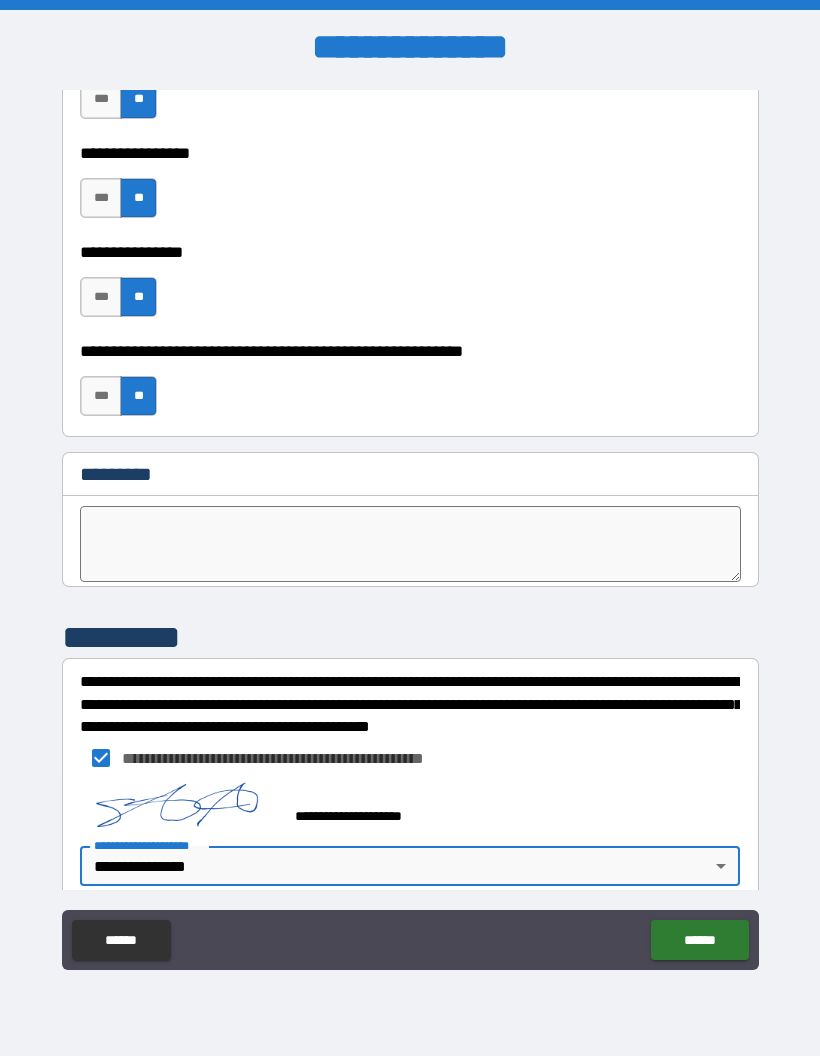 click on "******" at bounding box center (699, 940) 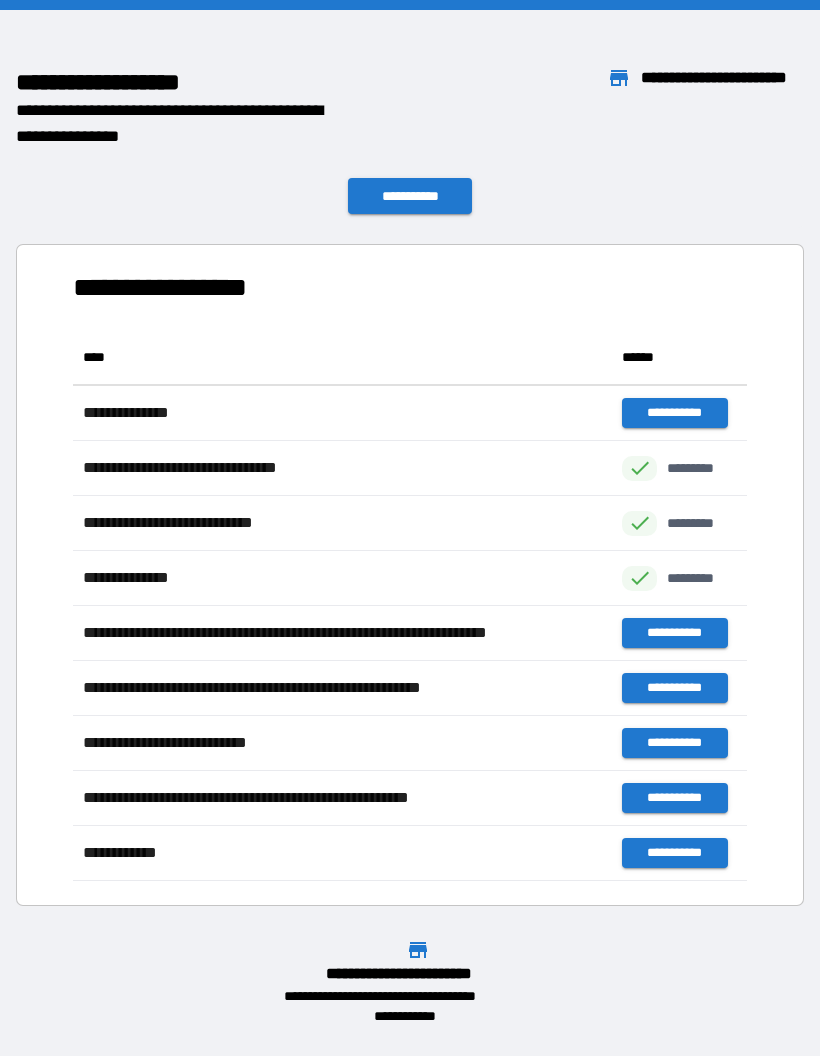 scroll, scrollTop: 1, scrollLeft: 1, axis: both 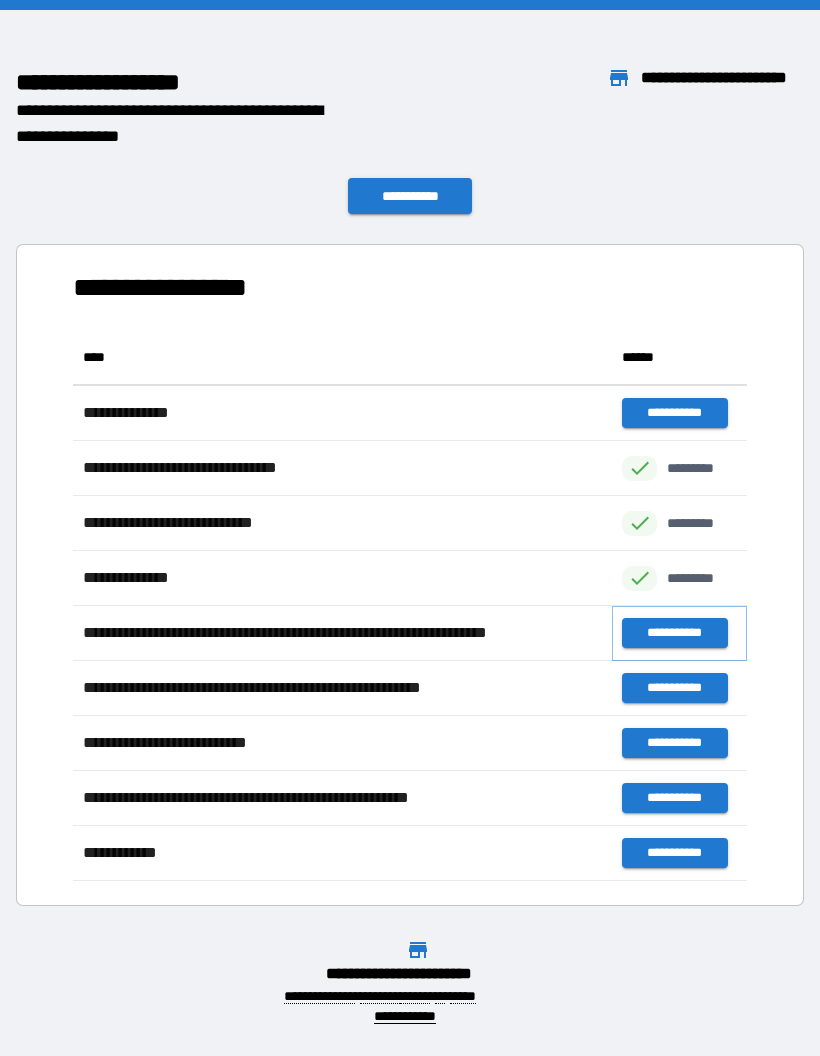 click on "**********" at bounding box center (674, 633) 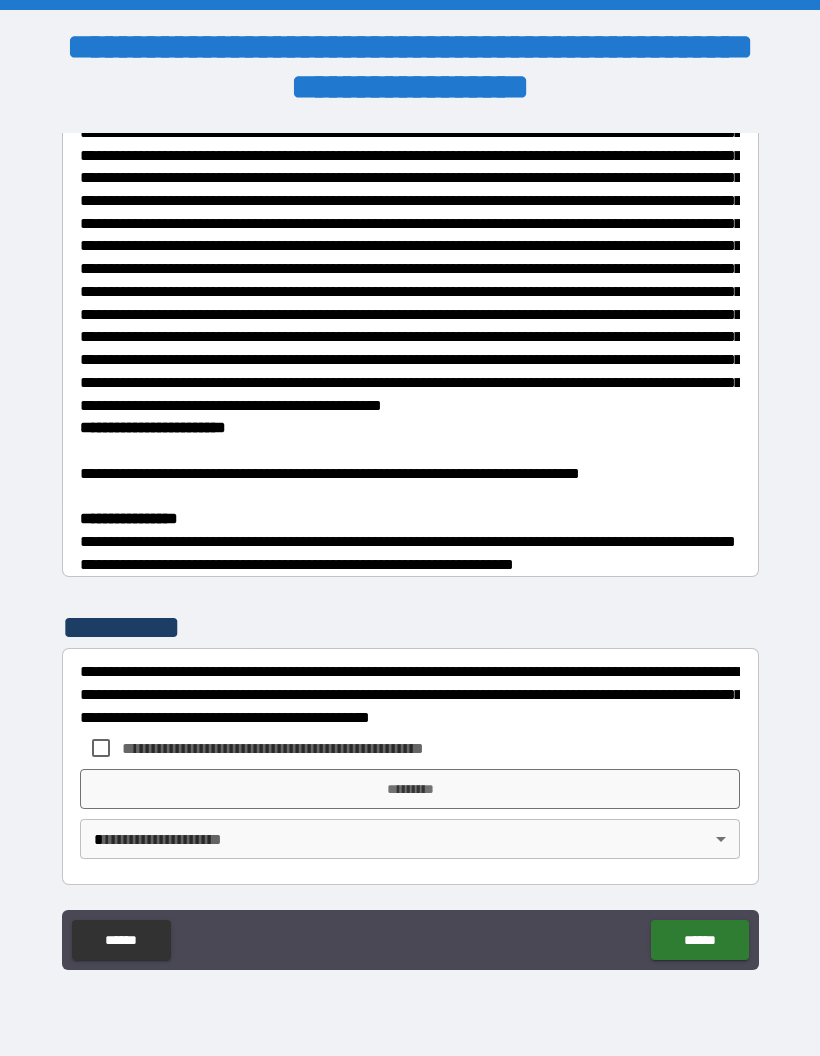 scroll, scrollTop: 433, scrollLeft: 0, axis: vertical 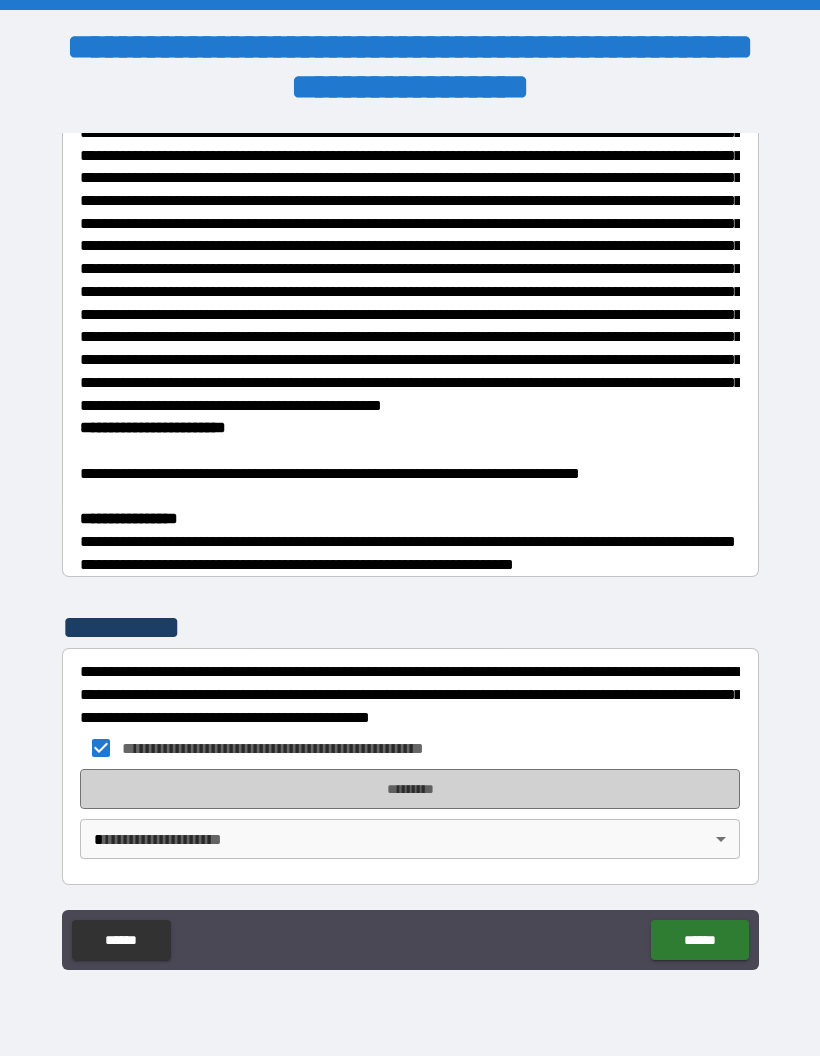 click on "*********" at bounding box center [410, 789] 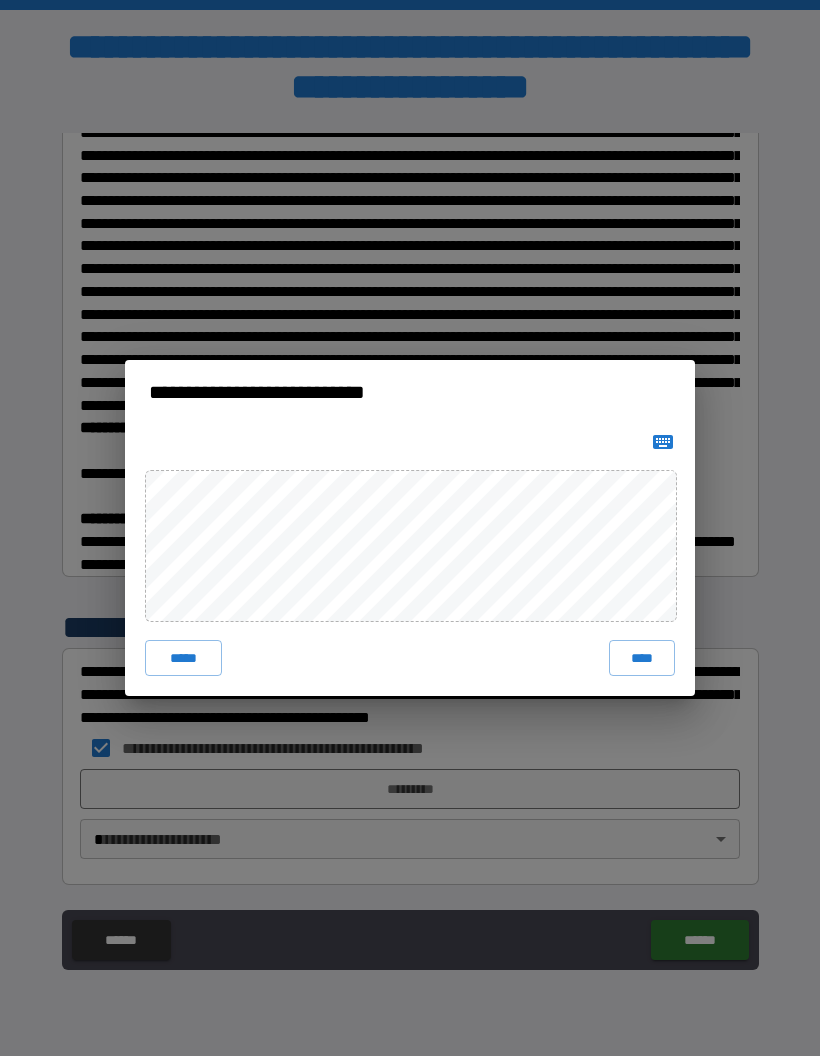 click on "****" at bounding box center (642, 658) 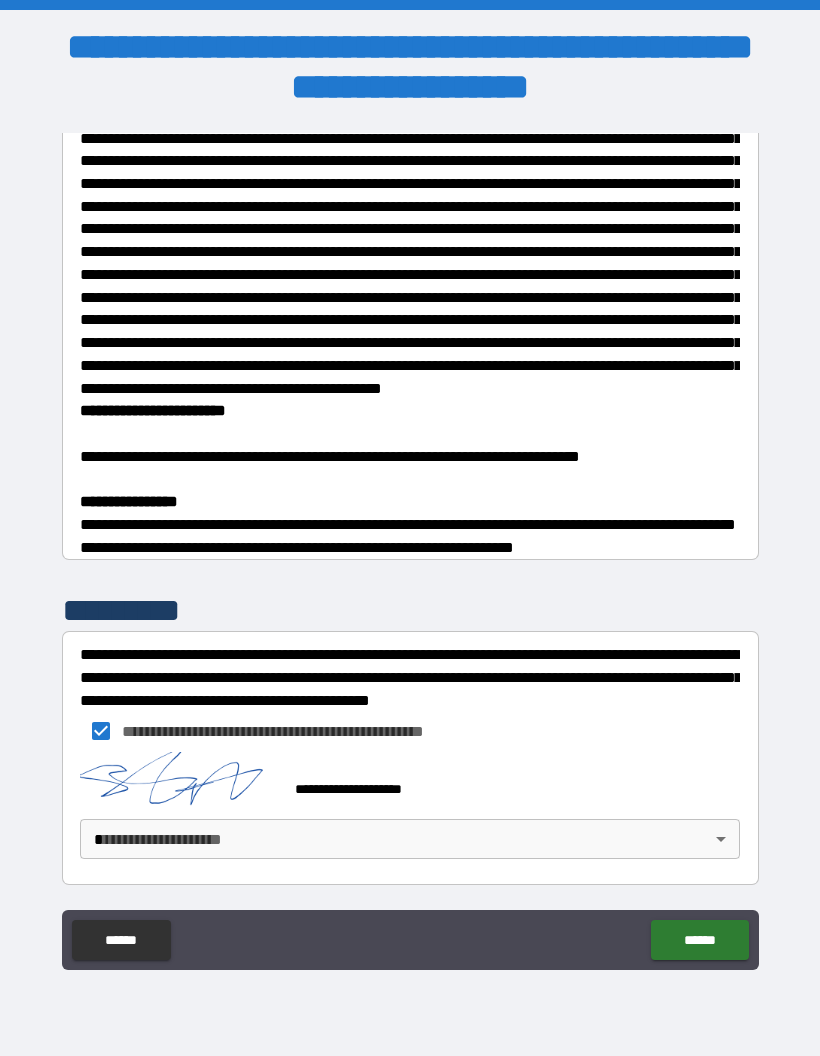 click on "**********" at bounding box center [410, 528] 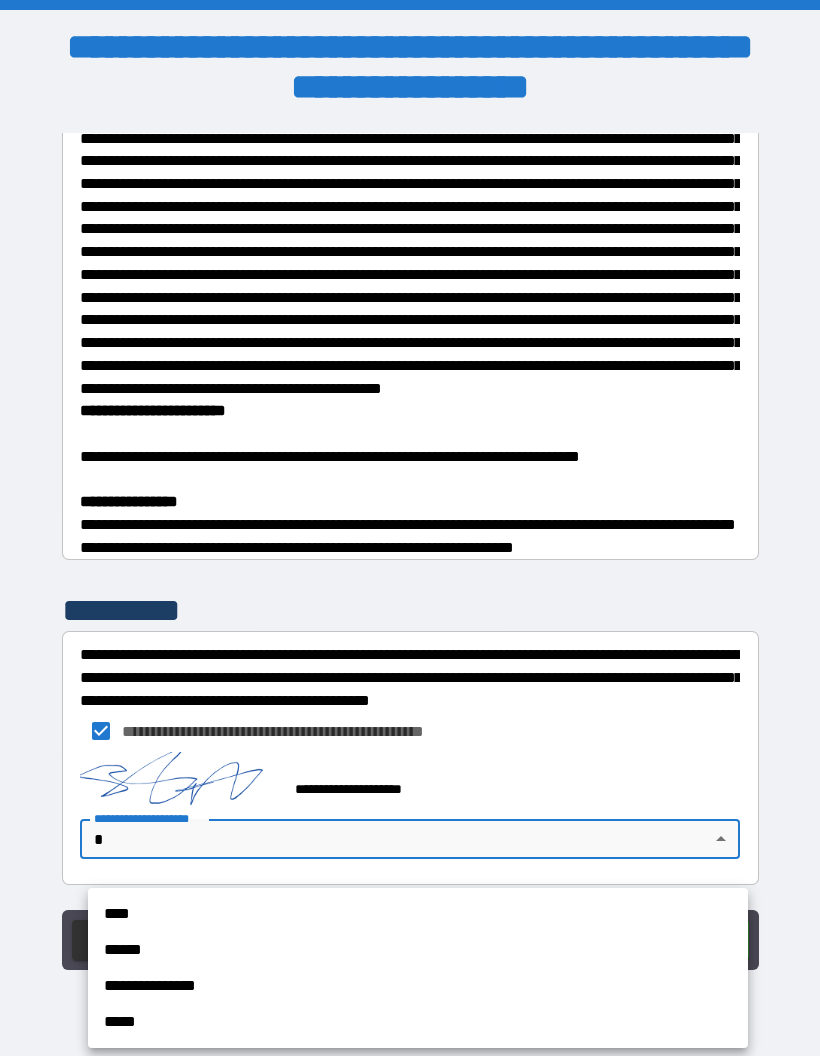 click on "**********" at bounding box center (418, 986) 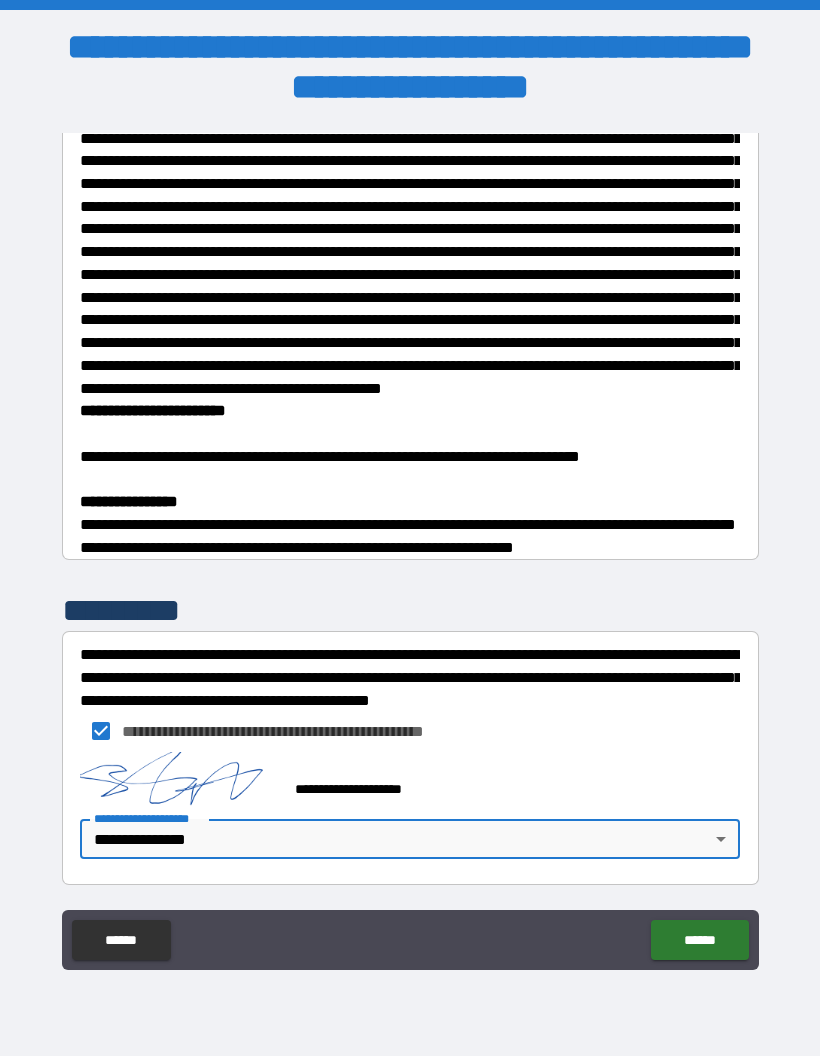 type on "**********" 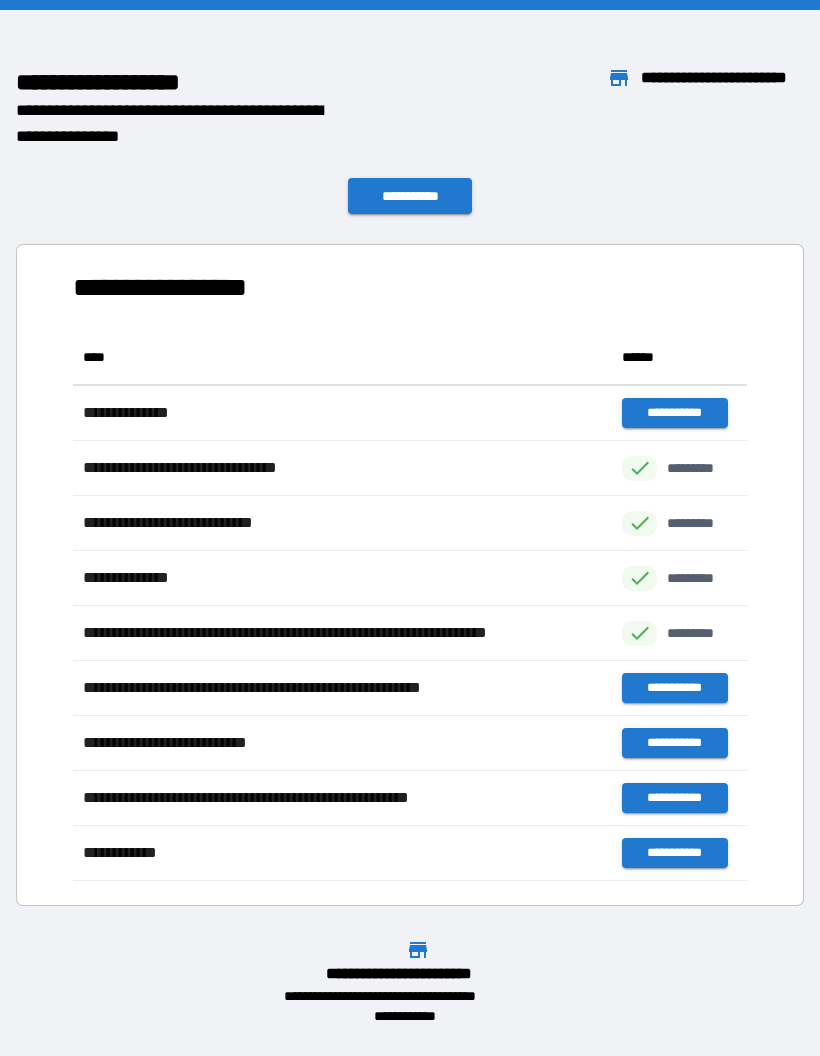 scroll, scrollTop: 1, scrollLeft: 1, axis: both 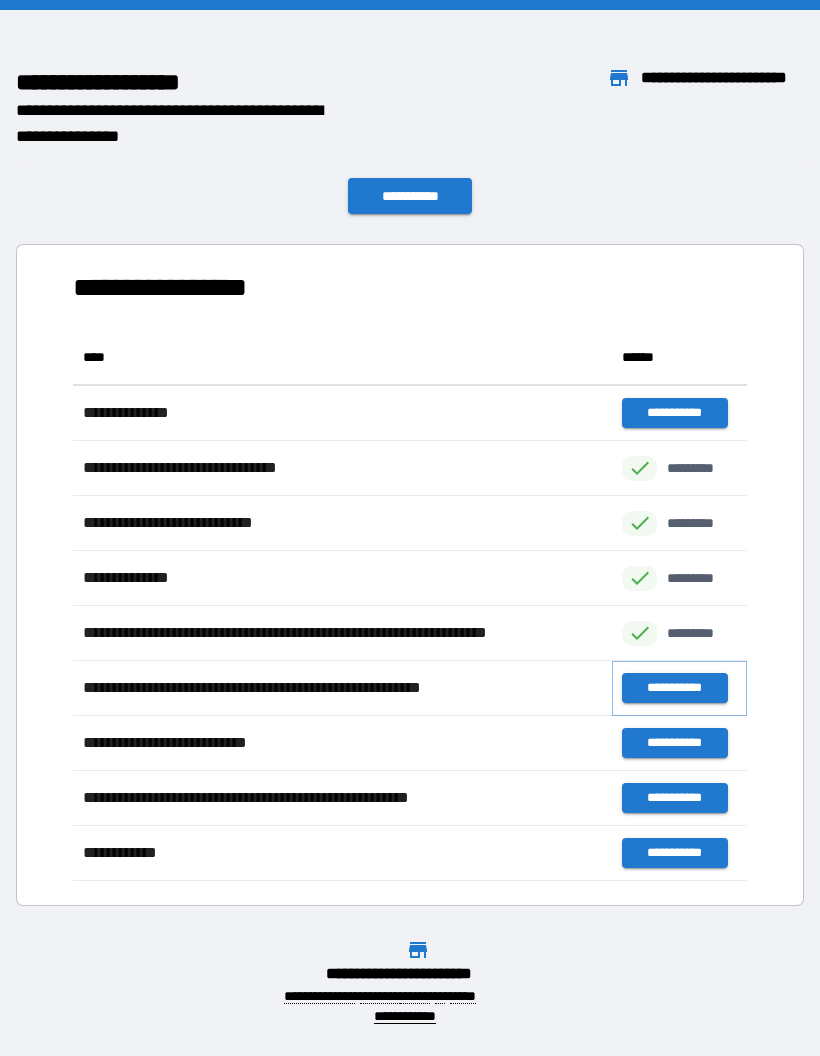 click on "**********" at bounding box center (674, 688) 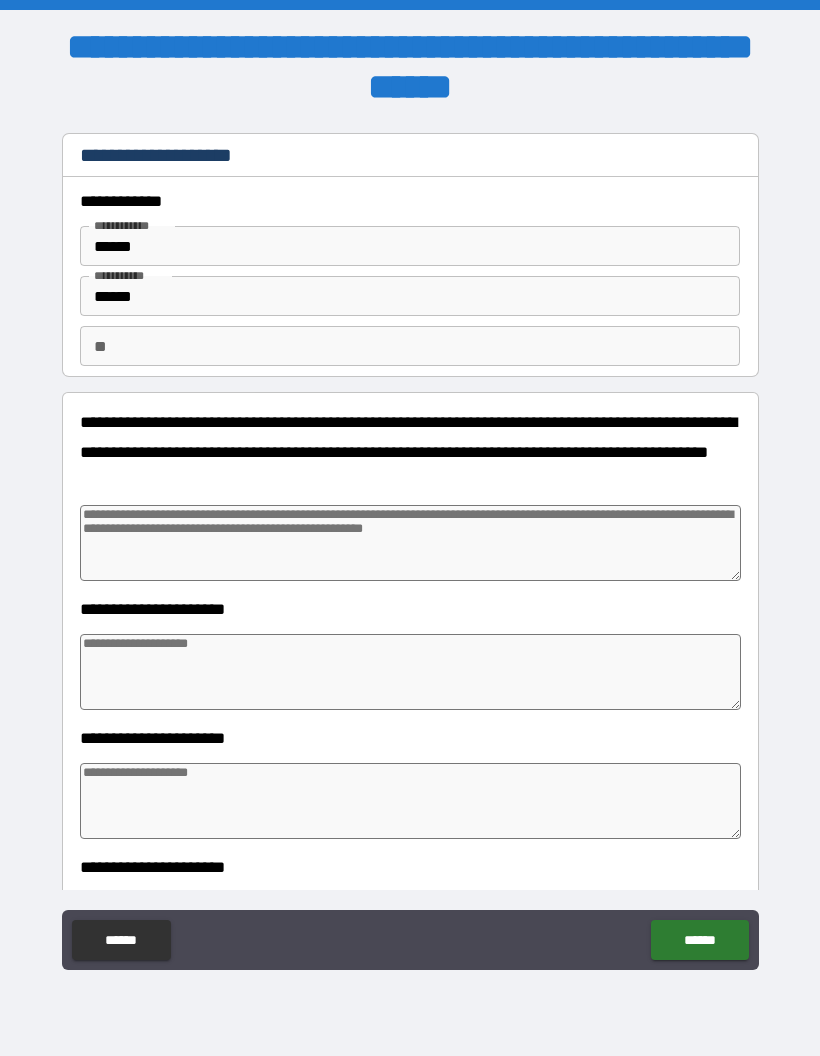 type on "*" 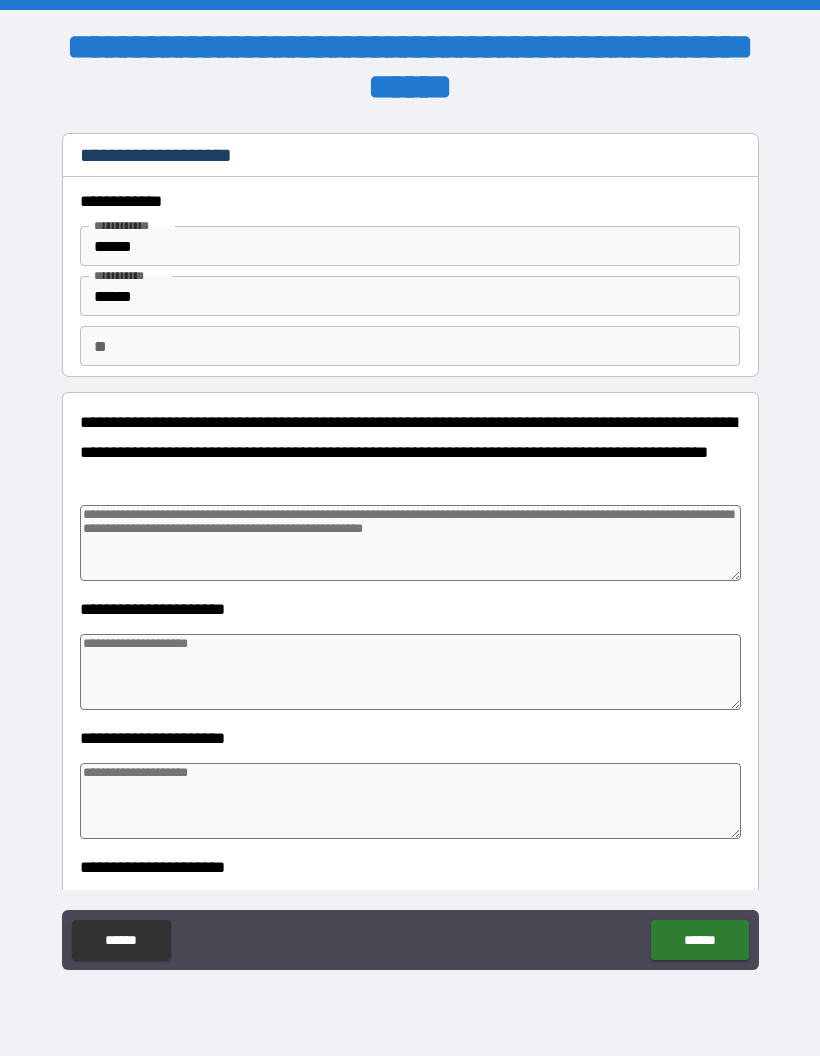 type on "*" 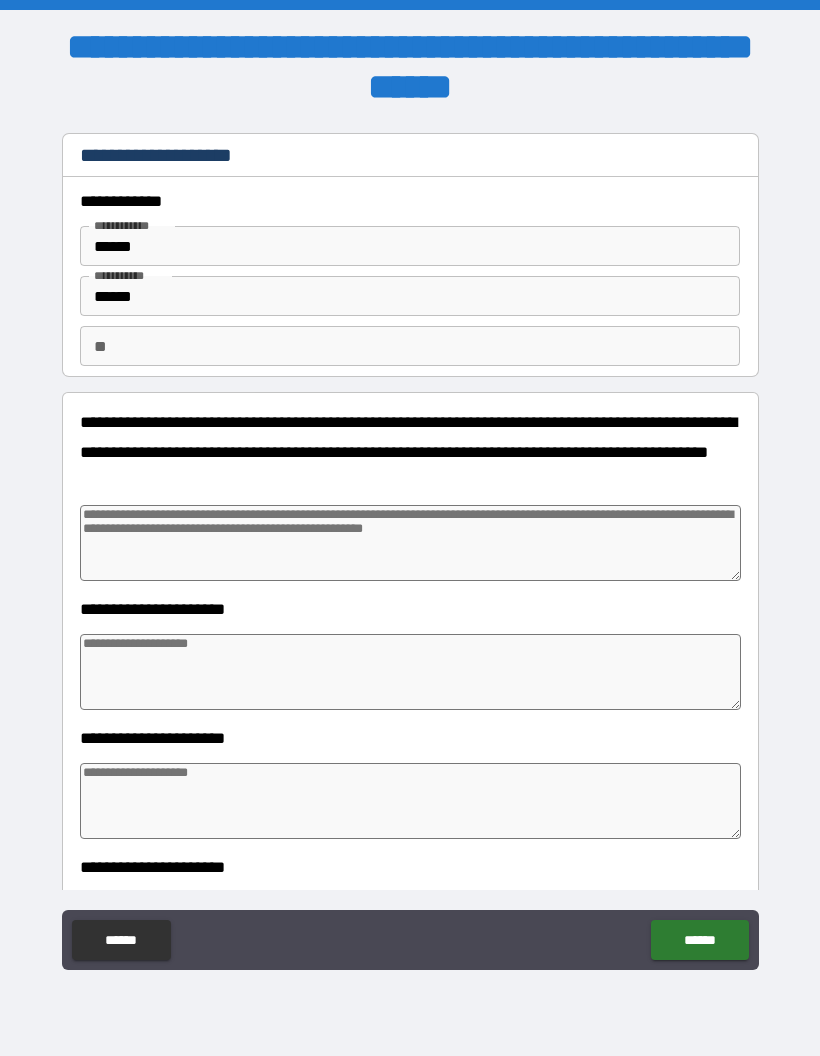 click at bounding box center [410, 672] 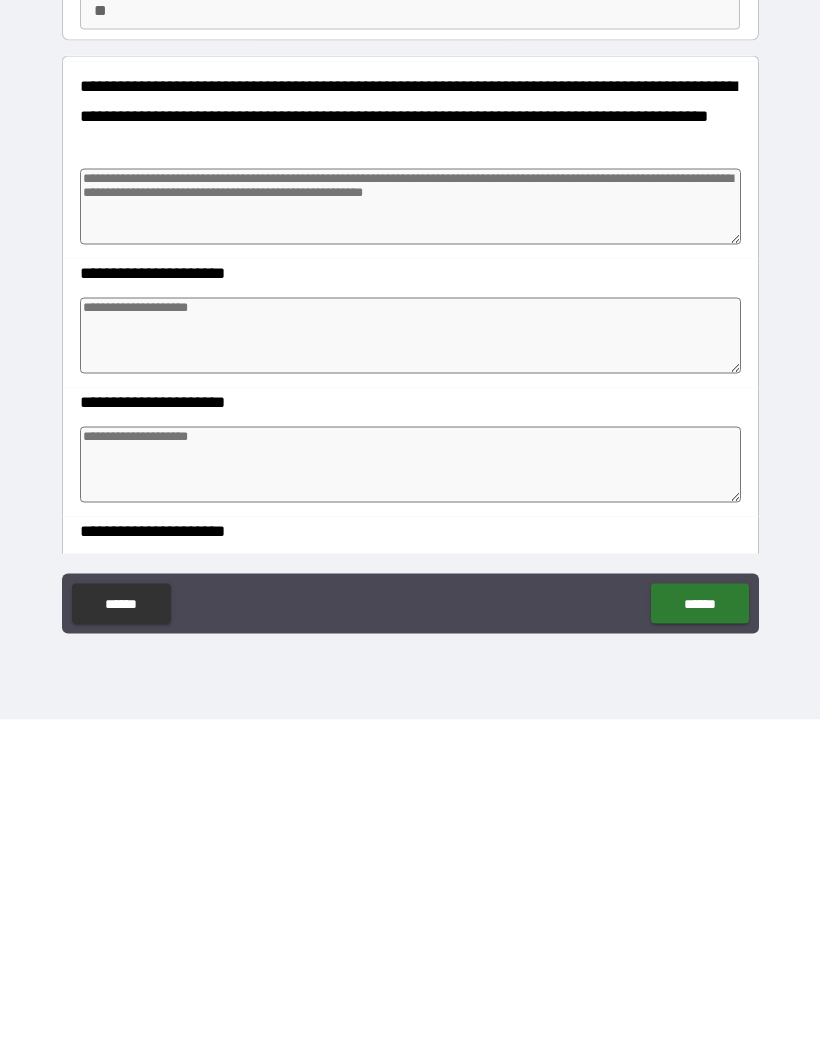 type on "*" 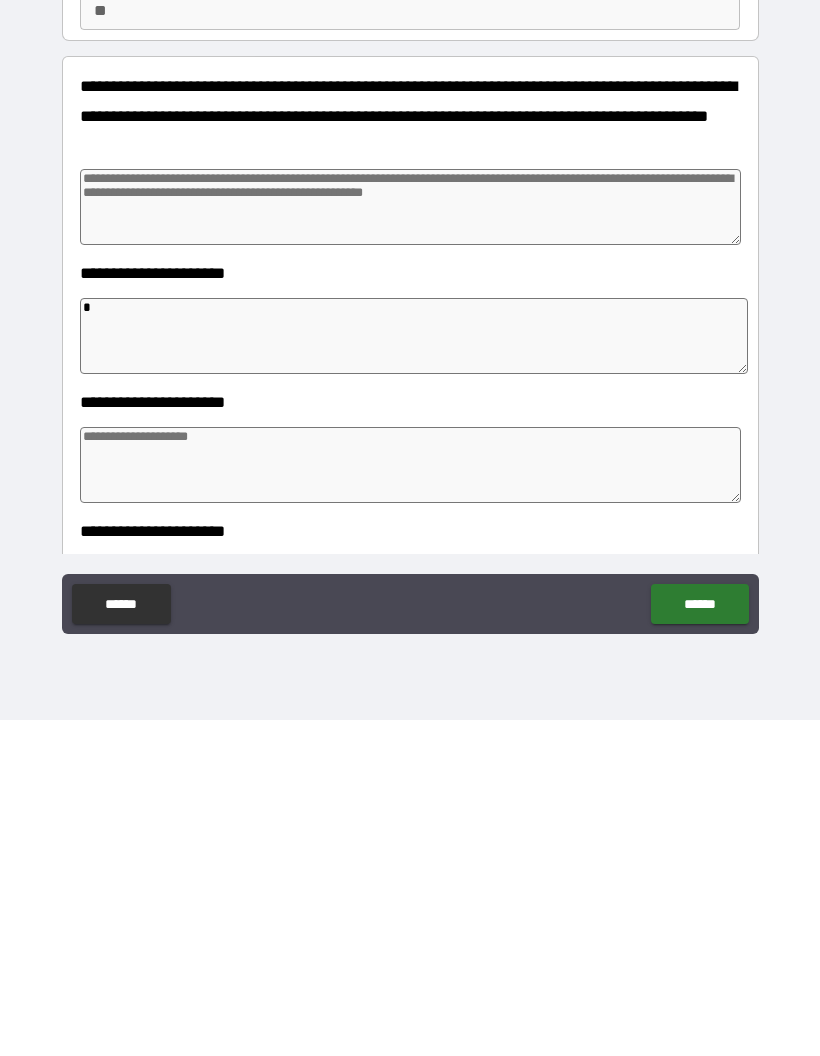 type on "*" 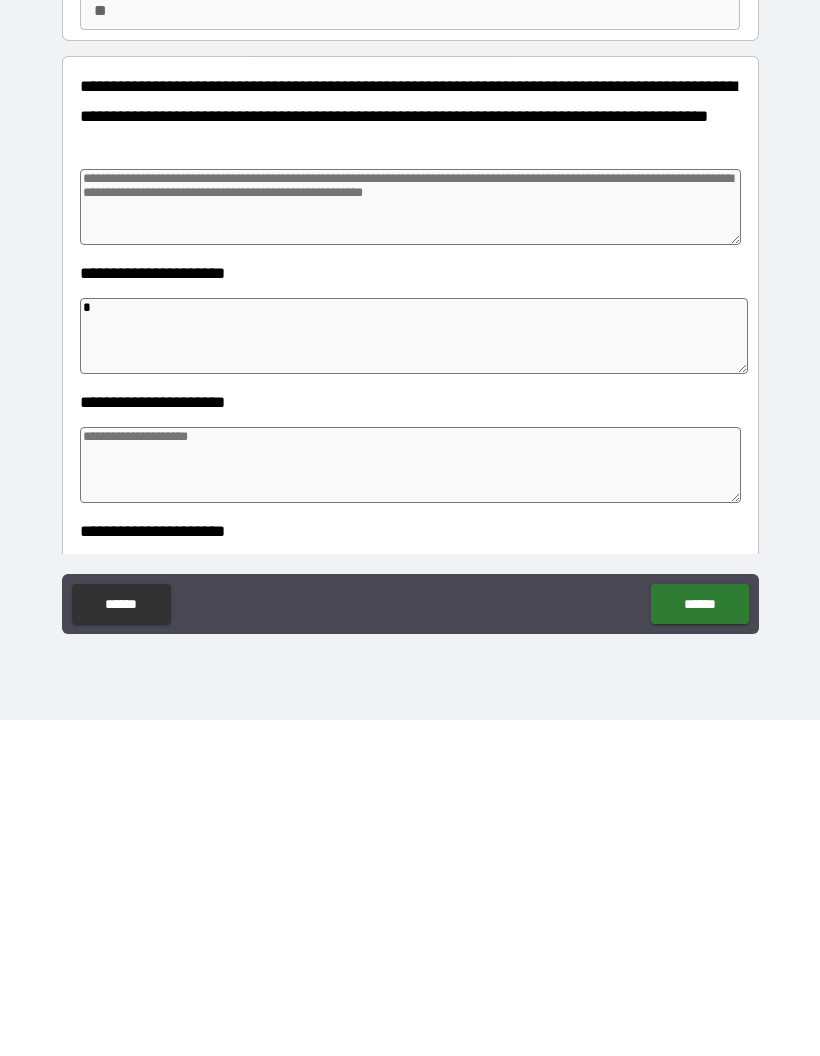 type on "*" 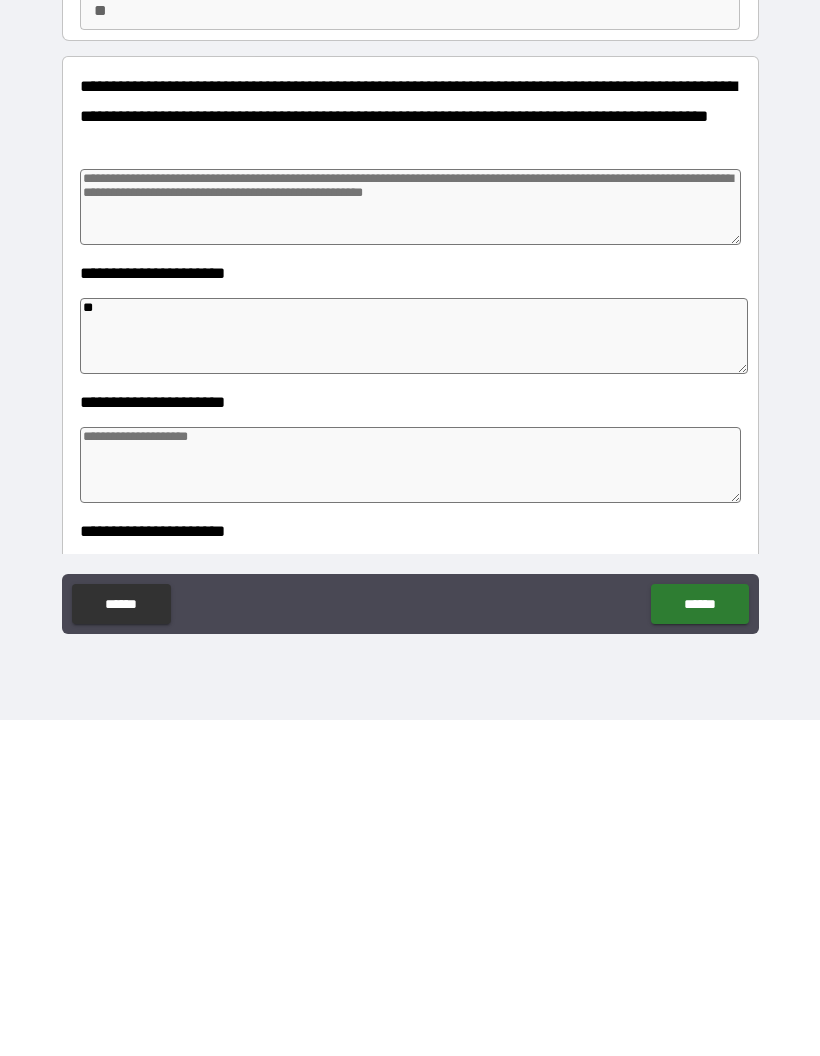 type on "*" 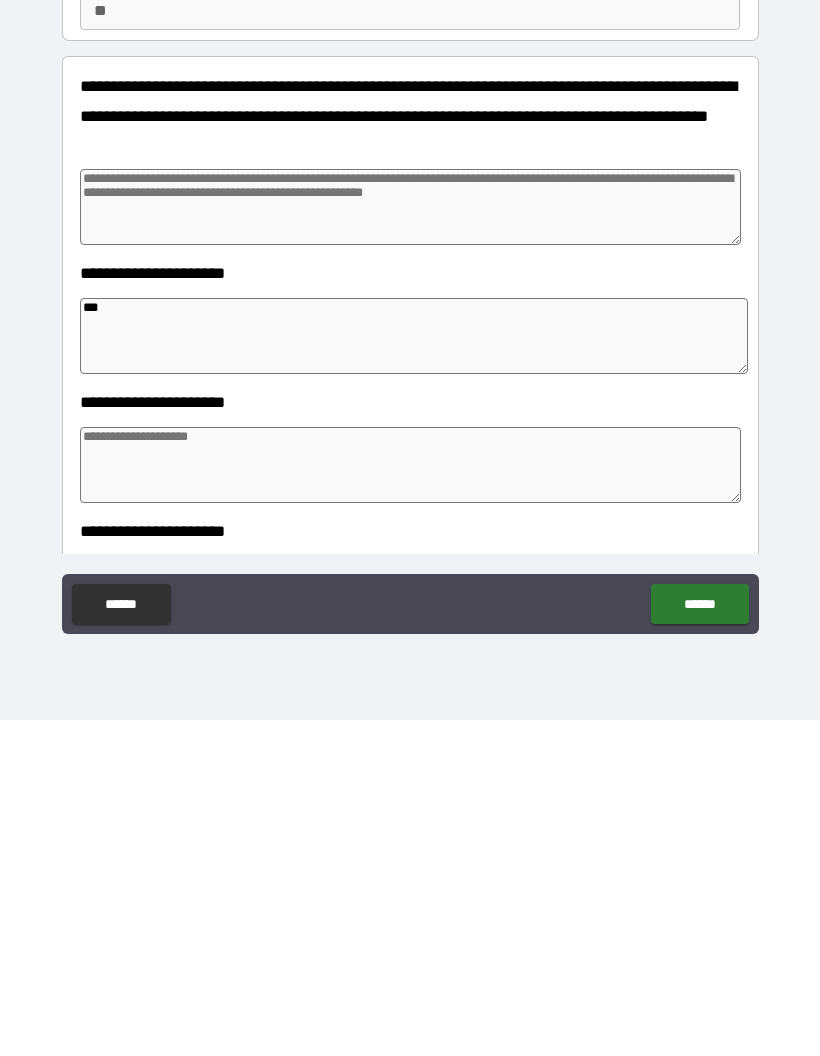 type on "*" 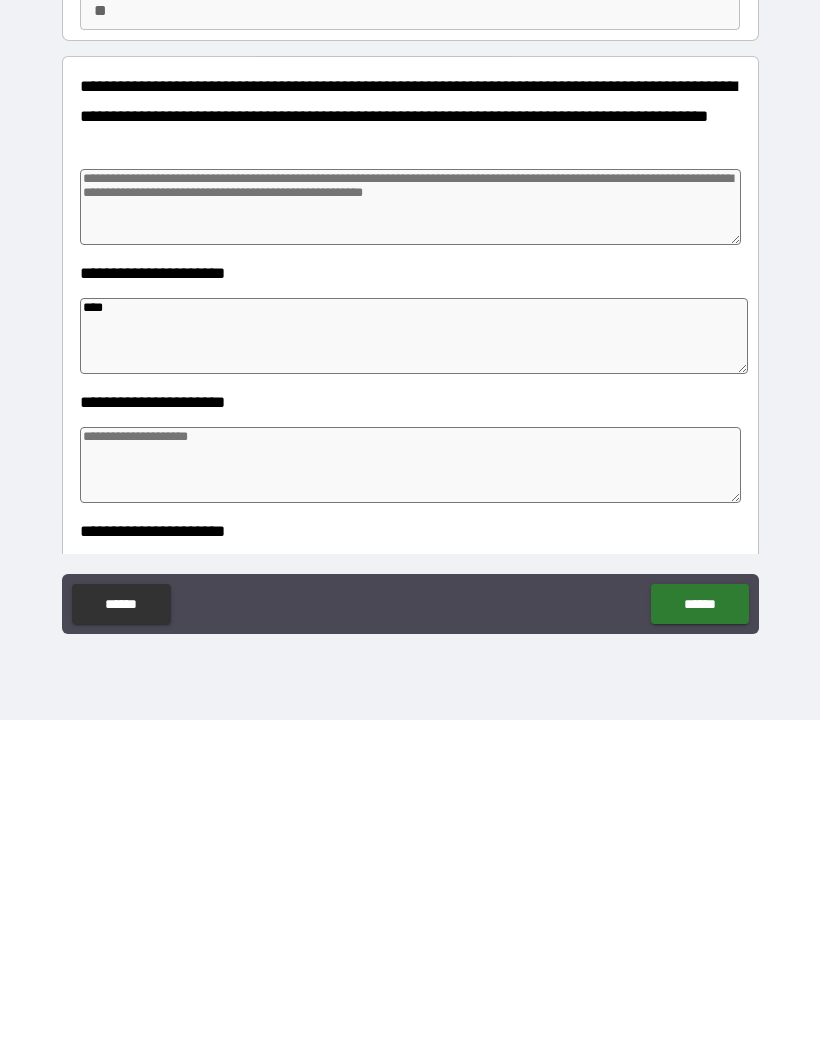 type on "*" 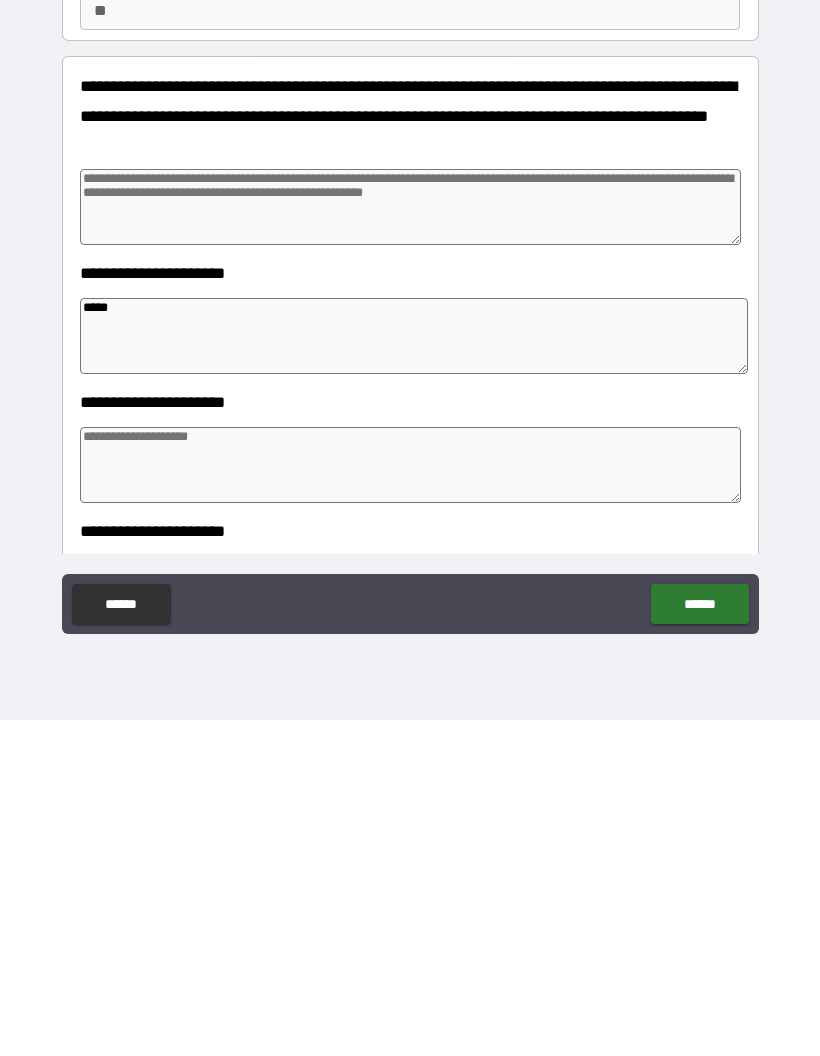 type on "*" 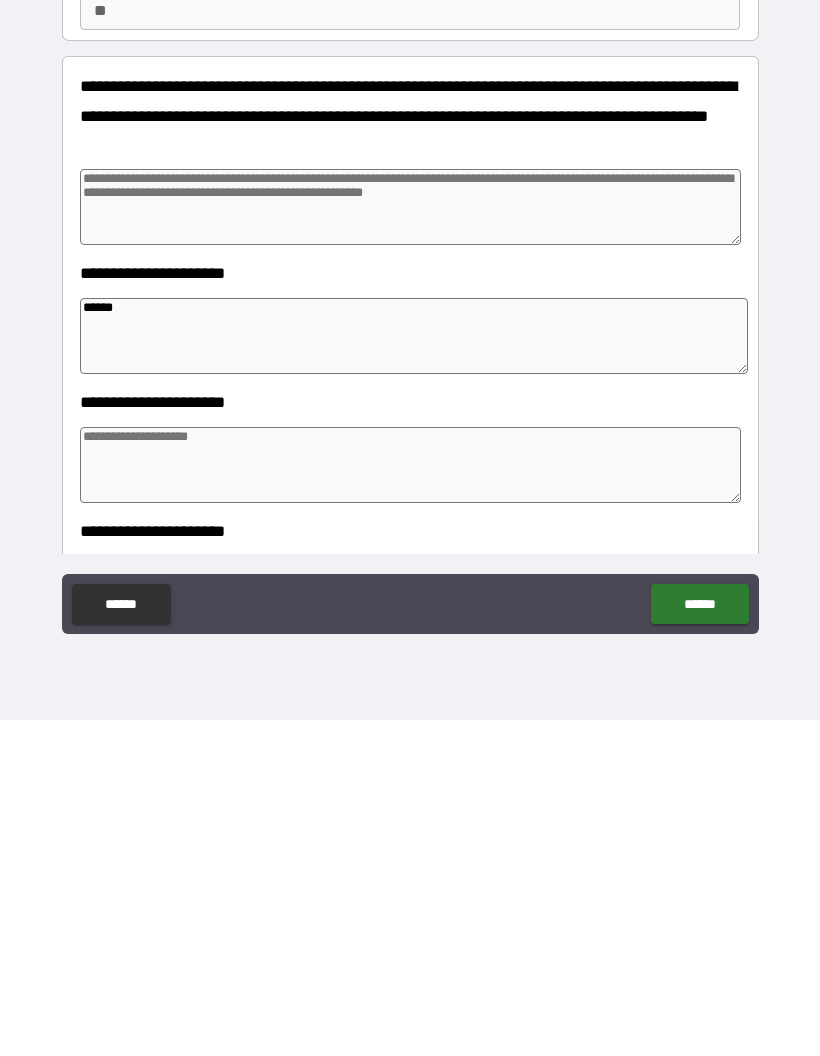 type on "*" 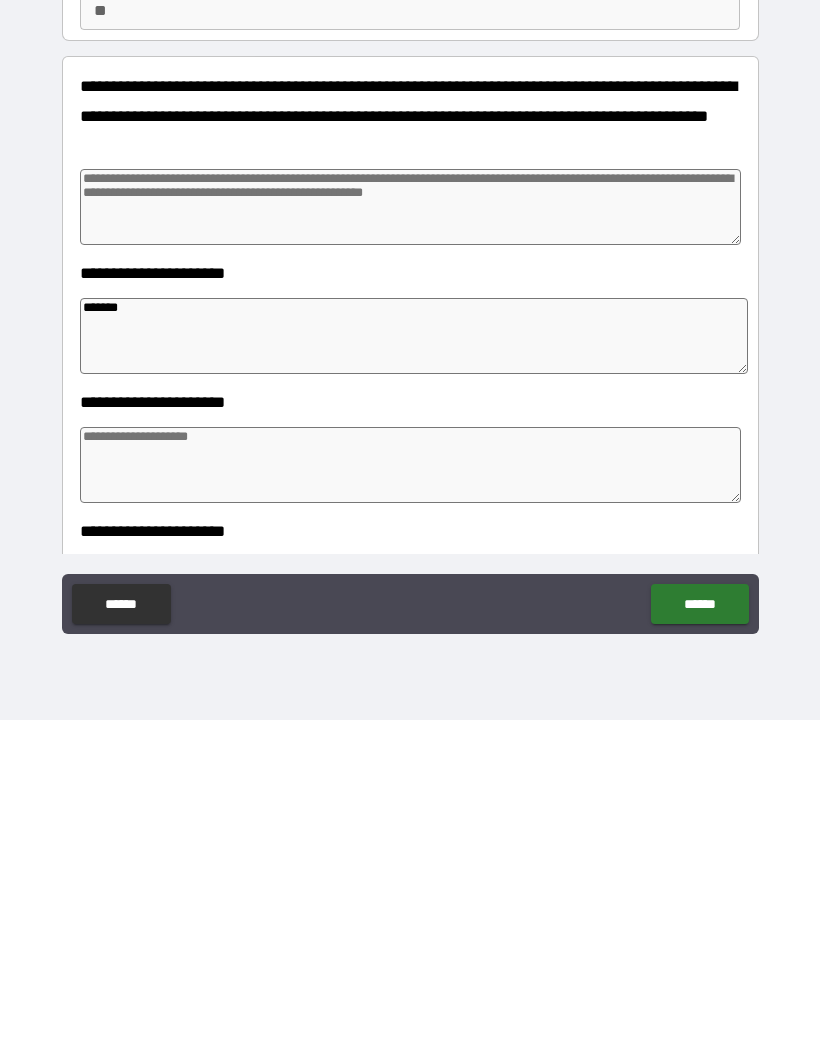 type on "*" 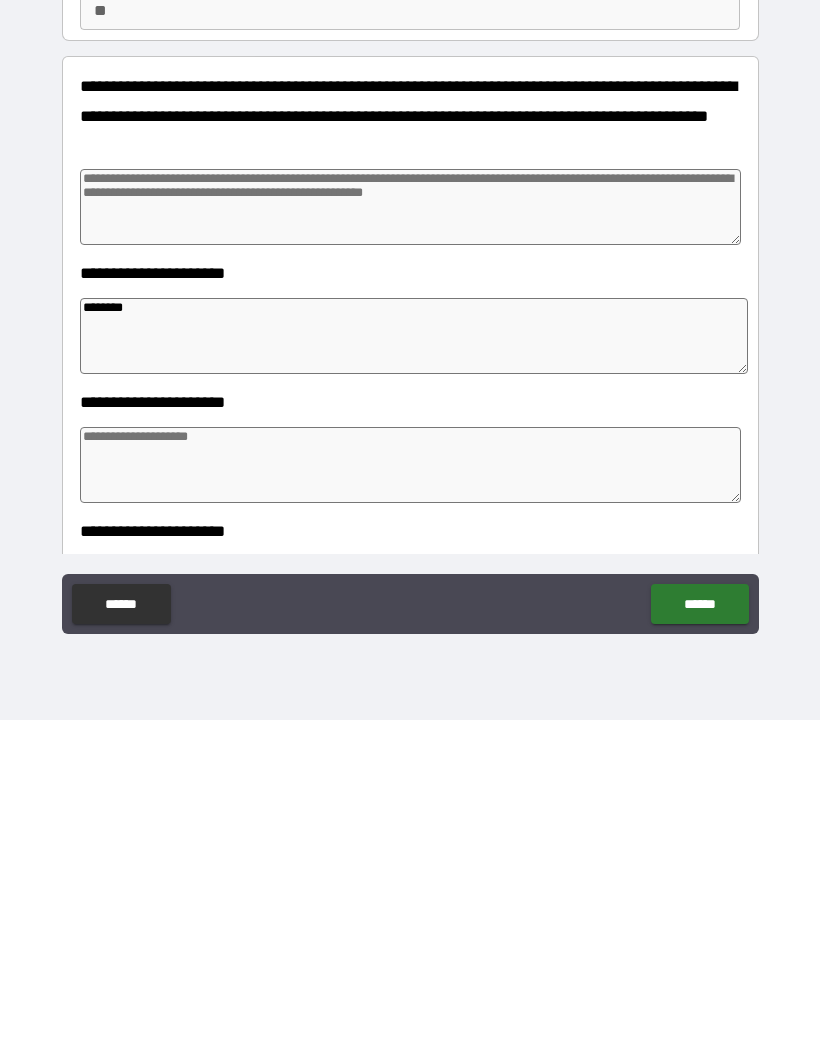 type on "*" 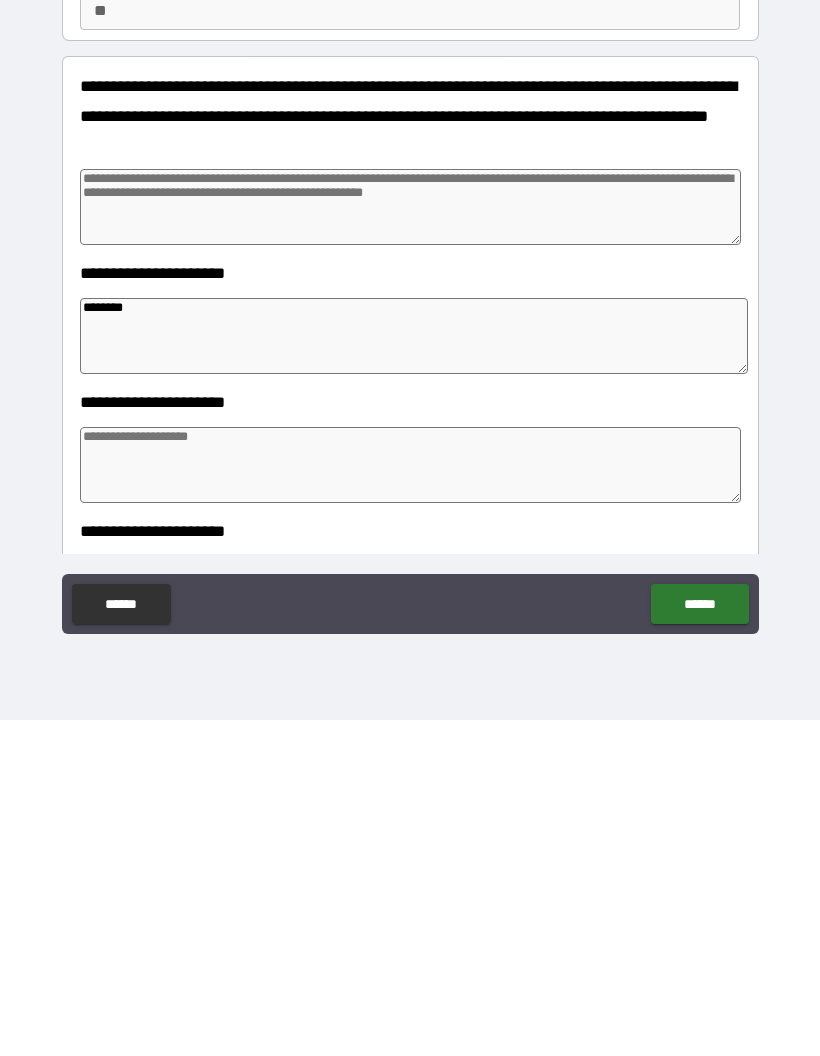 click on "*******" at bounding box center [414, 672] 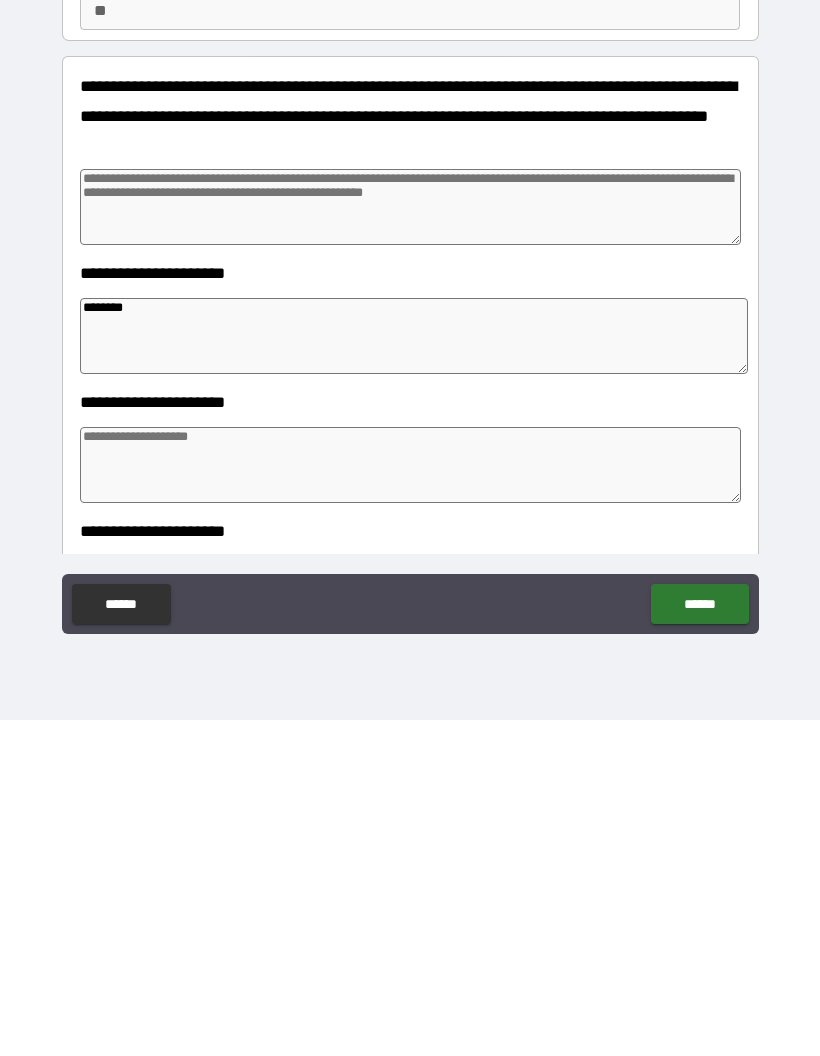 type on "******" 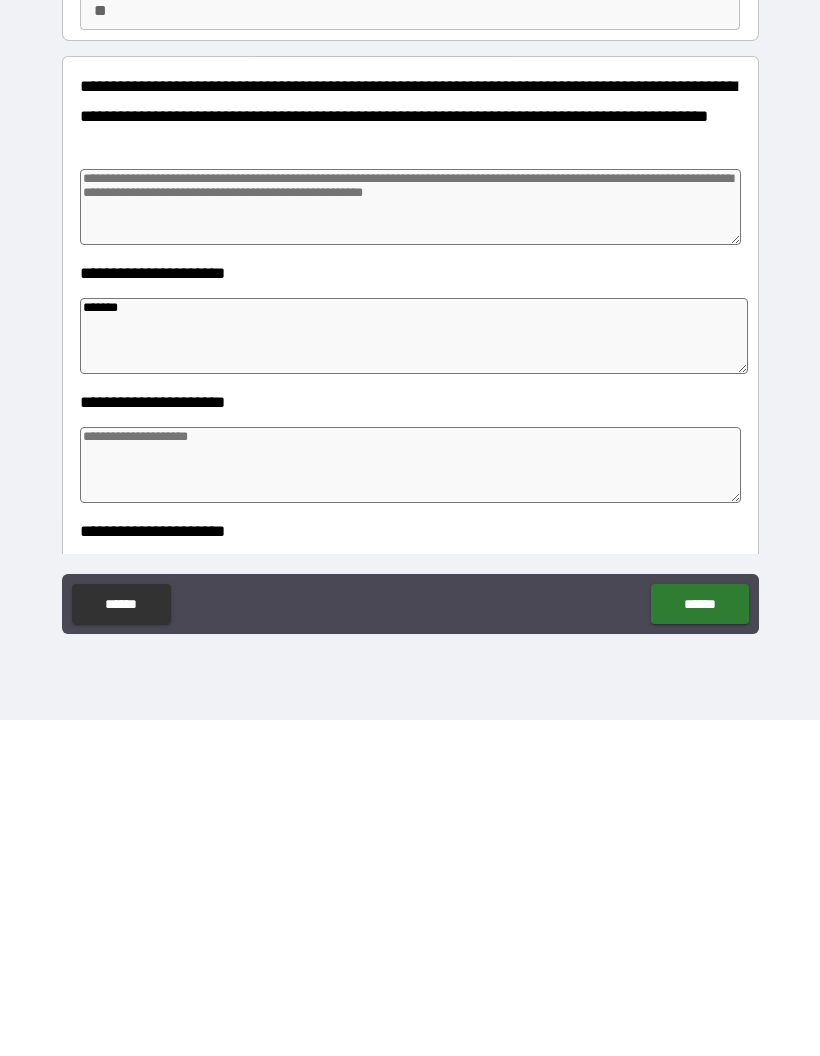 type on "*" 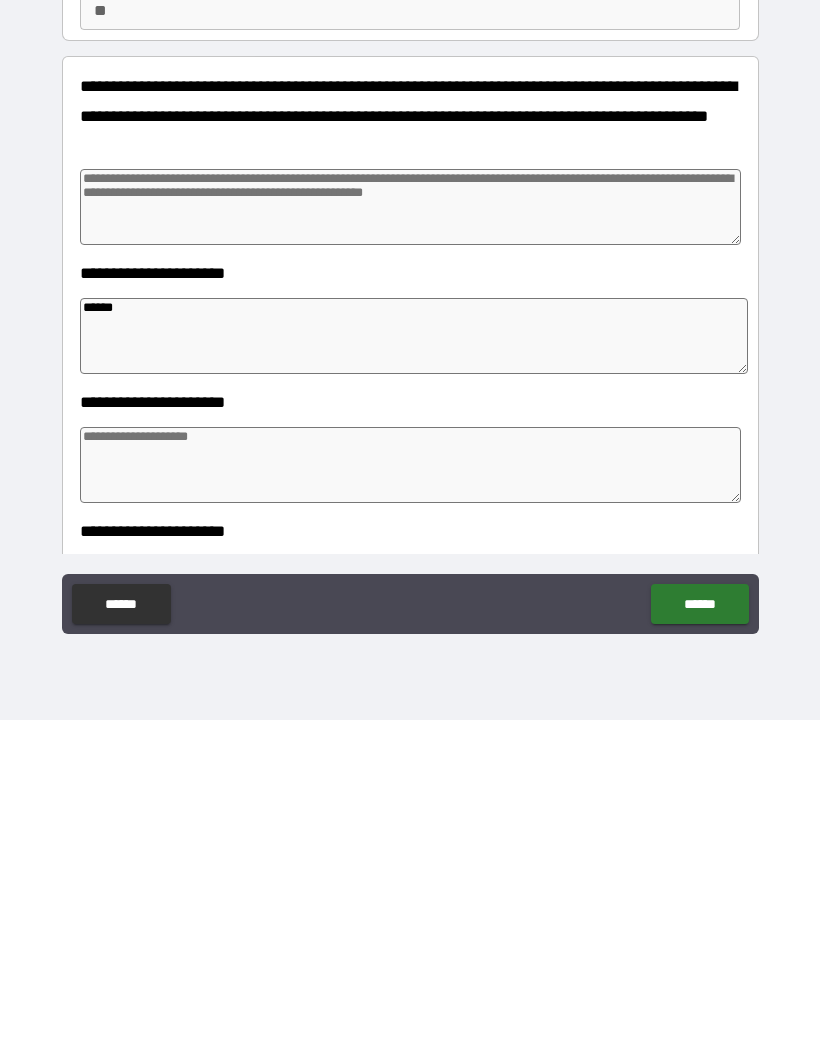 type on "*" 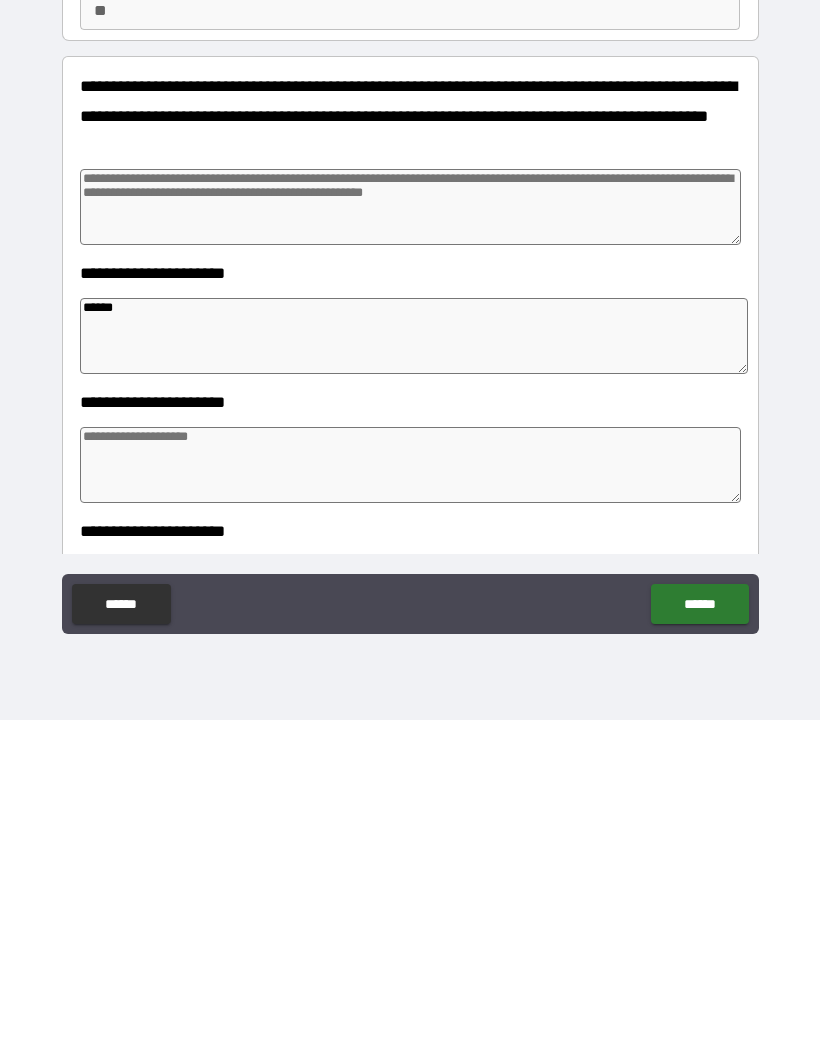 type on "*******" 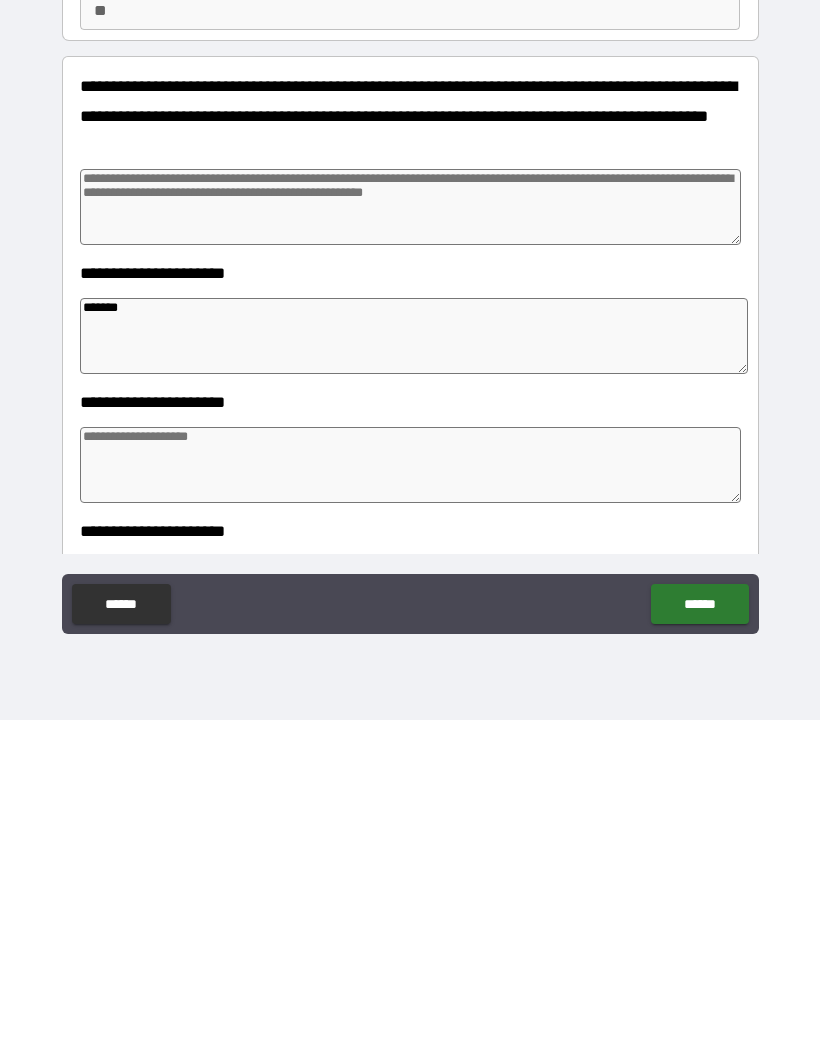 type on "*" 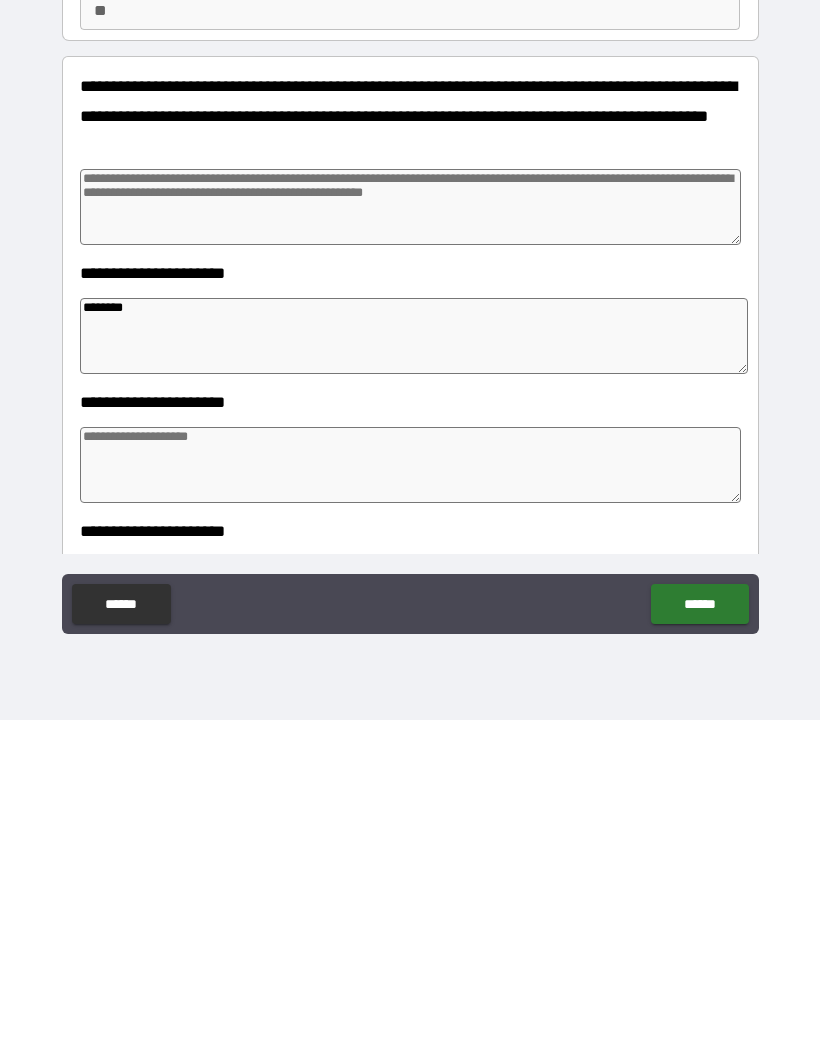 type on "*" 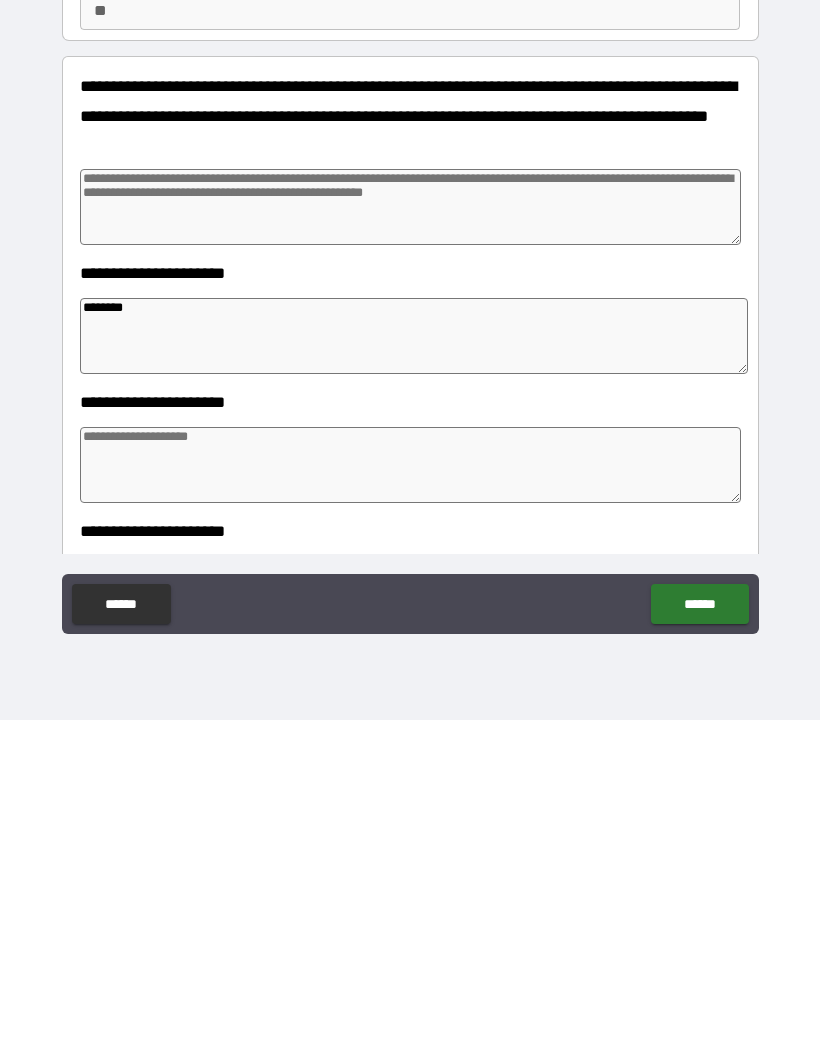 type on "*" 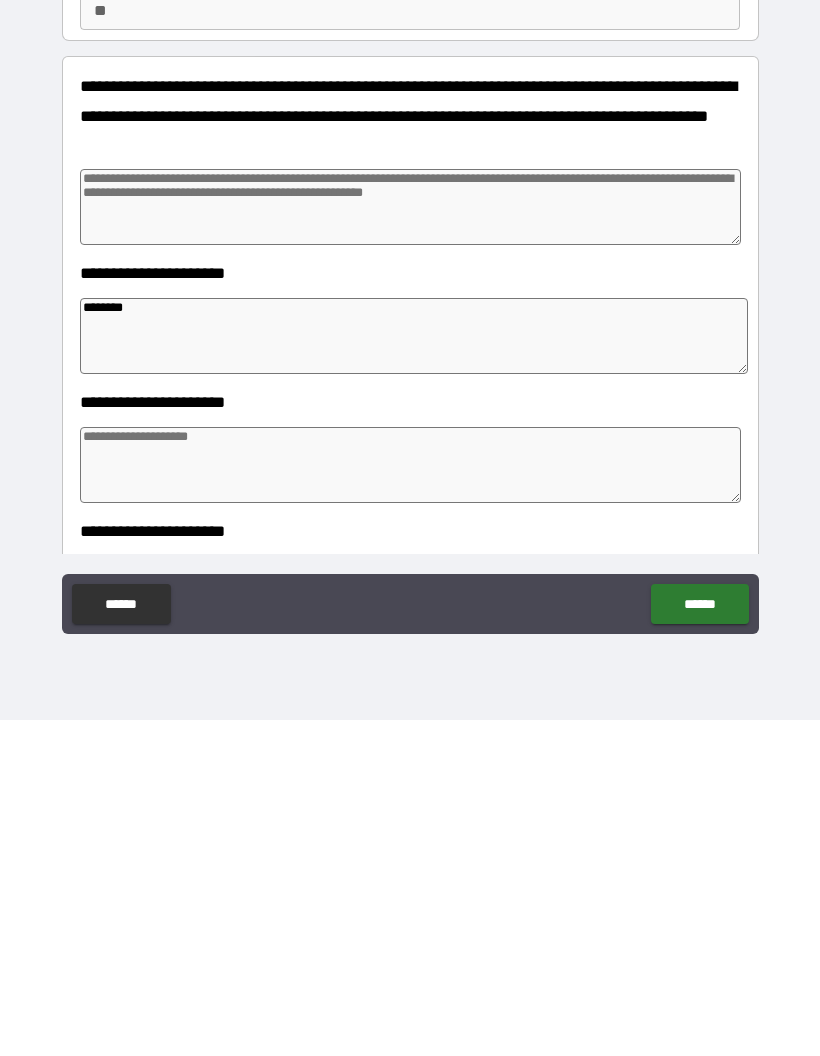 type on "*******" 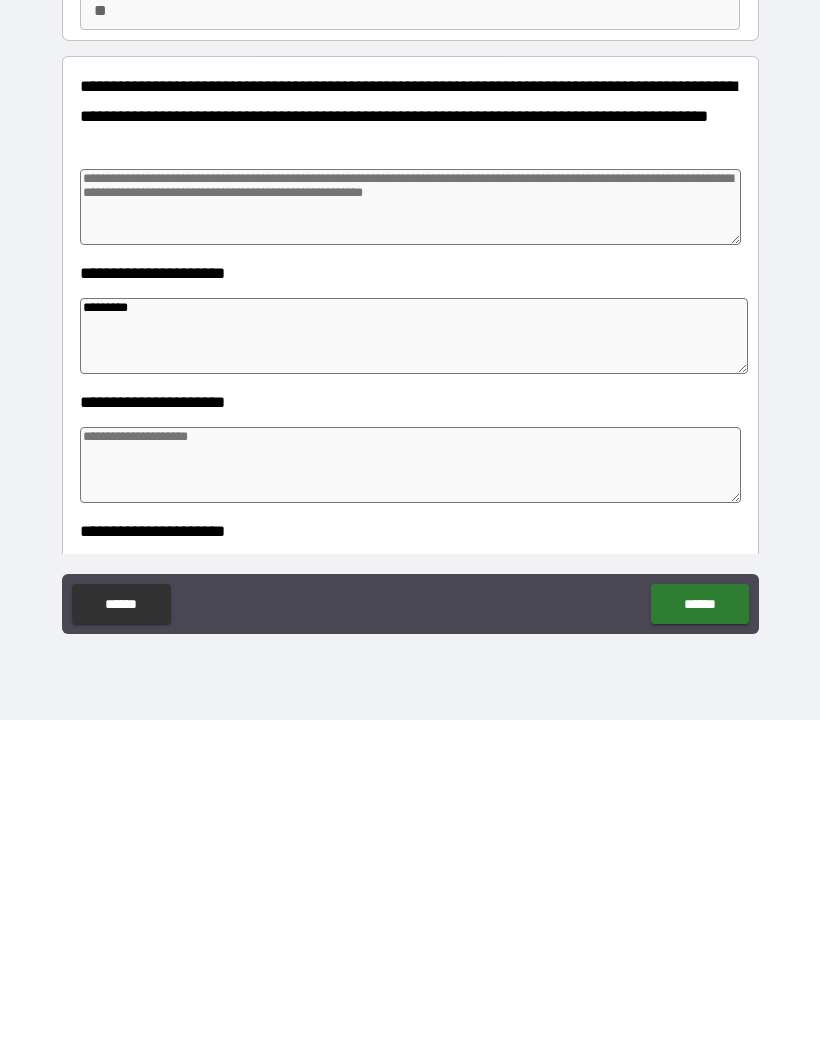type on "*" 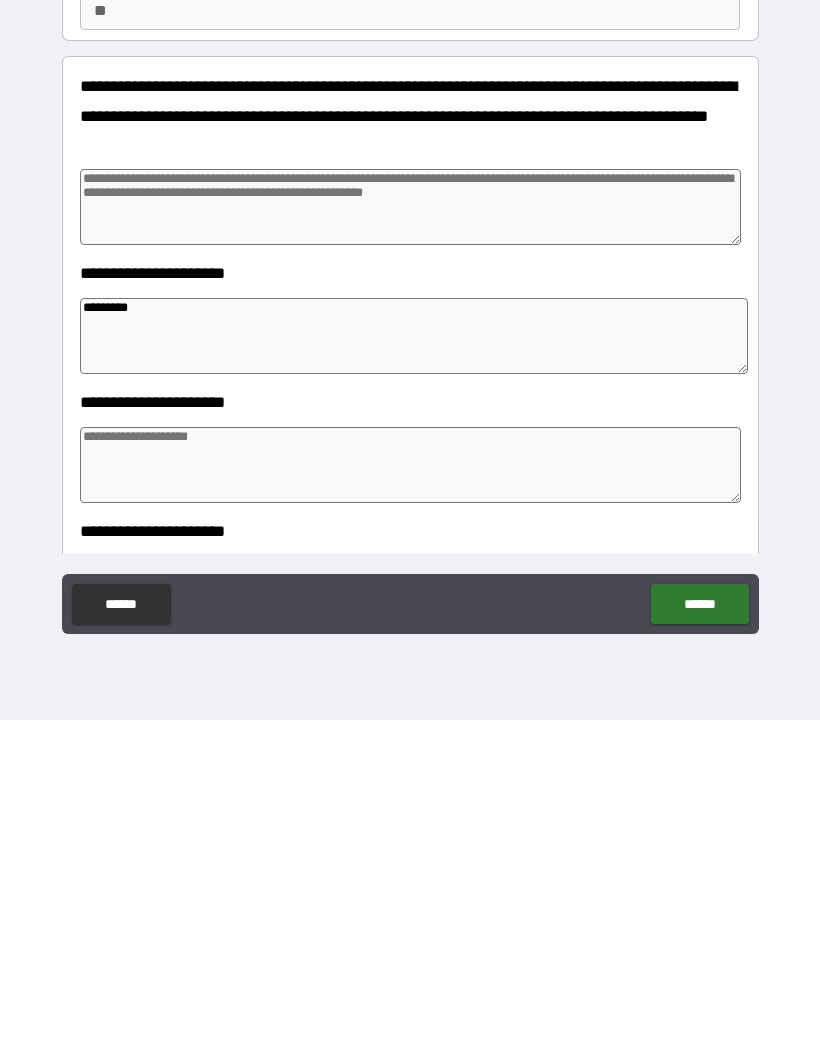 type on "**********" 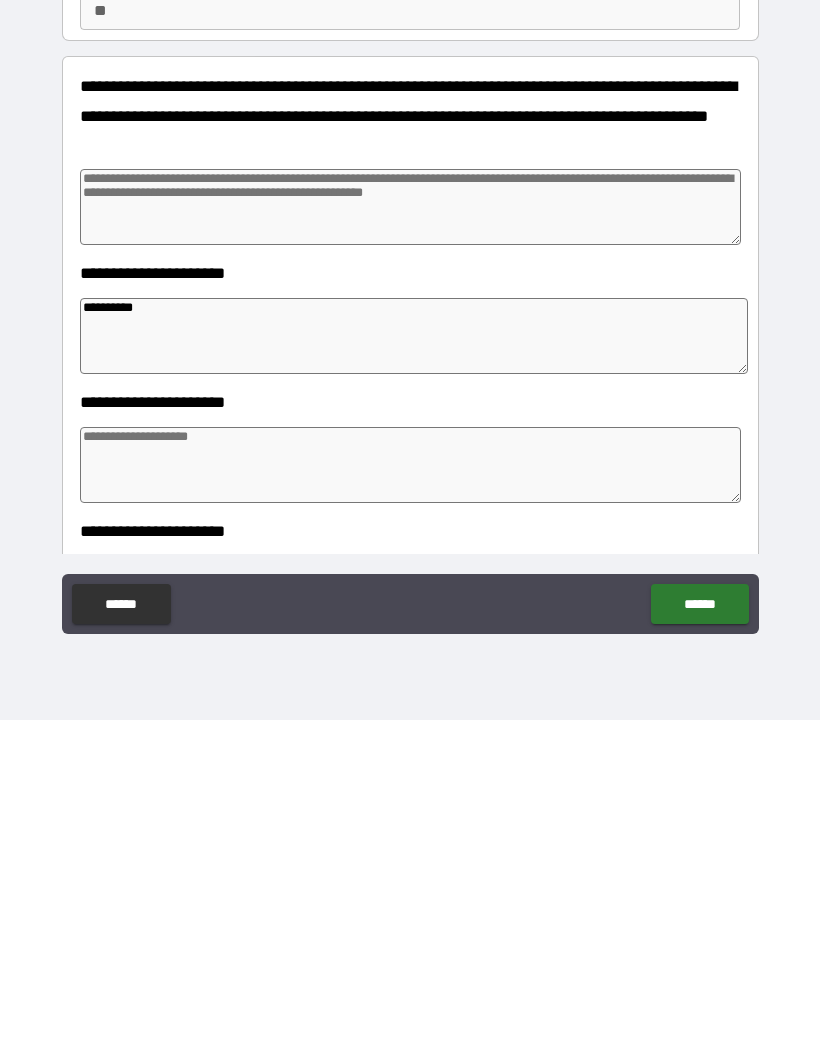 type on "*" 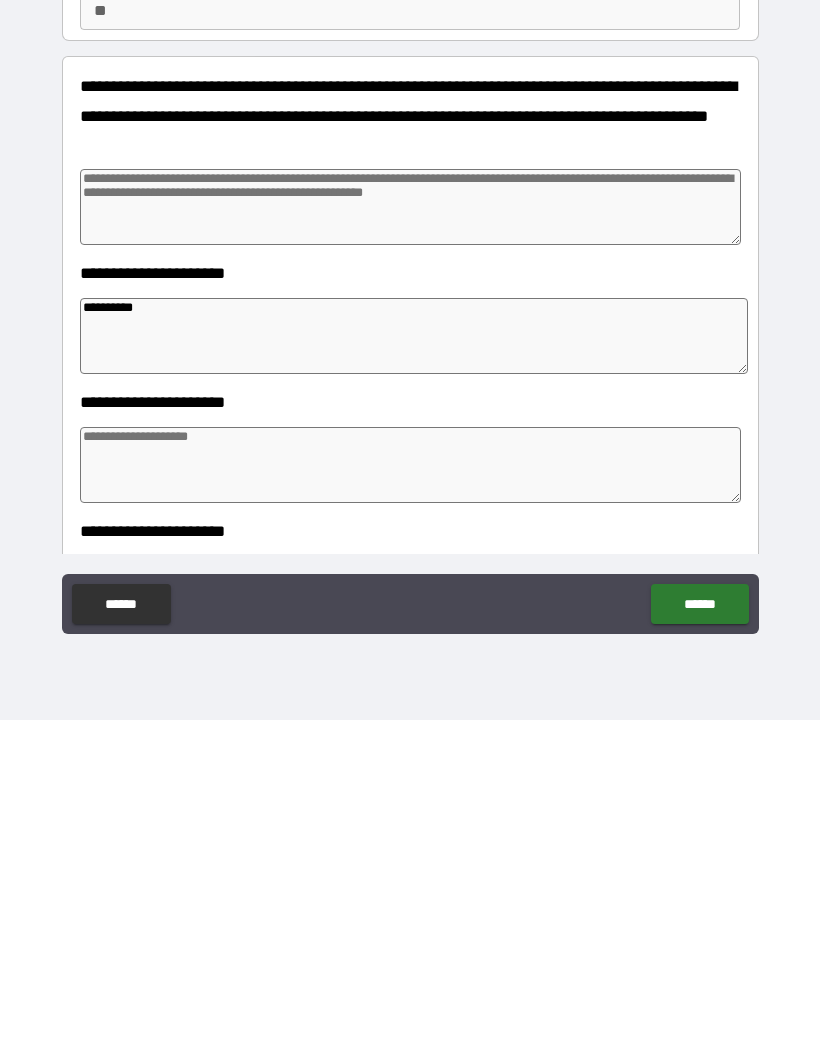 type on "**********" 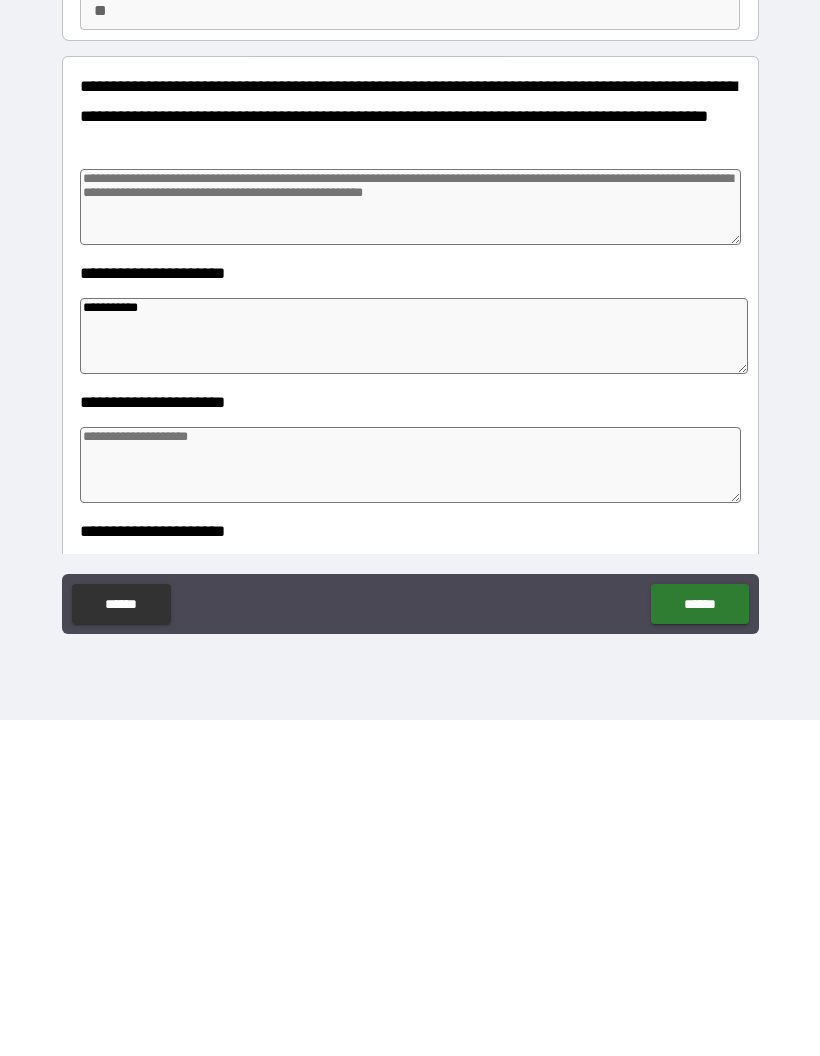 type on "*" 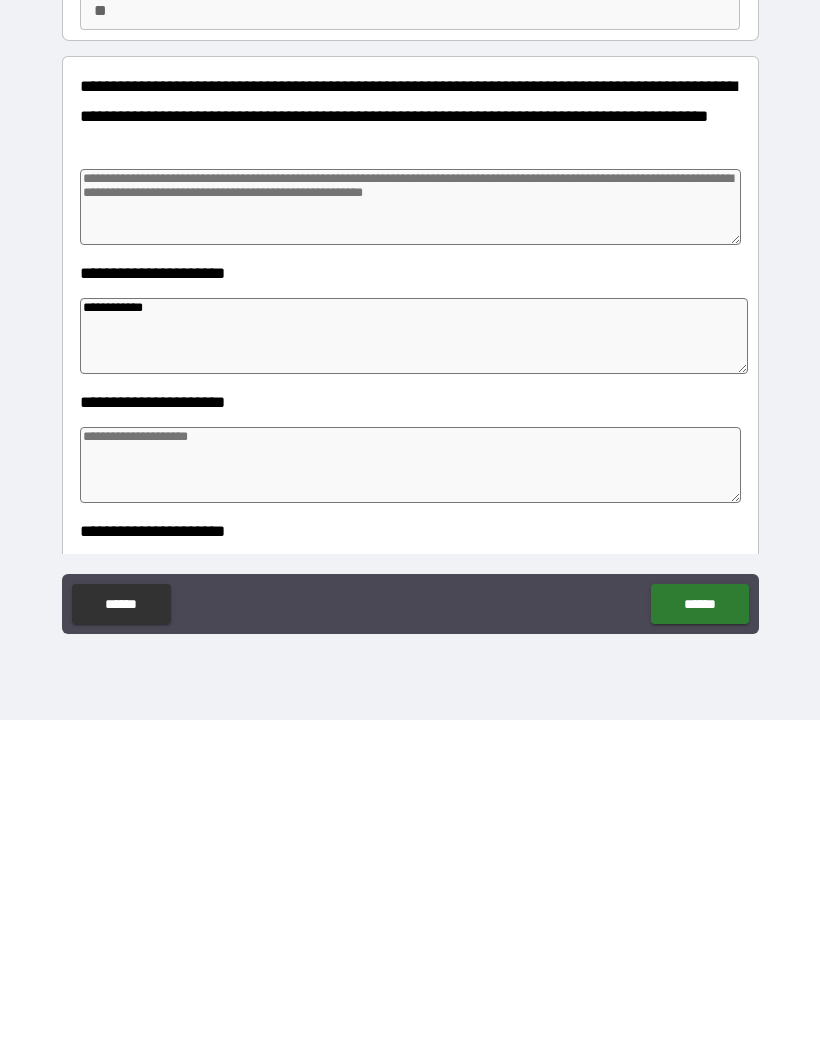 type on "*" 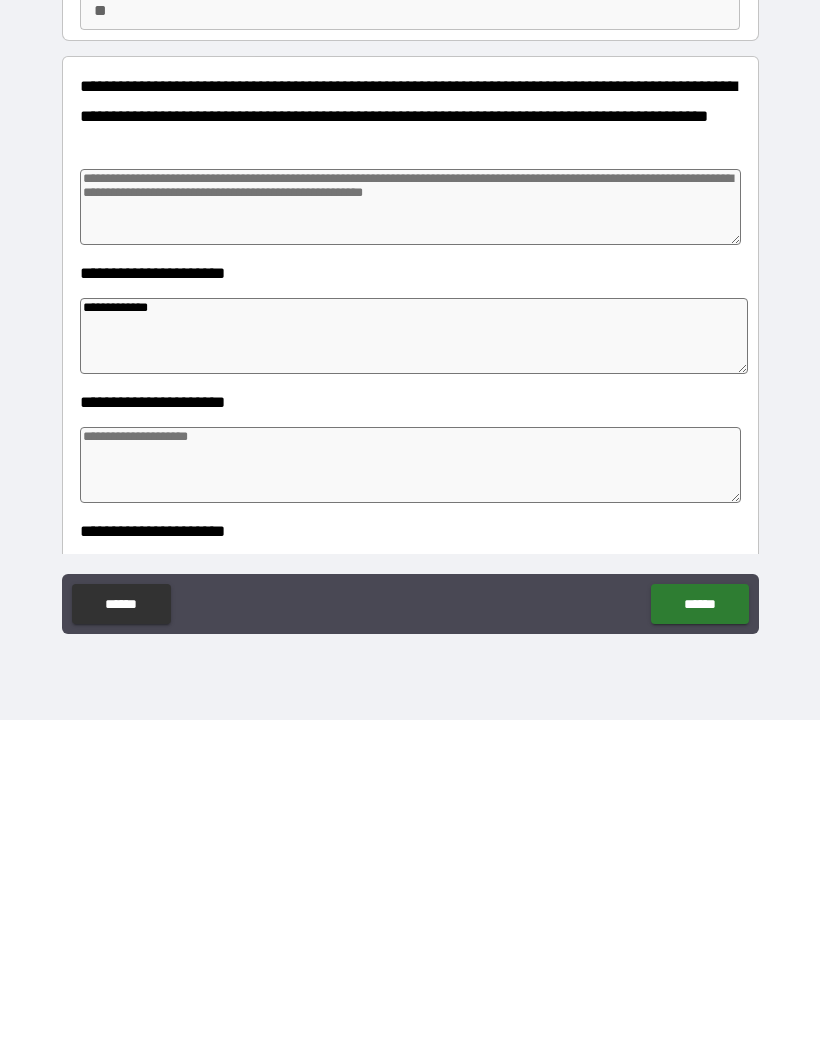type on "*" 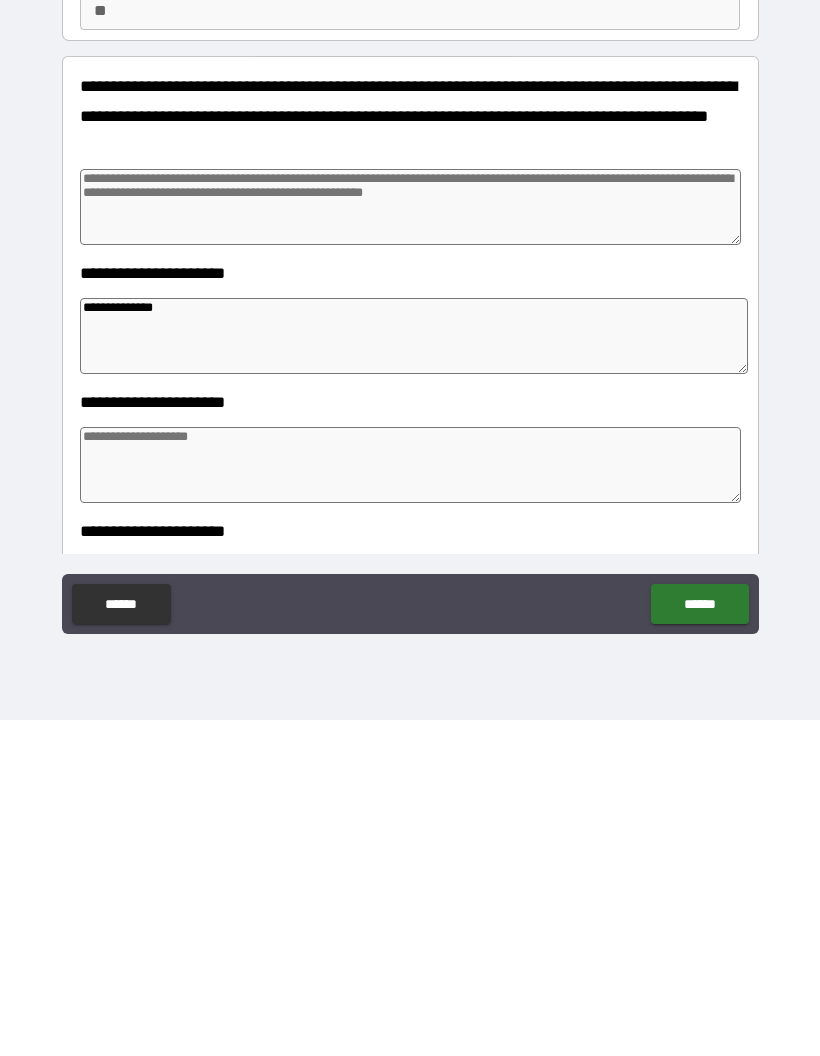 type on "*" 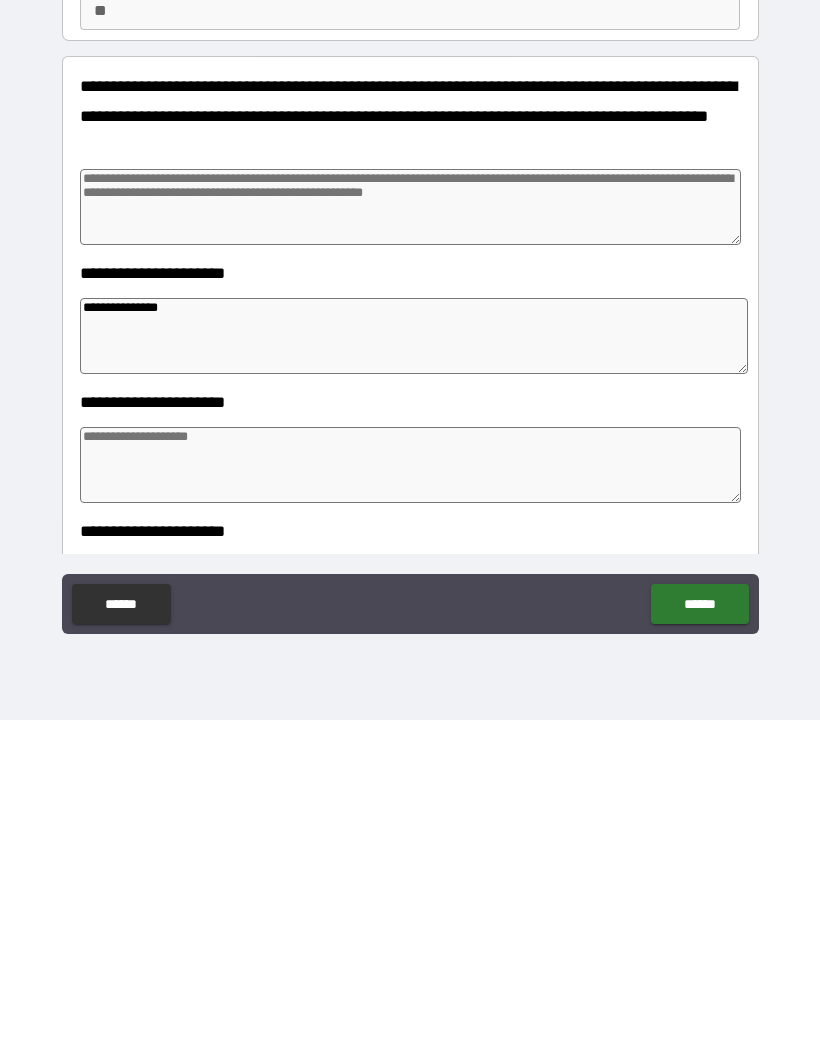 type on "*" 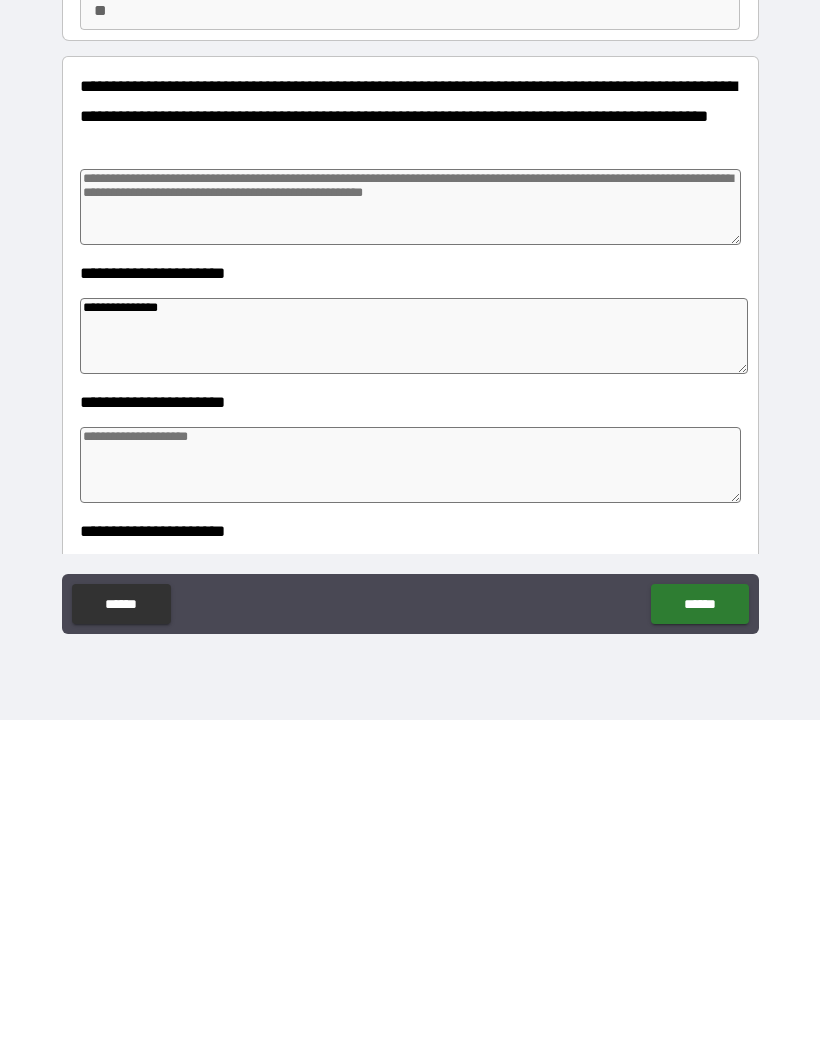 type on "**********" 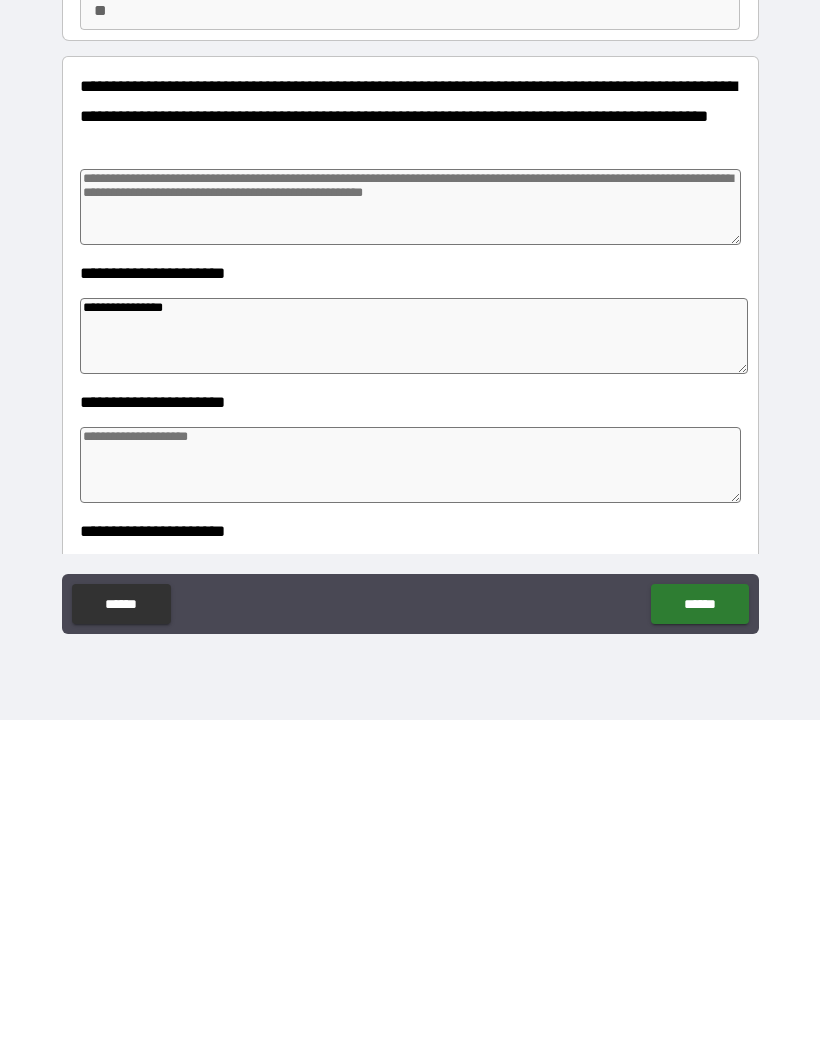 type on "*" 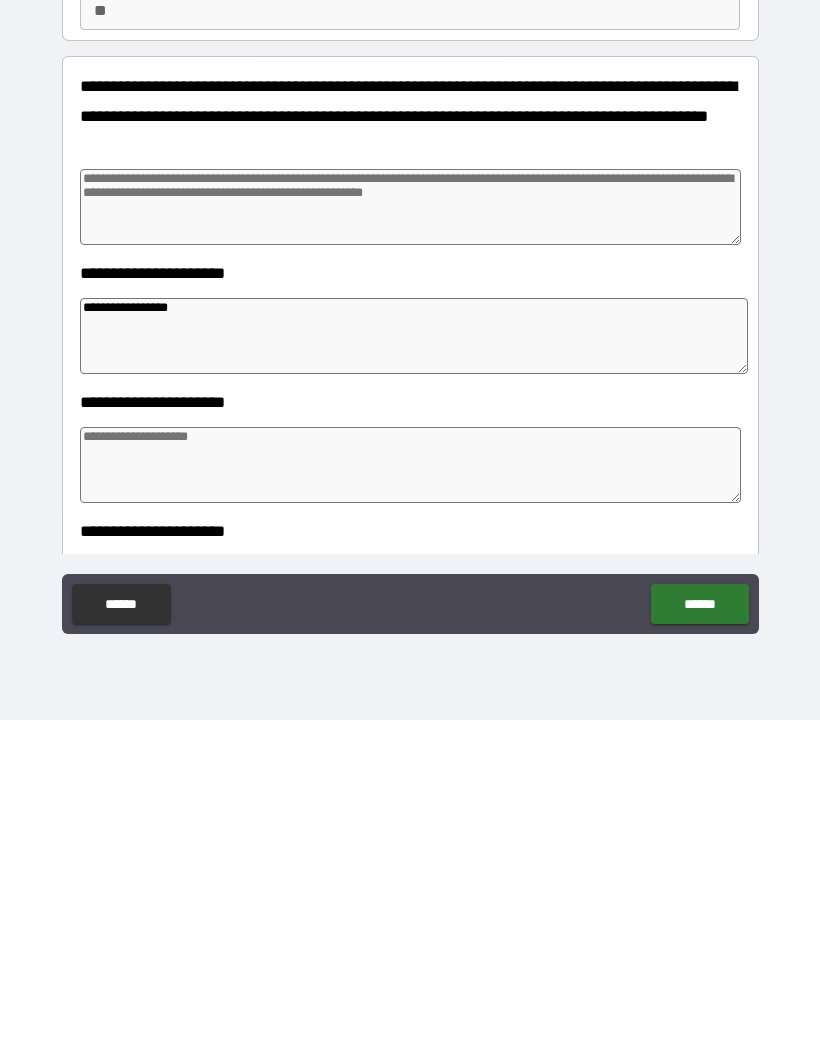 type on "*" 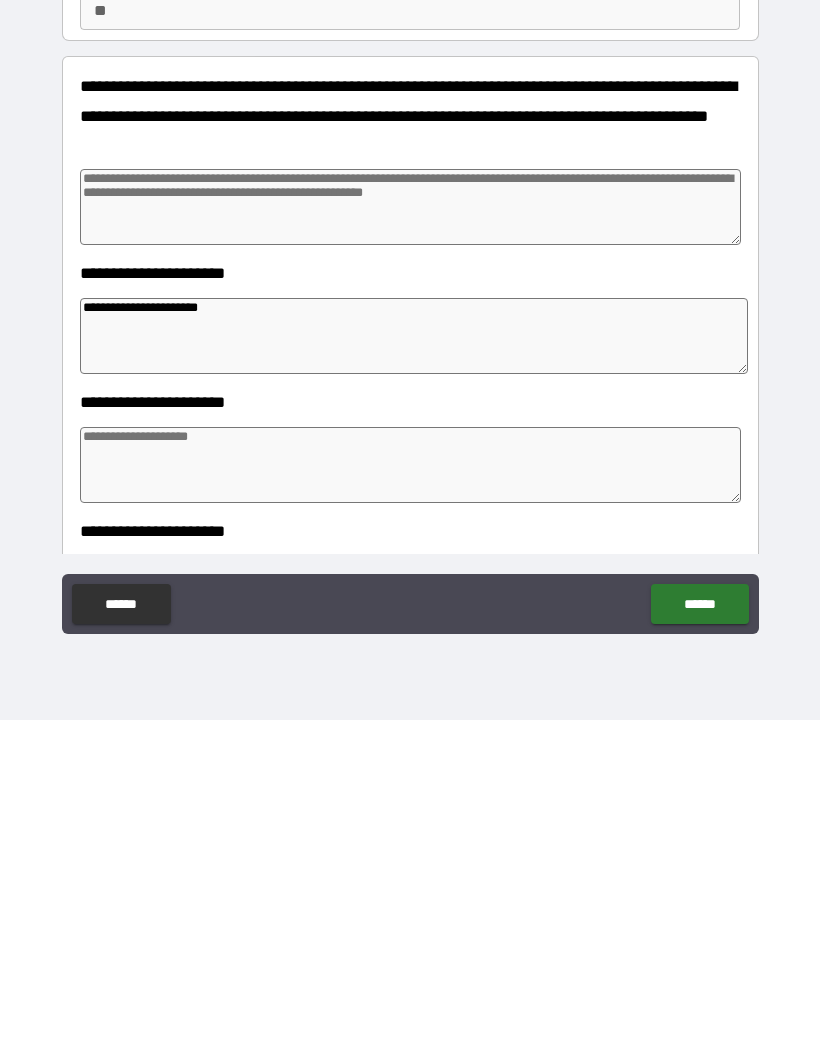 click at bounding box center [410, 801] 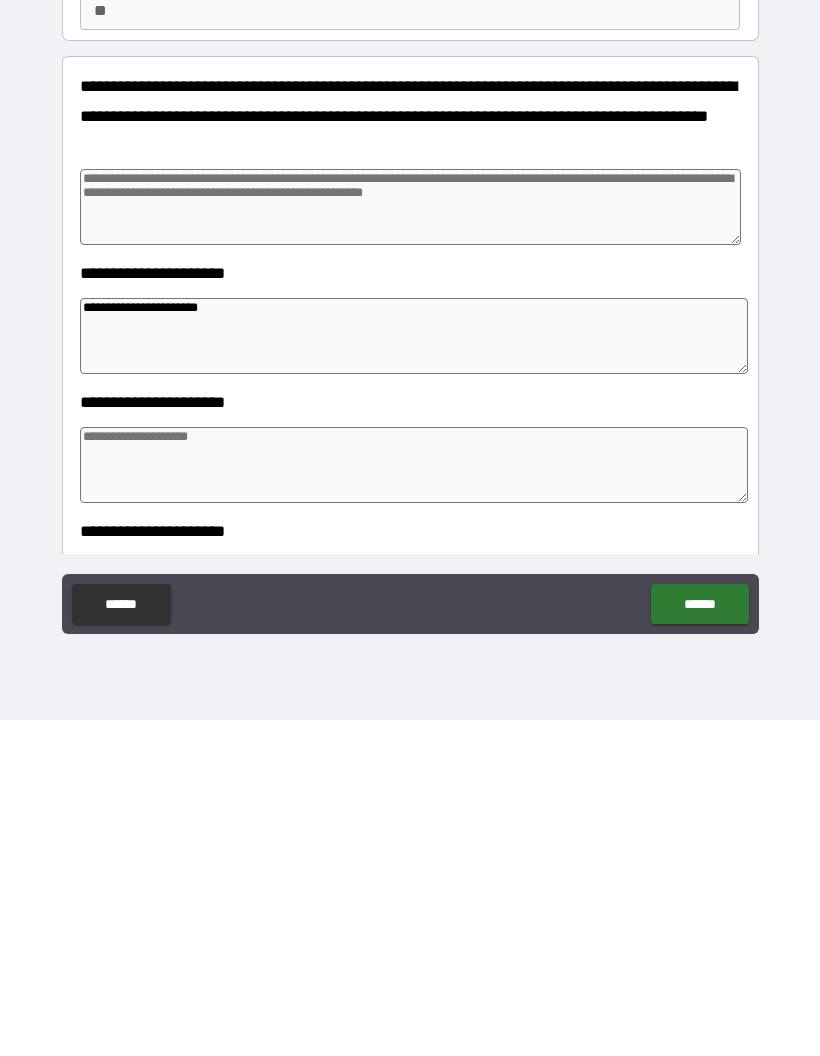 click at bounding box center (414, 801) 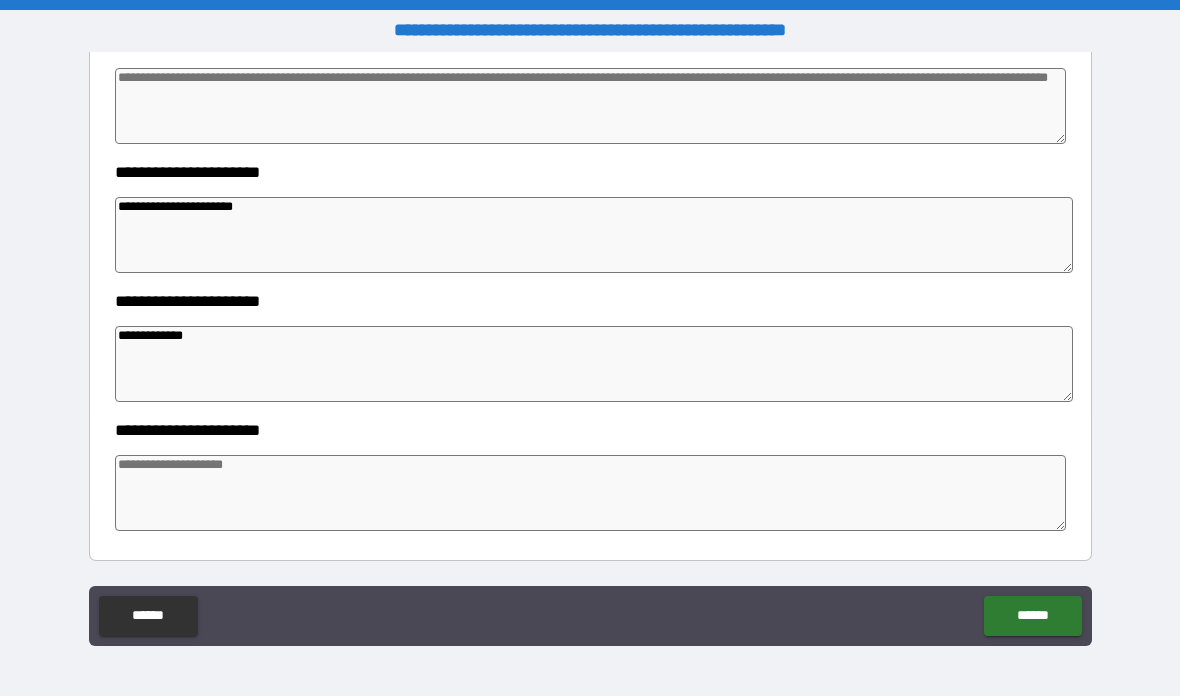 scroll, scrollTop: 327, scrollLeft: 0, axis: vertical 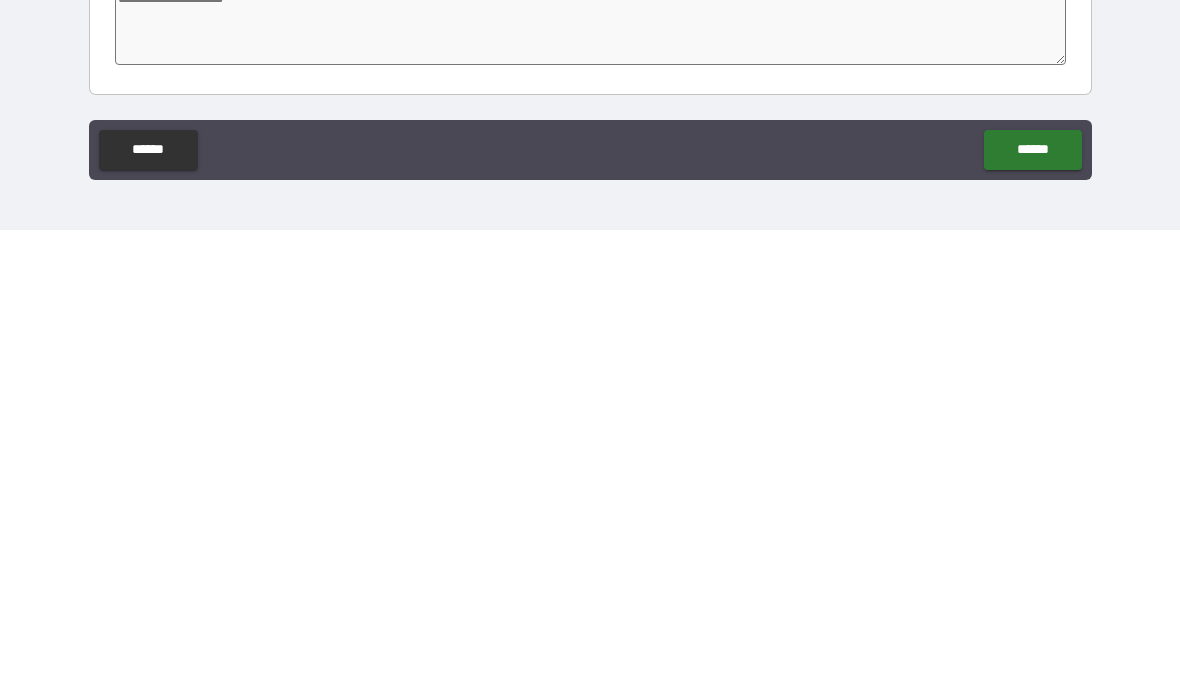 click on "******" at bounding box center (1032, 616) 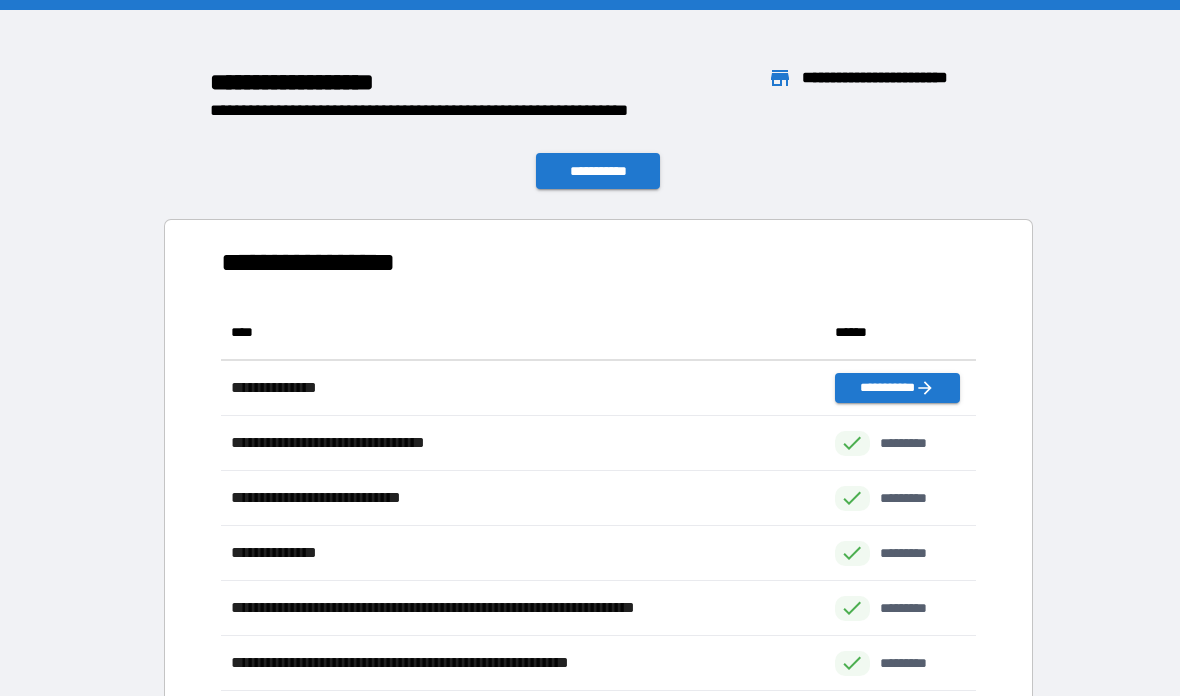 scroll, scrollTop: 1, scrollLeft: 1, axis: both 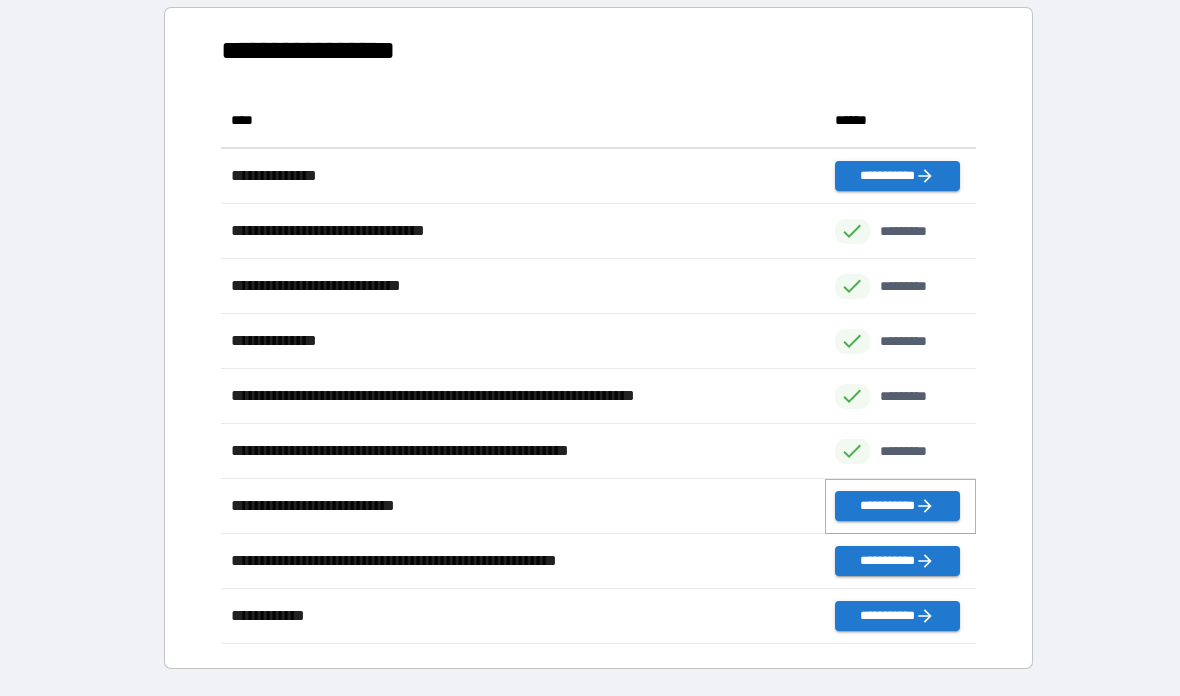 click on "**********" at bounding box center (897, 506) 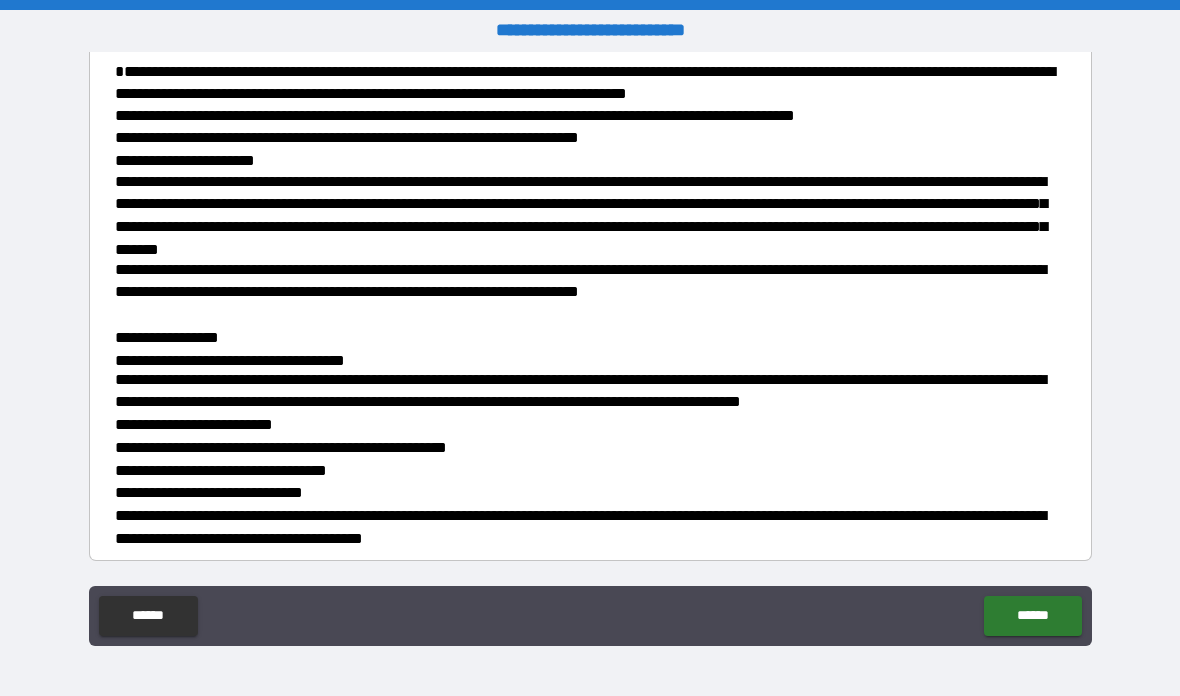 scroll, scrollTop: 1769, scrollLeft: 0, axis: vertical 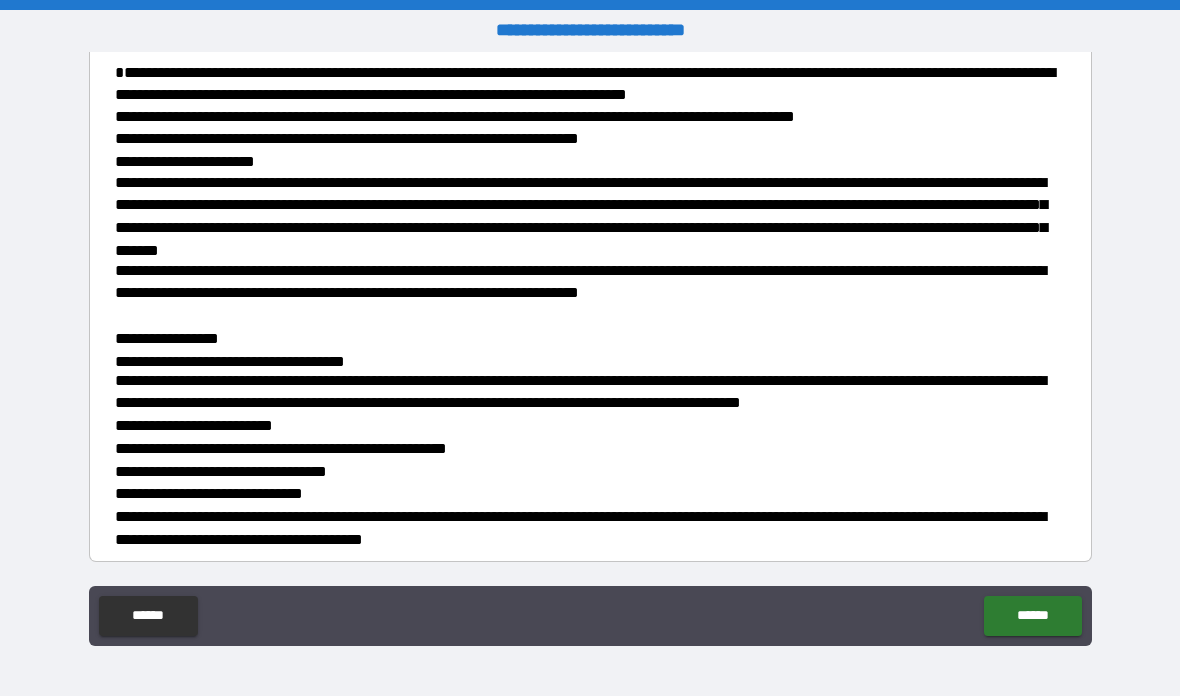 click on "******" at bounding box center [1032, 616] 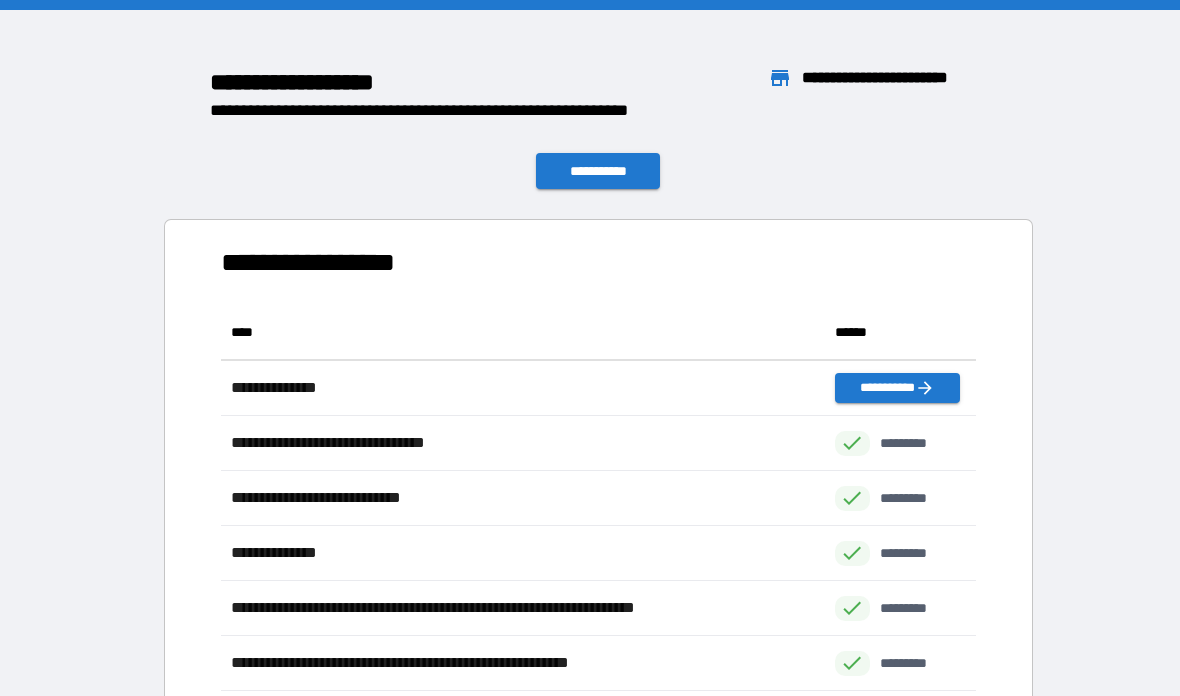 scroll, scrollTop: 1, scrollLeft: 1, axis: both 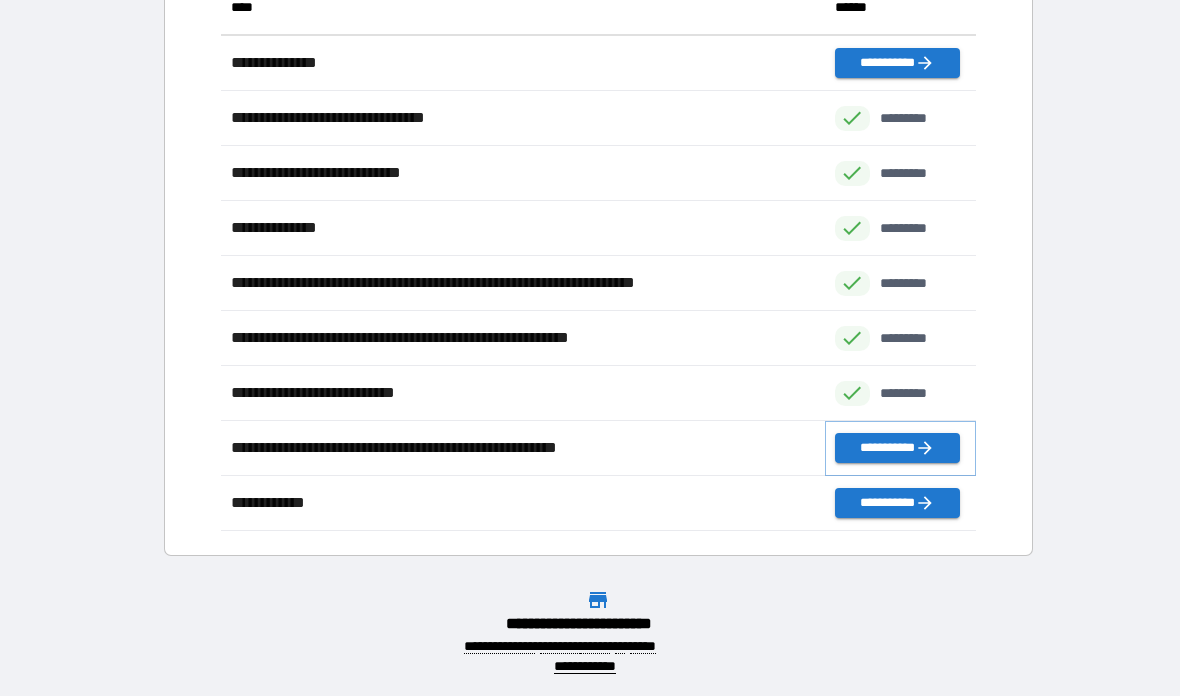 click on "**********" at bounding box center (897, 448) 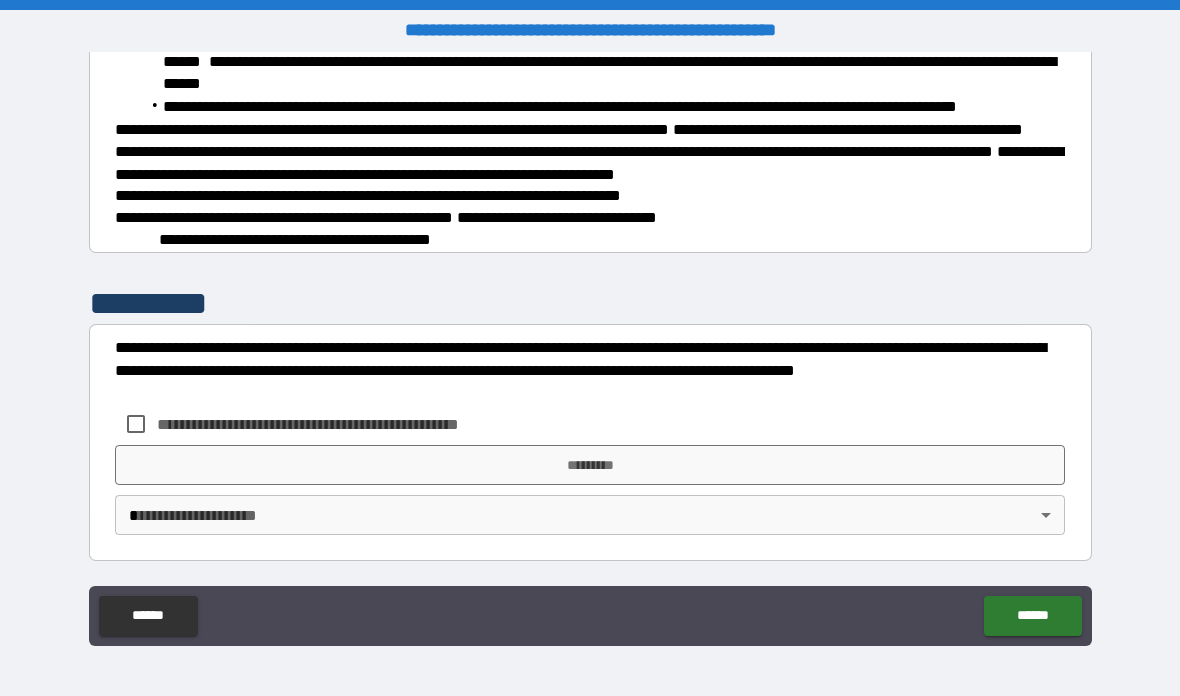 scroll, scrollTop: 896, scrollLeft: 0, axis: vertical 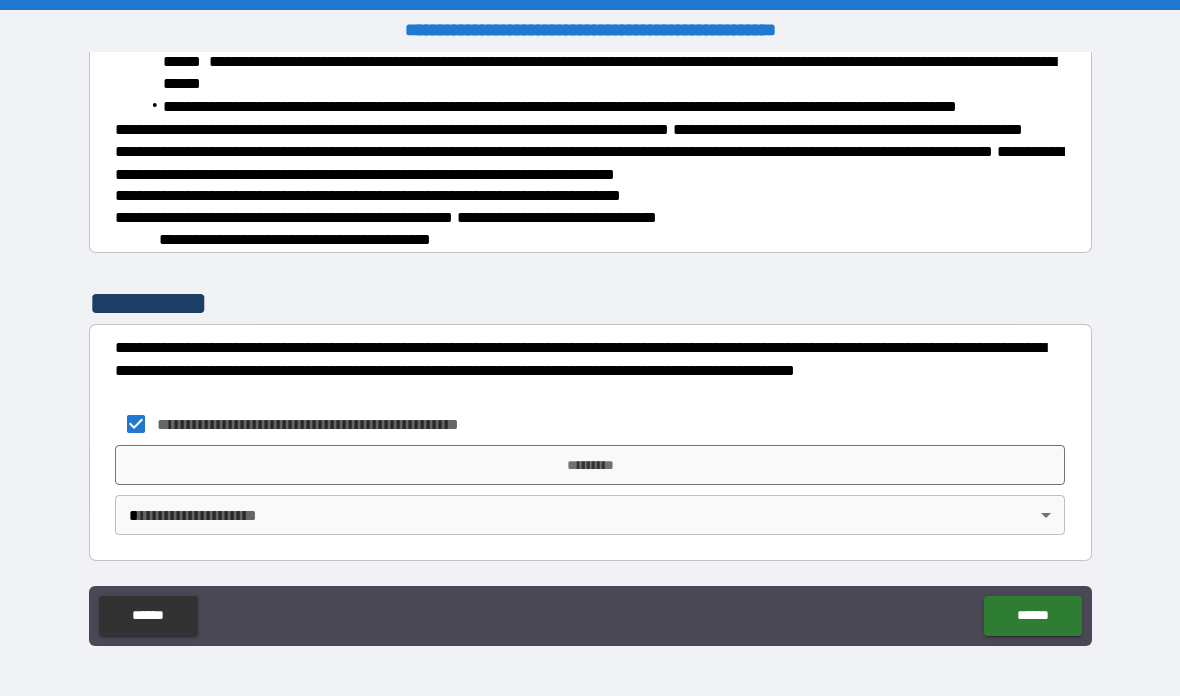 click on "*********" at bounding box center (590, 465) 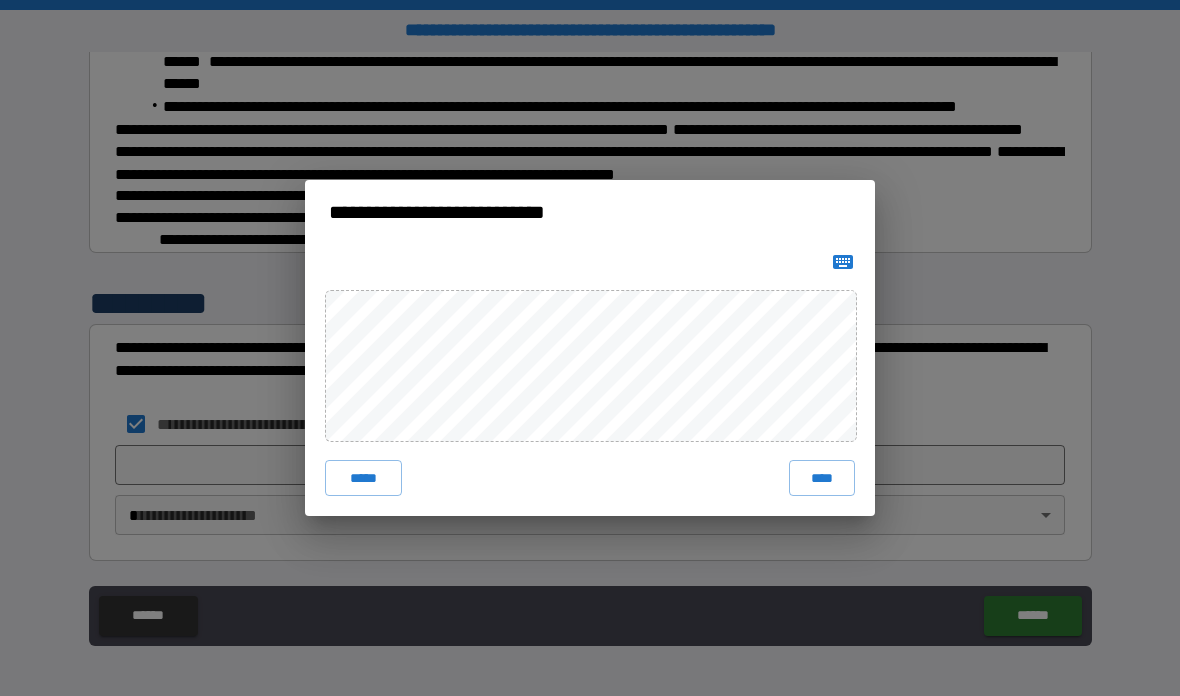 click on "****" at bounding box center (822, 478) 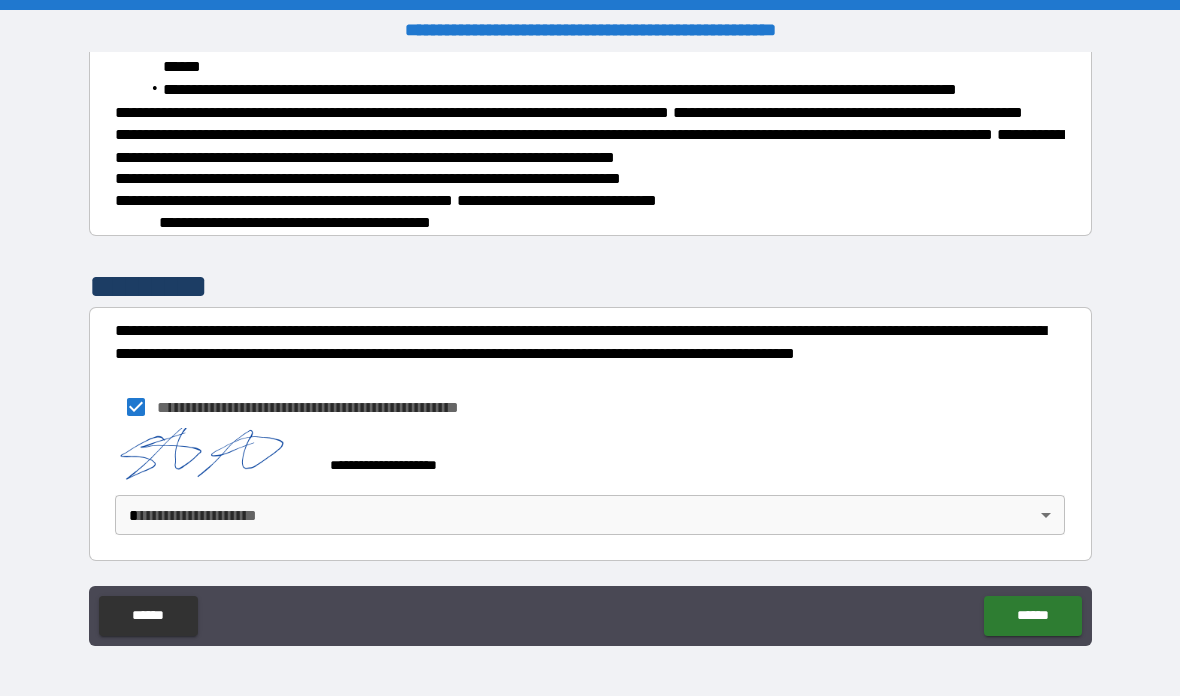 scroll, scrollTop: 886, scrollLeft: 0, axis: vertical 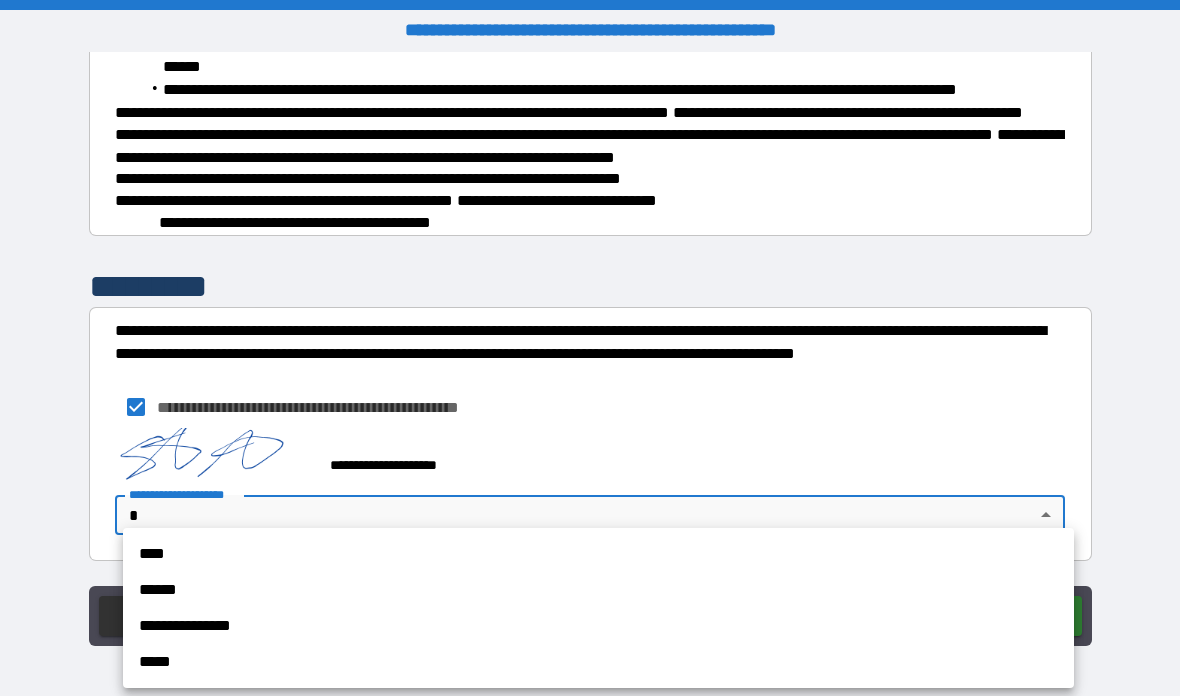 click on "**********" at bounding box center [598, 626] 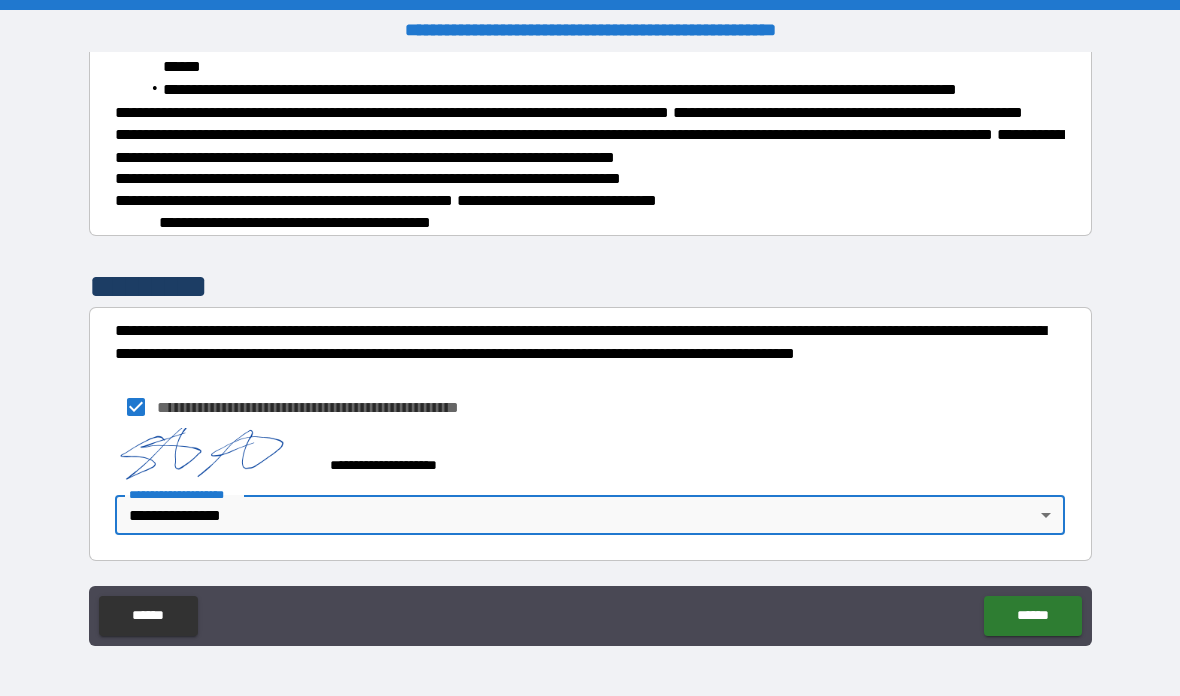 click on "******" at bounding box center (1032, 616) 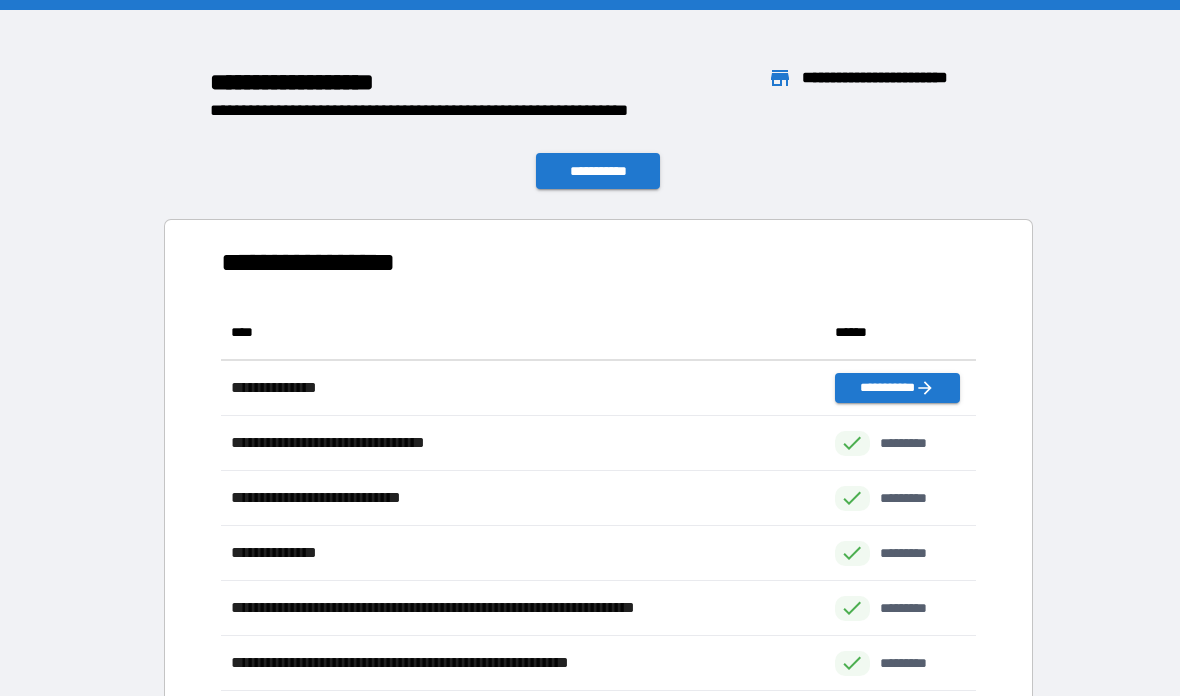 scroll, scrollTop: 1, scrollLeft: 1, axis: both 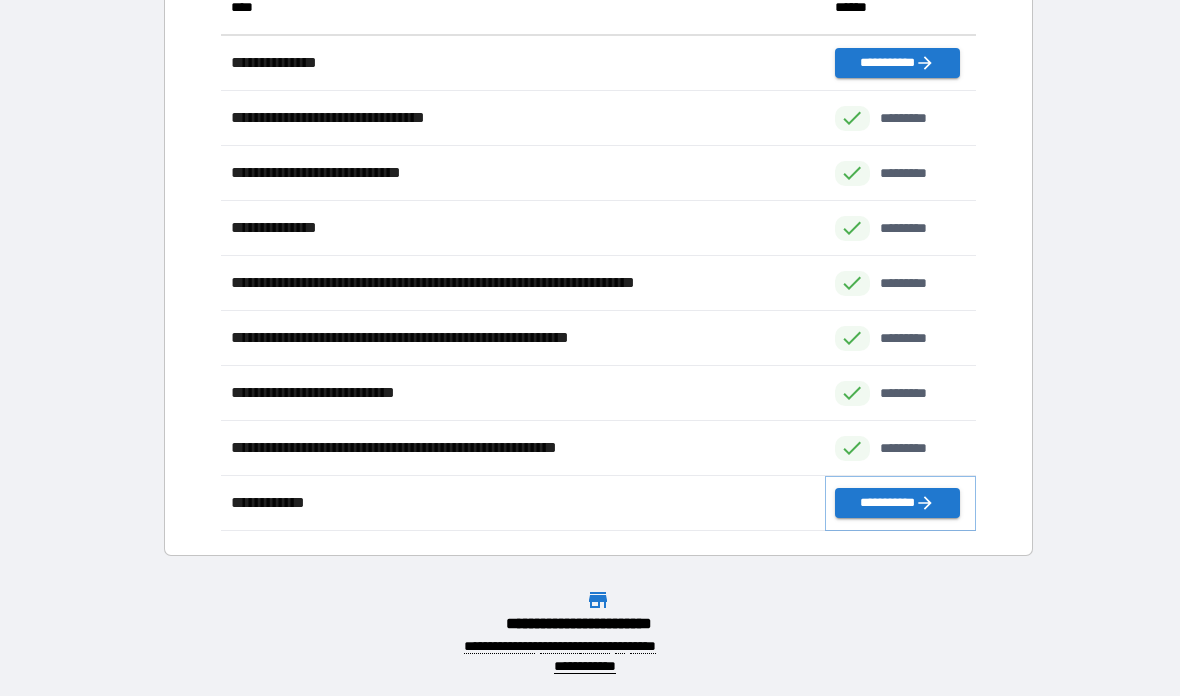 click on "**********" at bounding box center (897, 503) 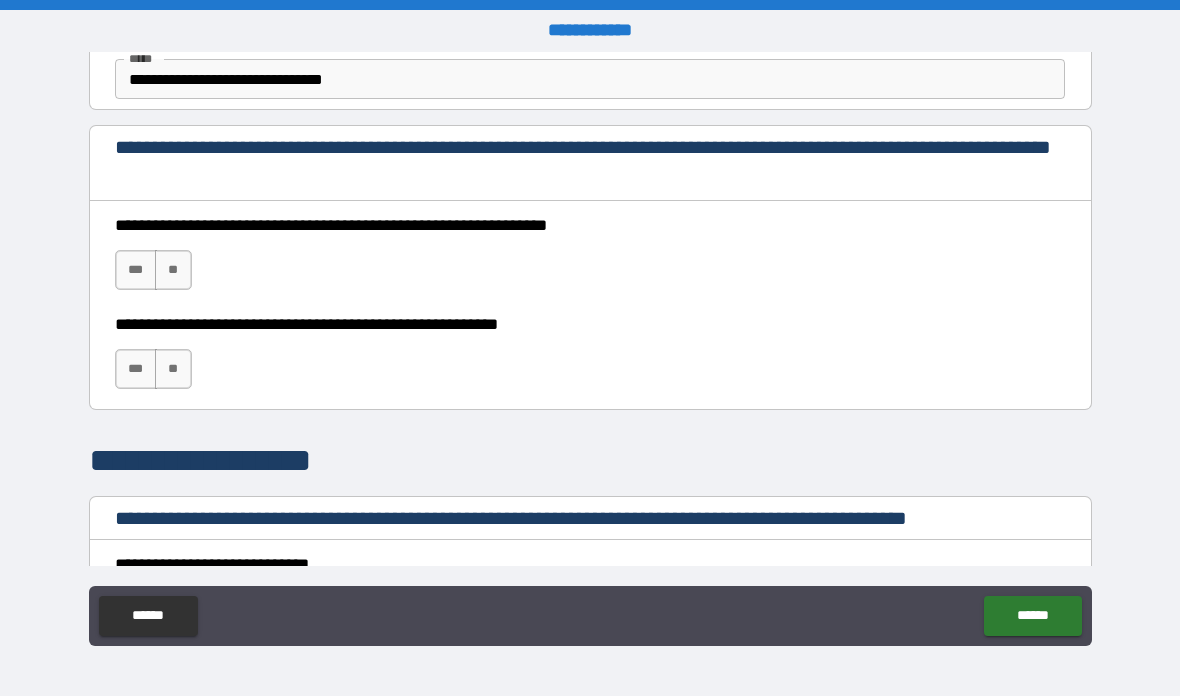 scroll, scrollTop: 1285, scrollLeft: 0, axis: vertical 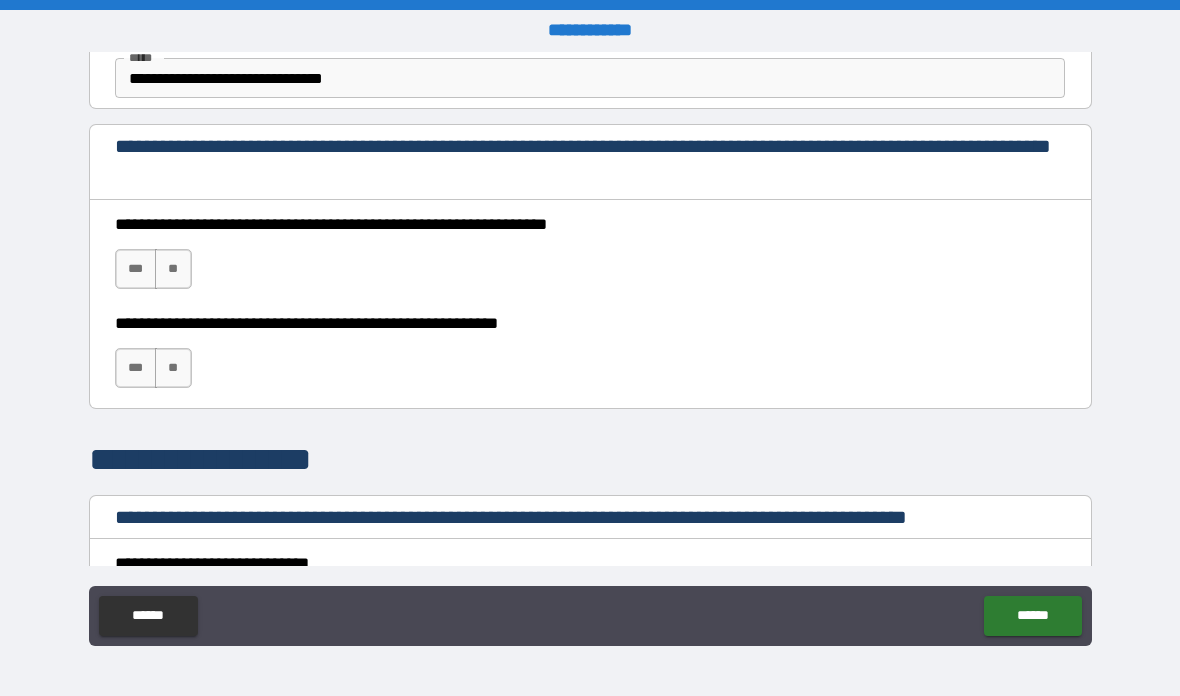 click on "***" at bounding box center [136, 269] 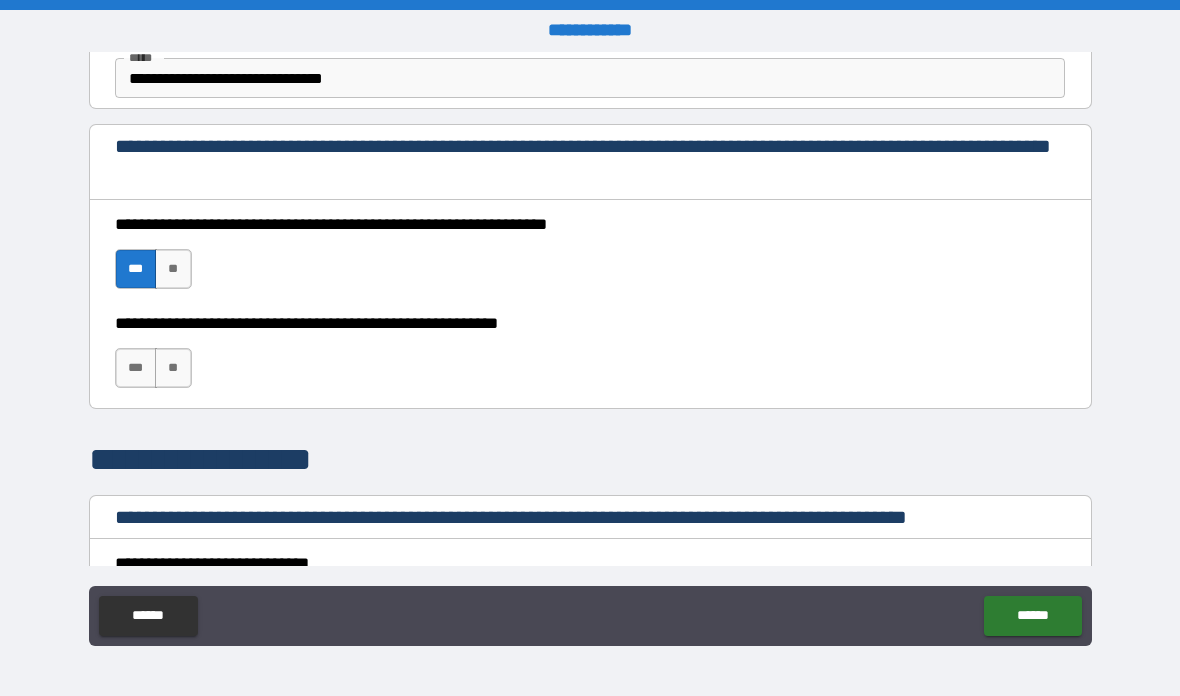 click on "***" at bounding box center (136, 368) 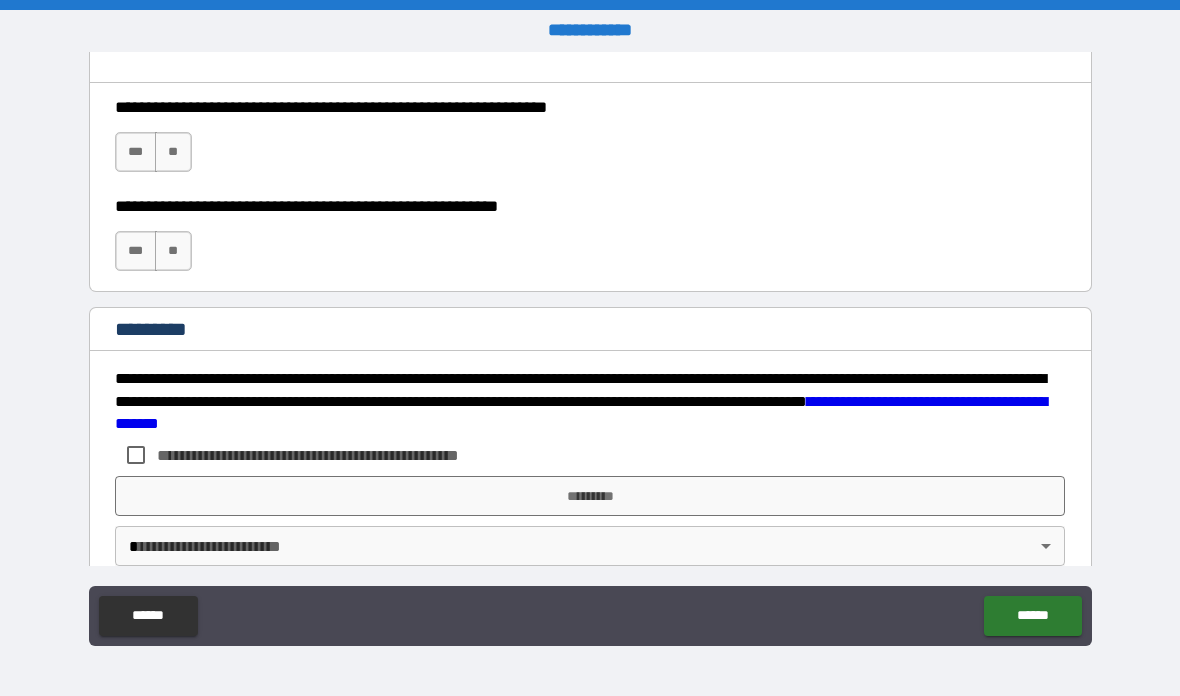 scroll, scrollTop: 2993, scrollLeft: 0, axis: vertical 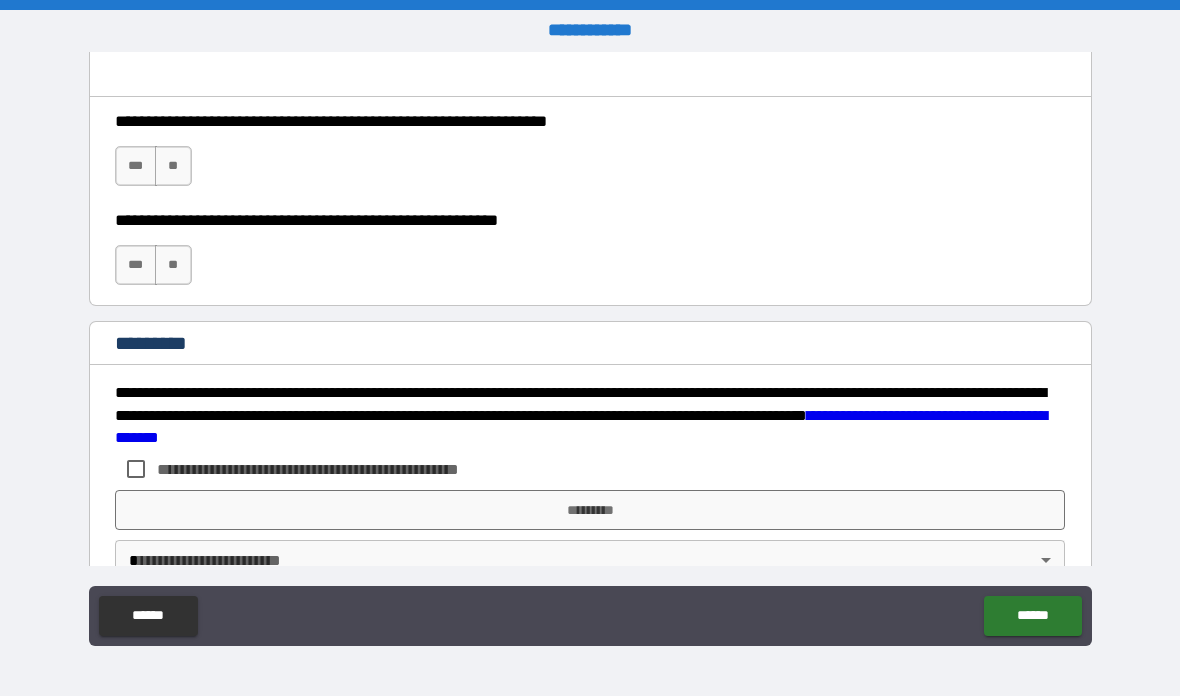 click on "***" at bounding box center (136, 166) 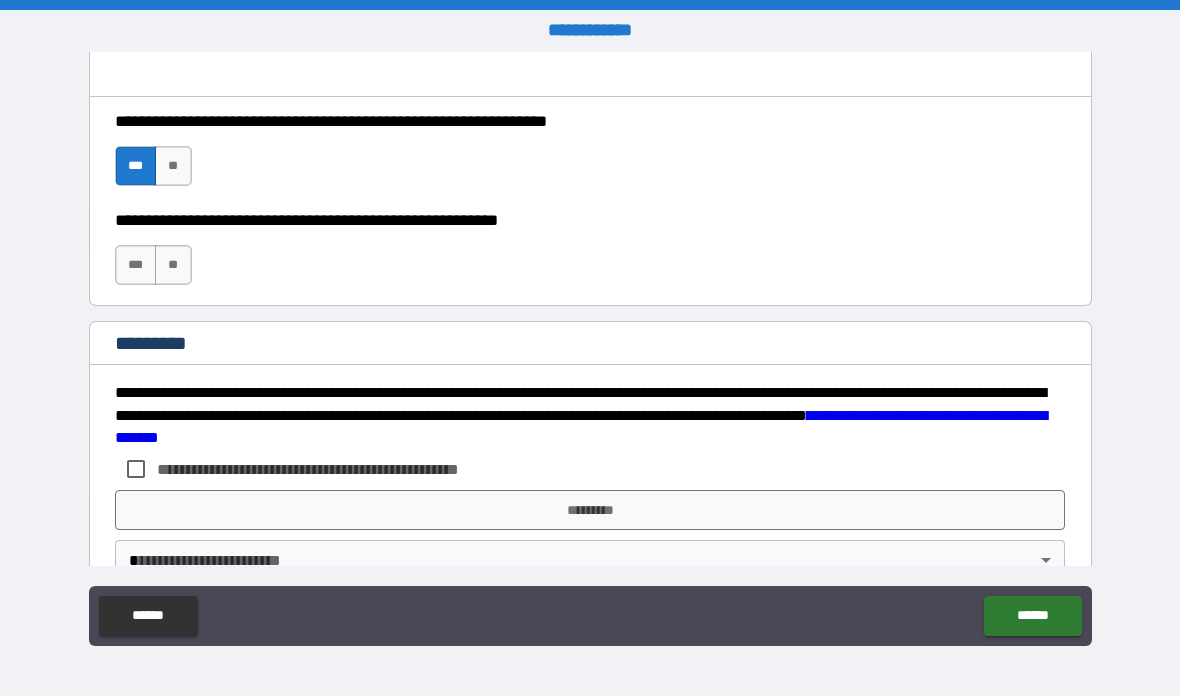 click on "***" at bounding box center [136, 265] 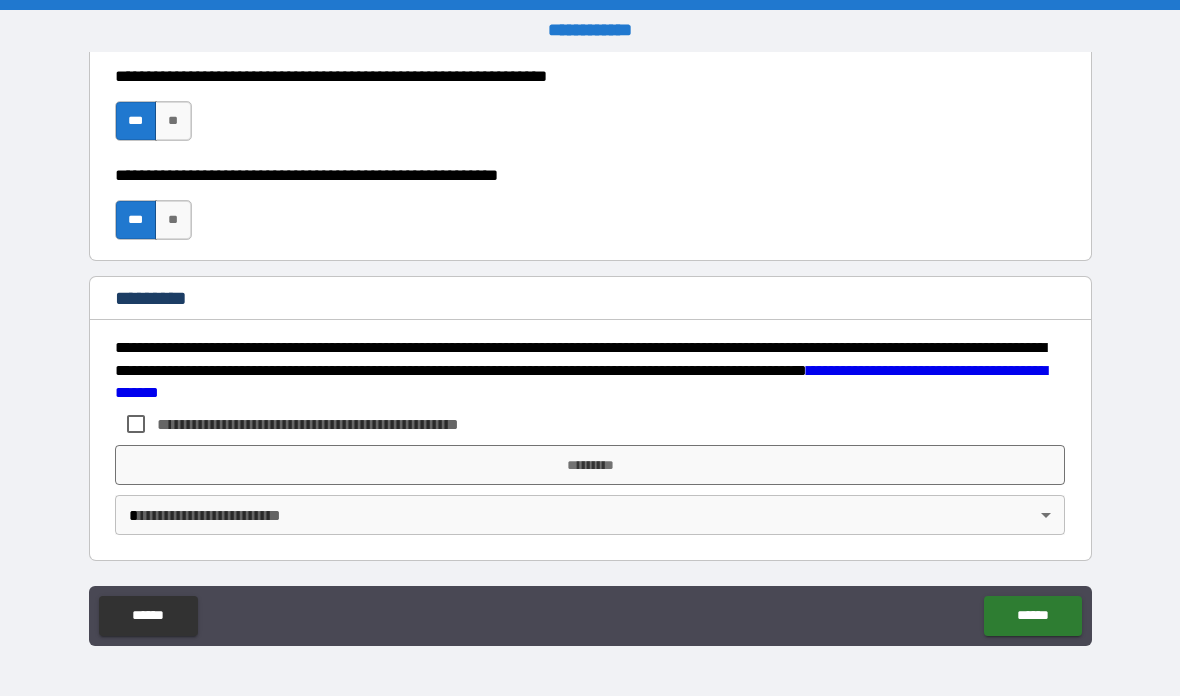 scroll, scrollTop: 3038, scrollLeft: 0, axis: vertical 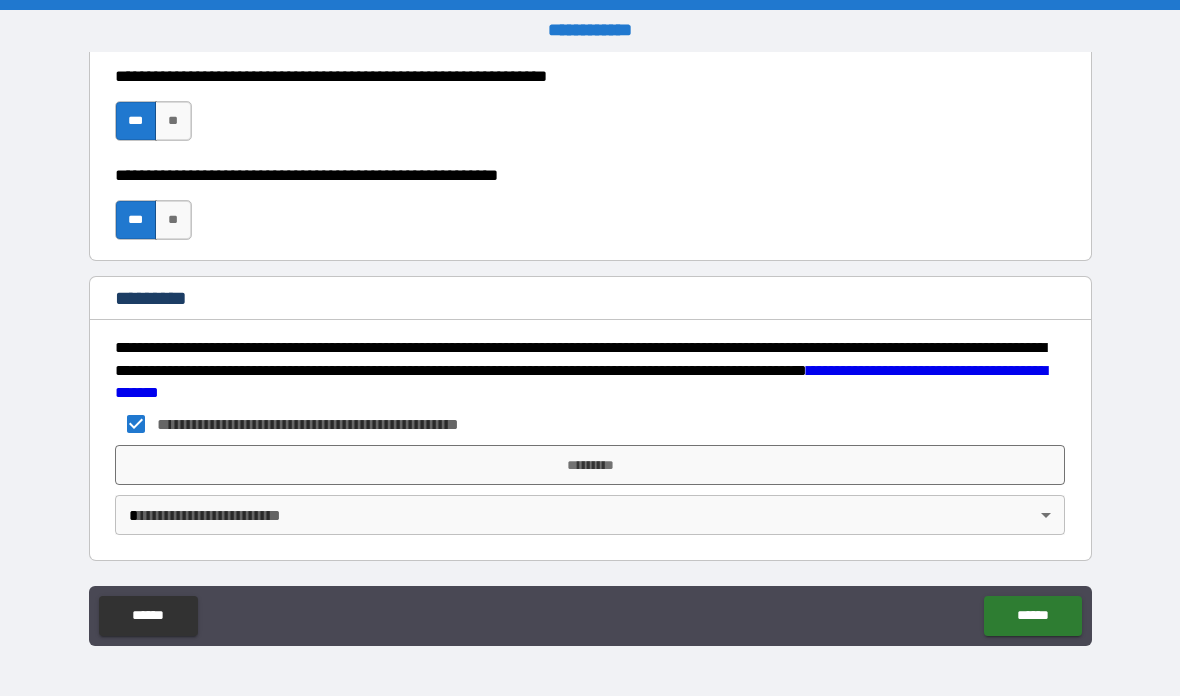 click on "*********" at bounding box center (590, 465) 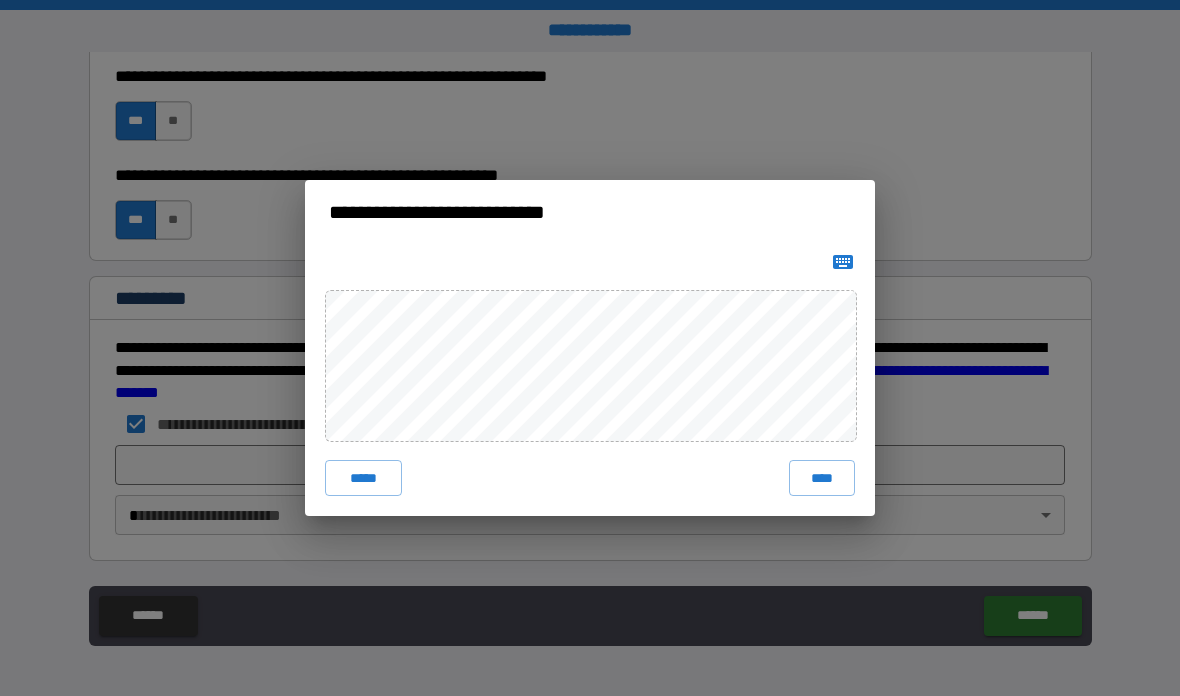 click on "****" at bounding box center (822, 478) 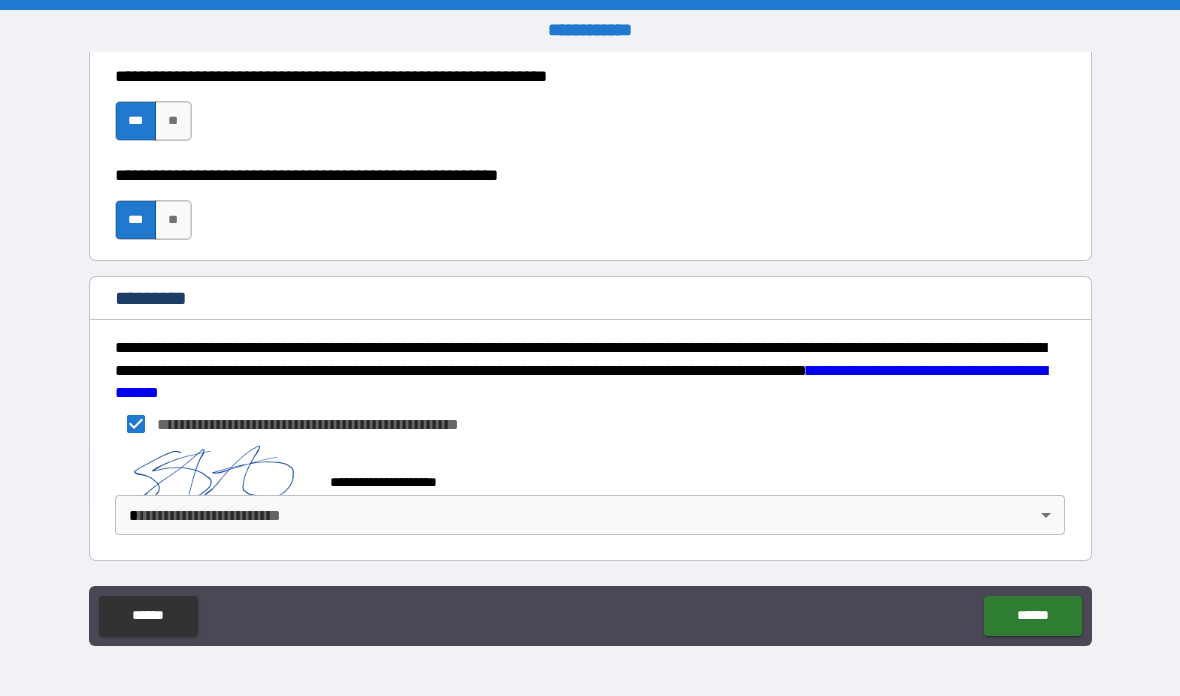 scroll, scrollTop: 3028, scrollLeft: 0, axis: vertical 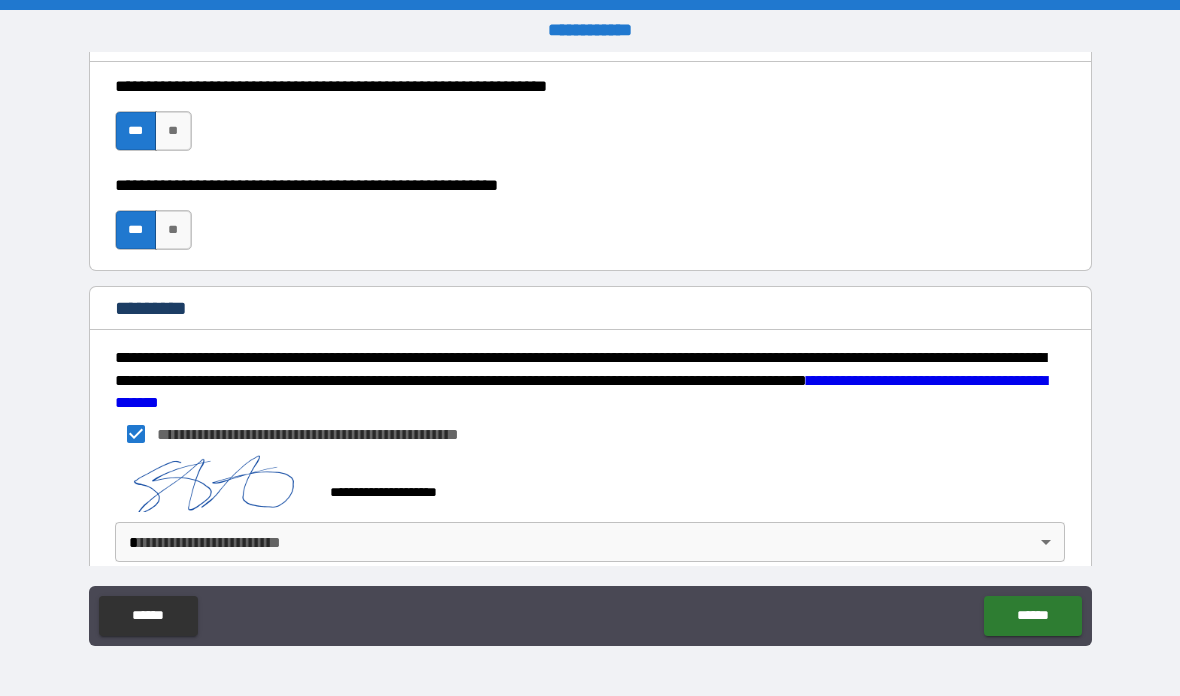 click on "******" at bounding box center (1032, 616) 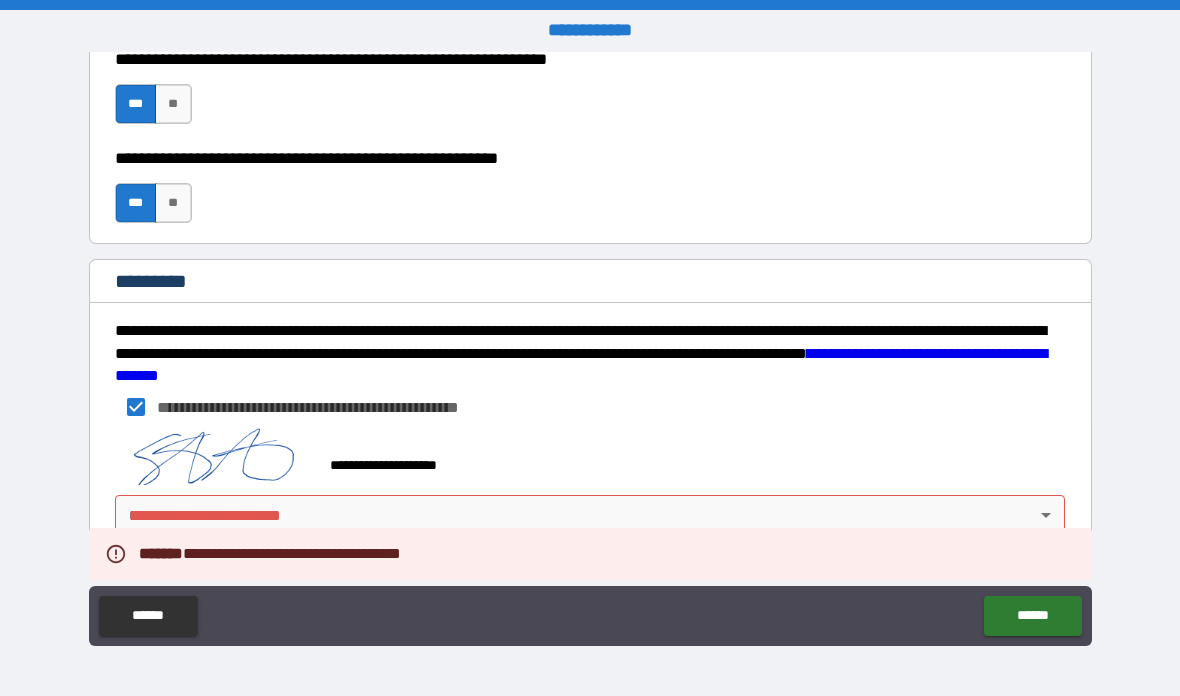 scroll, scrollTop: 3055, scrollLeft: 0, axis: vertical 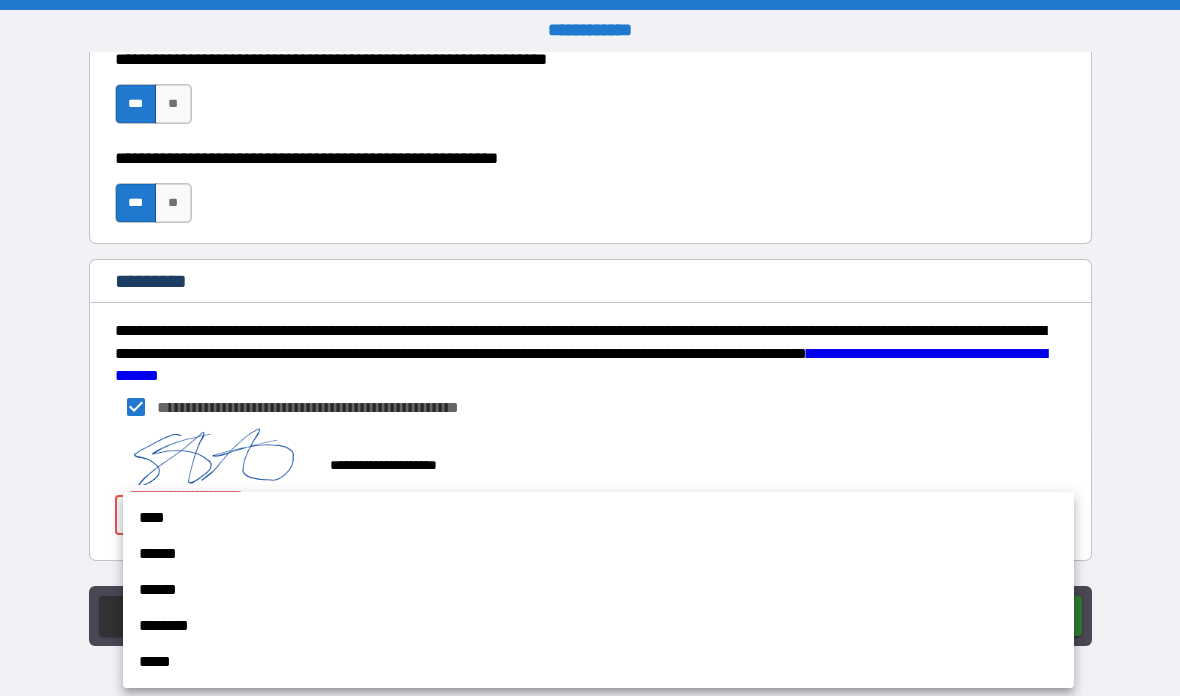 click on "******" at bounding box center (598, 554) 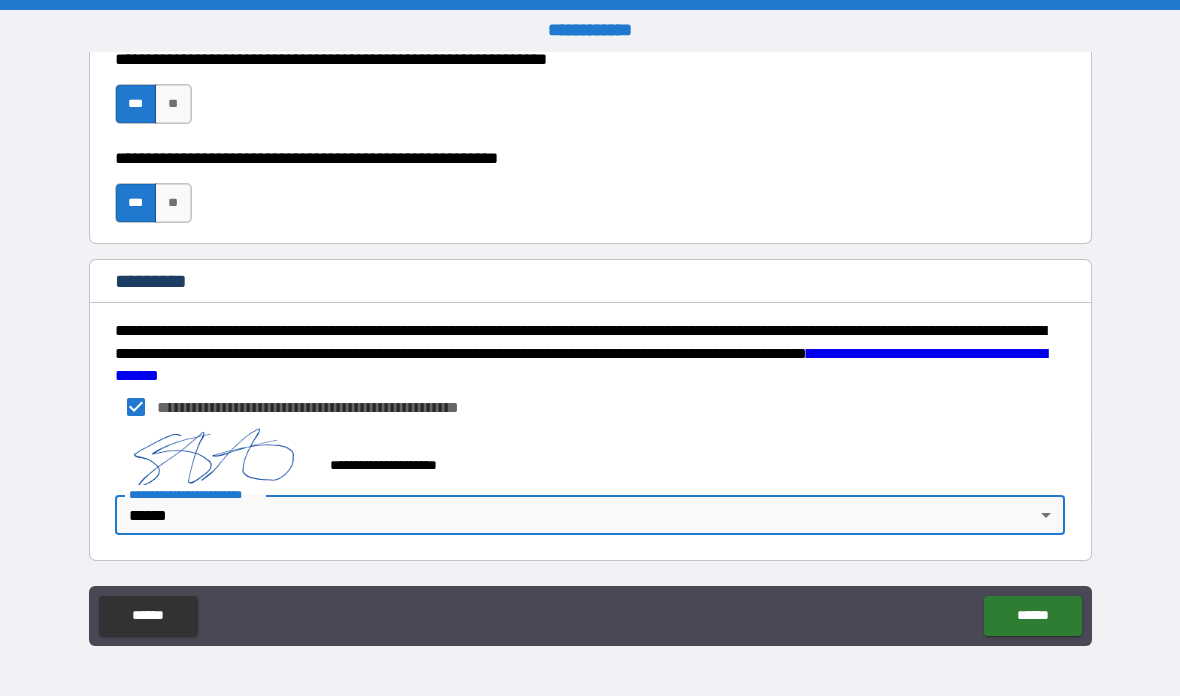 click on "******" at bounding box center [1032, 616] 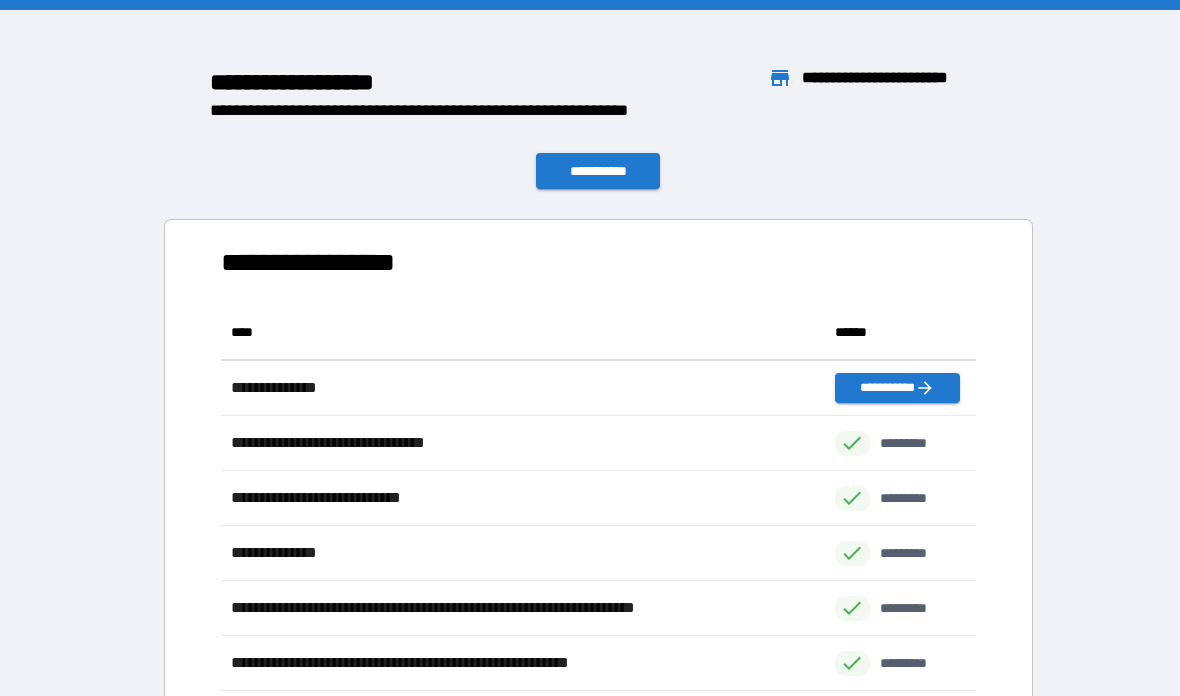 scroll, scrollTop: 1, scrollLeft: 1, axis: both 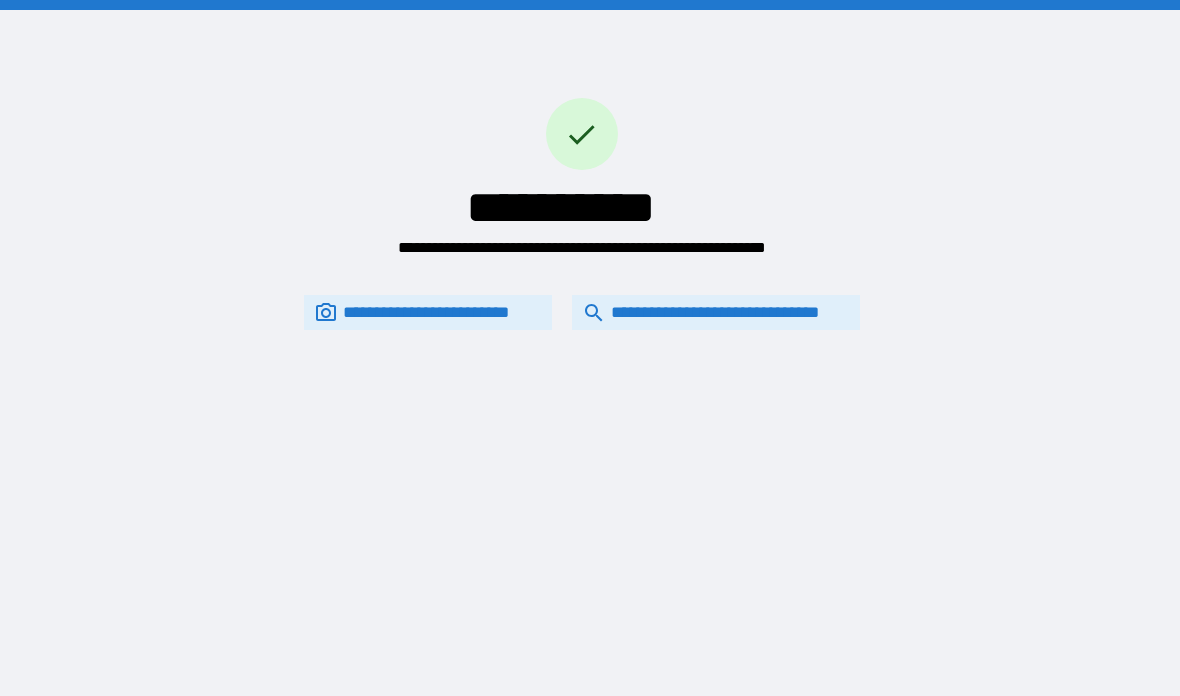 click on "**********" at bounding box center [716, 312] 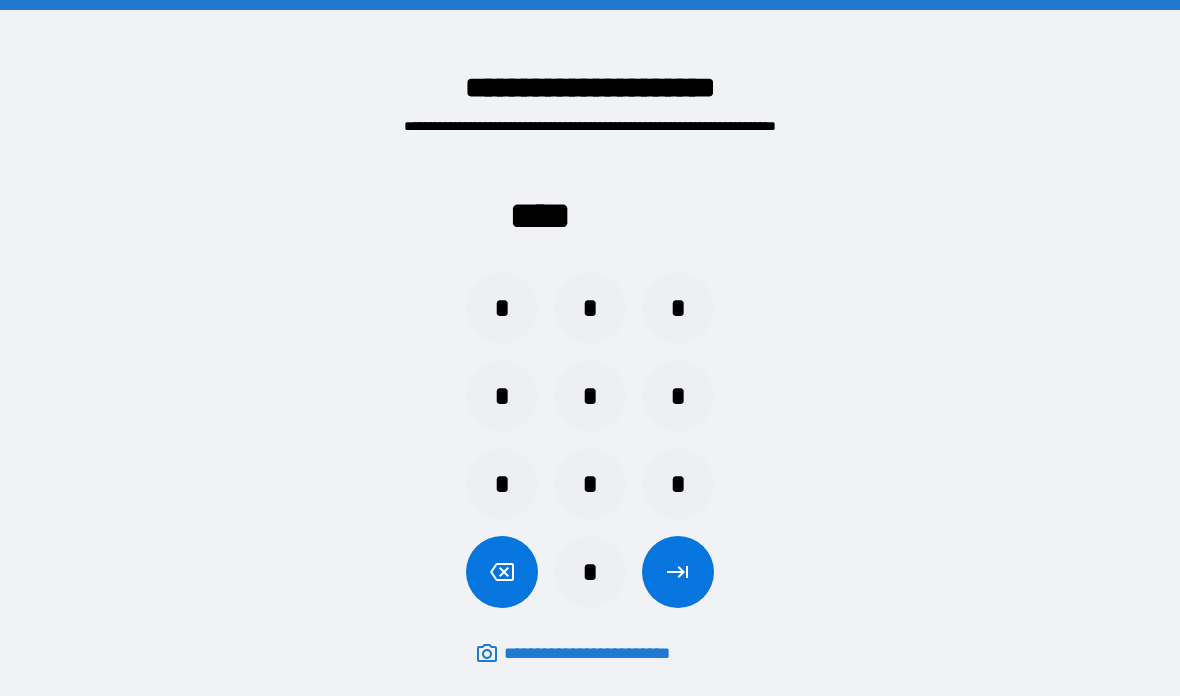 click on "*" at bounding box center [678, 484] 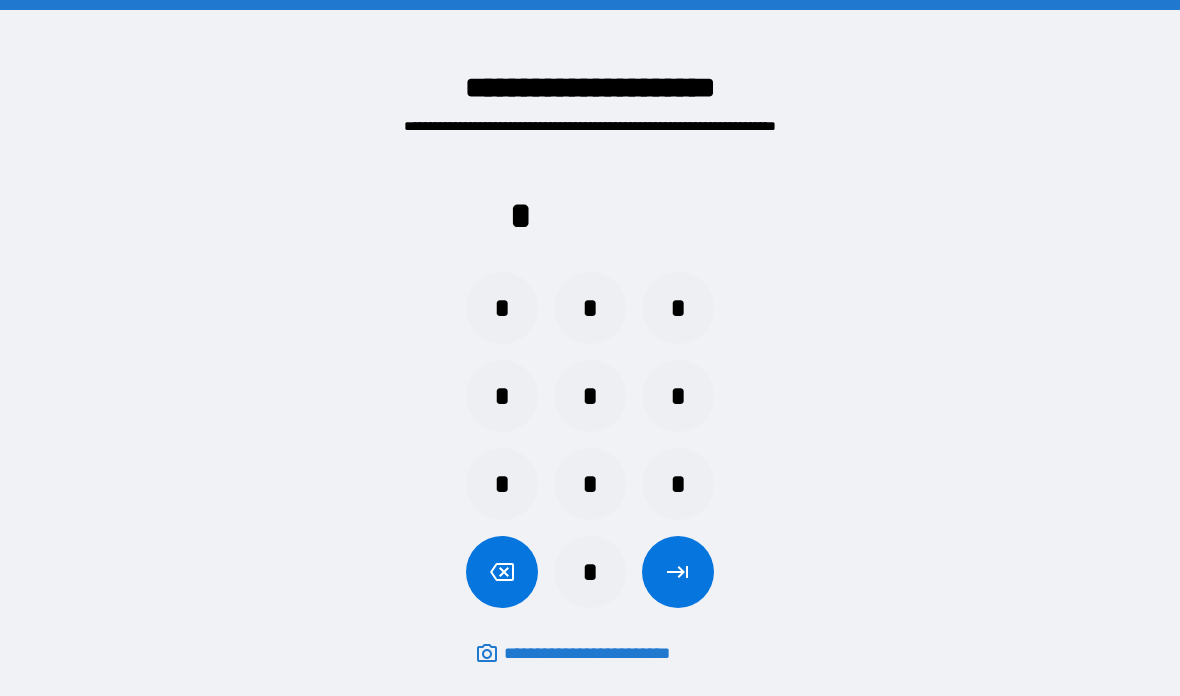 click on "*" at bounding box center (678, 484) 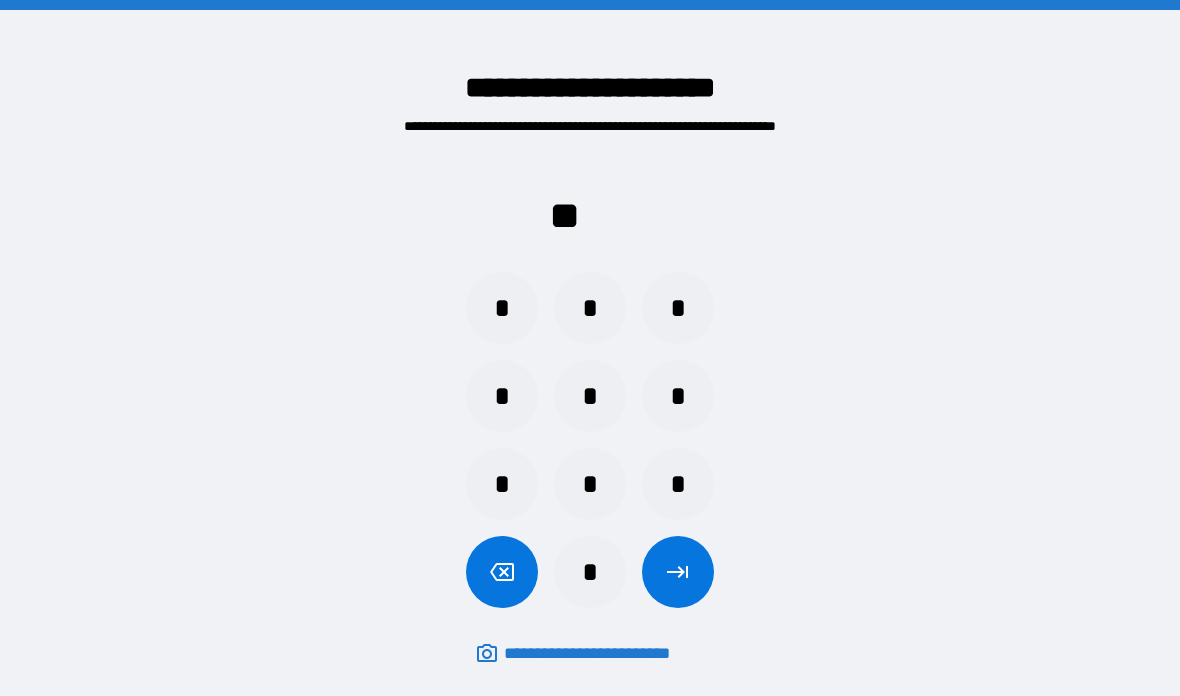 click on "*" at bounding box center [678, 484] 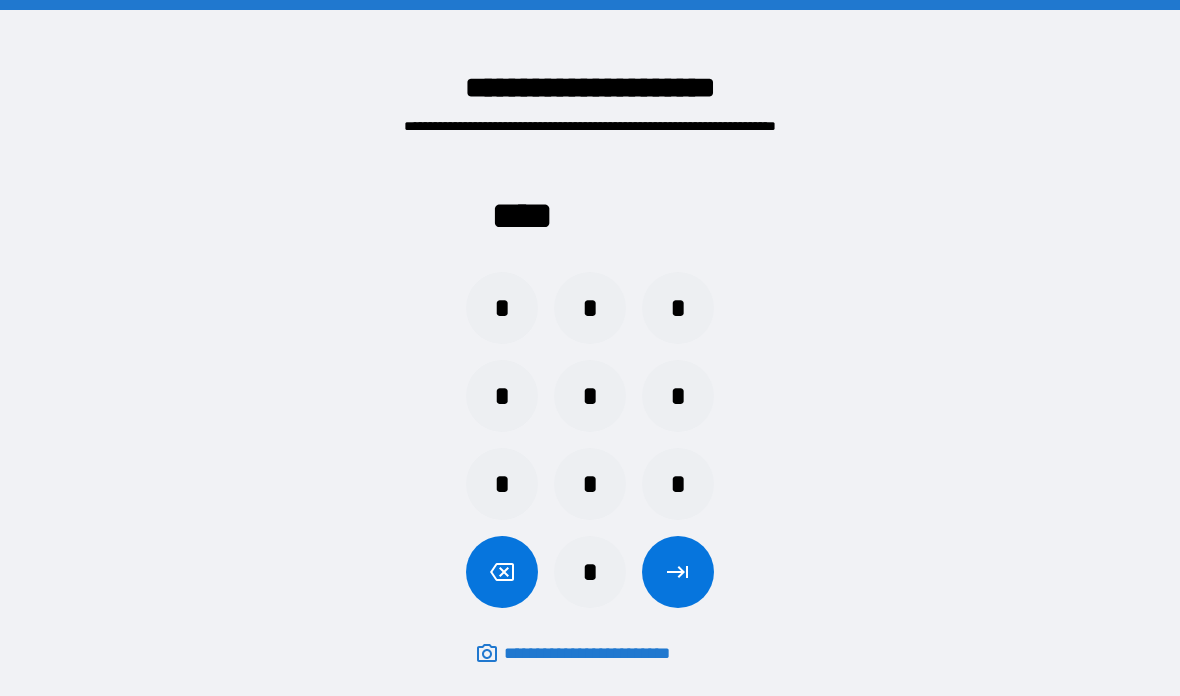 click at bounding box center [678, 572] 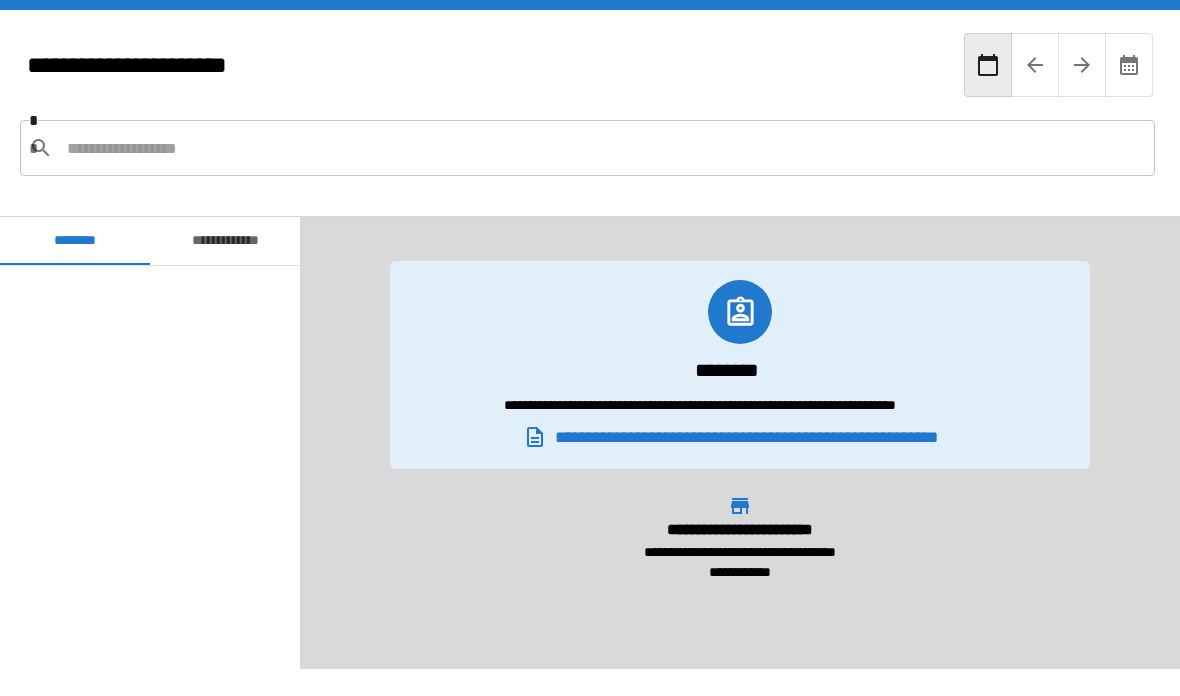 scroll, scrollTop: 2520, scrollLeft: 0, axis: vertical 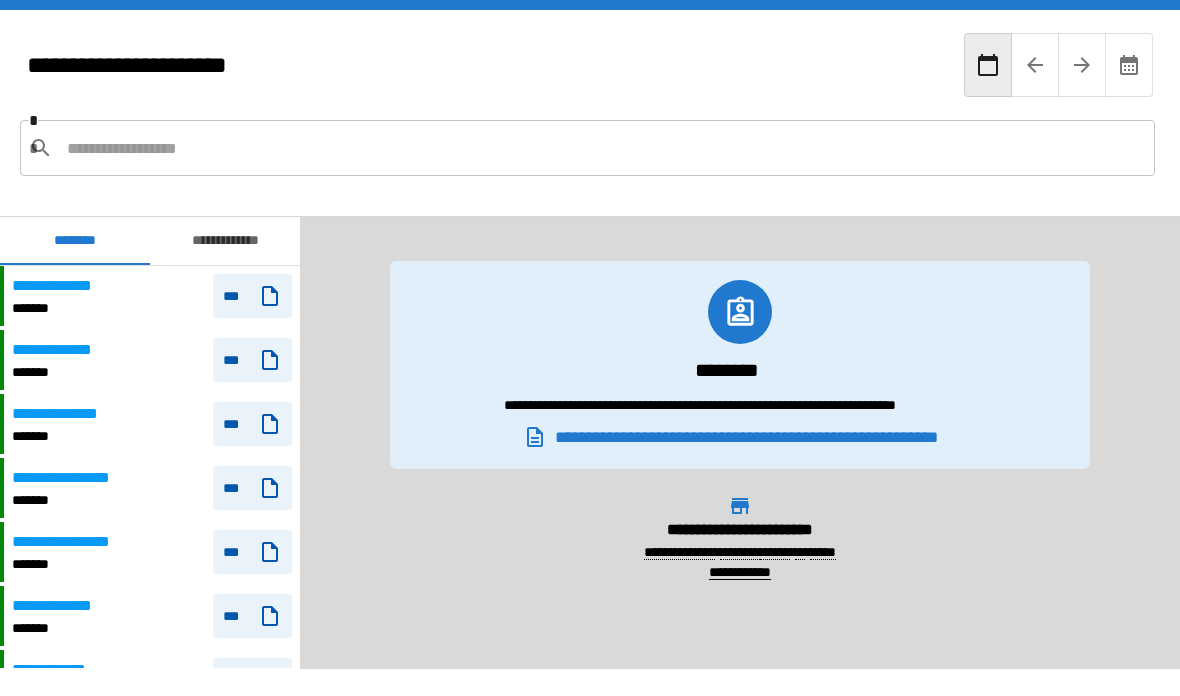 click at bounding box center (603, 148) 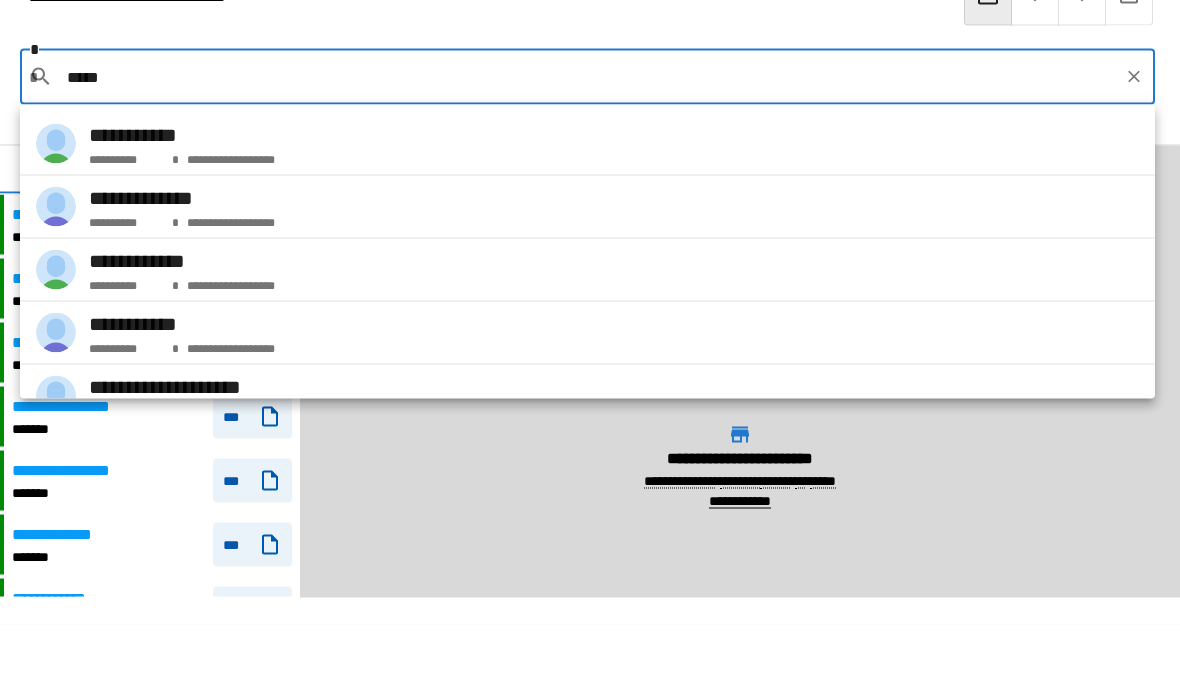 click on "**********" at bounding box center (587, 278) 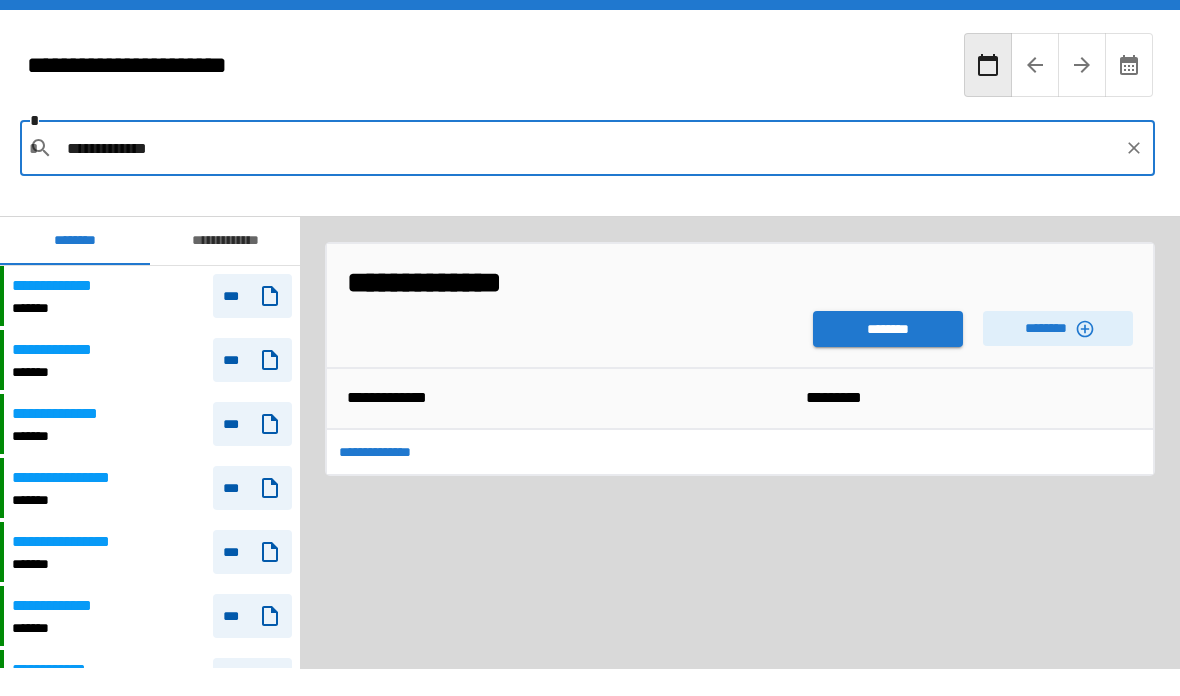 click on "********" at bounding box center [888, 329] 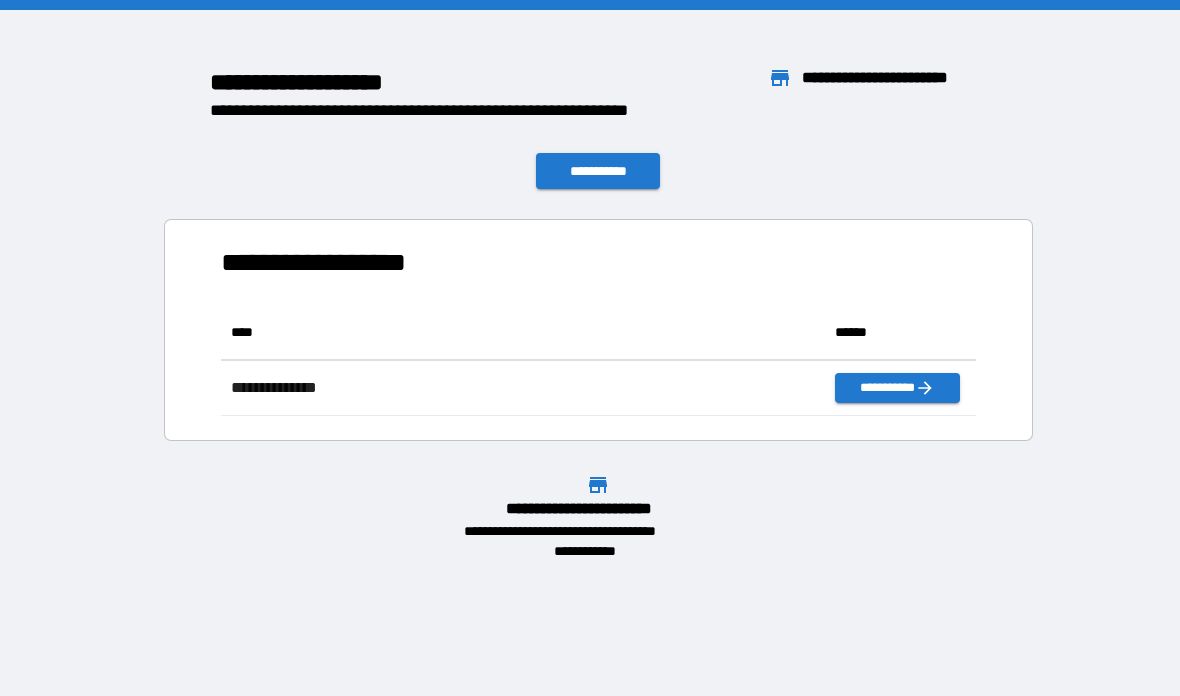 scroll, scrollTop: 1, scrollLeft: 1, axis: both 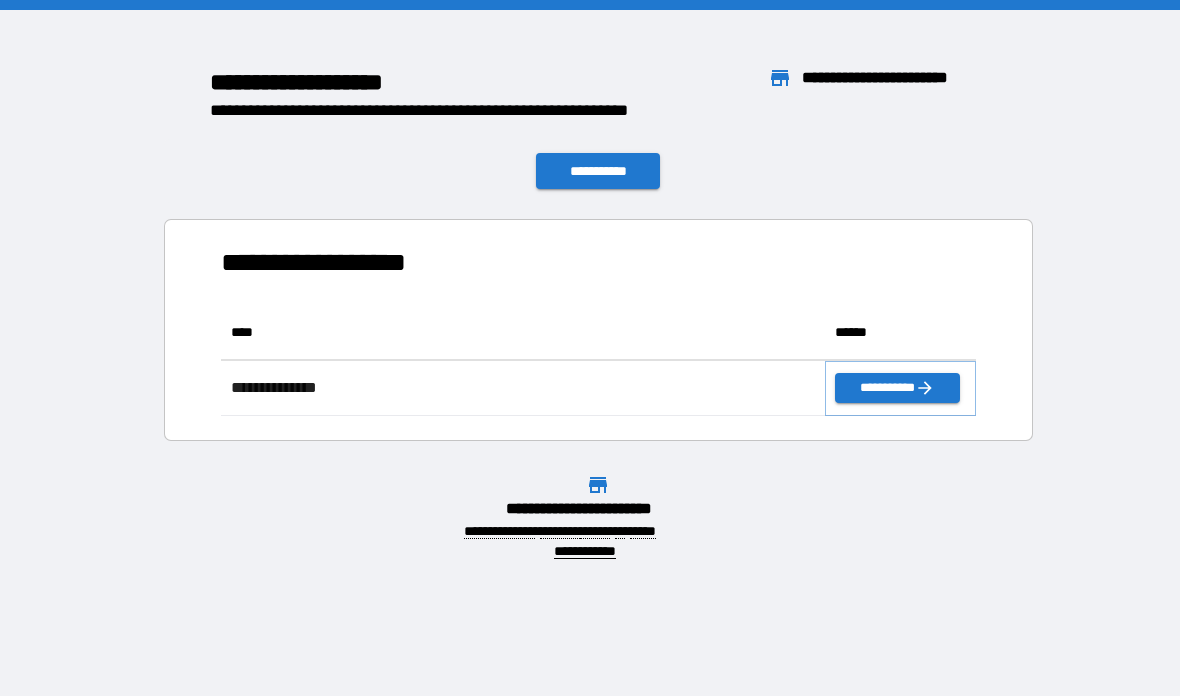 click on "**********" at bounding box center (897, 388) 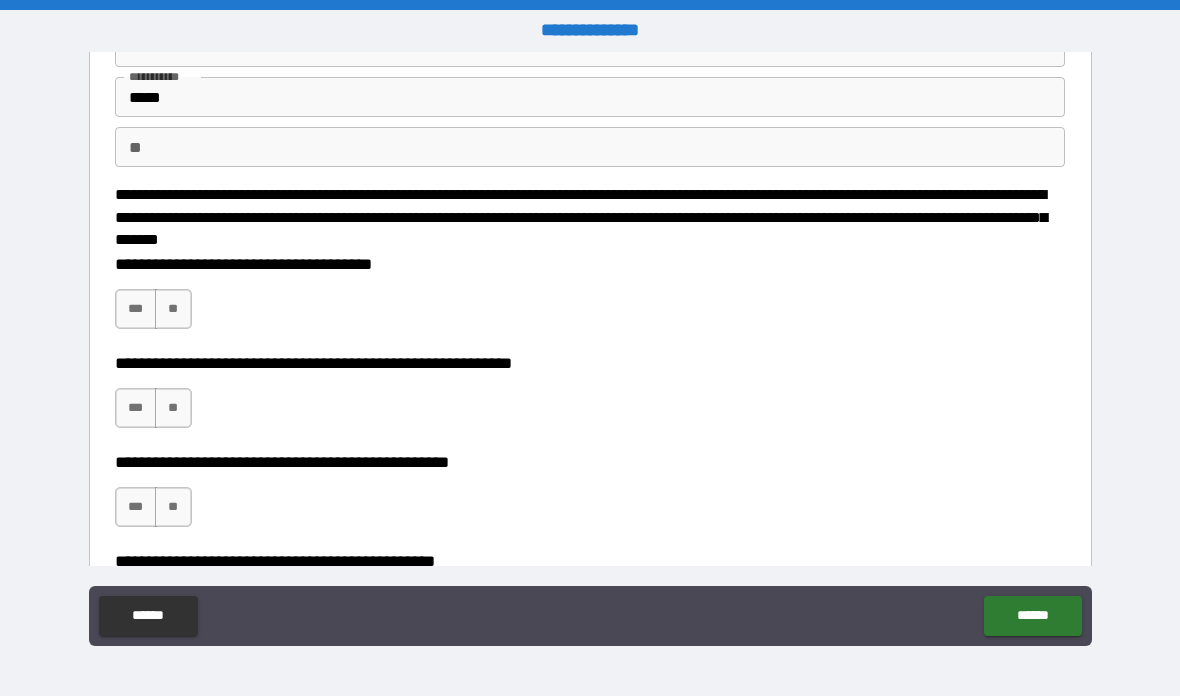 scroll, scrollTop: 125, scrollLeft: 0, axis: vertical 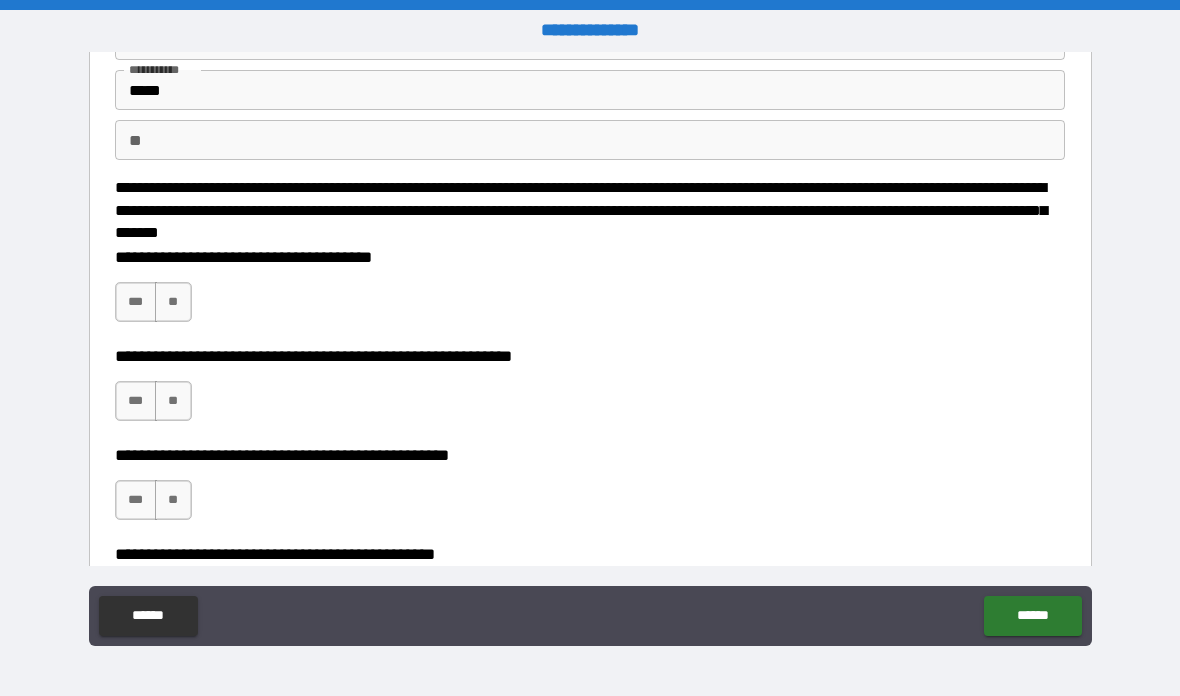 click on "***" at bounding box center (136, 302) 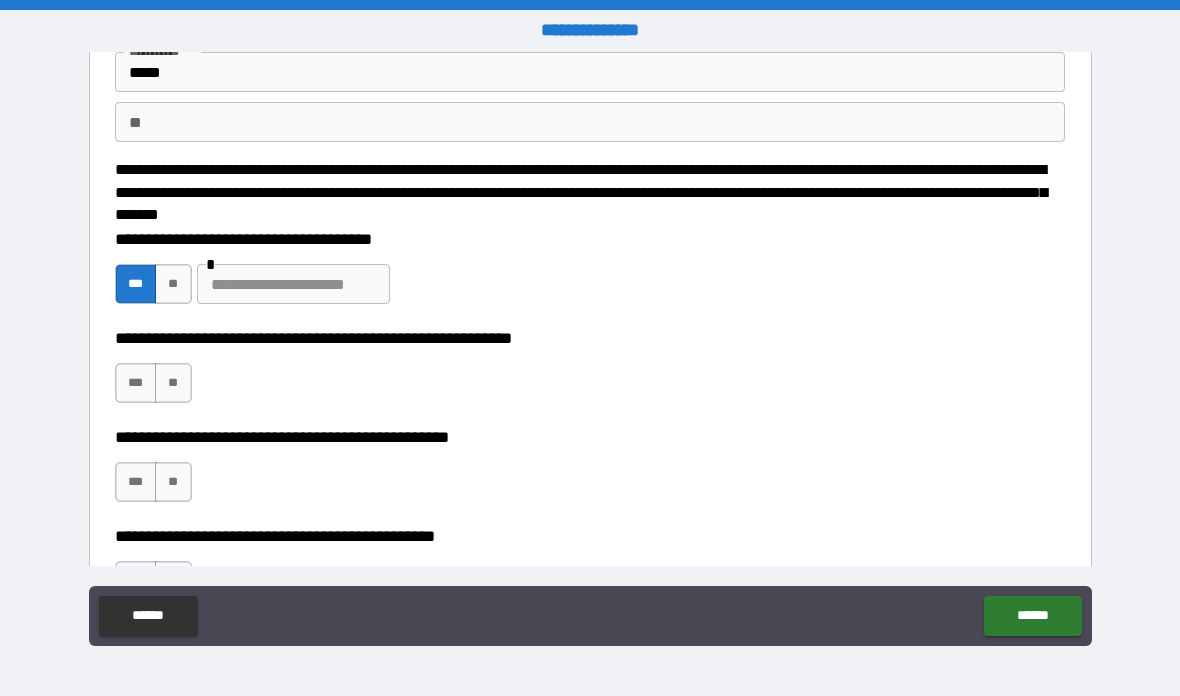scroll, scrollTop: 144, scrollLeft: 0, axis: vertical 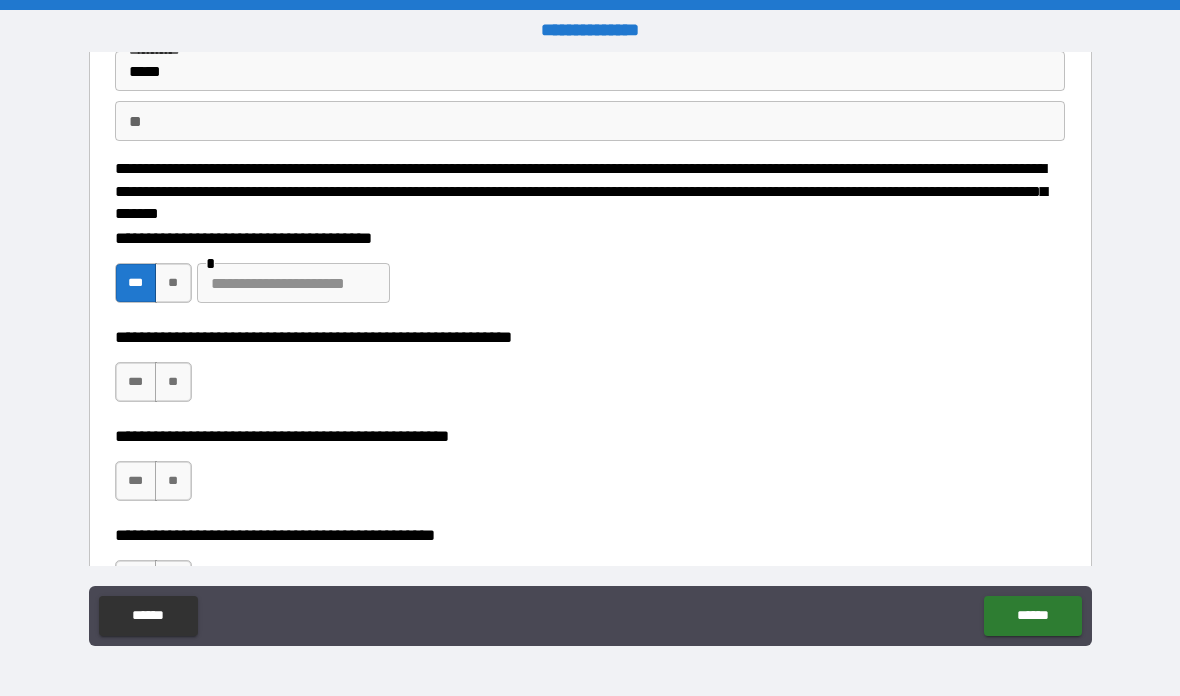 click on "**" at bounding box center [173, 283] 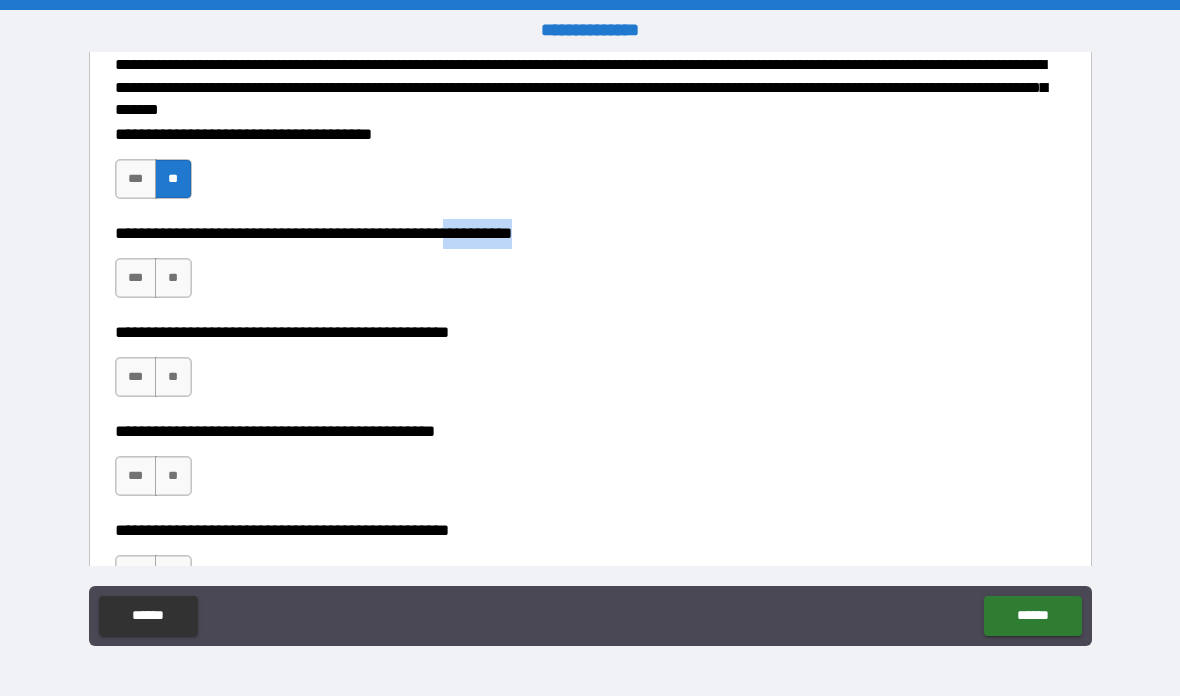 scroll, scrollTop: 247, scrollLeft: 0, axis: vertical 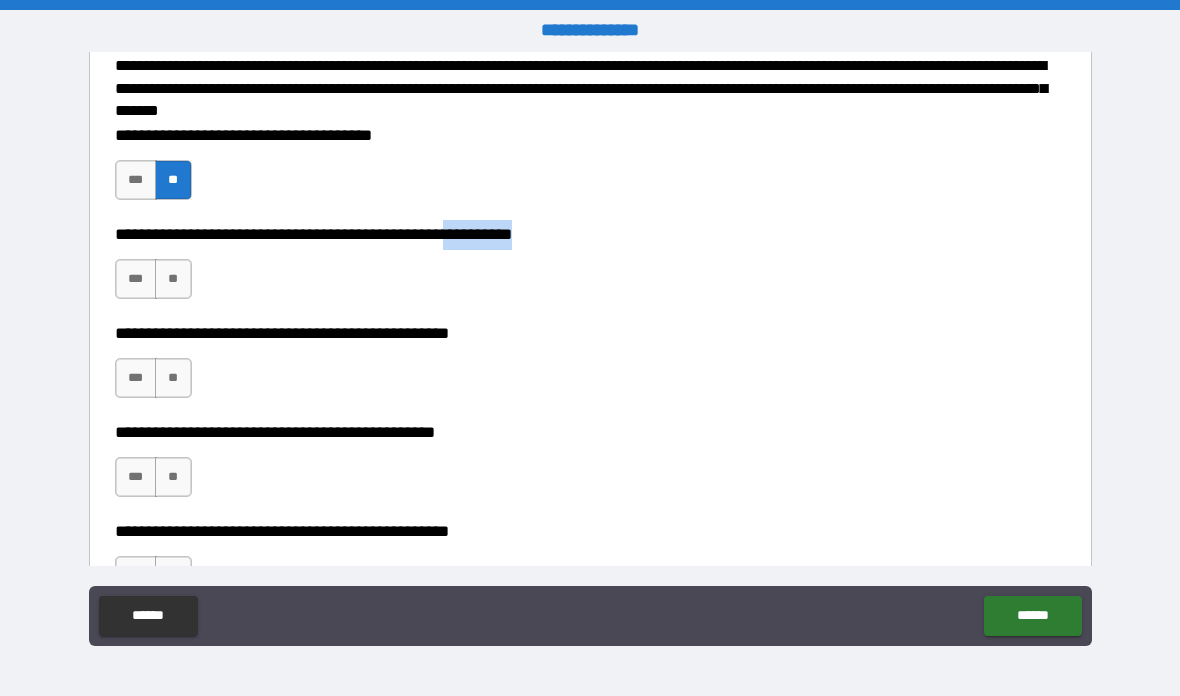 click on "**" at bounding box center [173, 279] 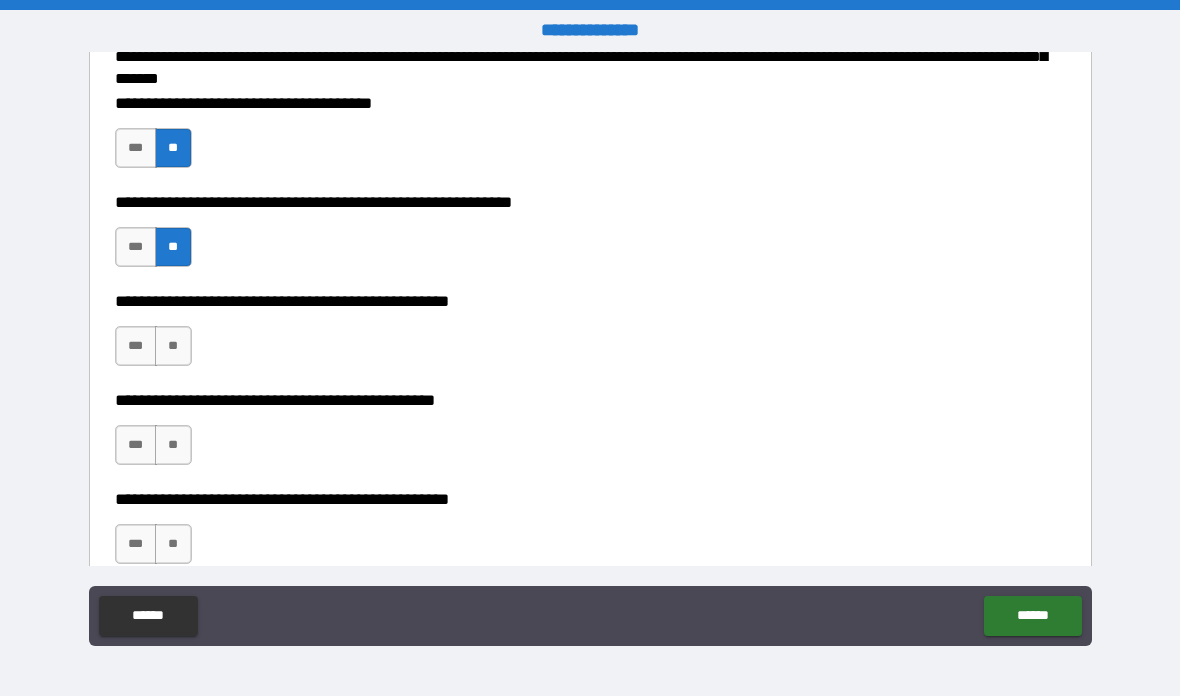 scroll, scrollTop: 313, scrollLeft: 0, axis: vertical 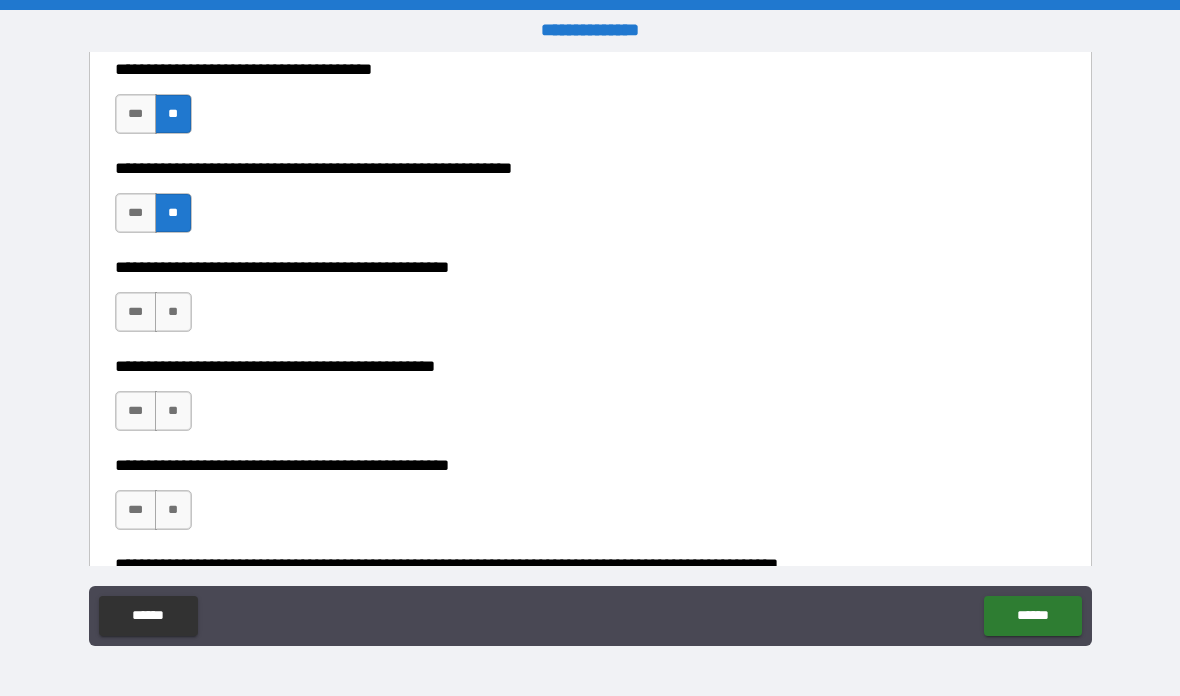 click on "**" at bounding box center (173, 312) 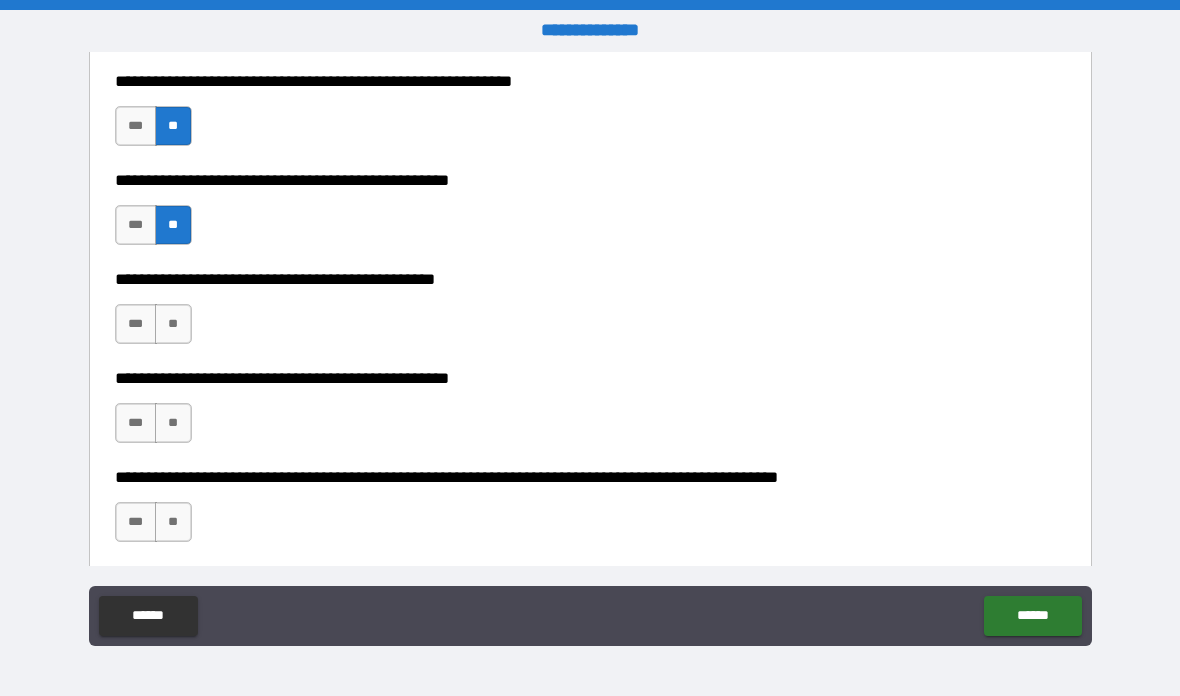scroll, scrollTop: 402, scrollLeft: 0, axis: vertical 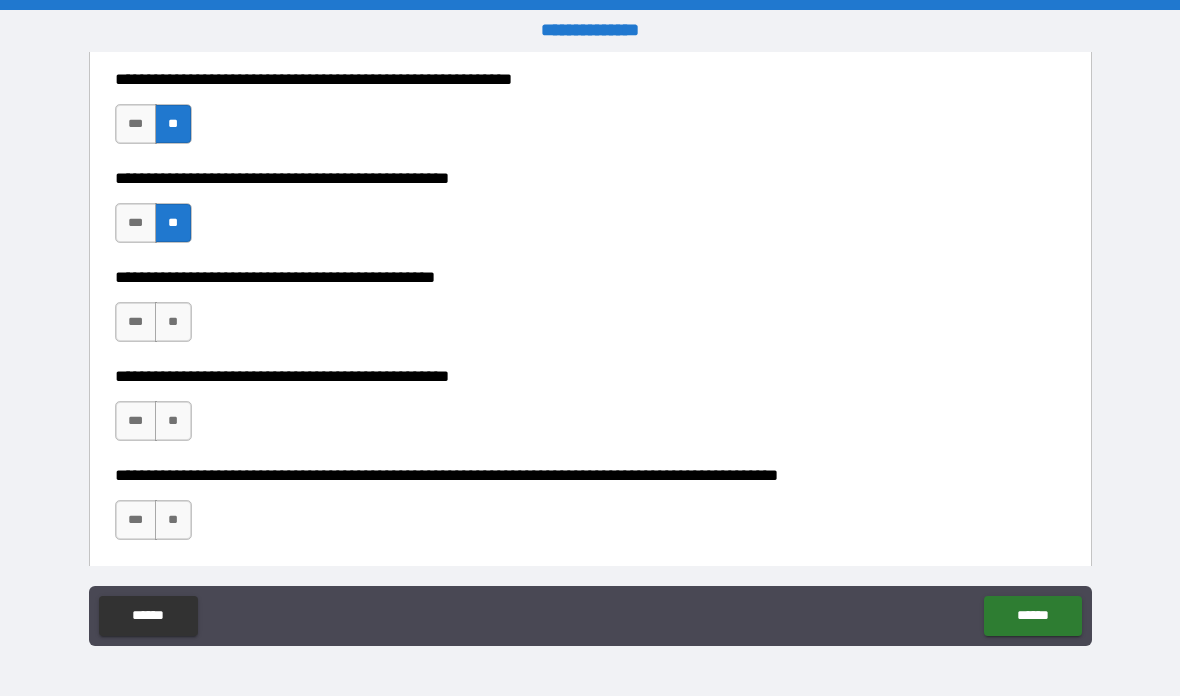 click on "**" at bounding box center (173, 322) 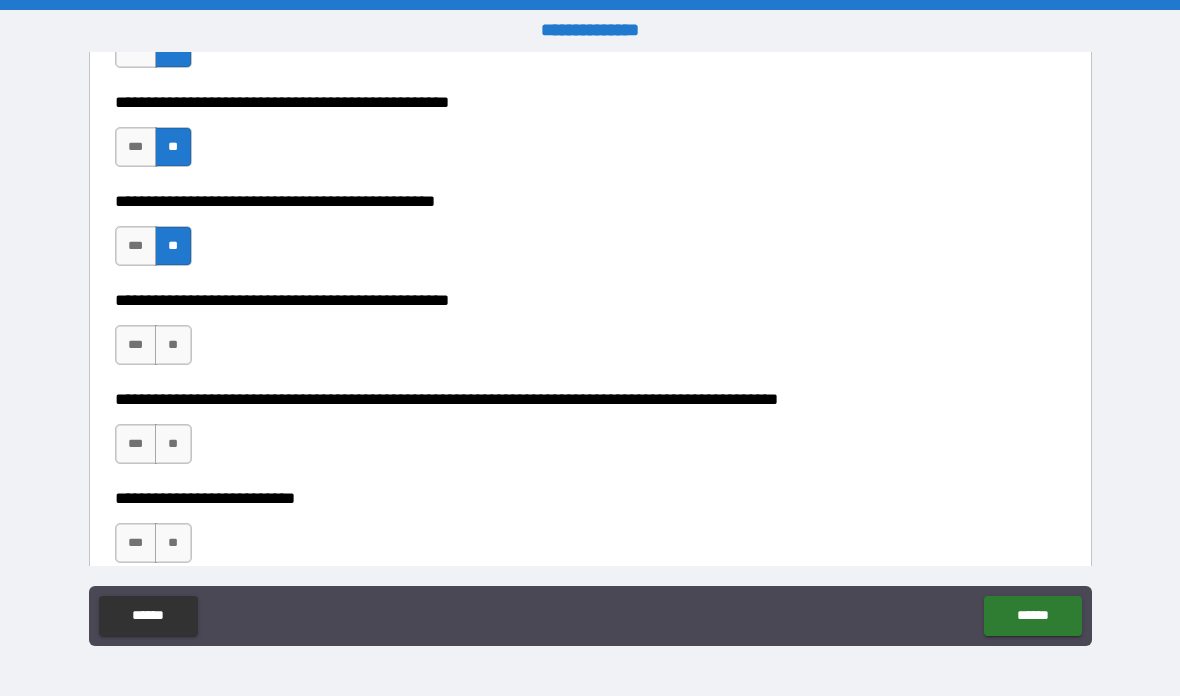 scroll, scrollTop: 484, scrollLeft: 0, axis: vertical 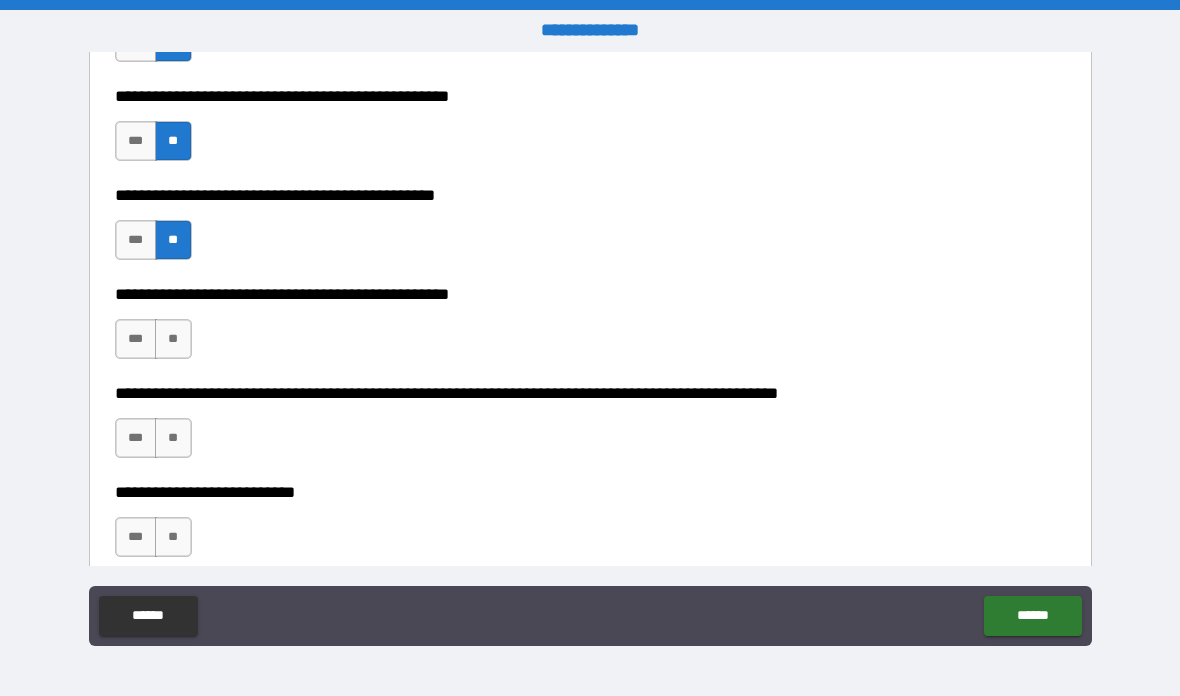 click on "**" at bounding box center (173, 339) 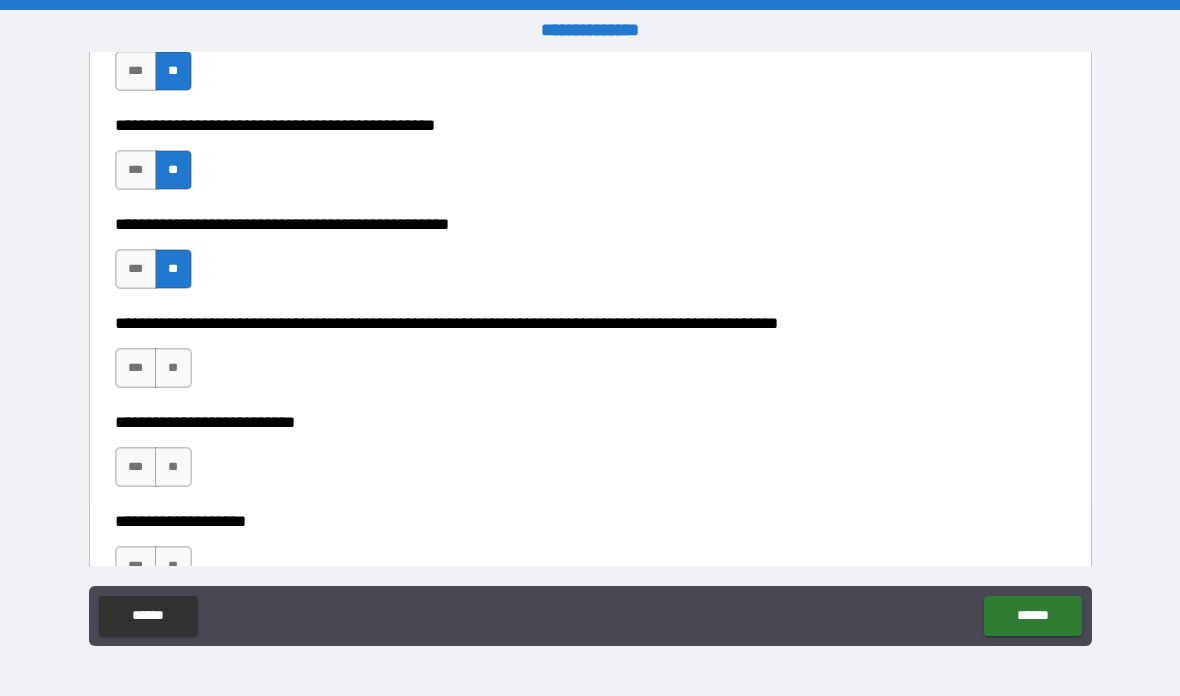 scroll, scrollTop: 563, scrollLeft: 0, axis: vertical 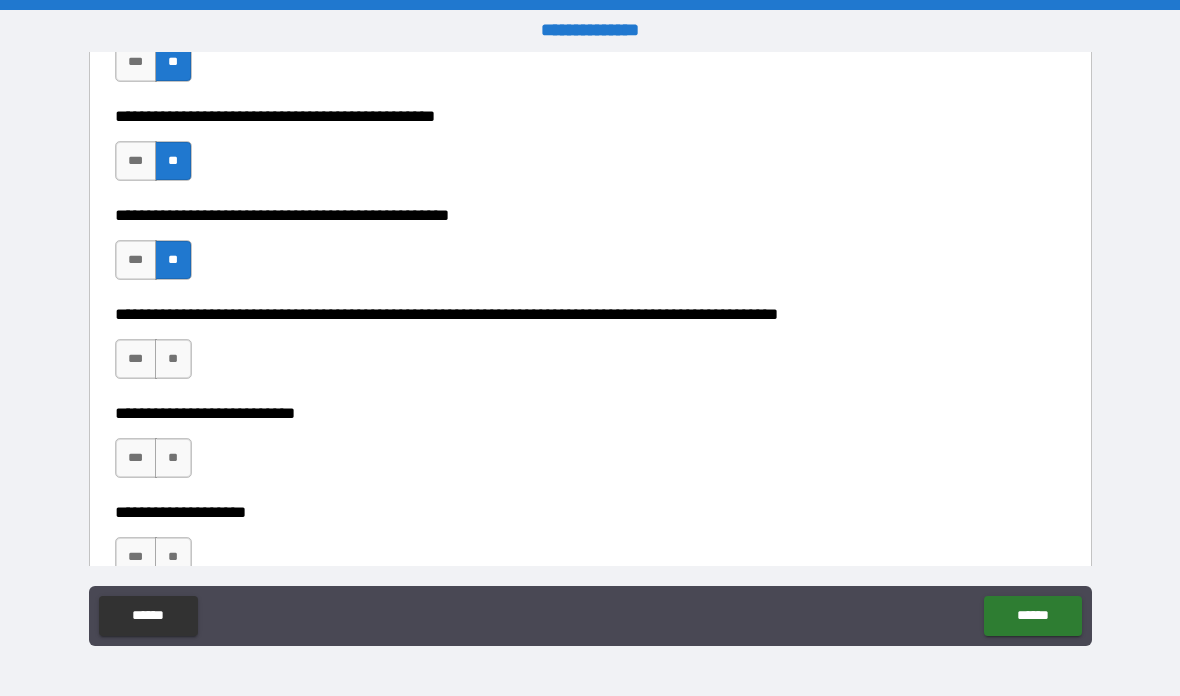 click on "**" at bounding box center (173, 359) 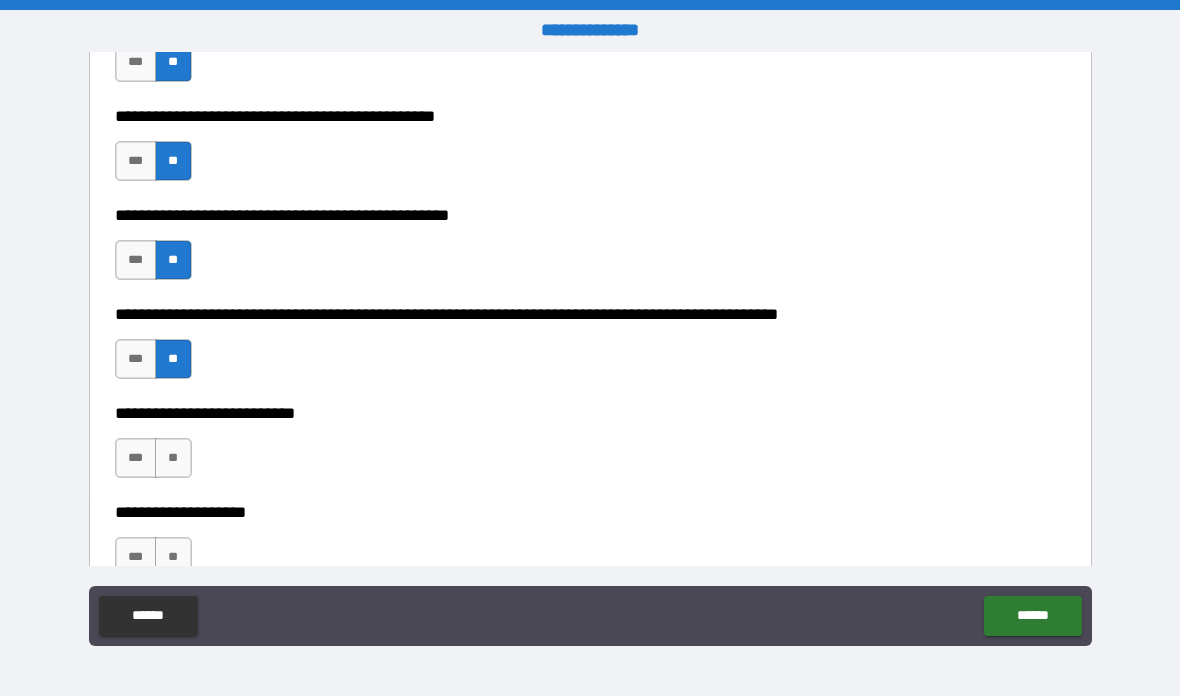 click on "**" at bounding box center (173, 458) 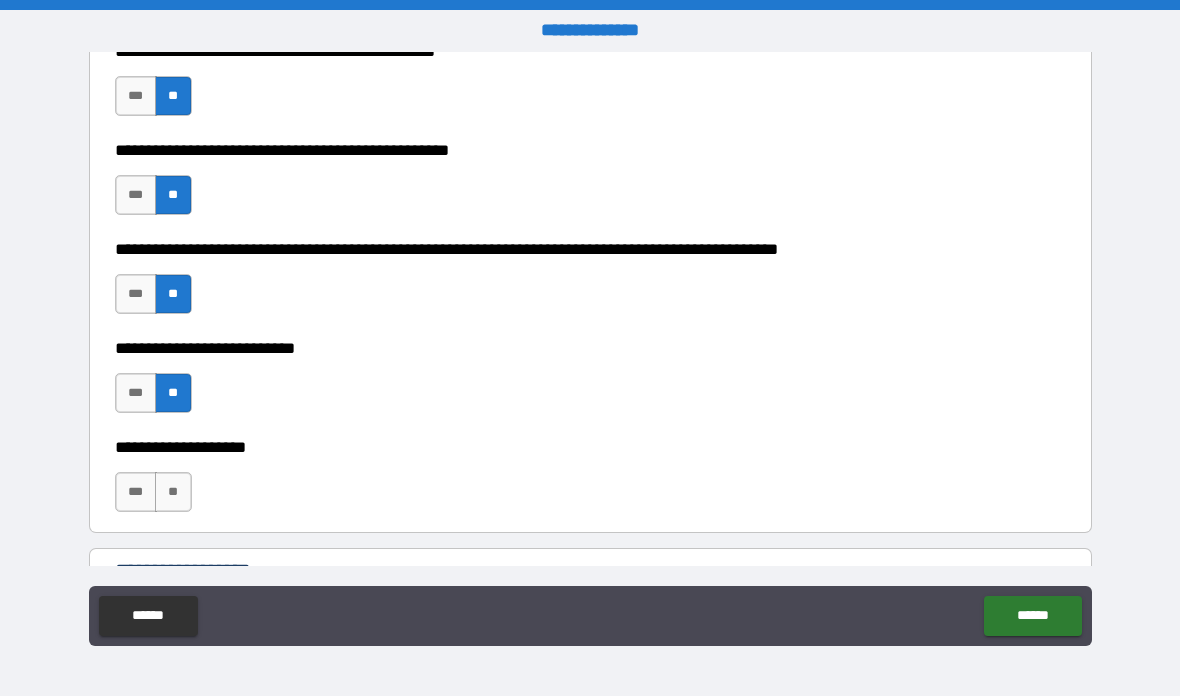 click on "**" at bounding box center (173, 492) 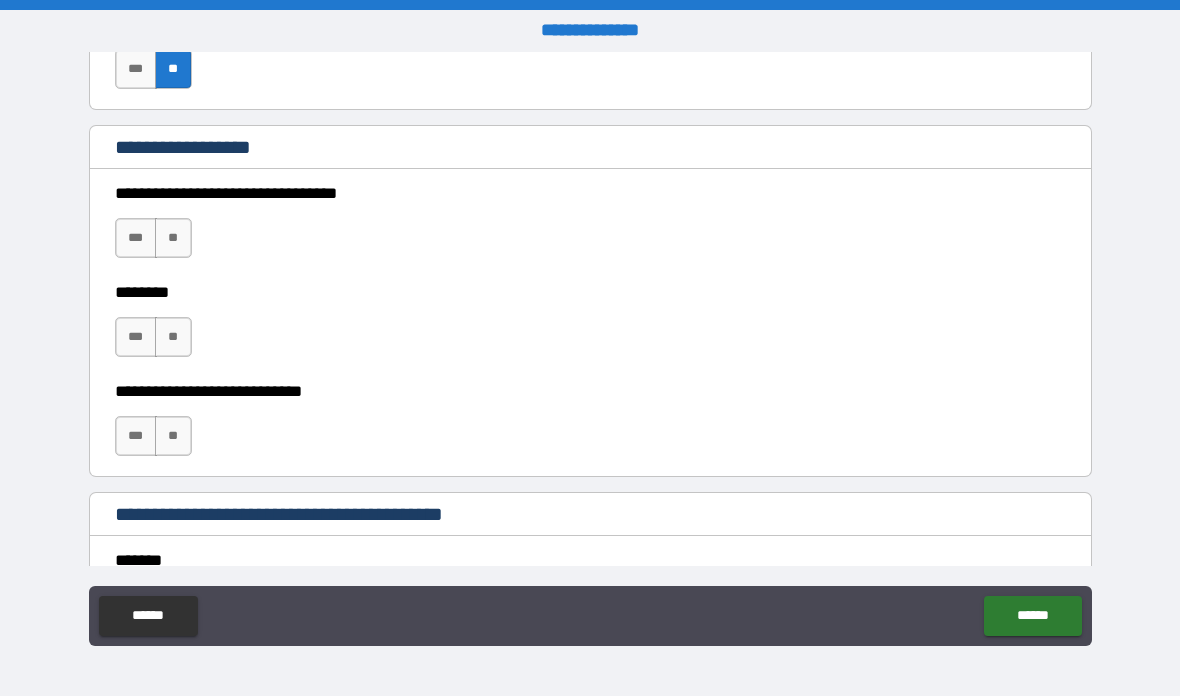 scroll, scrollTop: 1063, scrollLeft: 0, axis: vertical 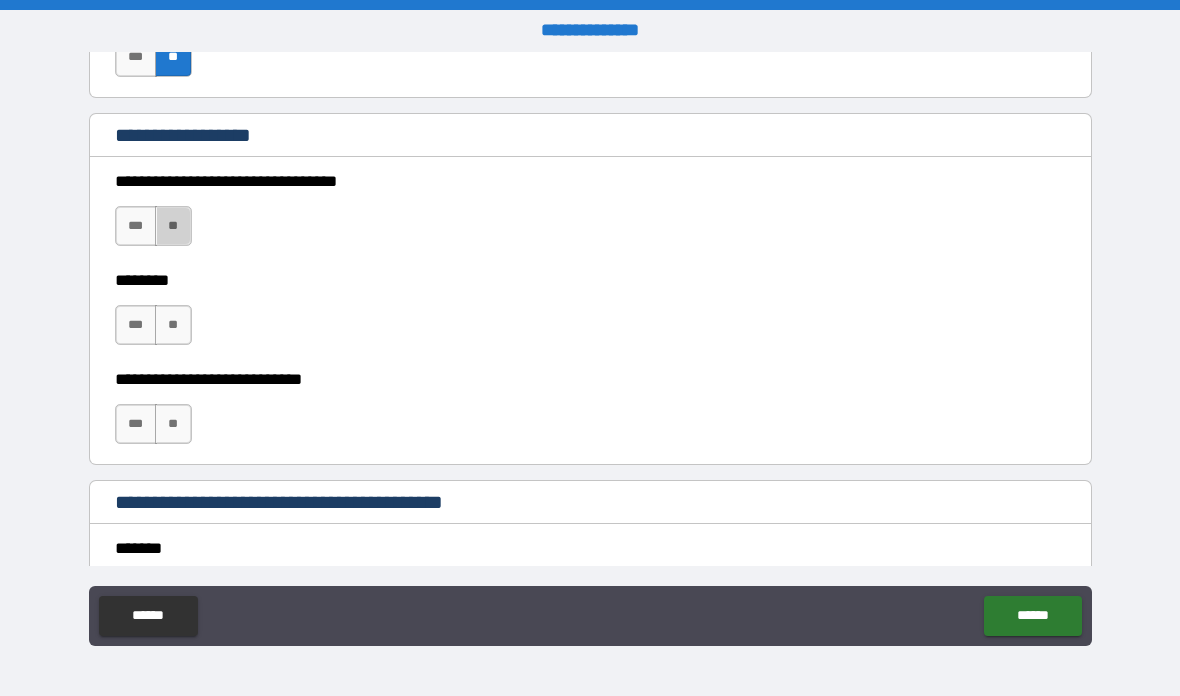 click on "**" at bounding box center (173, 226) 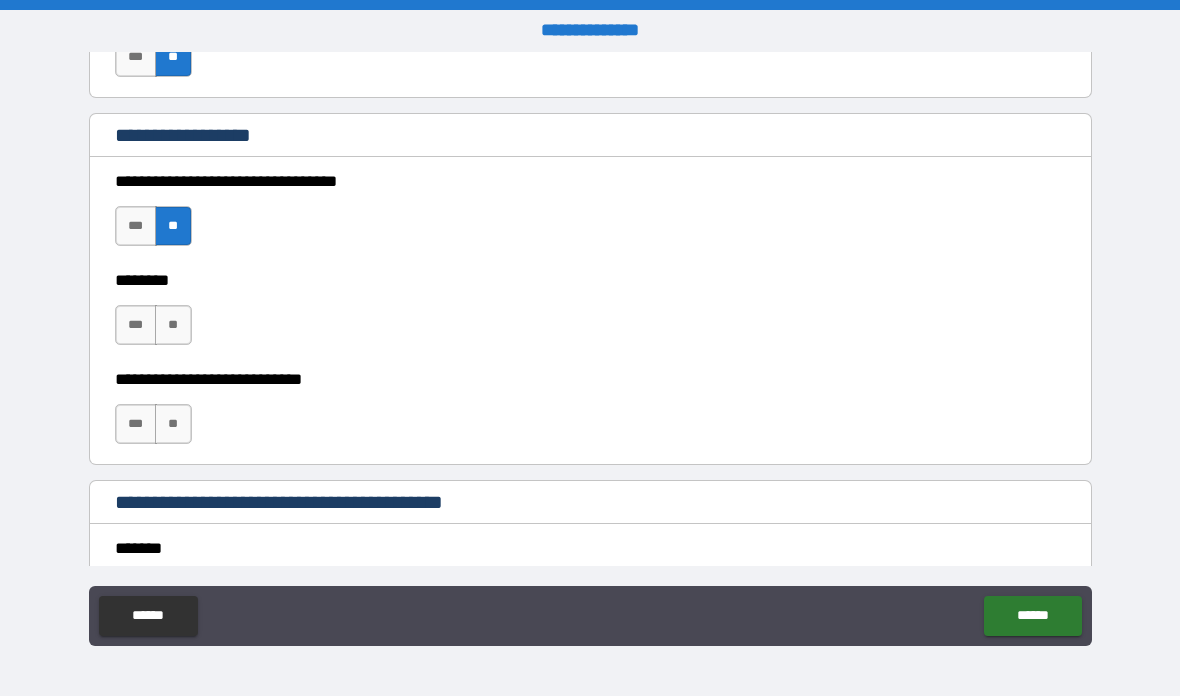 click on "**" at bounding box center (173, 325) 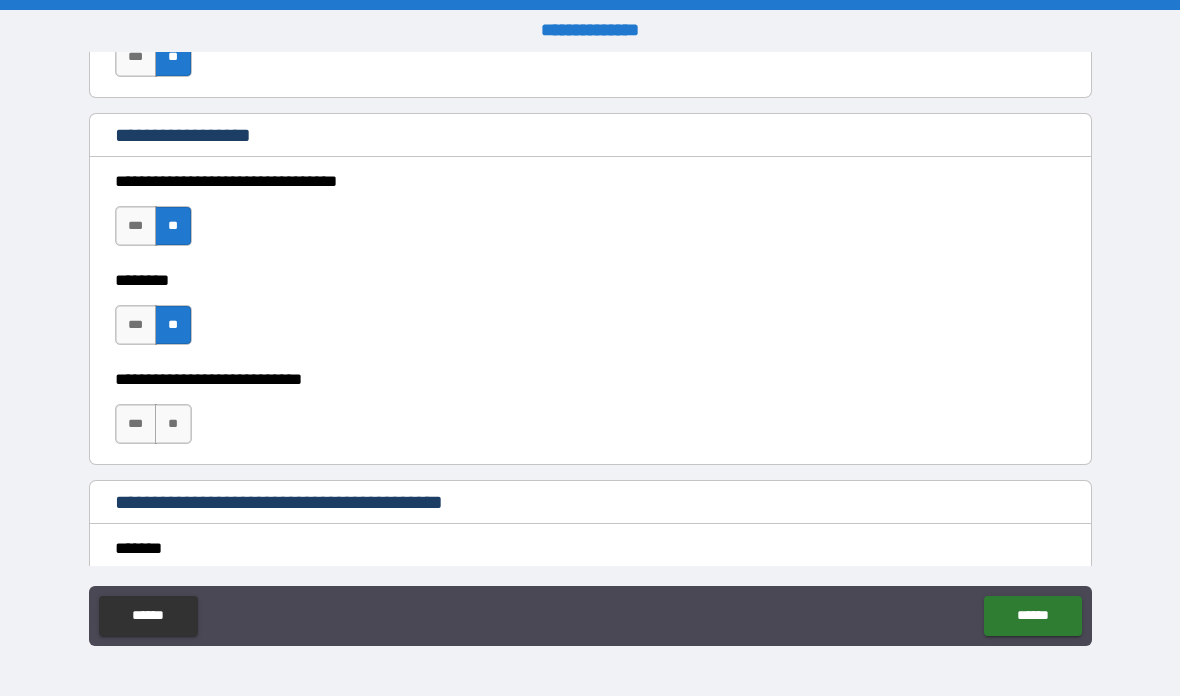 click on "**" at bounding box center (173, 424) 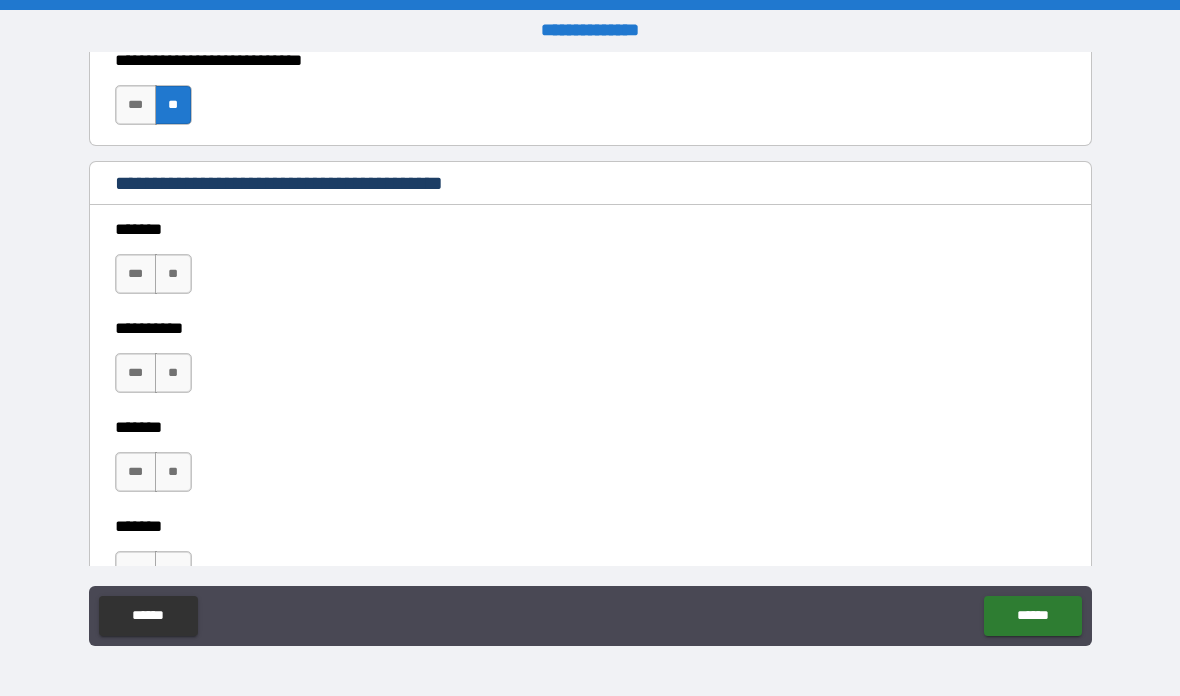 scroll, scrollTop: 1396, scrollLeft: 0, axis: vertical 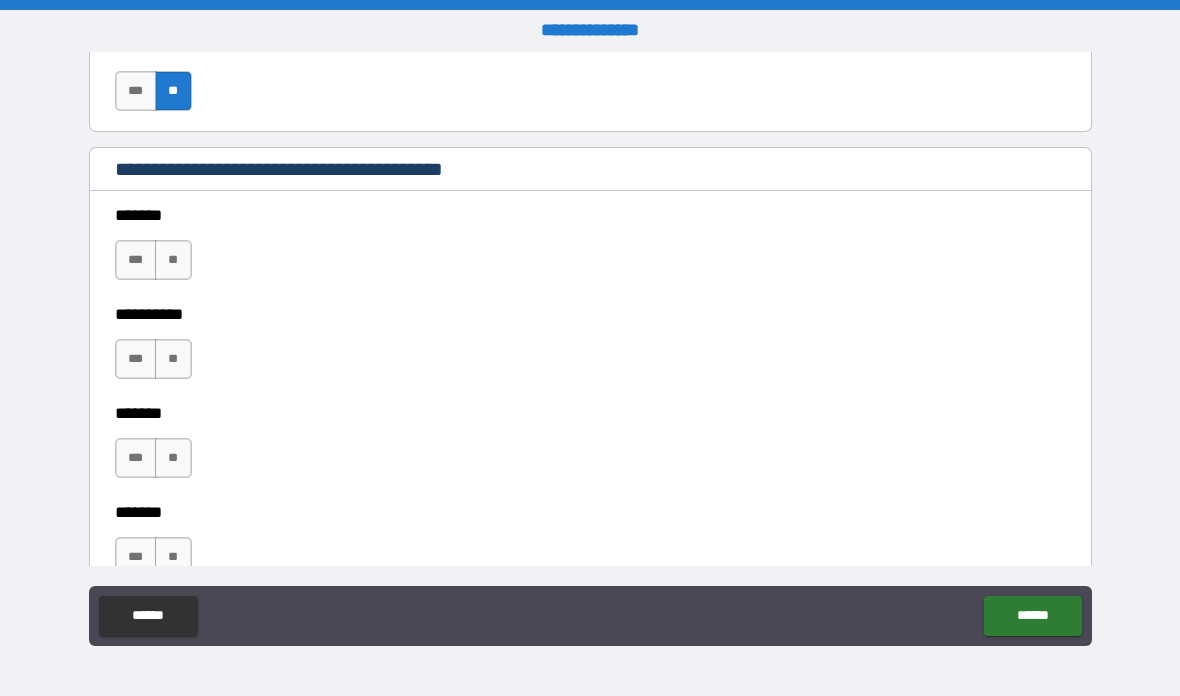 click on "**" at bounding box center (173, 260) 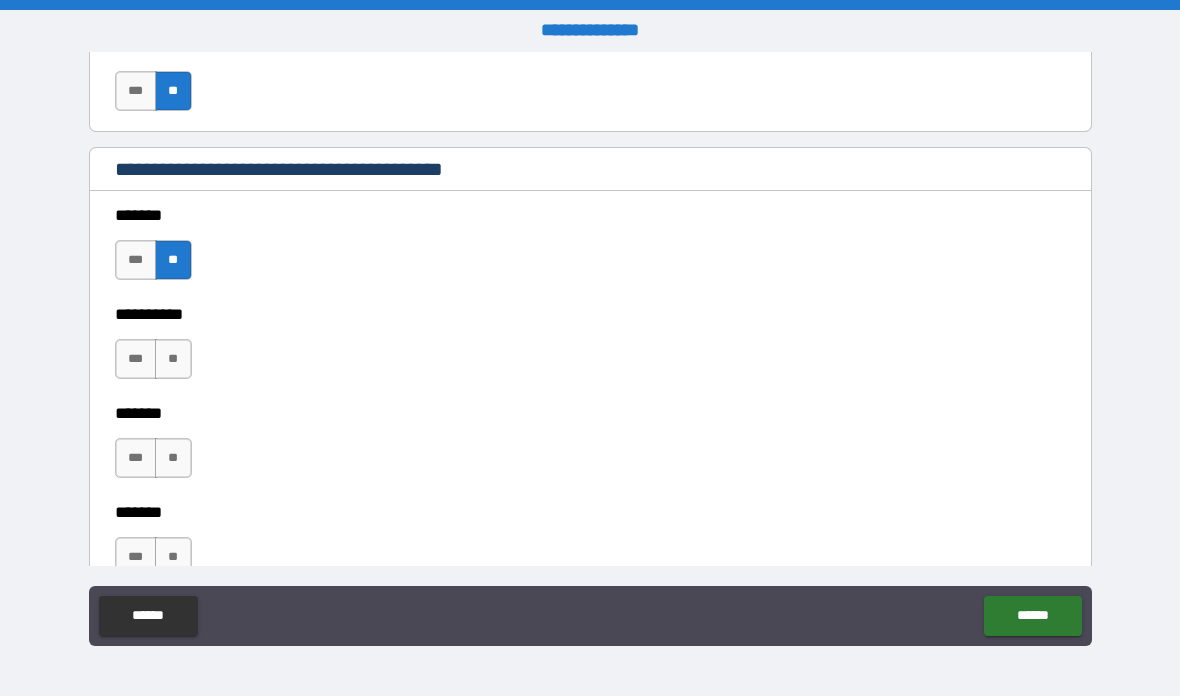 click on "***" at bounding box center (136, 359) 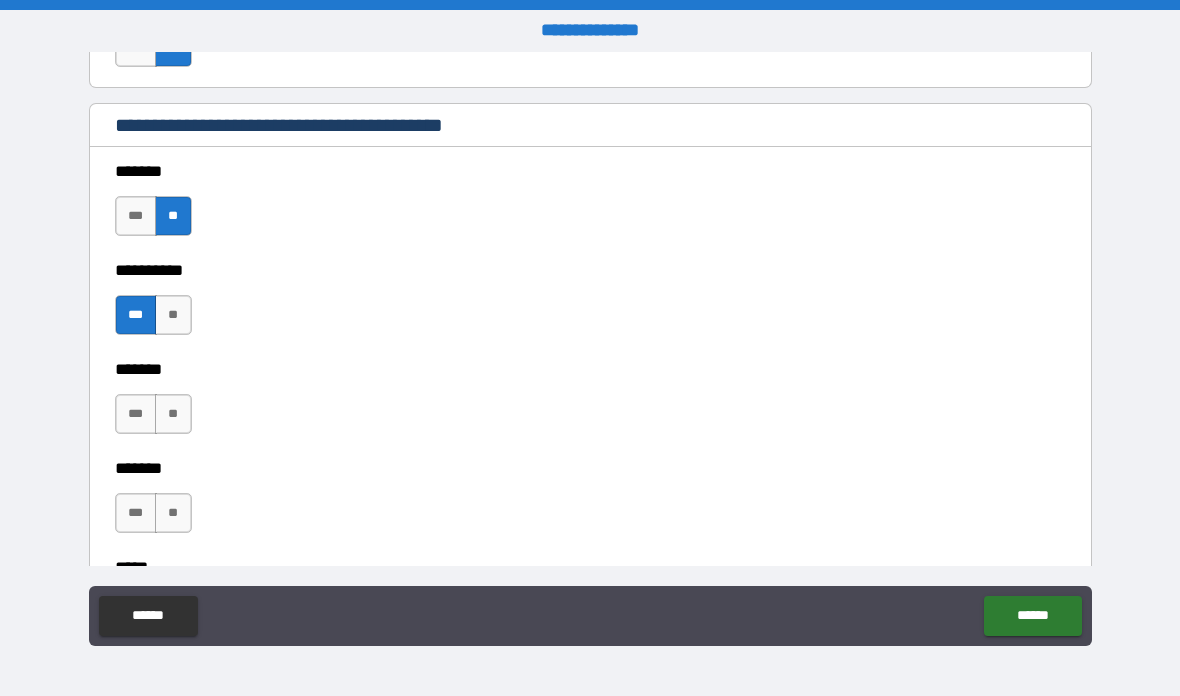 scroll, scrollTop: 1454, scrollLeft: 0, axis: vertical 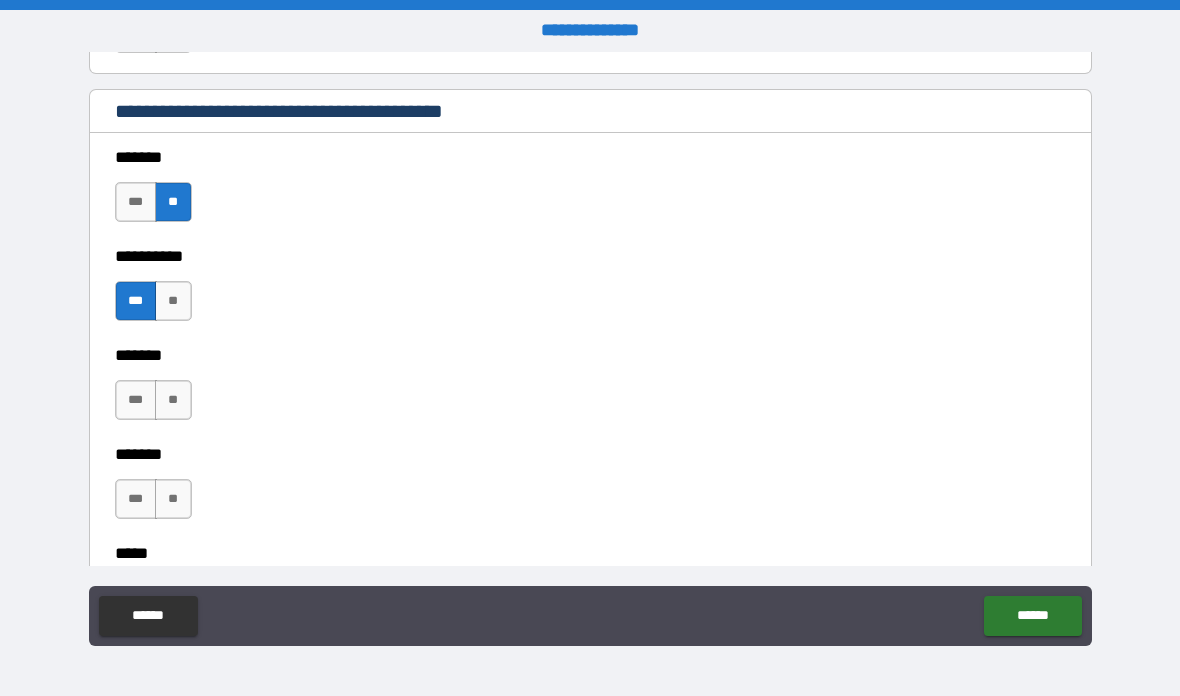click on "**" at bounding box center (173, 400) 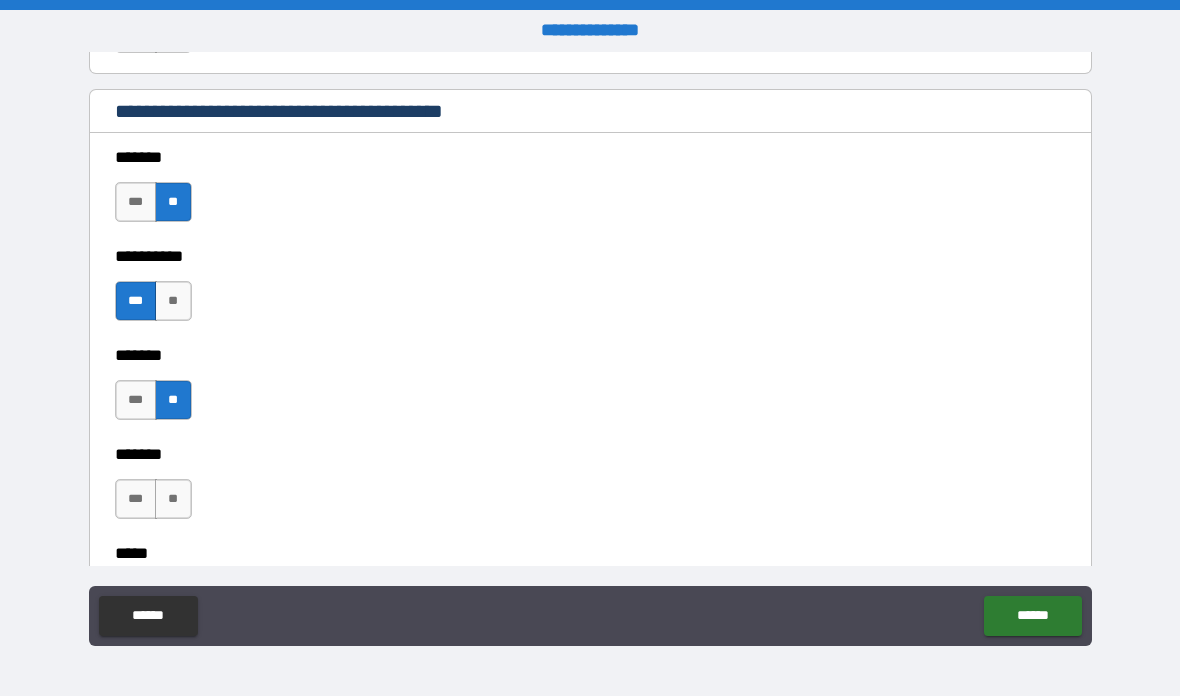 click on "**" at bounding box center [173, 499] 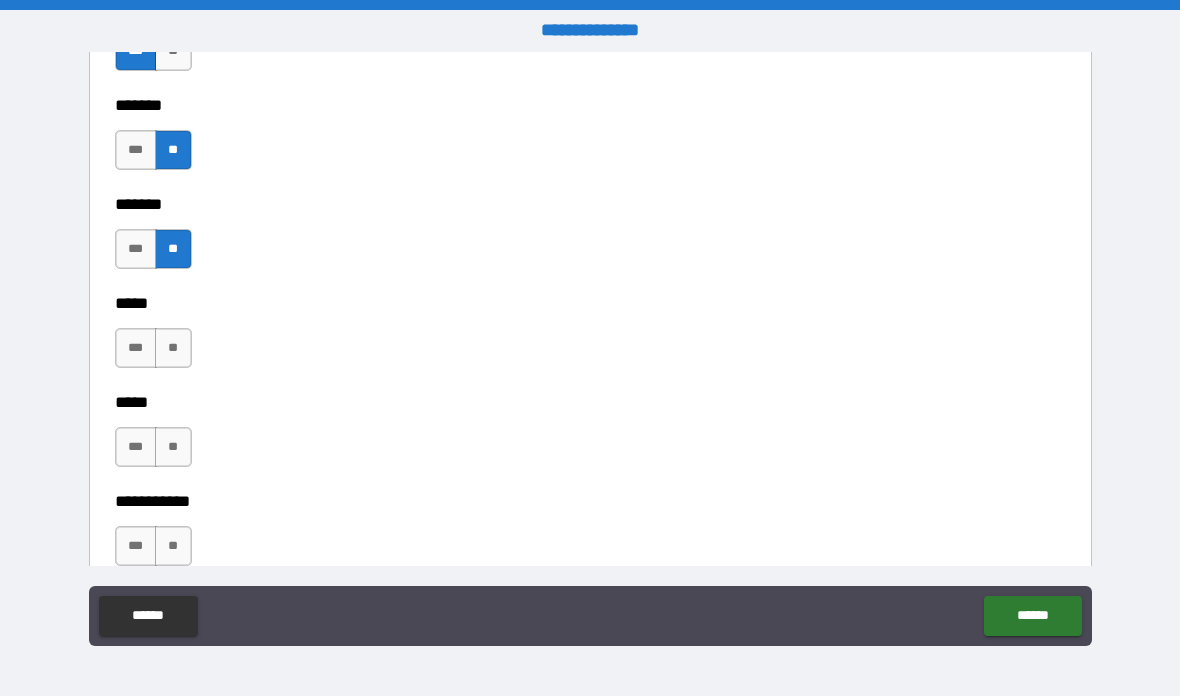 scroll, scrollTop: 1711, scrollLeft: 0, axis: vertical 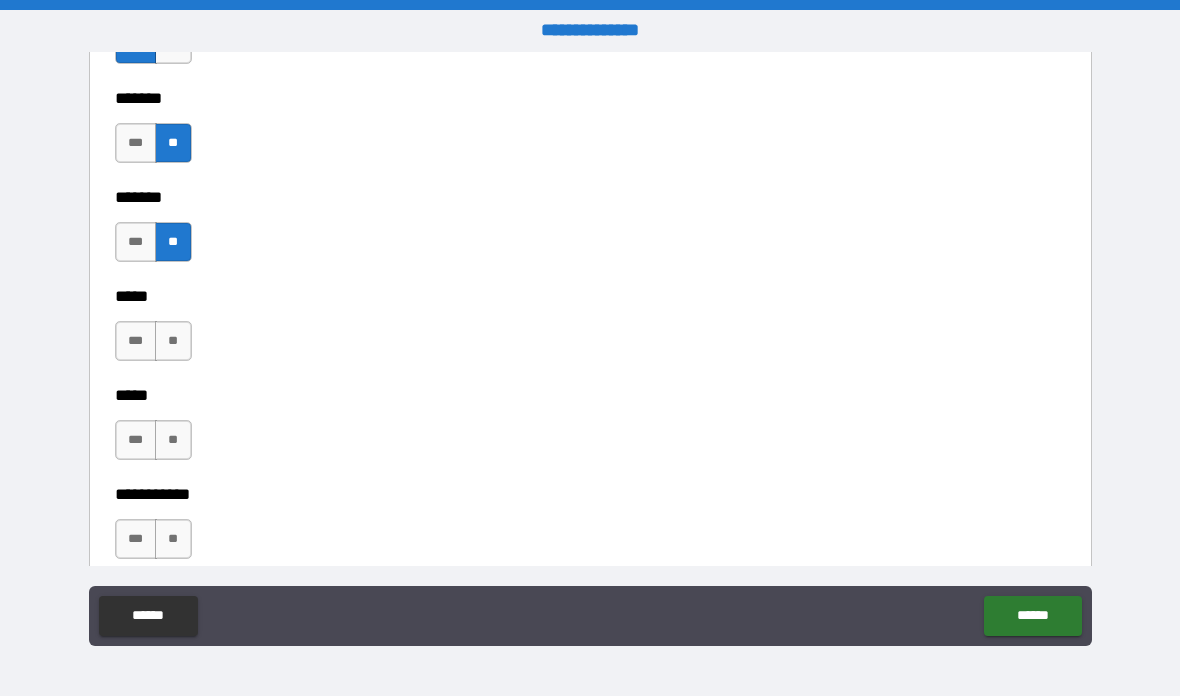 click on "**" at bounding box center [173, 341] 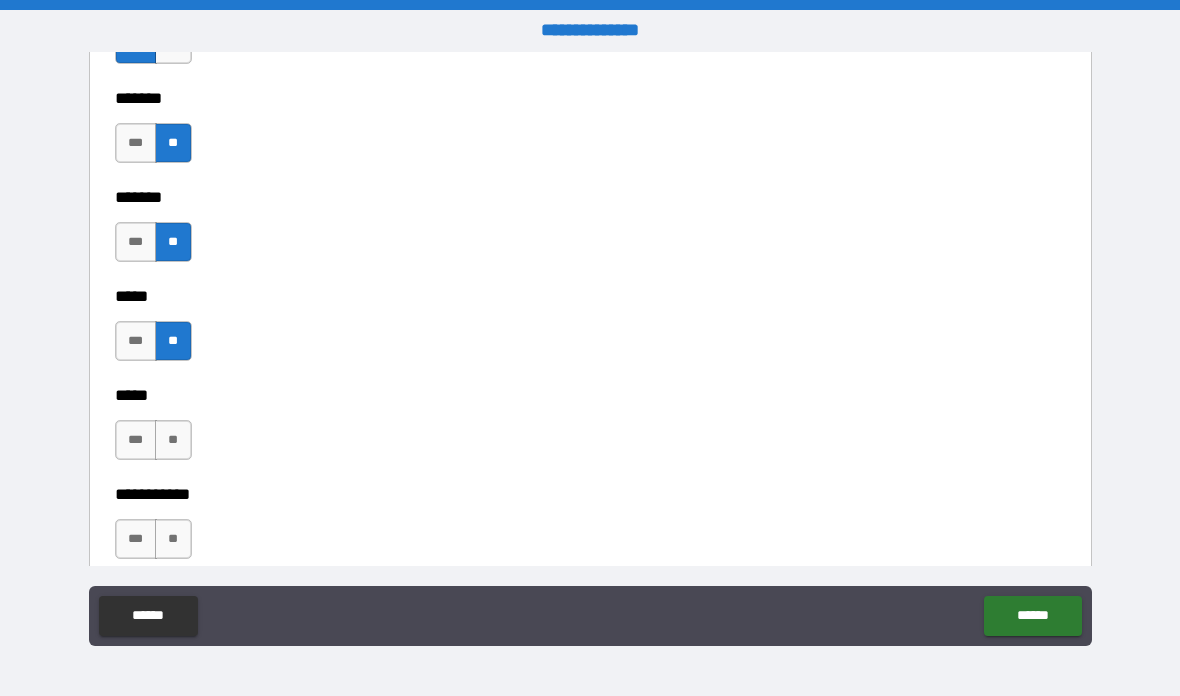 click on "**" at bounding box center [173, 440] 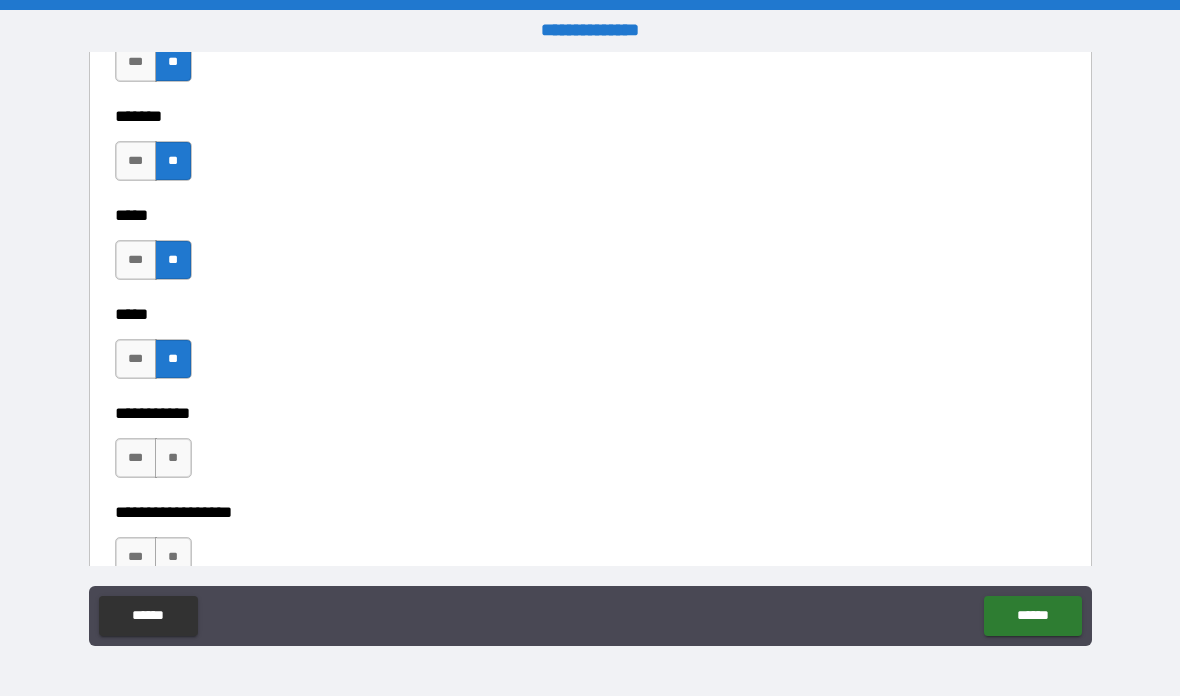 click on "**" at bounding box center (173, 458) 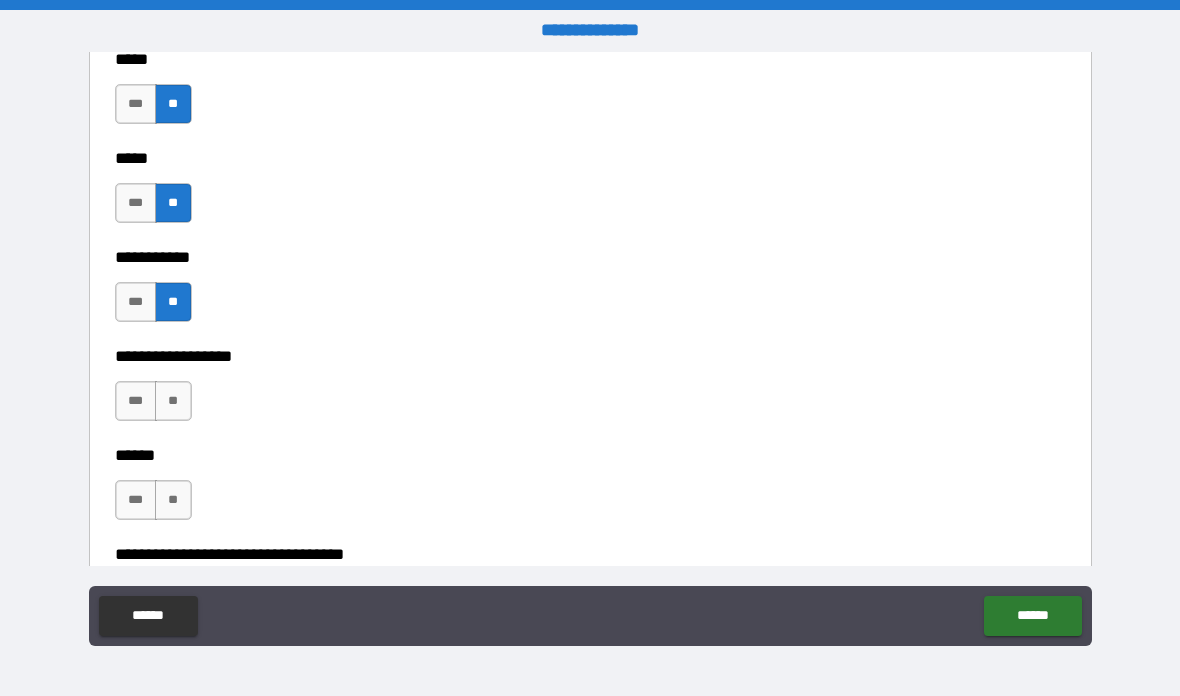 scroll, scrollTop: 1960, scrollLeft: 0, axis: vertical 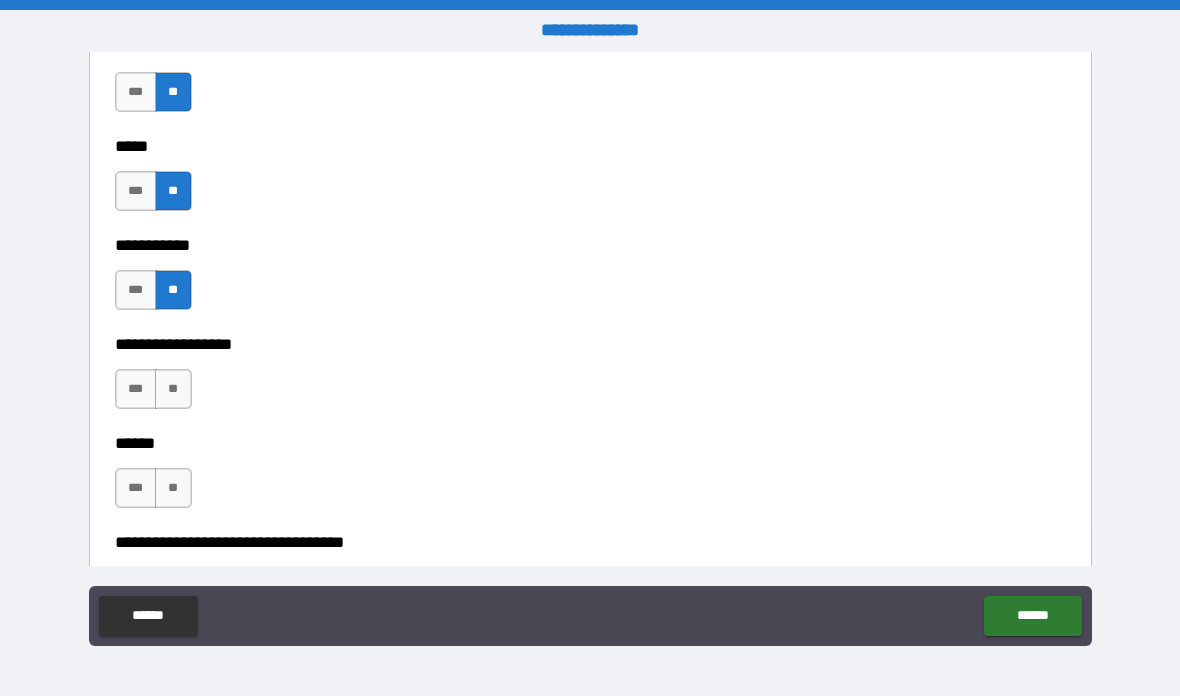 click on "**" at bounding box center [173, 389] 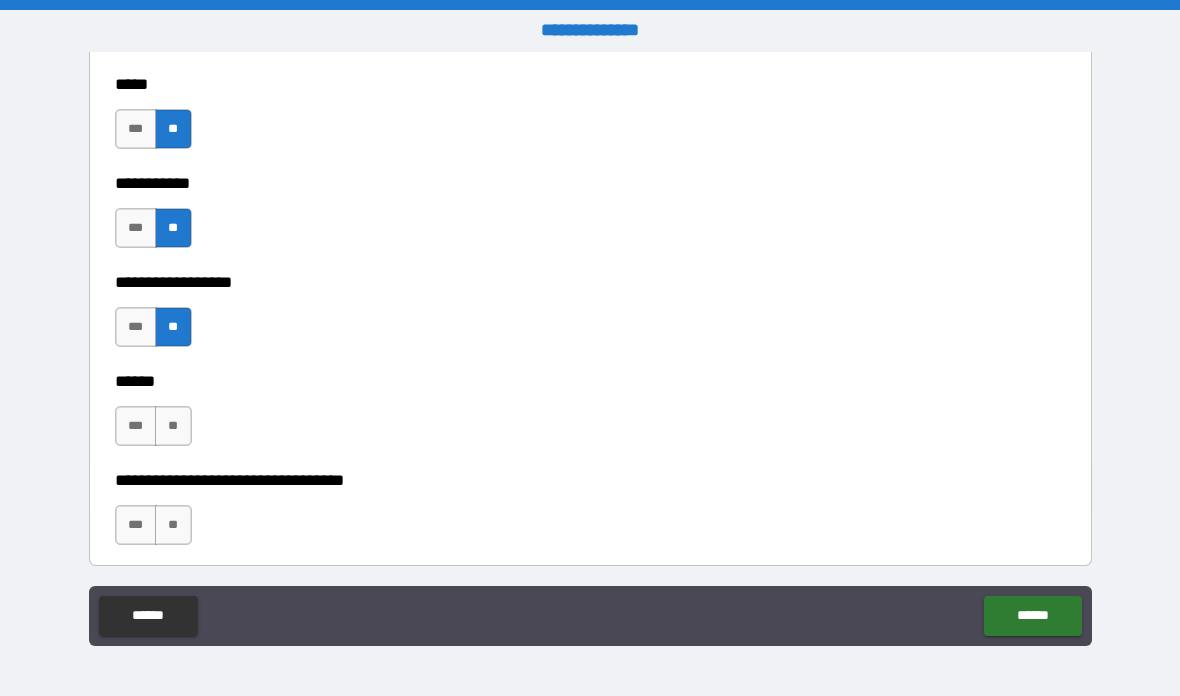 click on "**" at bounding box center (173, 426) 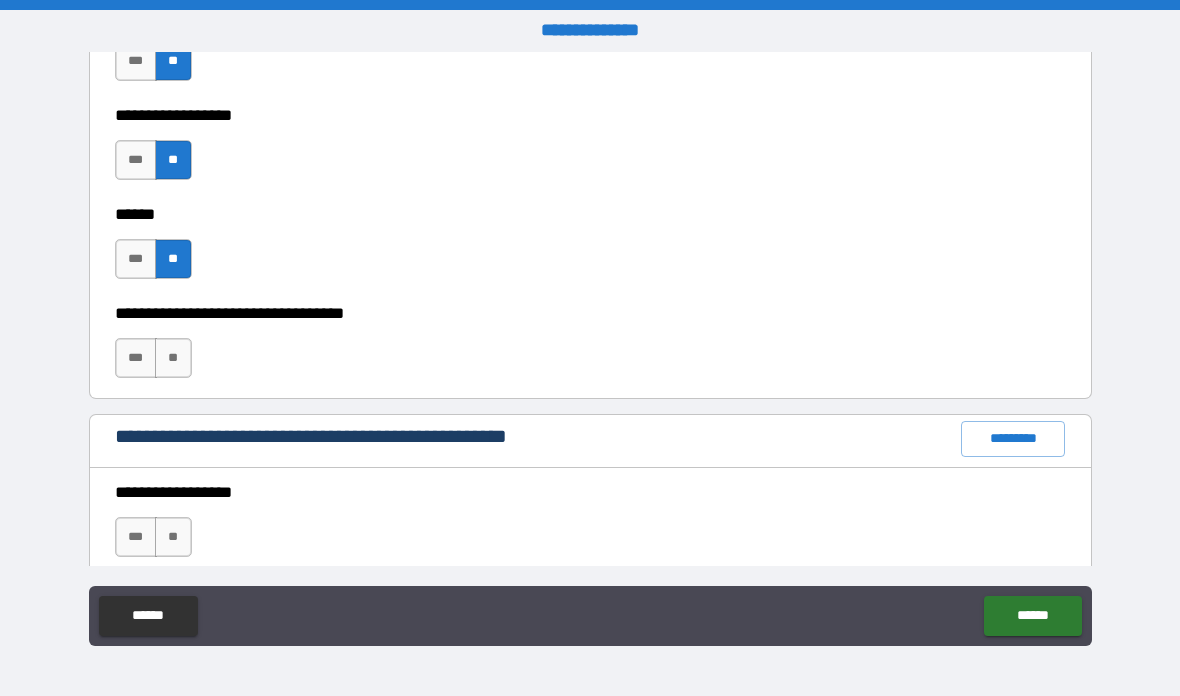 click on "**" at bounding box center [173, 358] 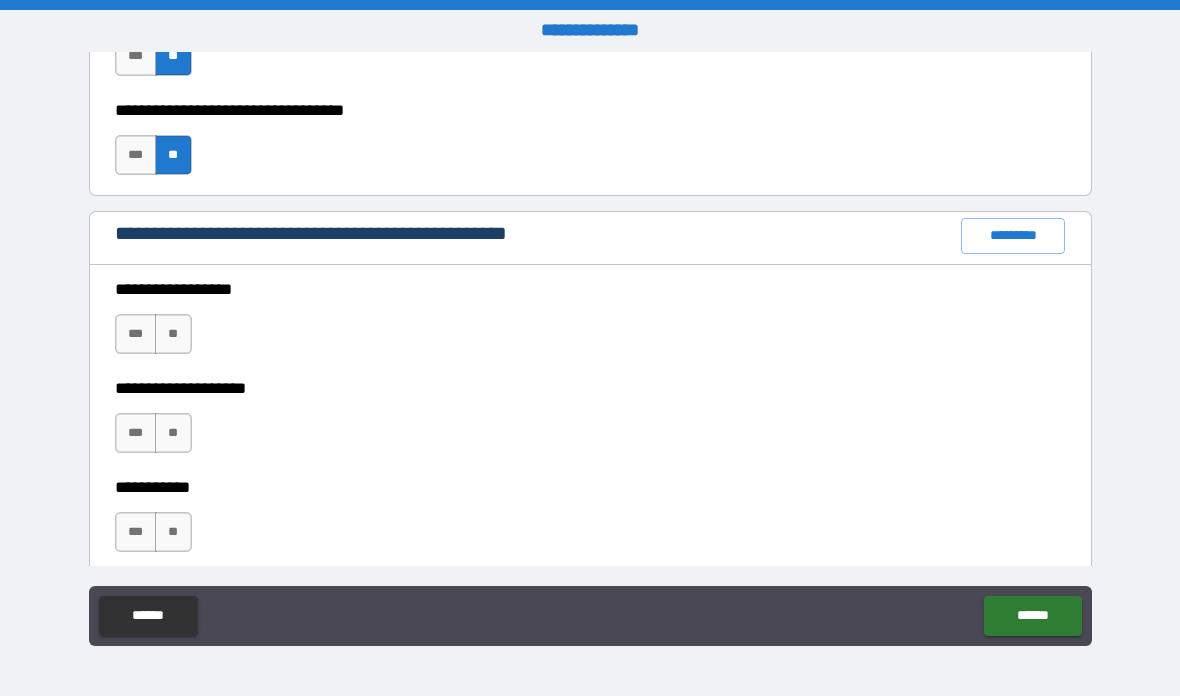 scroll, scrollTop: 2397, scrollLeft: 0, axis: vertical 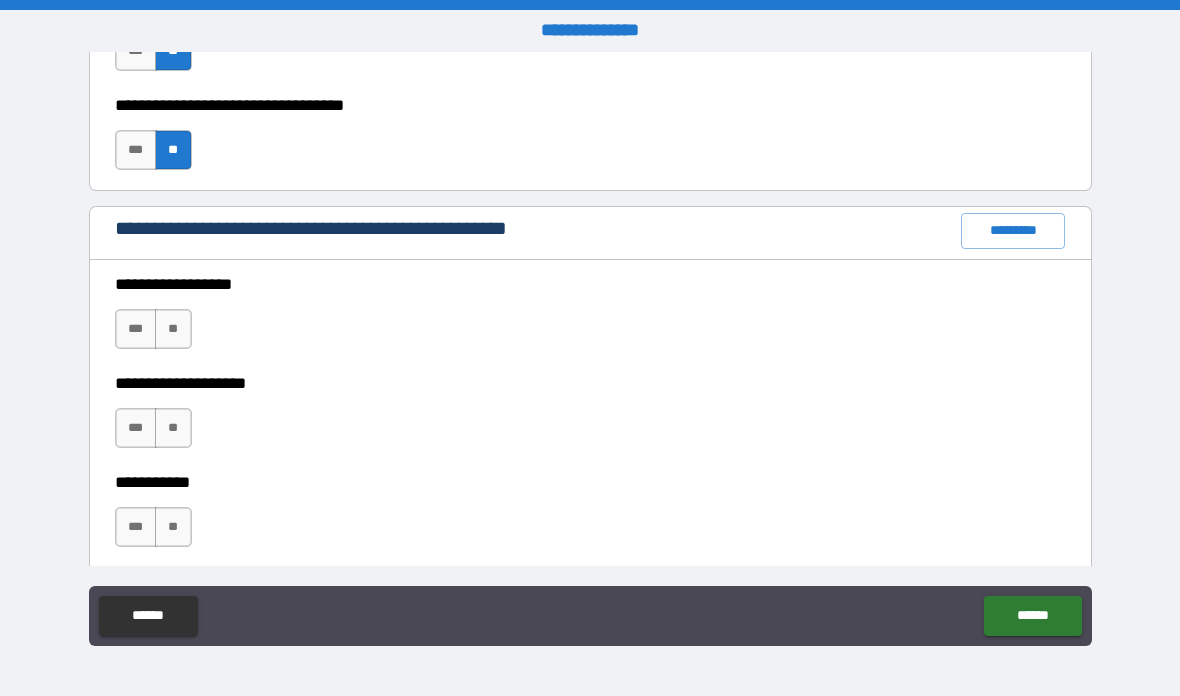 click on "**" at bounding box center [173, 329] 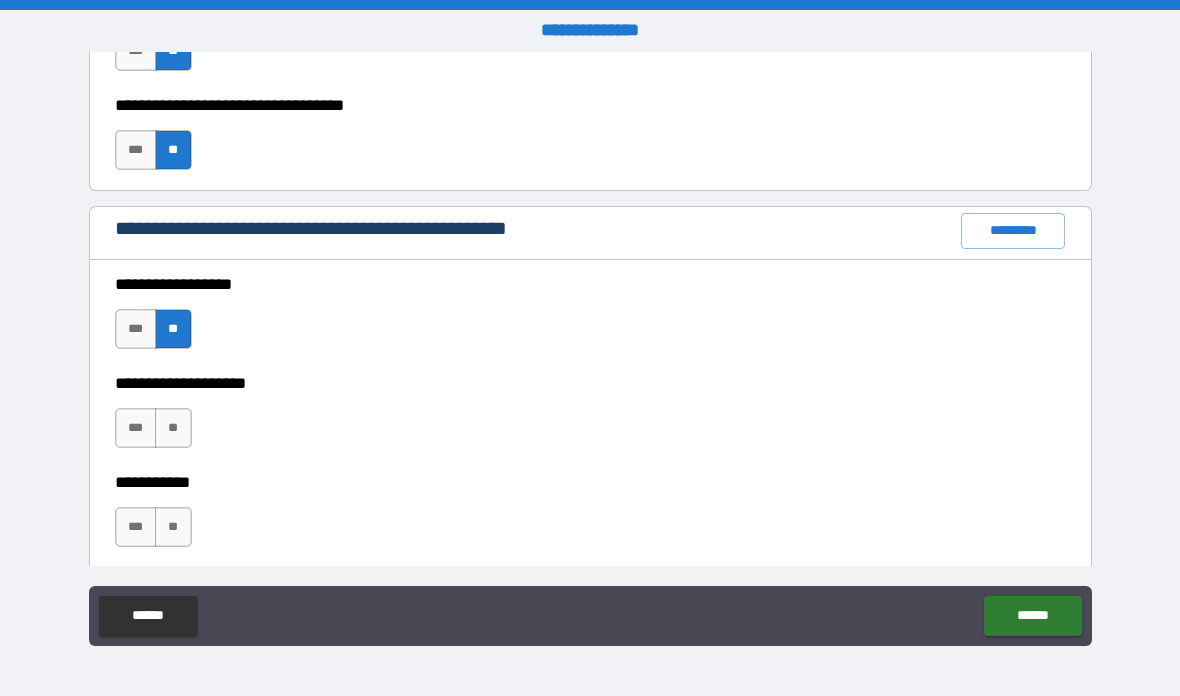 click on "**" at bounding box center (173, 428) 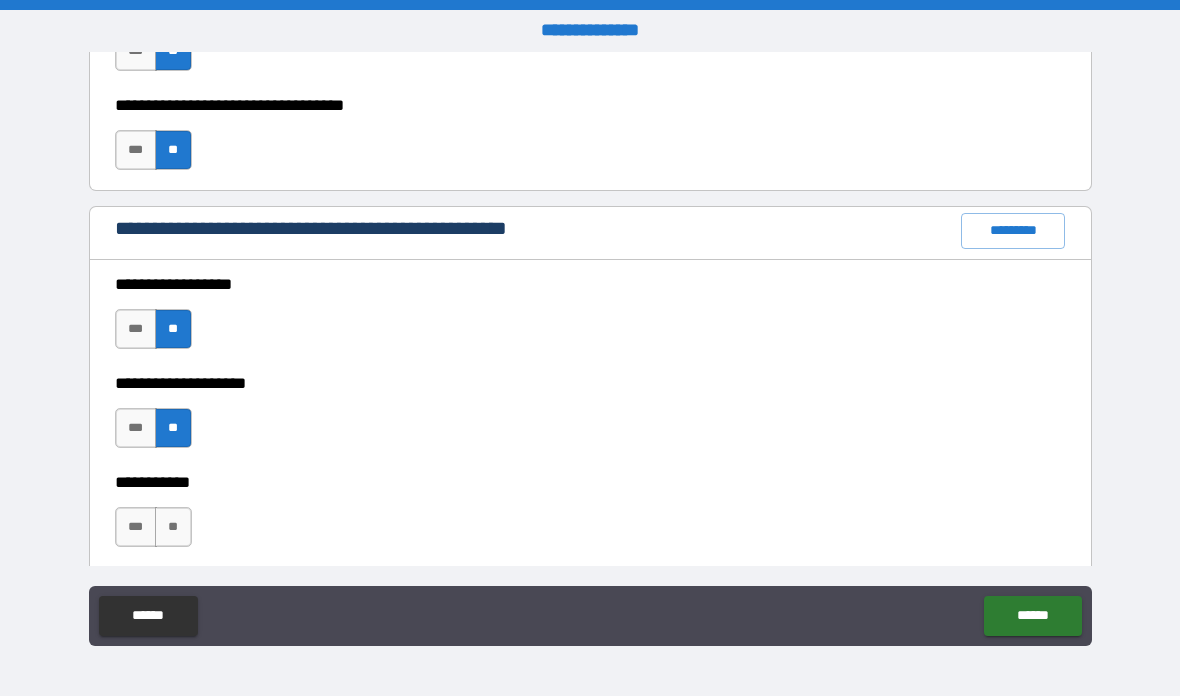 click on "**" at bounding box center [173, 527] 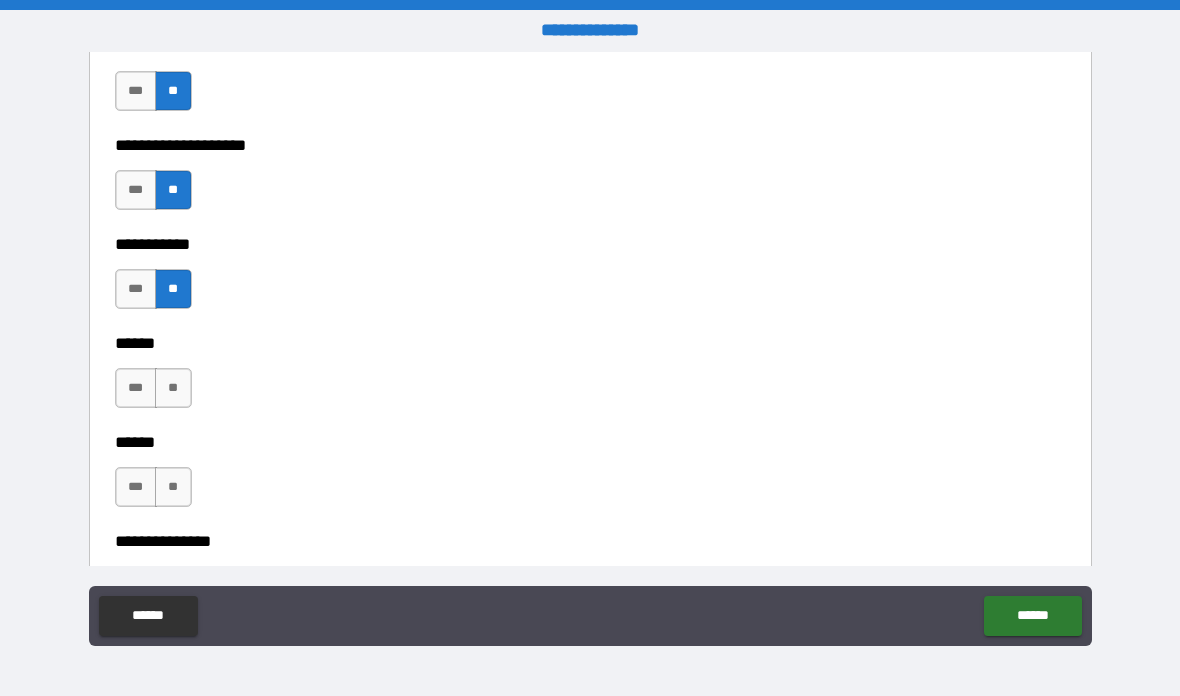 scroll, scrollTop: 2637, scrollLeft: 0, axis: vertical 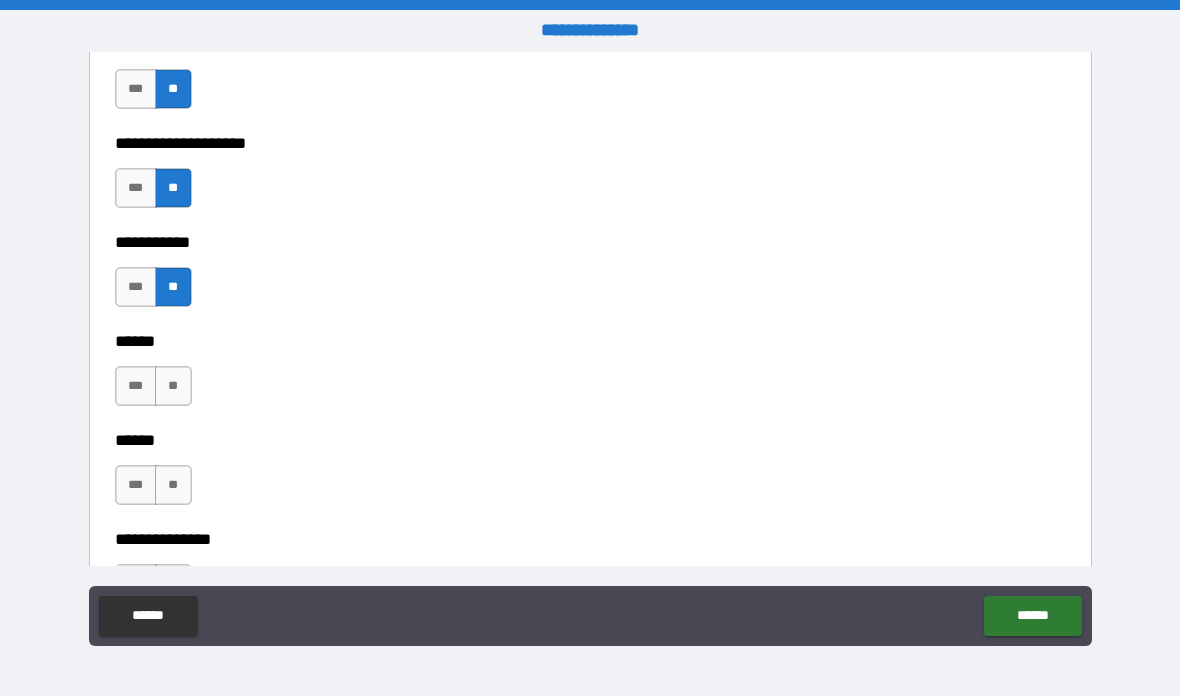 click on "**" at bounding box center [173, 386] 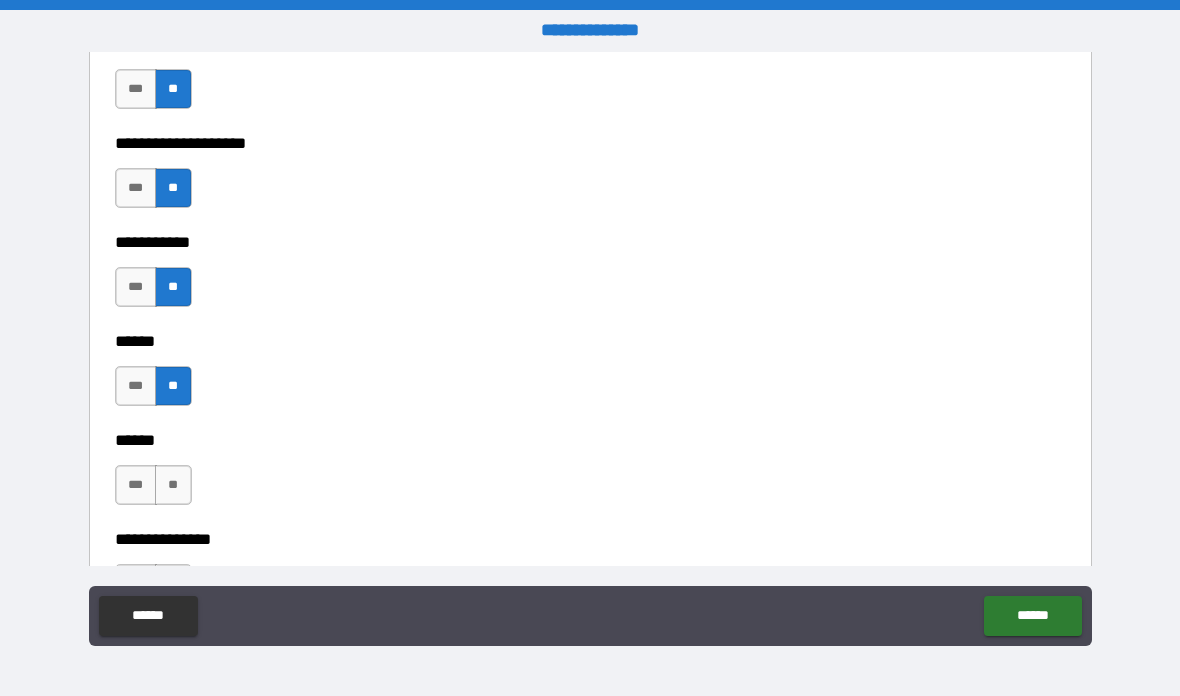 click on "**" at bounding box center [173, 485] 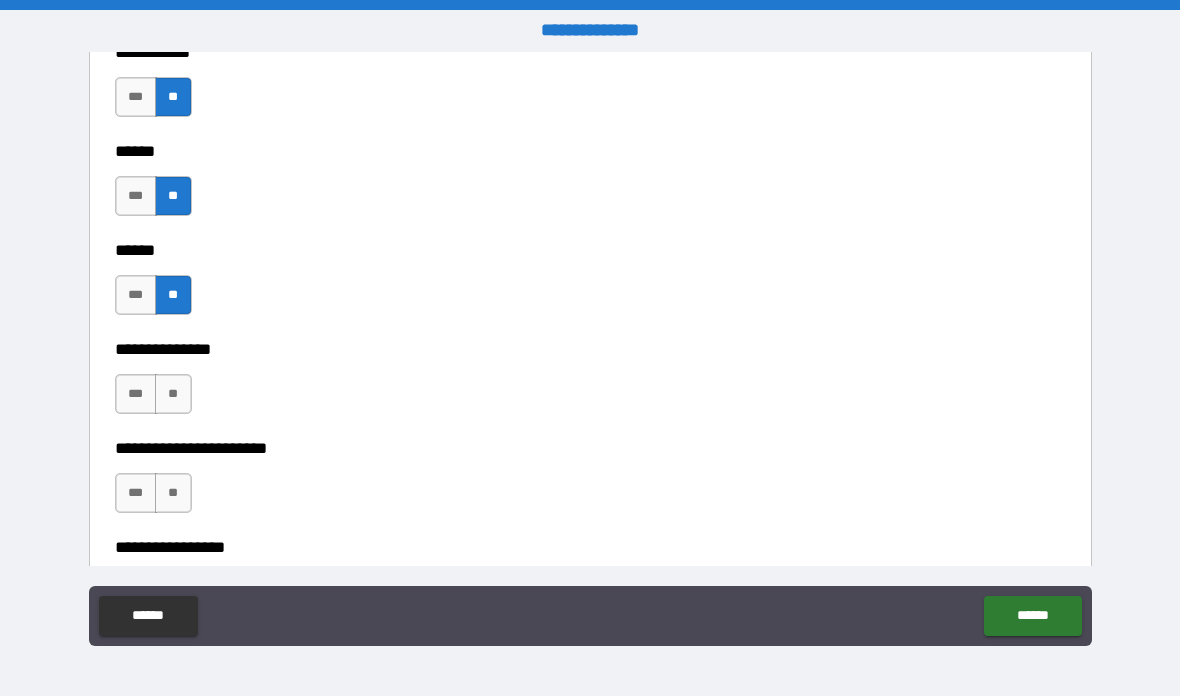 scroll, scrollTop: 2872, scrollLeft: 0, axis: vertical 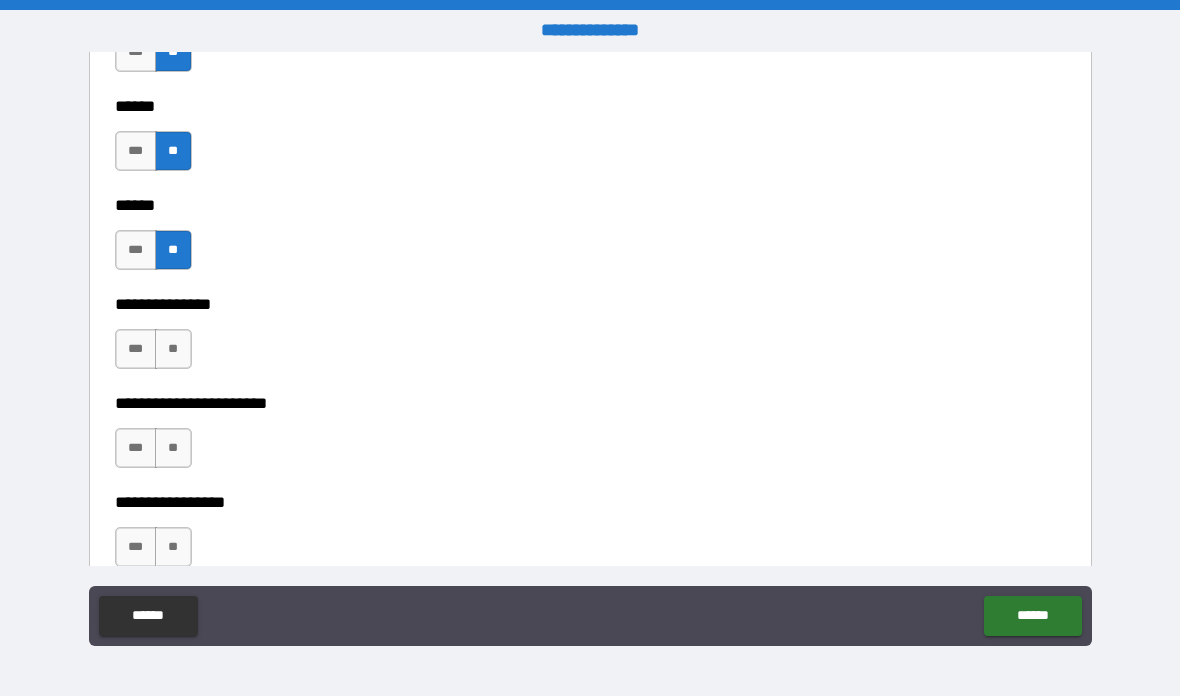 click on "**" at bounding box center [173, 349] 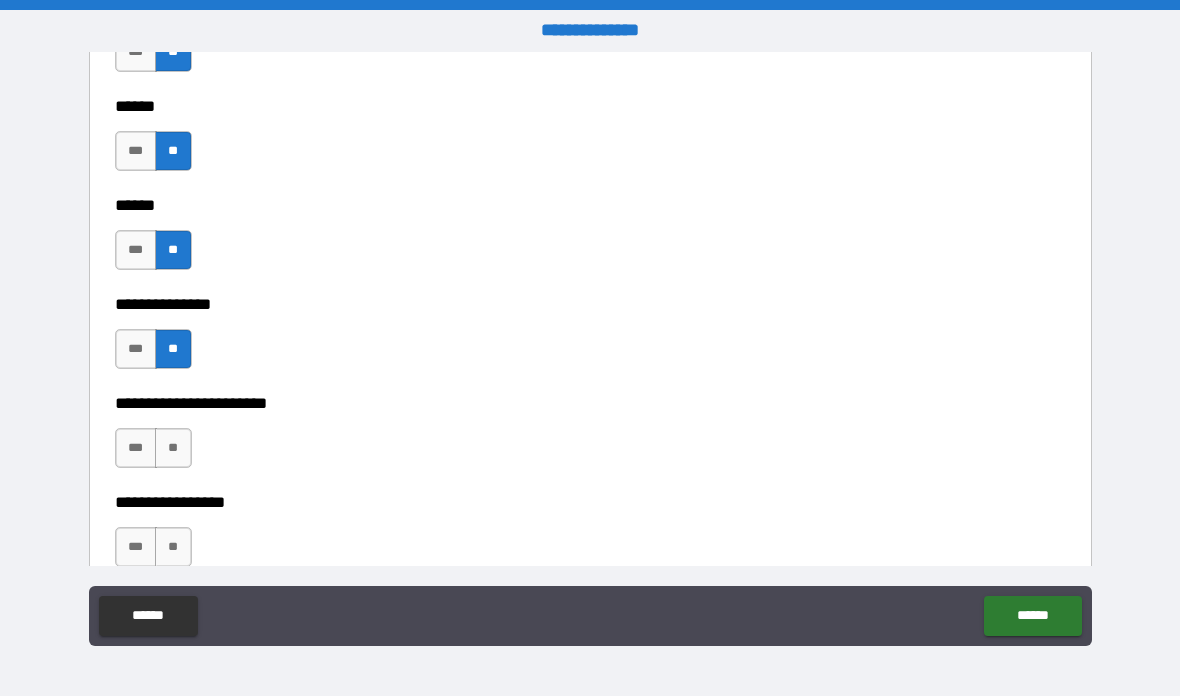 click on "**" at bounding box center (173, 448) 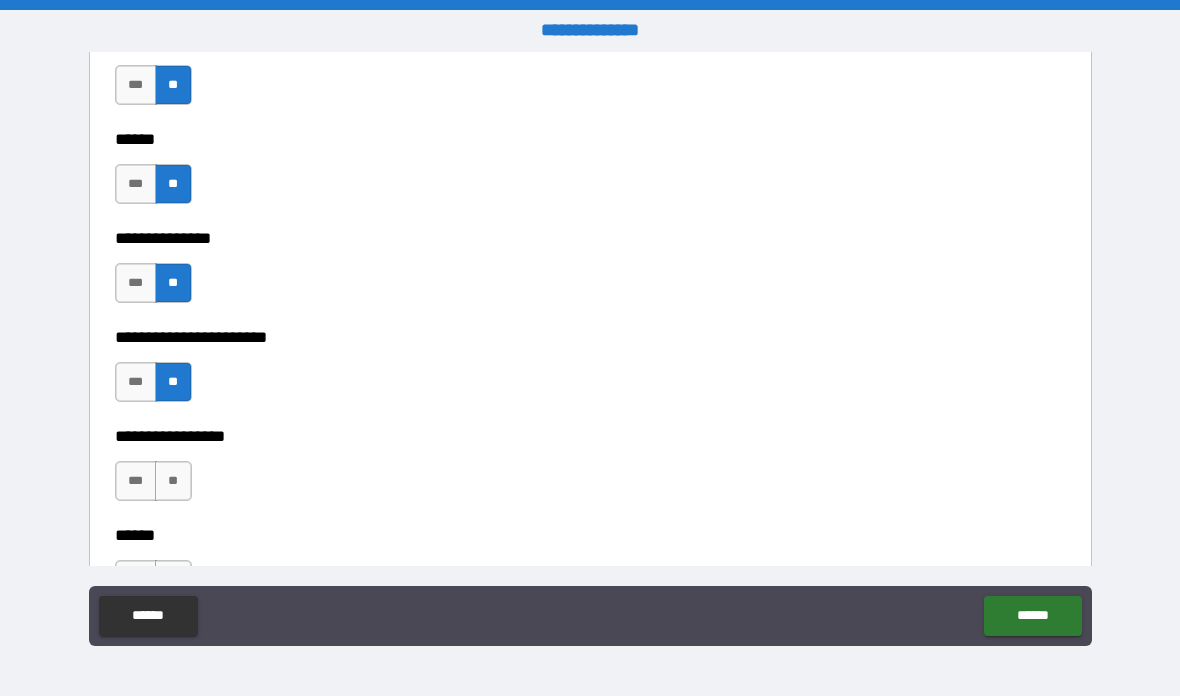 click on "**" at bounding box center (173, 481) 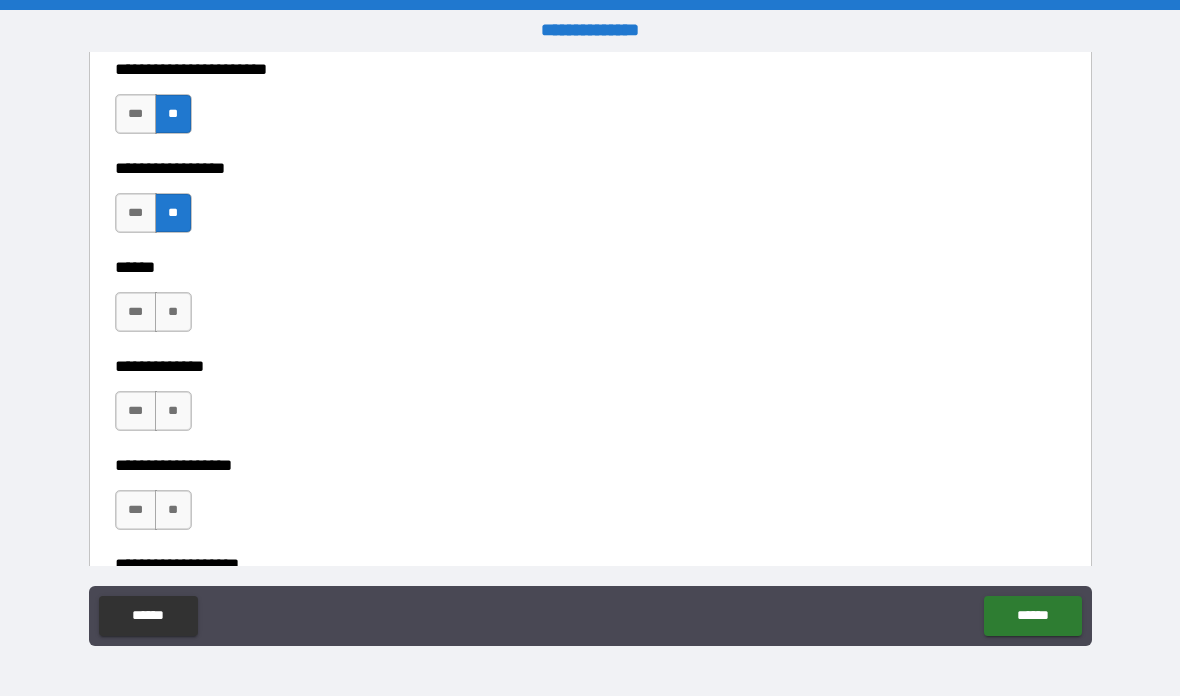scroll, scrollTop: 3209, scrollLeft: 0, axis: vertical 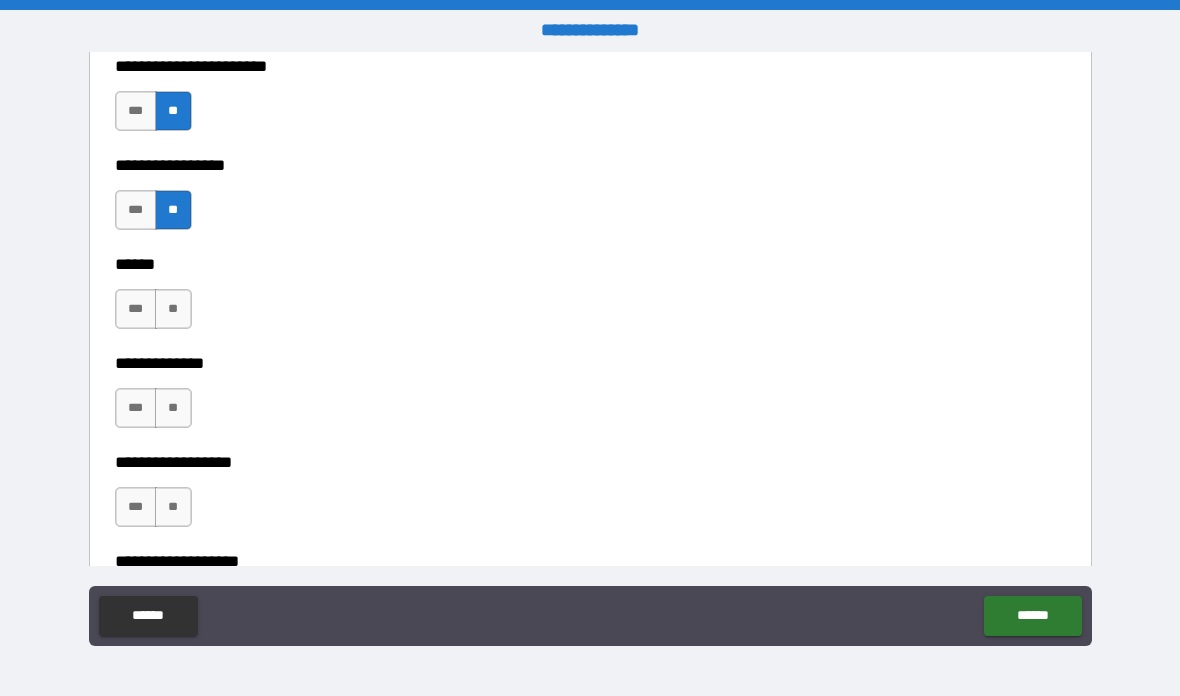 click on "**" at bounding box center (173, 309) 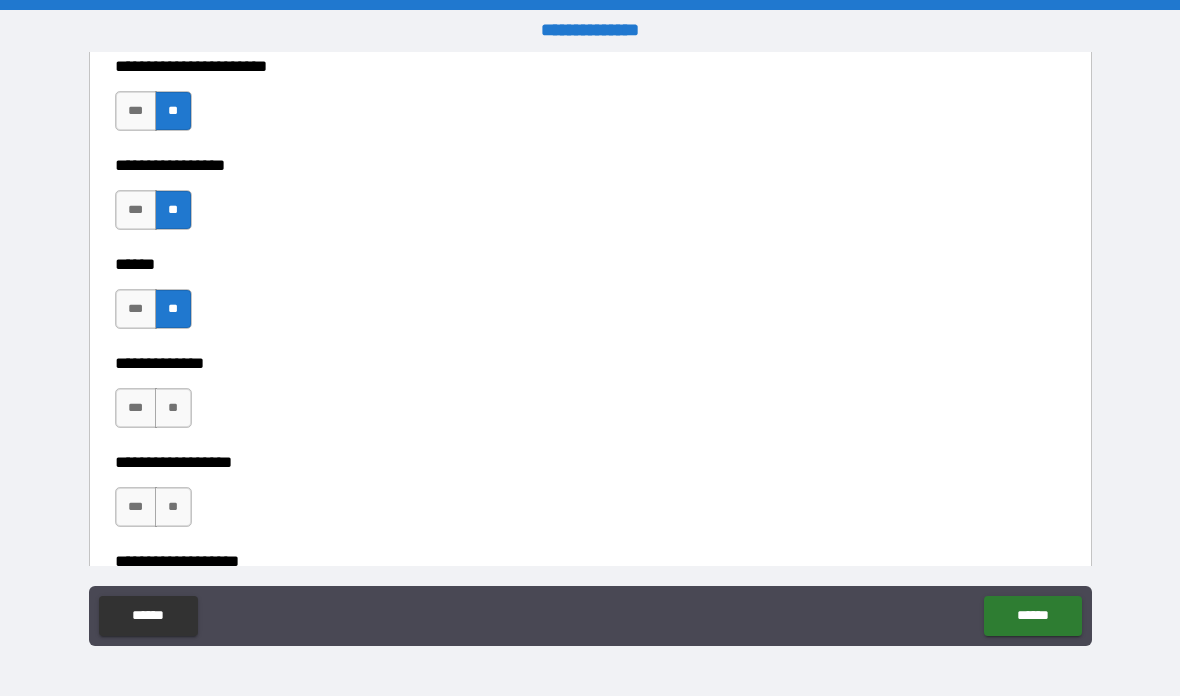 click on "**" at bounding box center (173, 408) 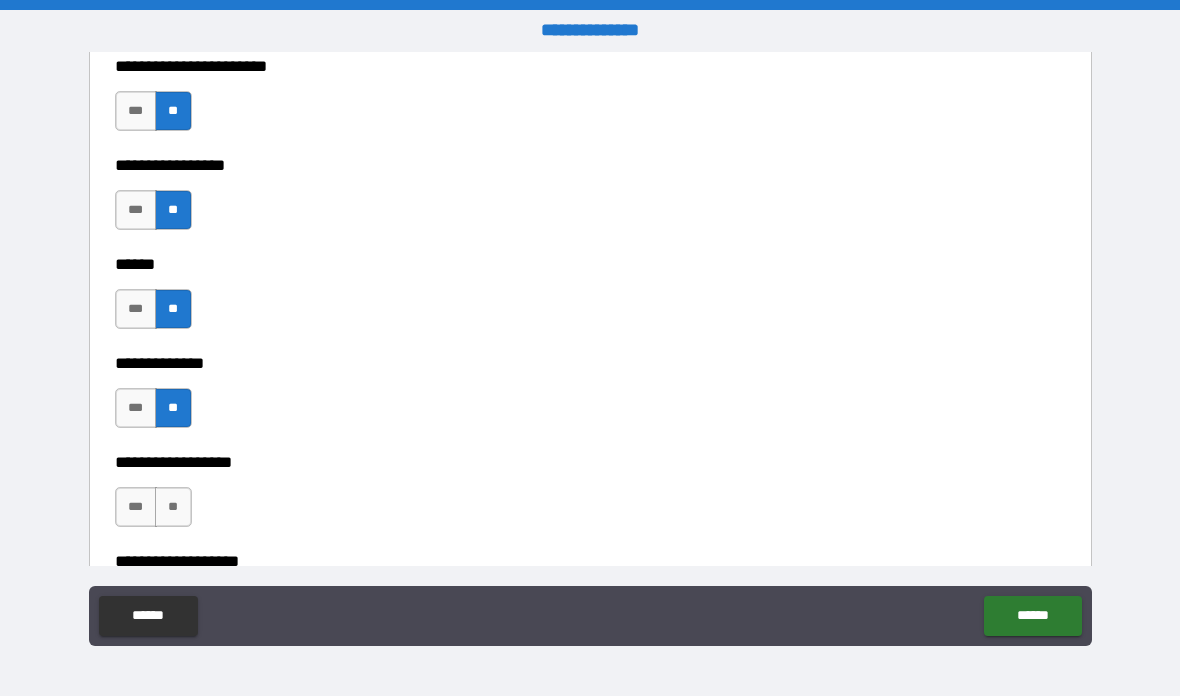 click on "**********" at bounding box center (590, 547) 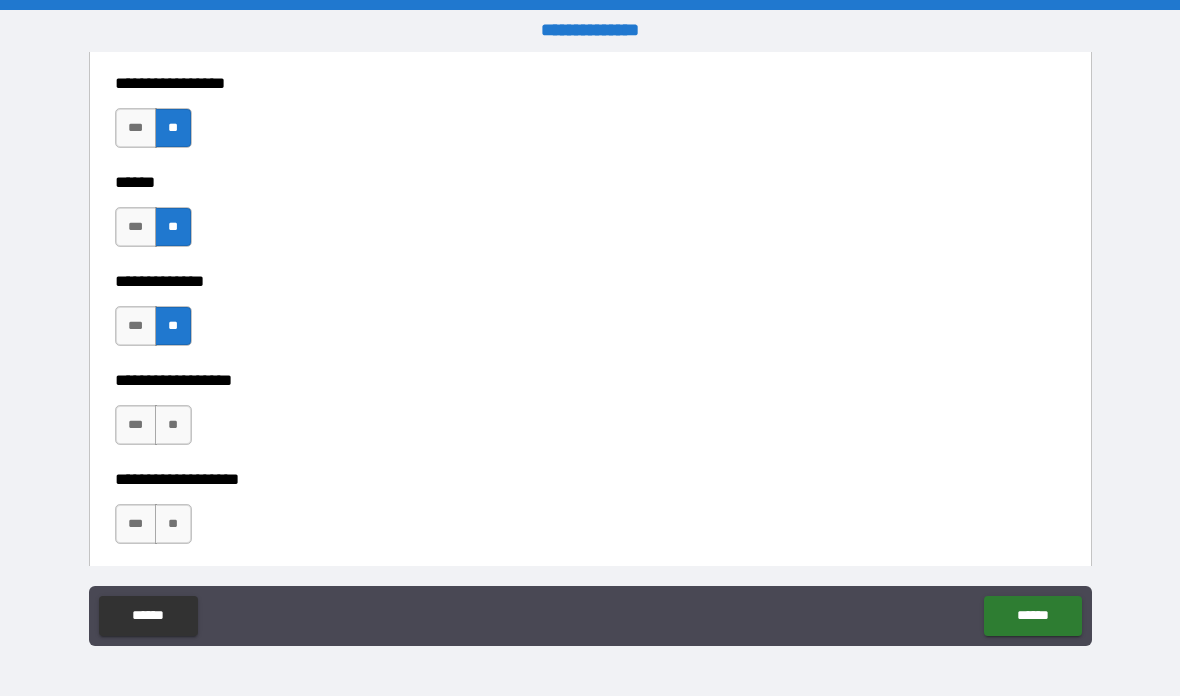 scroll, scrollTop: 3298, scrollLeft: 0, axis: vertical 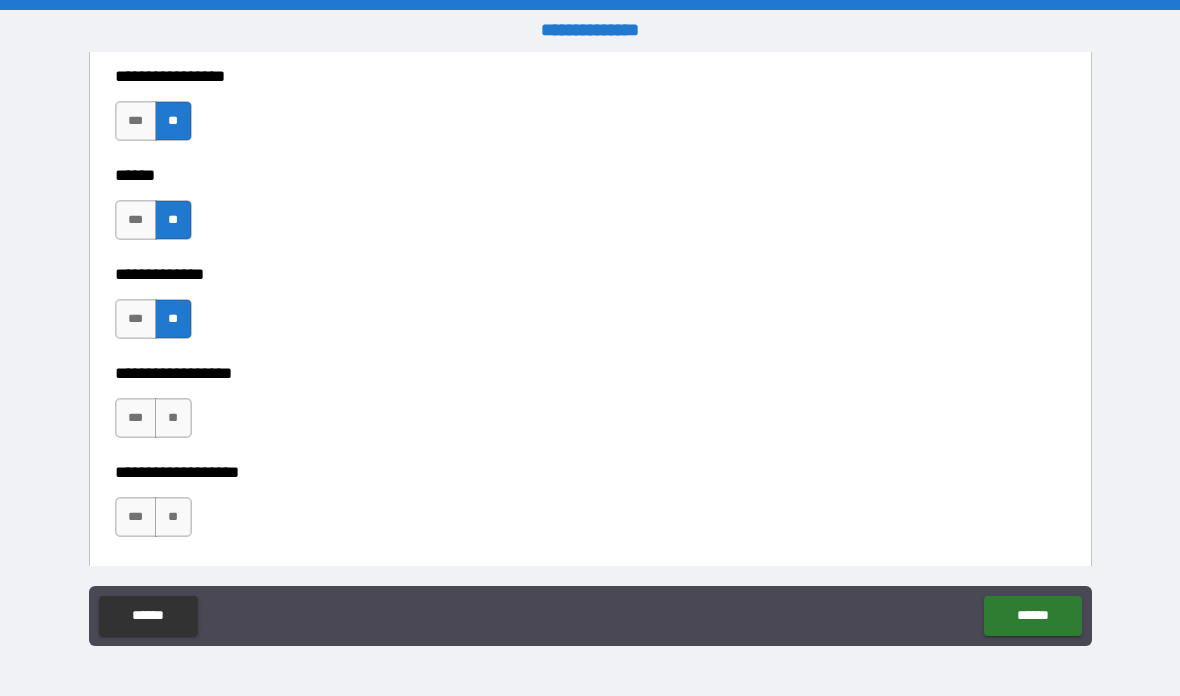 click on "**" at bounding box center [173, 418] 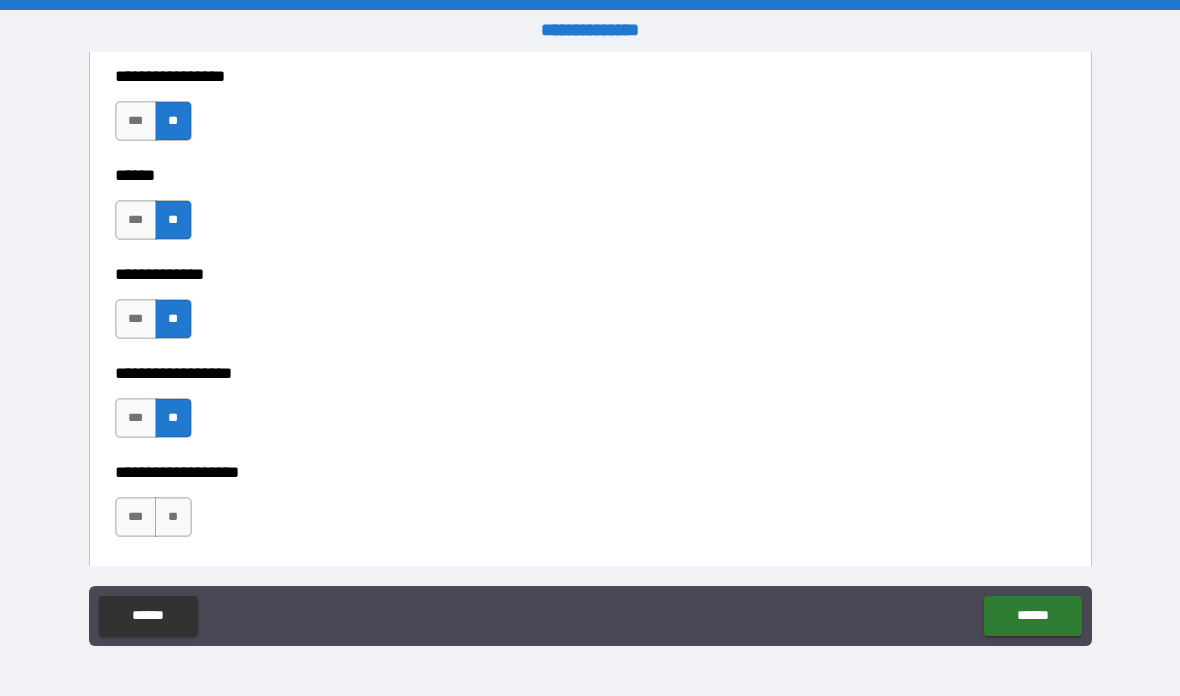 click on "**" at bounding box center (173, 517) 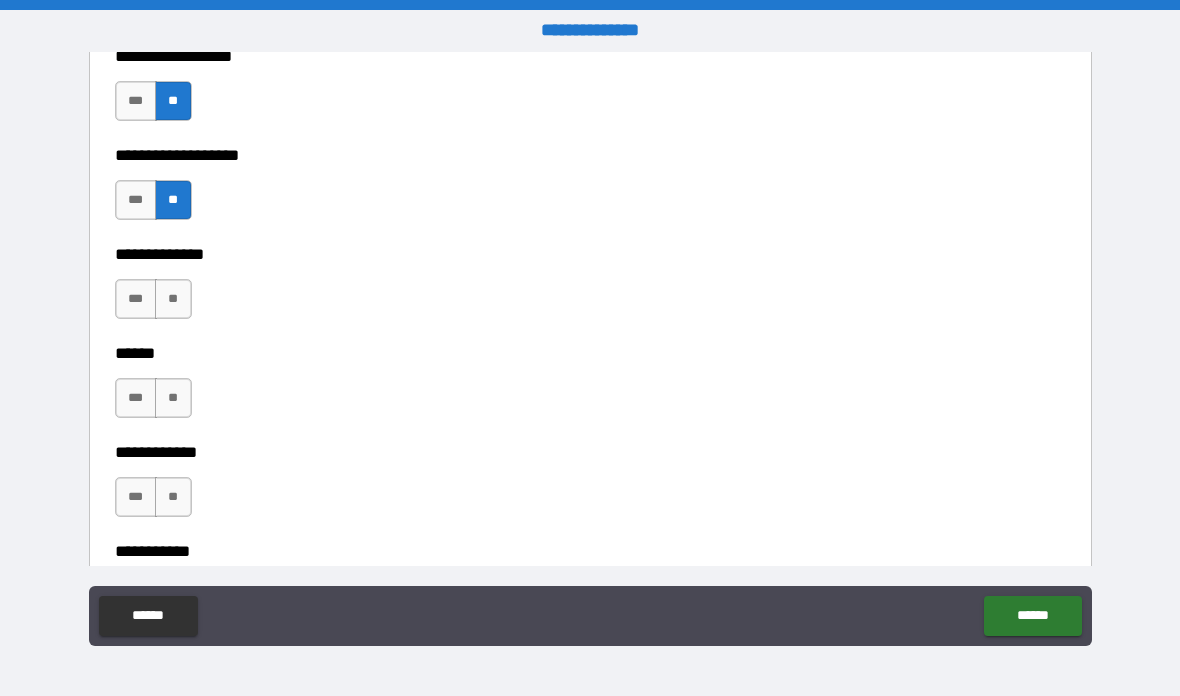 scroll, scrollTop: 3651, scrollLeft: 0, axis: vertical 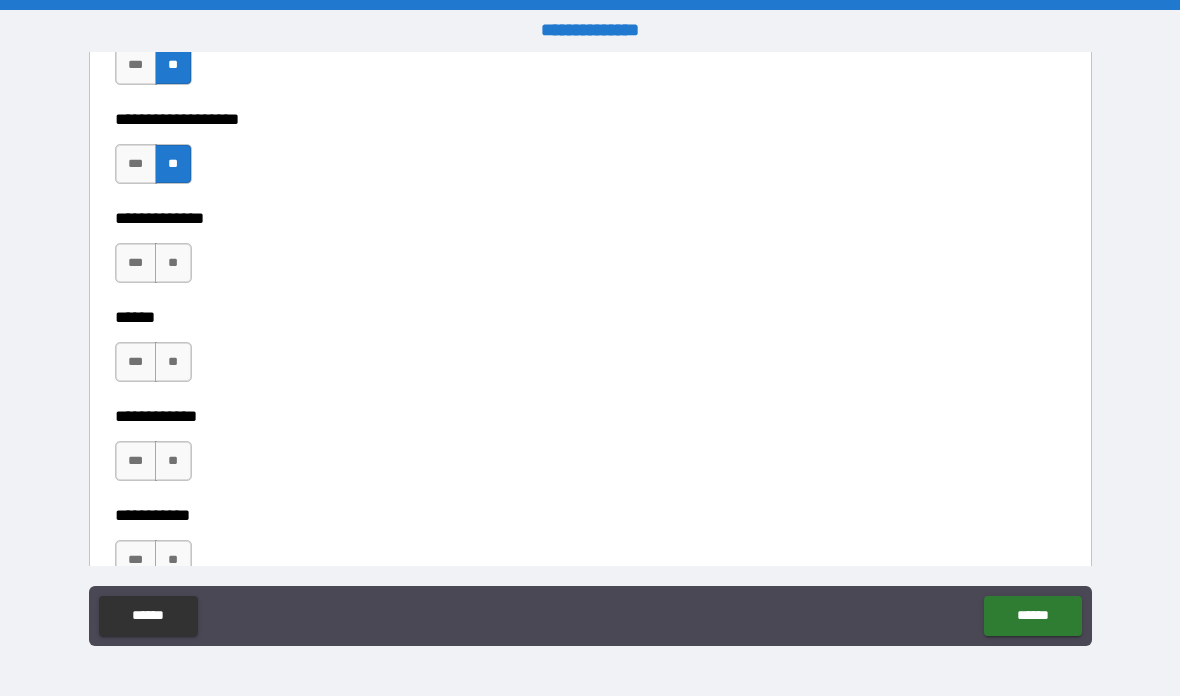click on "**" at bounding box center [173, 263] 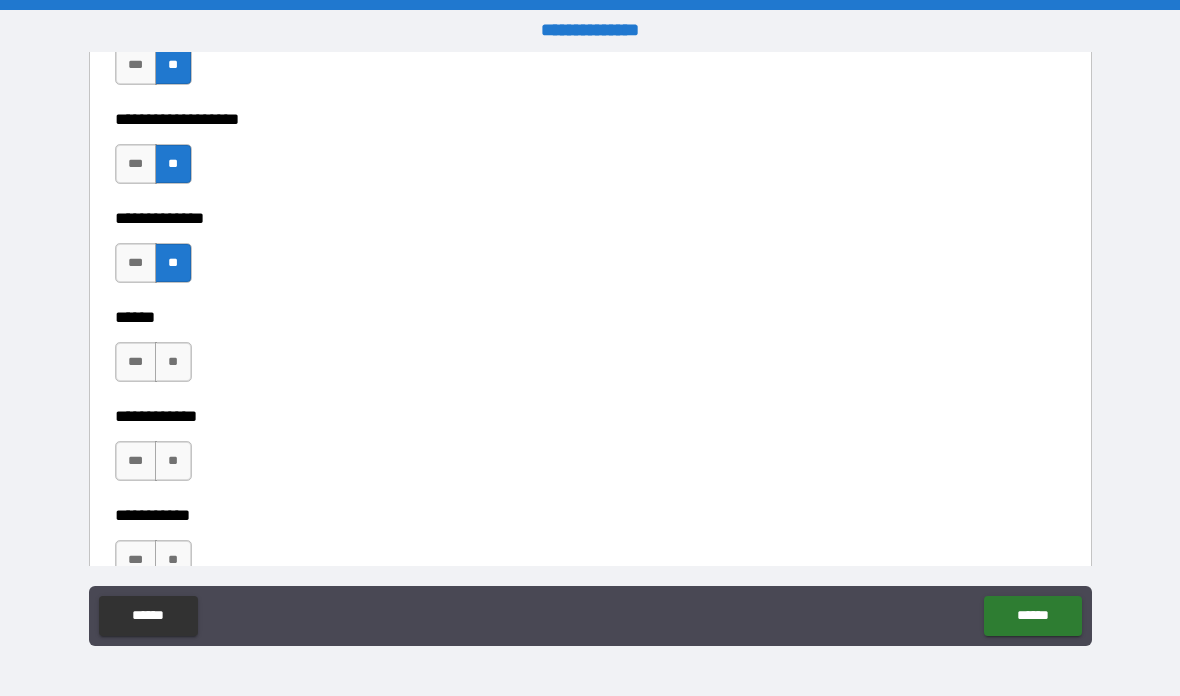 click on "**" at bounding box center [173, 362] 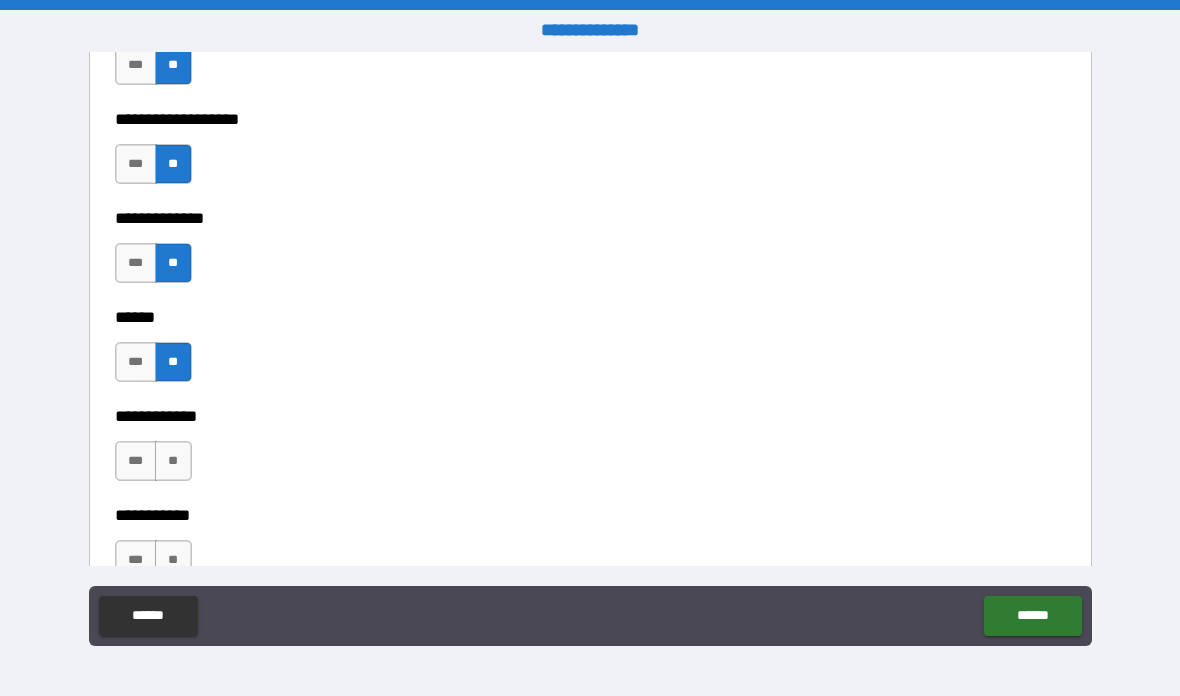click on "**" at bounding box center [173, 461] 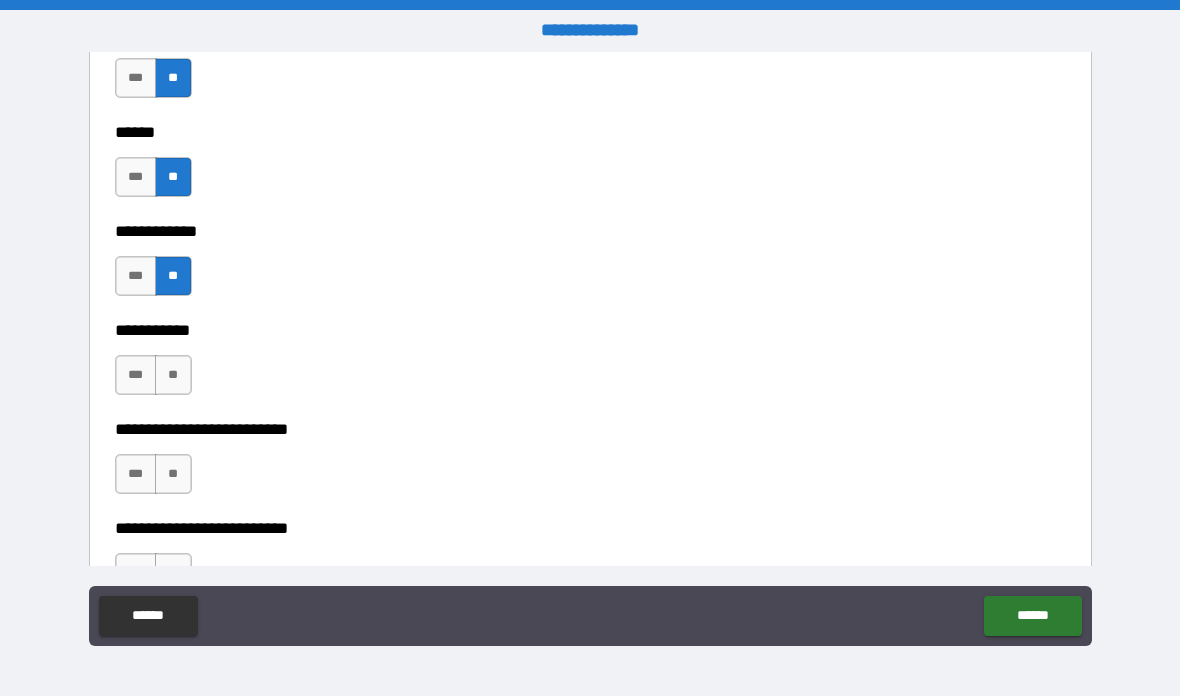 scroll, scrollTop: 3852, scrollLeft: 0, axis: vertical 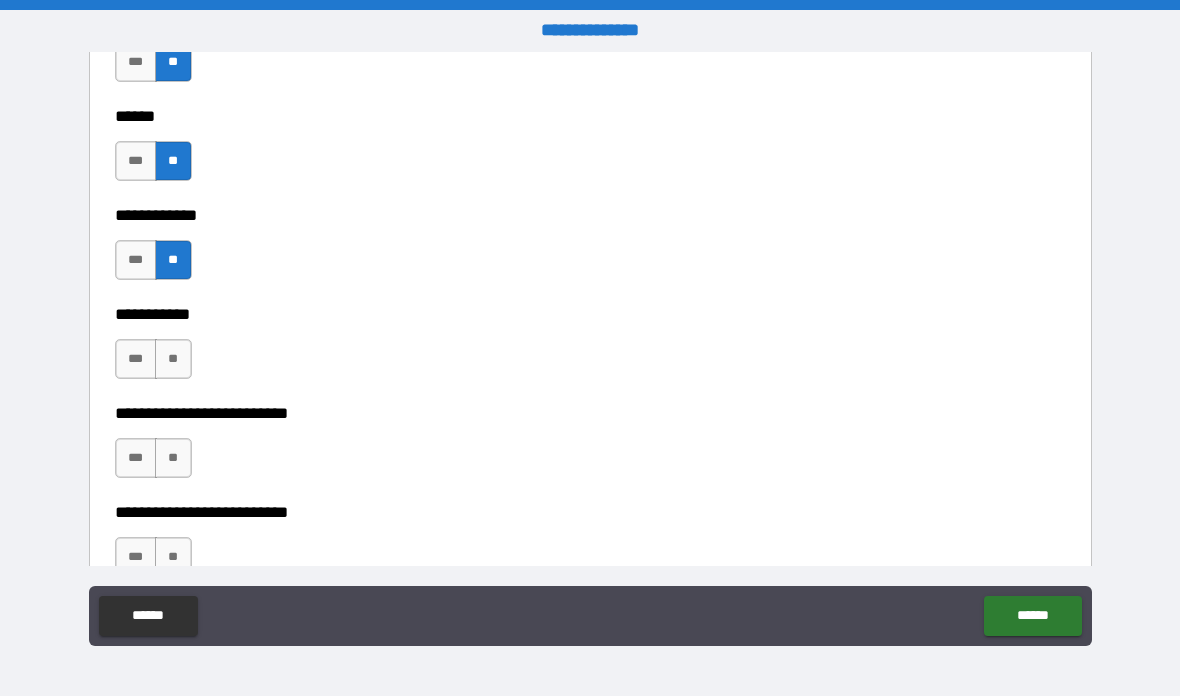click on "**" at bounding box center [173, 359] 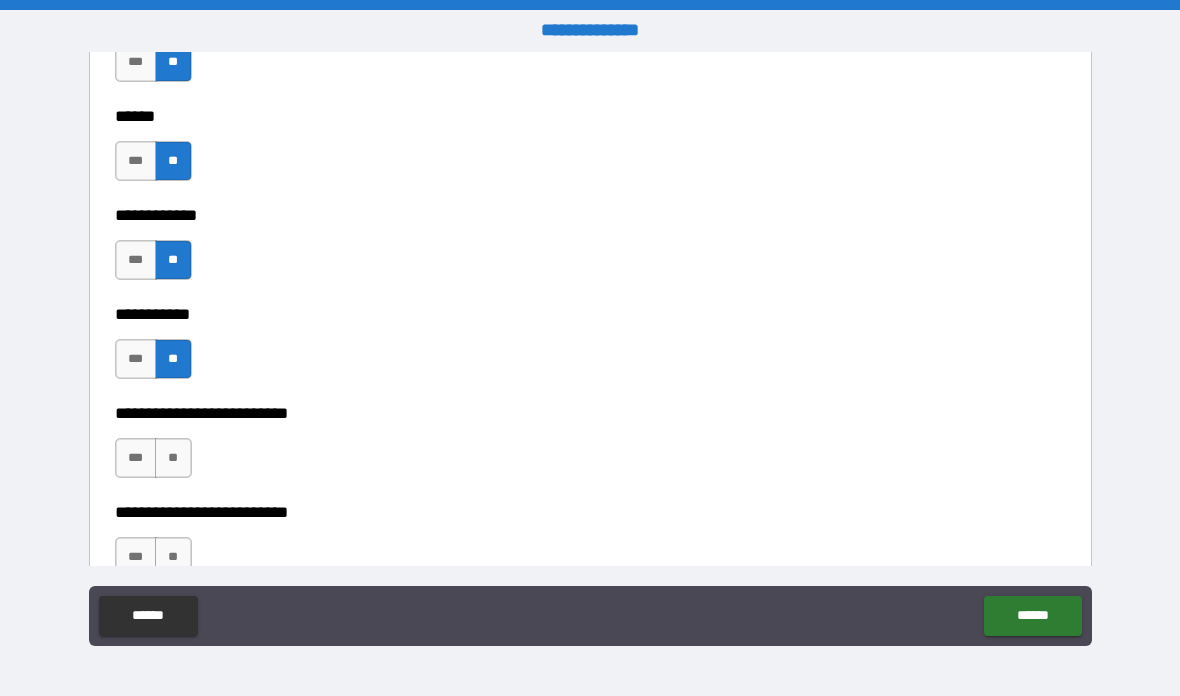 click on "**" at bounding box center (173, 458) 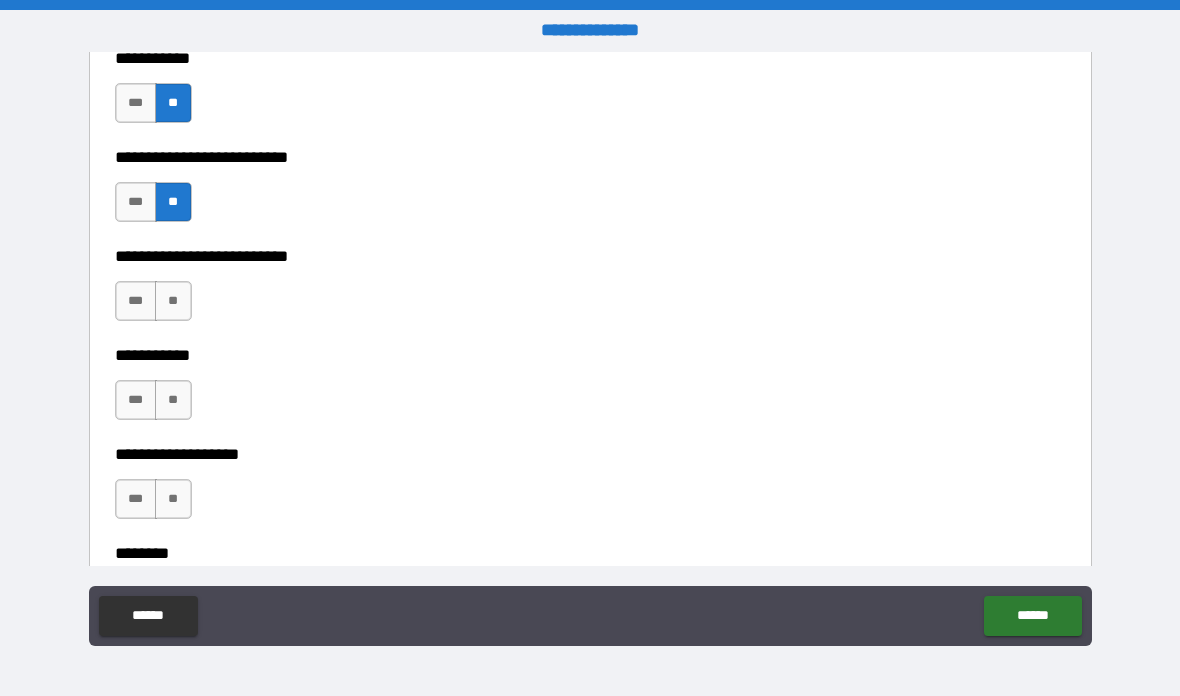 scroll, scrollTop: 4110, scrollLeft: 0, axis: vertical 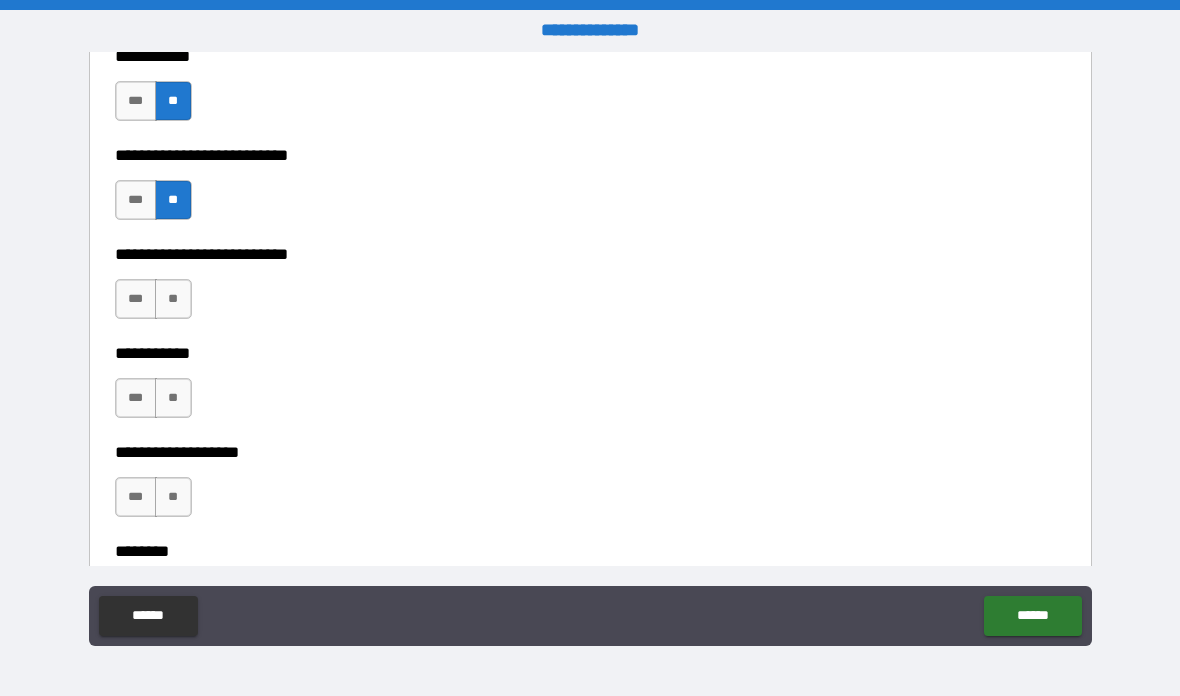 click on "**" at bounding box center (173, 299) 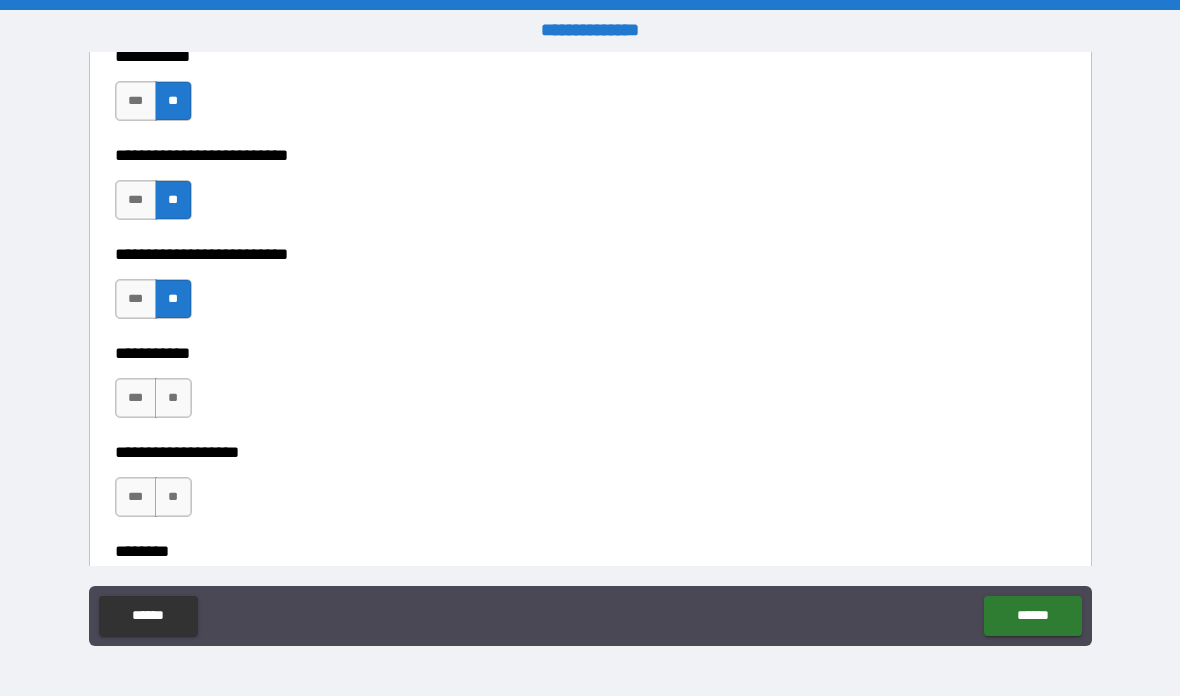 click on "**" at bounding box center [173, 398] 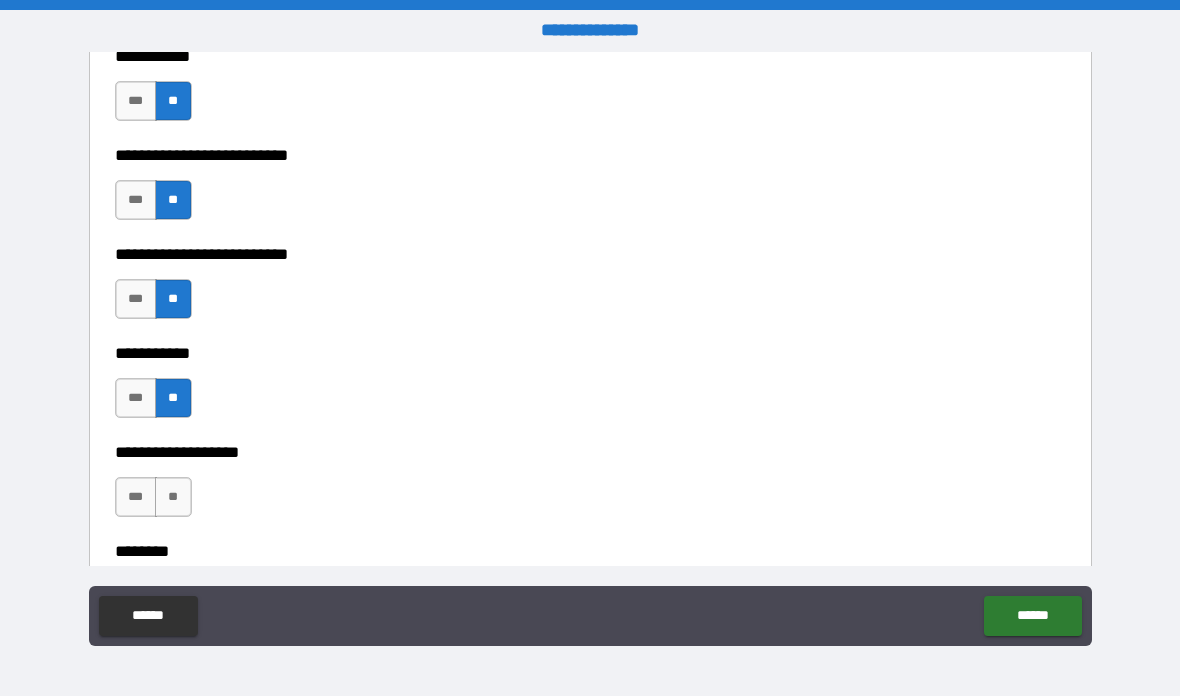 click on "**" at bounding box center [173, 497] 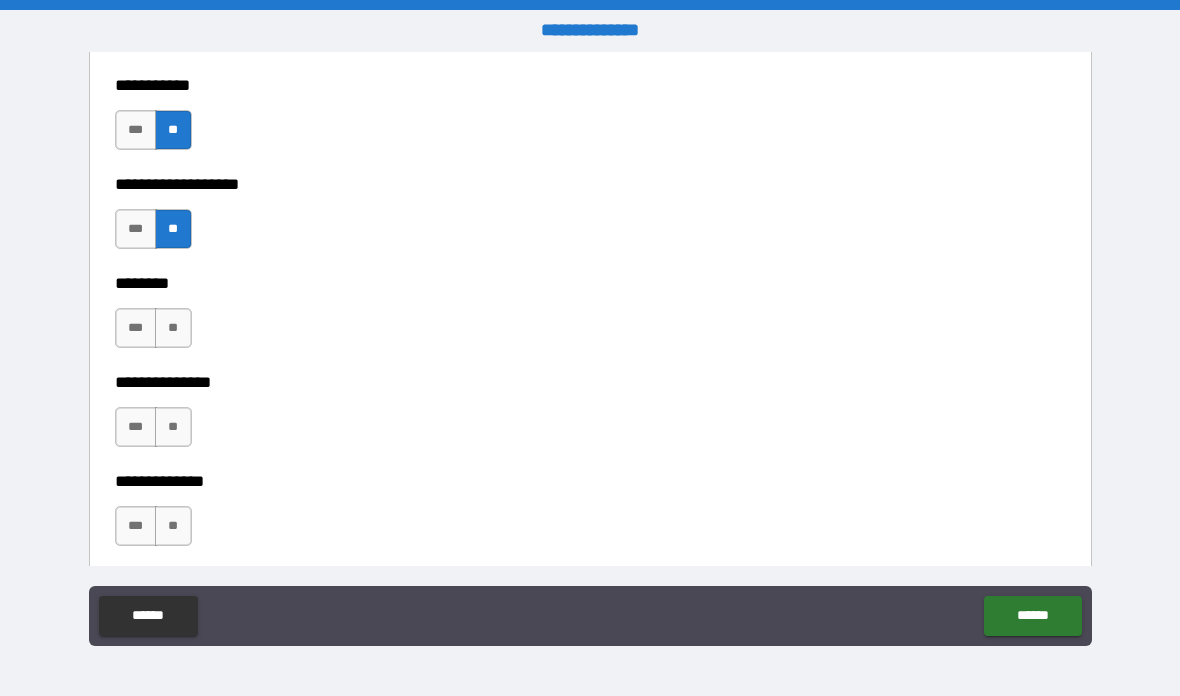 scroll, scrollTop: 4399, scrollLeft: 0, axis: vertical 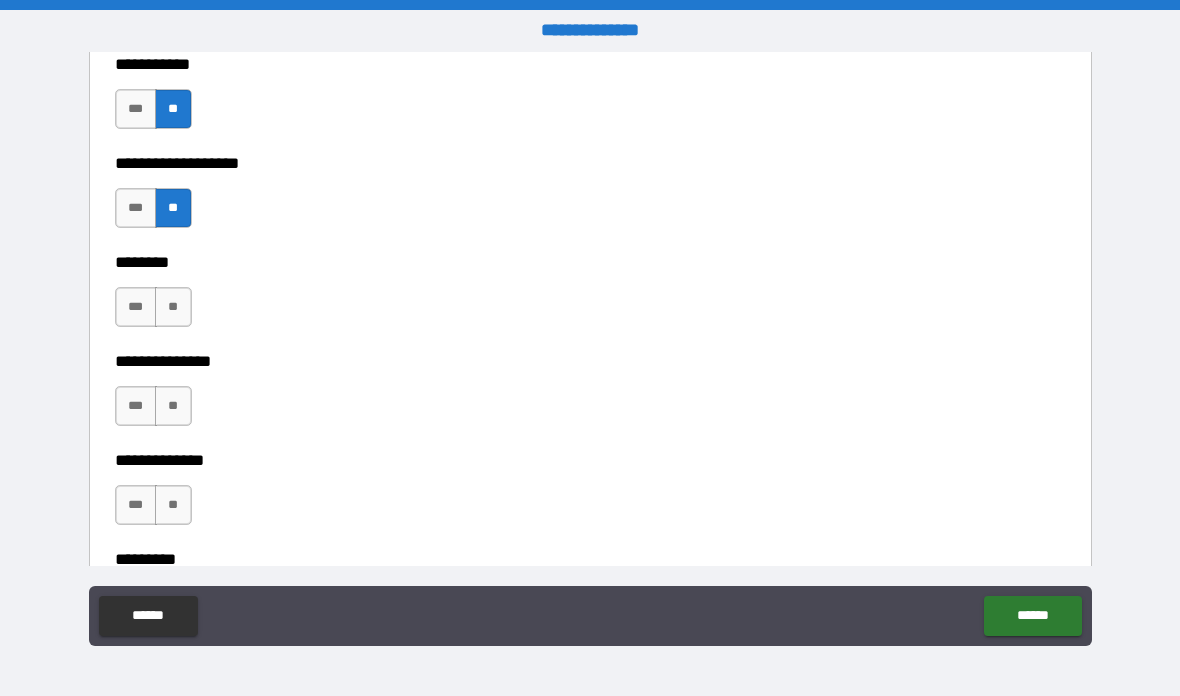 click on "**" at bounding box center (173, 307) 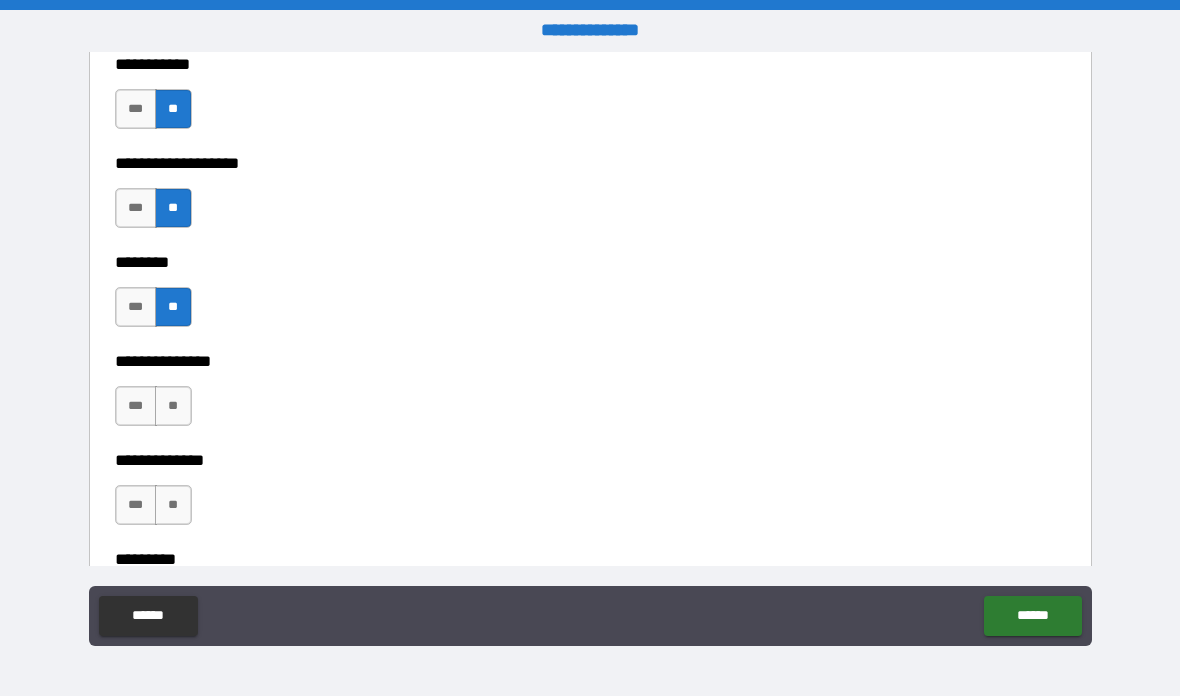 click on "**" at bounding box center (173, 406) 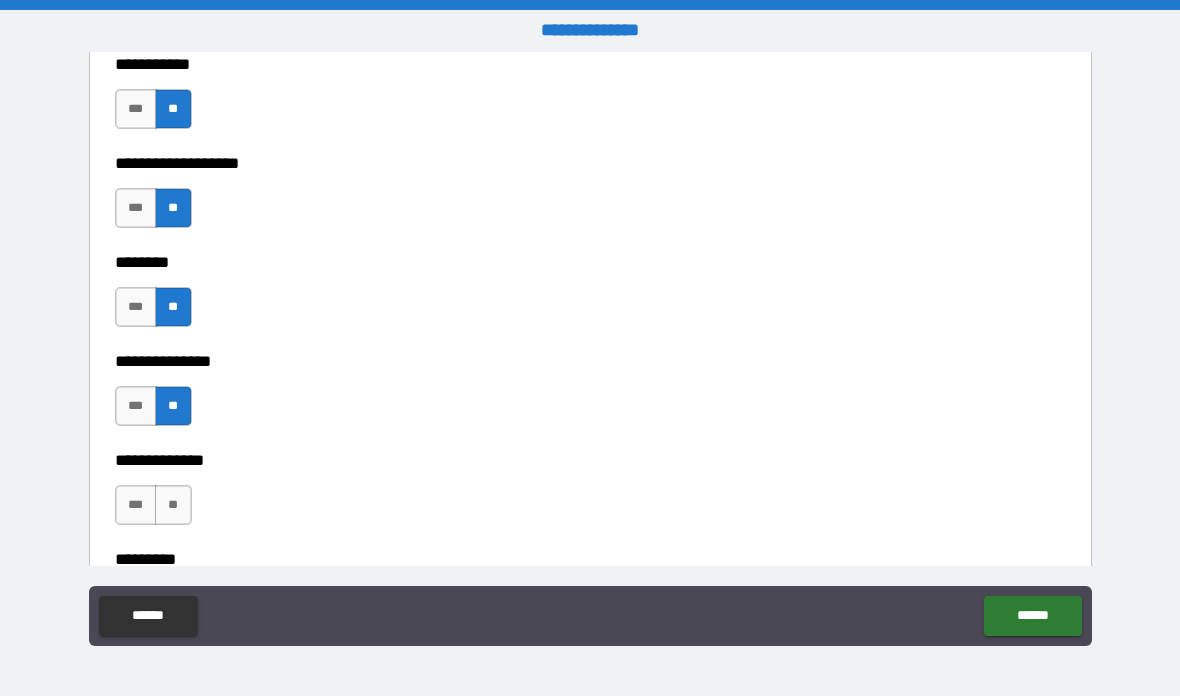 click on "**" at bounding box center (173, 505) 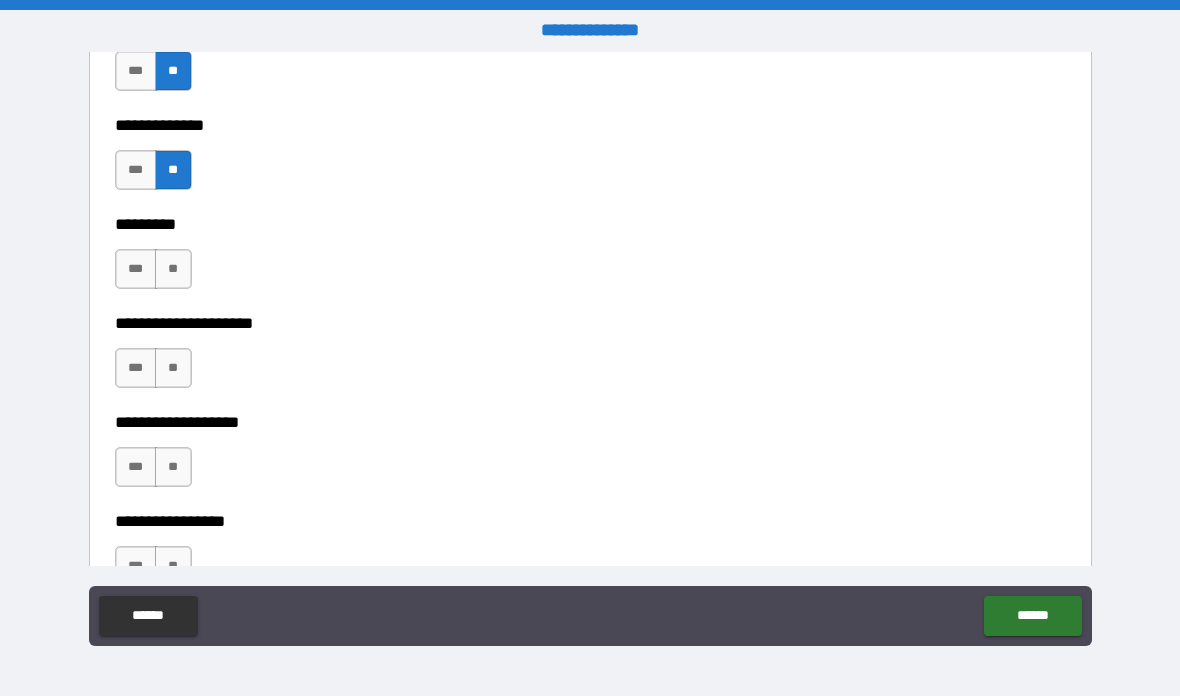 scroll, scrollTop: 4737, scrollLeft: 0, axis: vertical 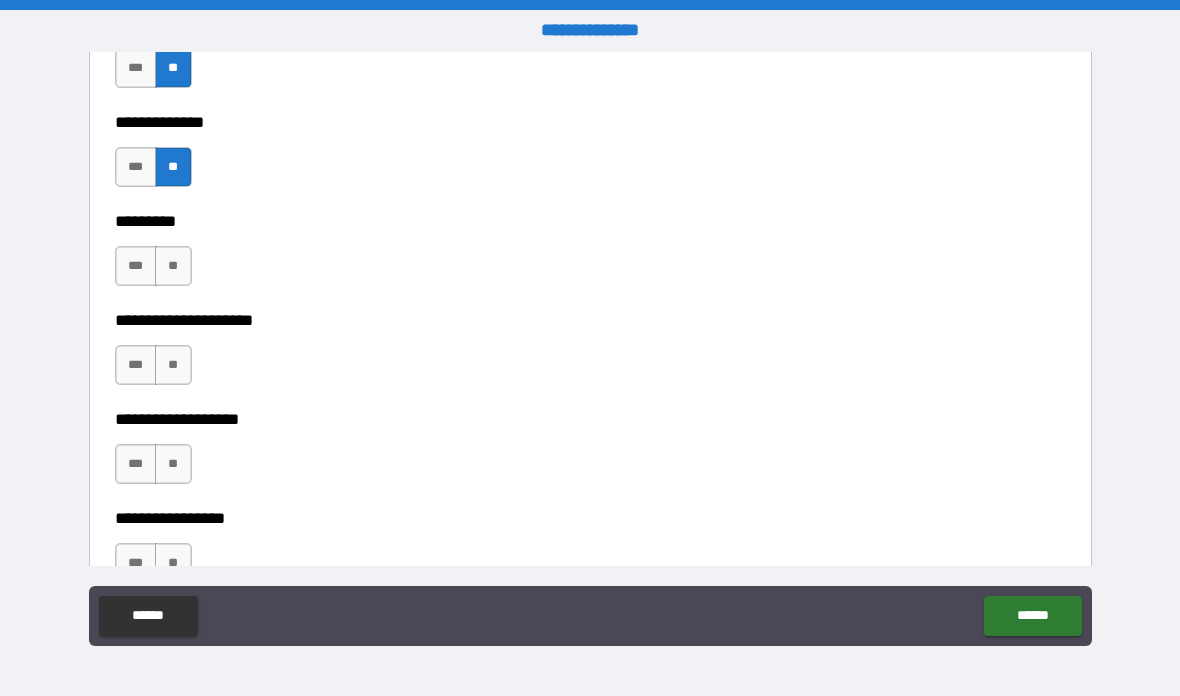 click on "**" at bounding box center [173, 266] 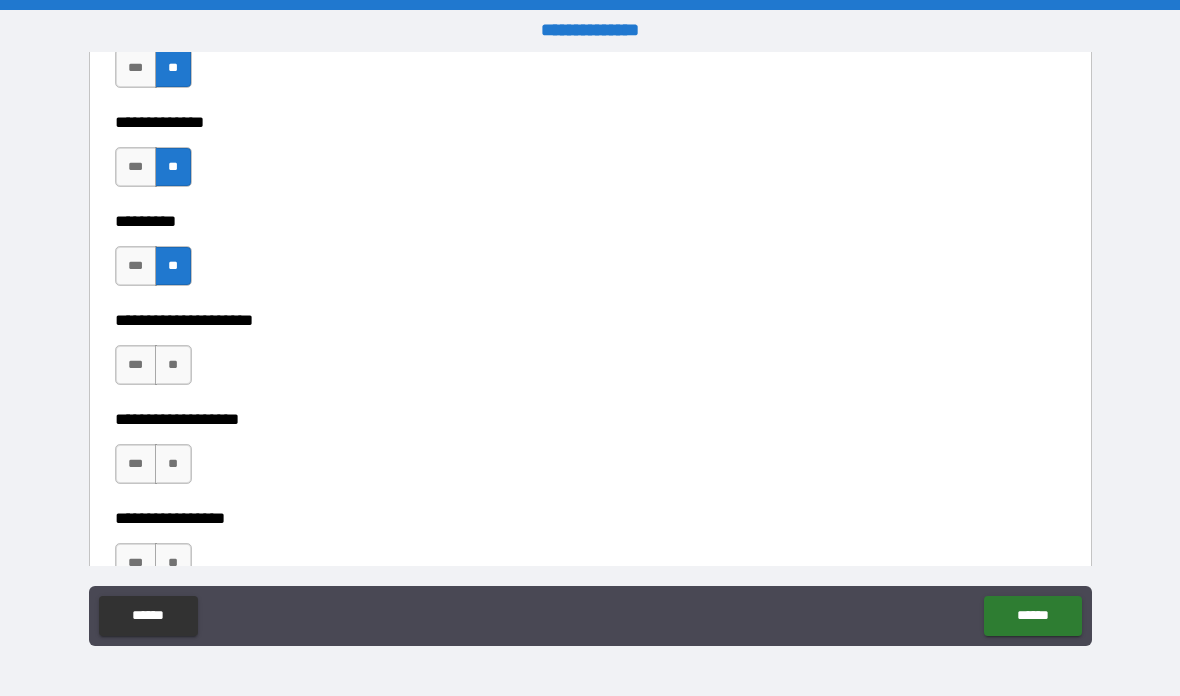 click on "**" at bounding box center (173, 365) 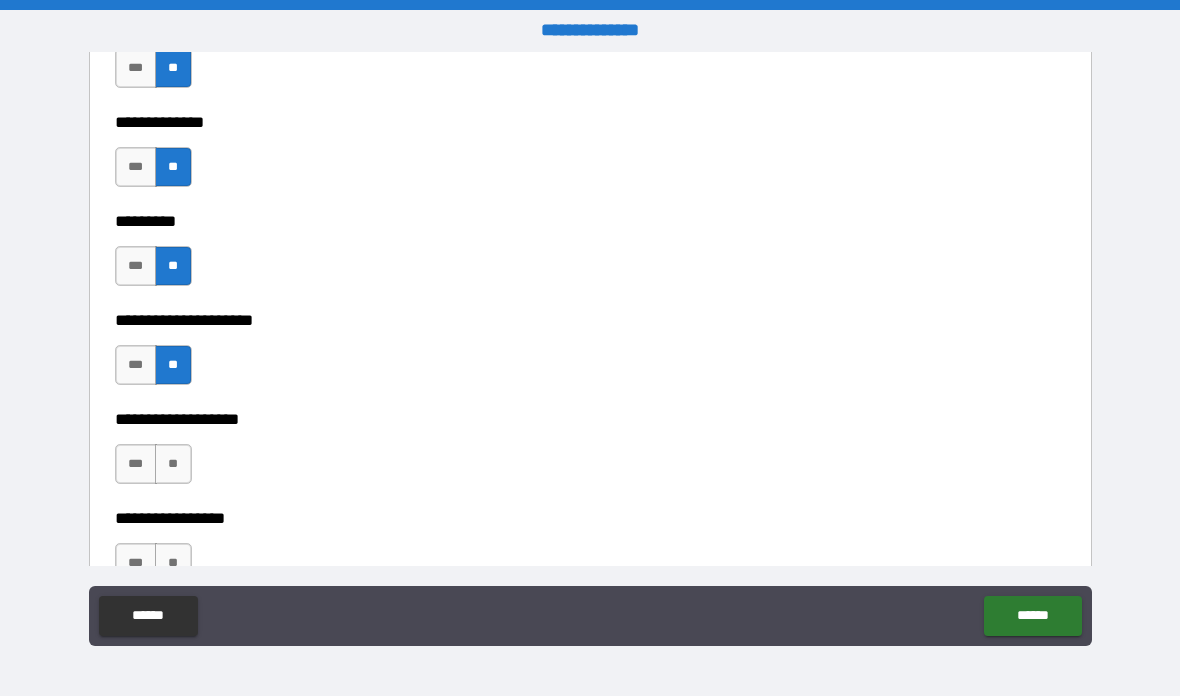 click on "**" at bounding box center (173, 464) 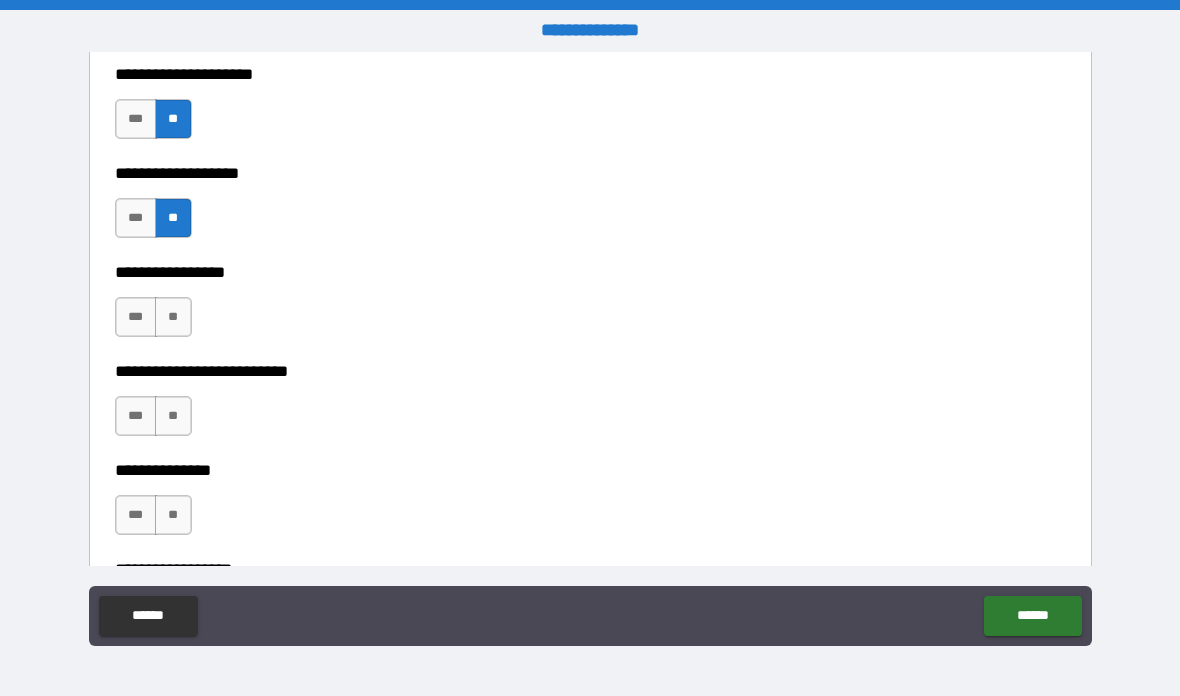 scroll, scrollTop: 4986, scrollLeft: 0, axis: vertical 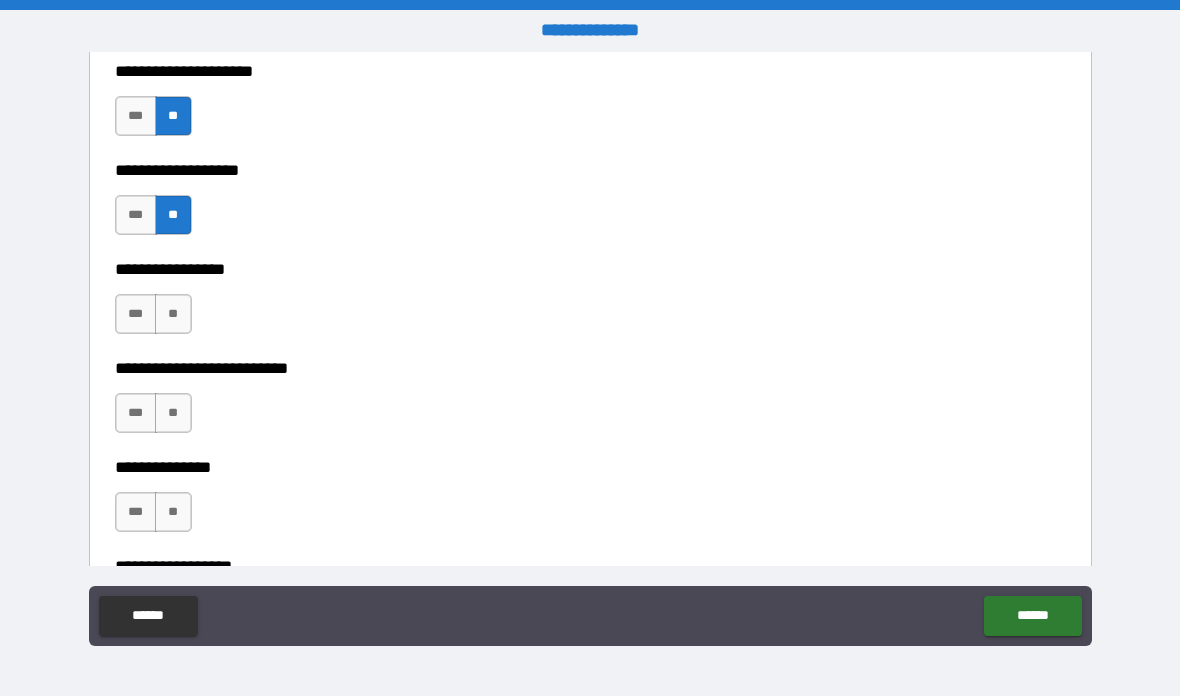click on "**" at bounding box center (173, 314) 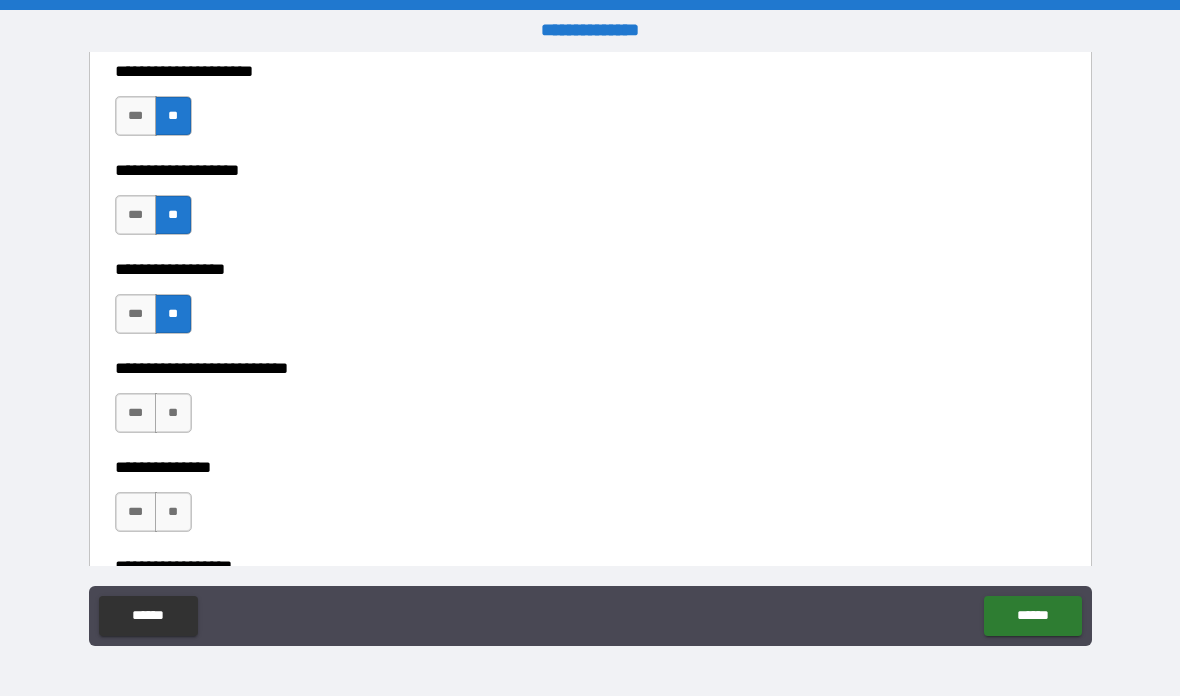 click on "**" at bounding box center [173, 413] 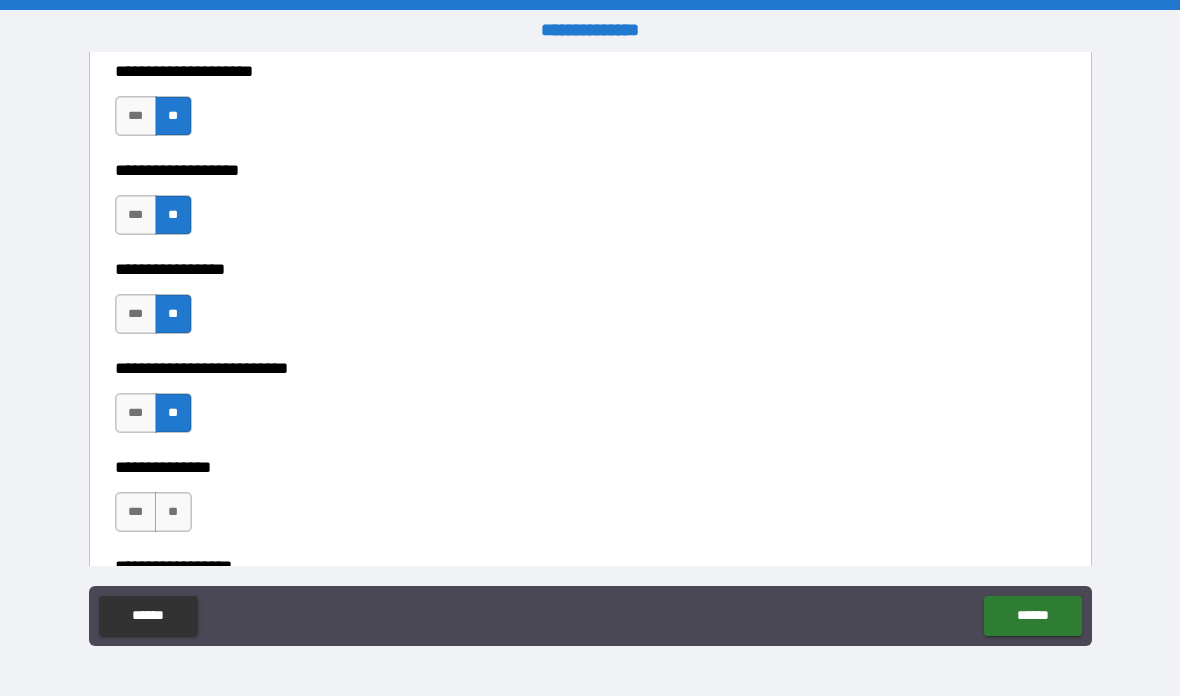 click on "**" at bounding box center (173, 512) 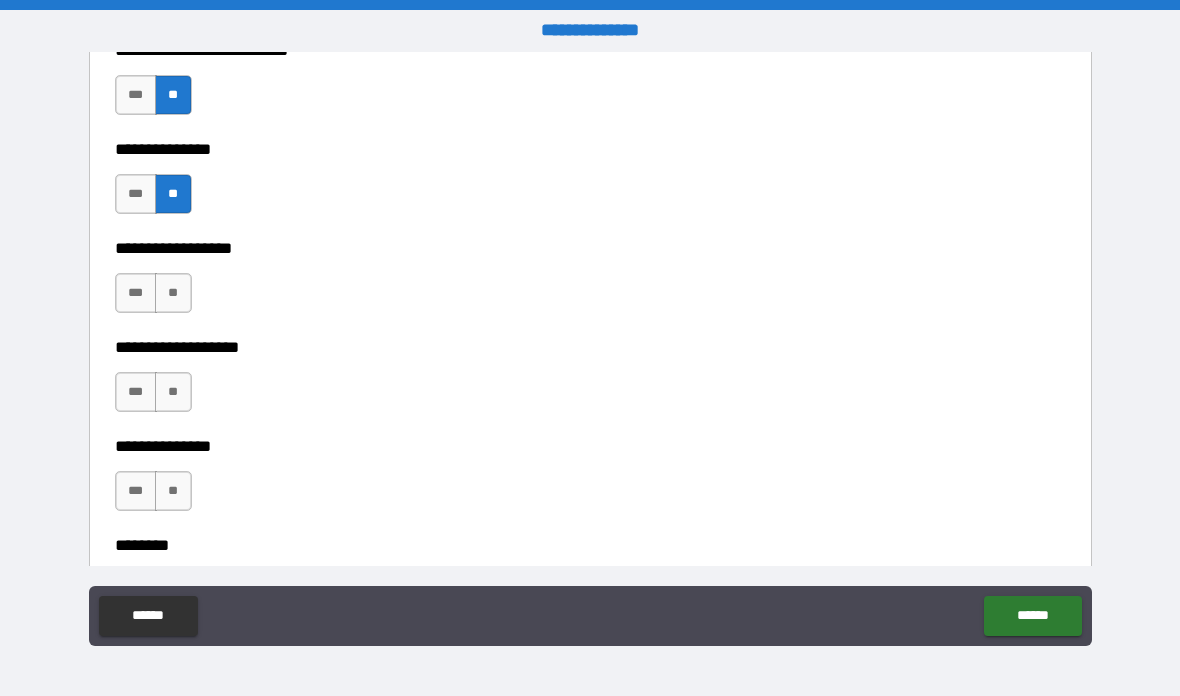 scroll, scrollTop: 5318, scrollLeft: 0, axis: vertical 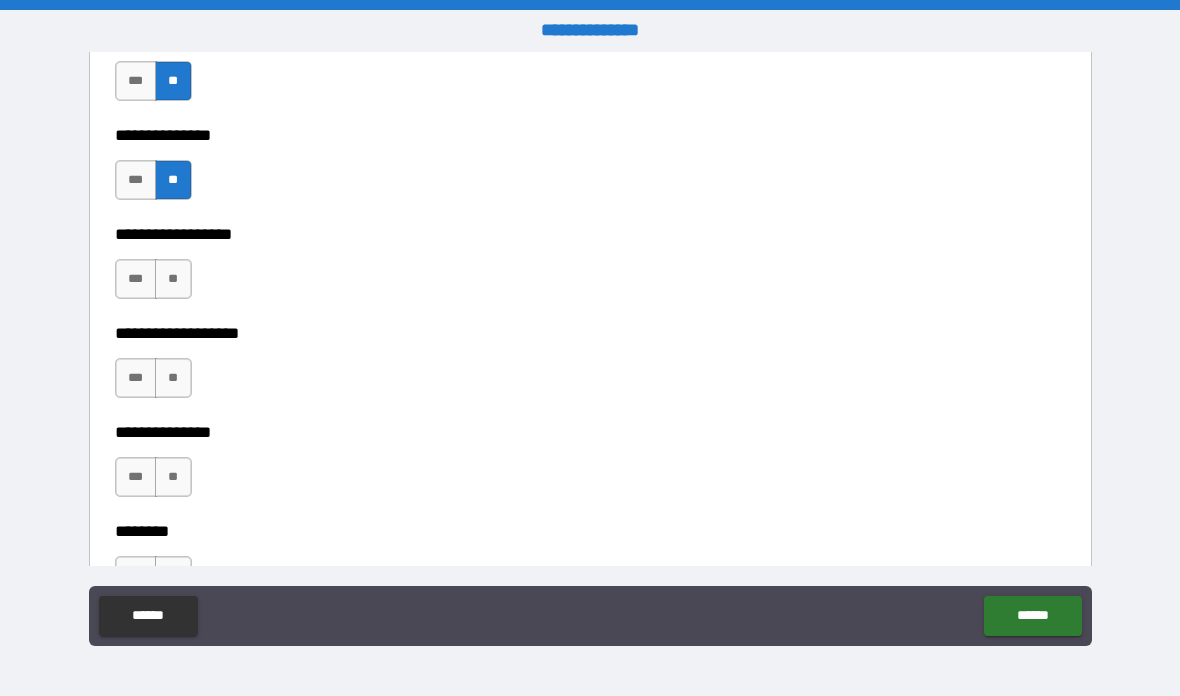 click on "**" at bounding box center (173, 279) 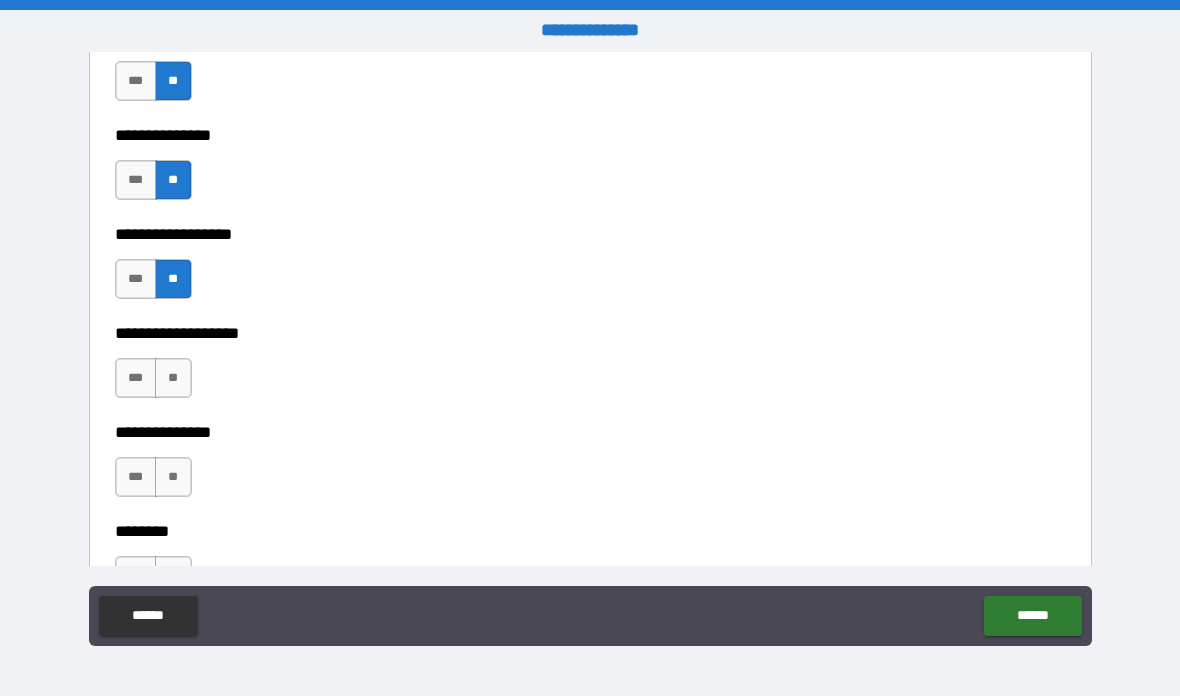 click on "**" at bounding box center (173, 378) 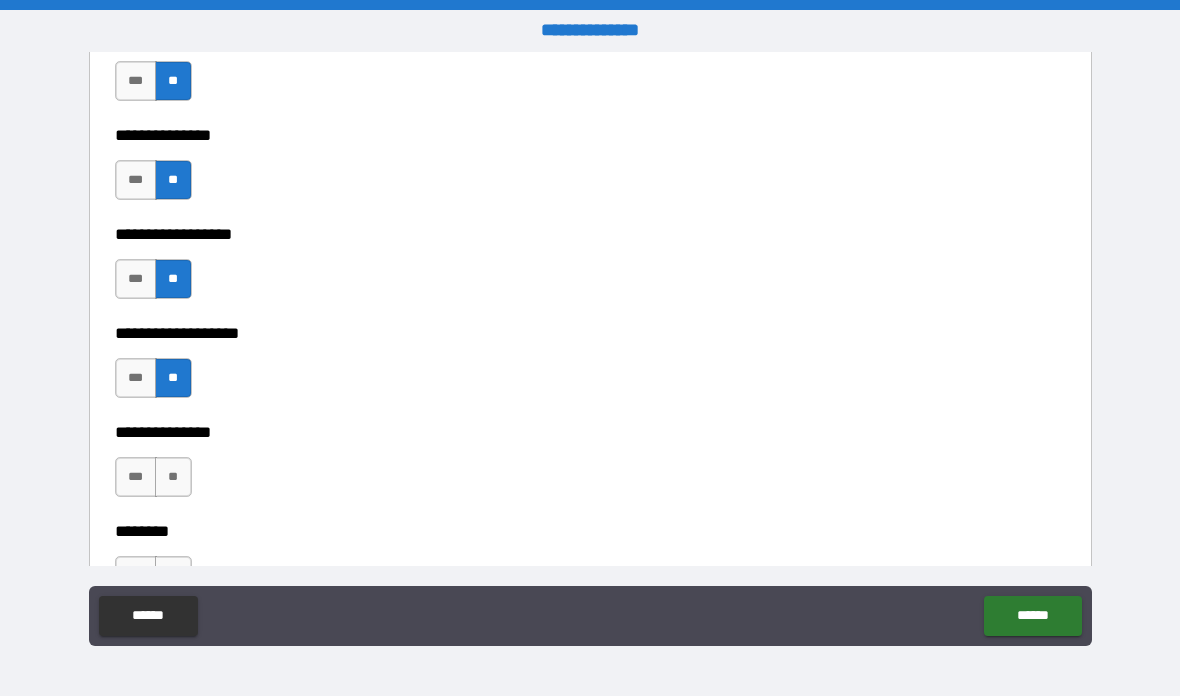 click on "**" at bounding box center [173, 477] 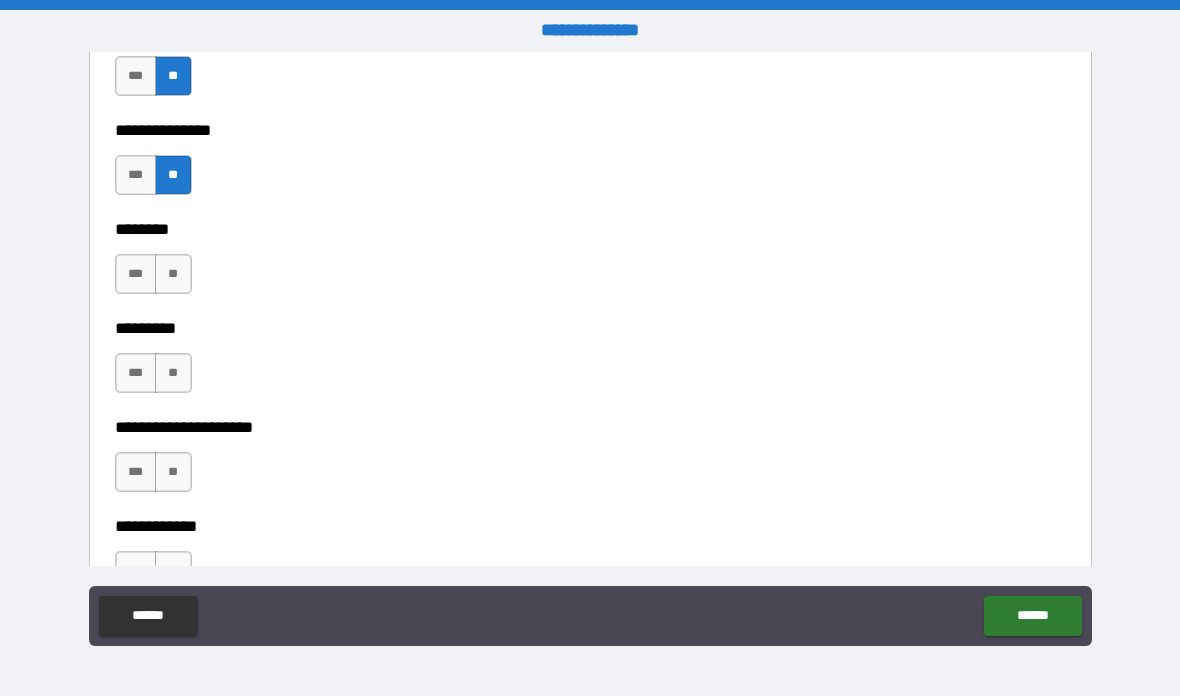 scroll, scrollTop: 5647, scrollLeft: 0, axis: vertical 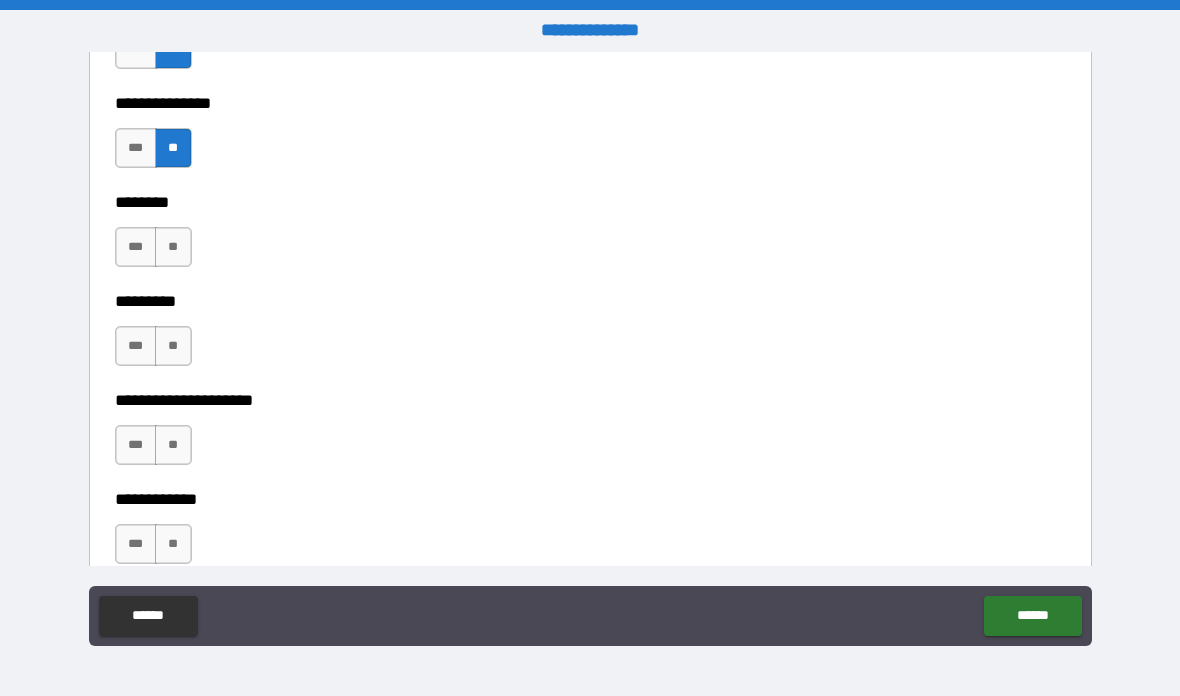 click on "**" at bounding box center [173, 247] 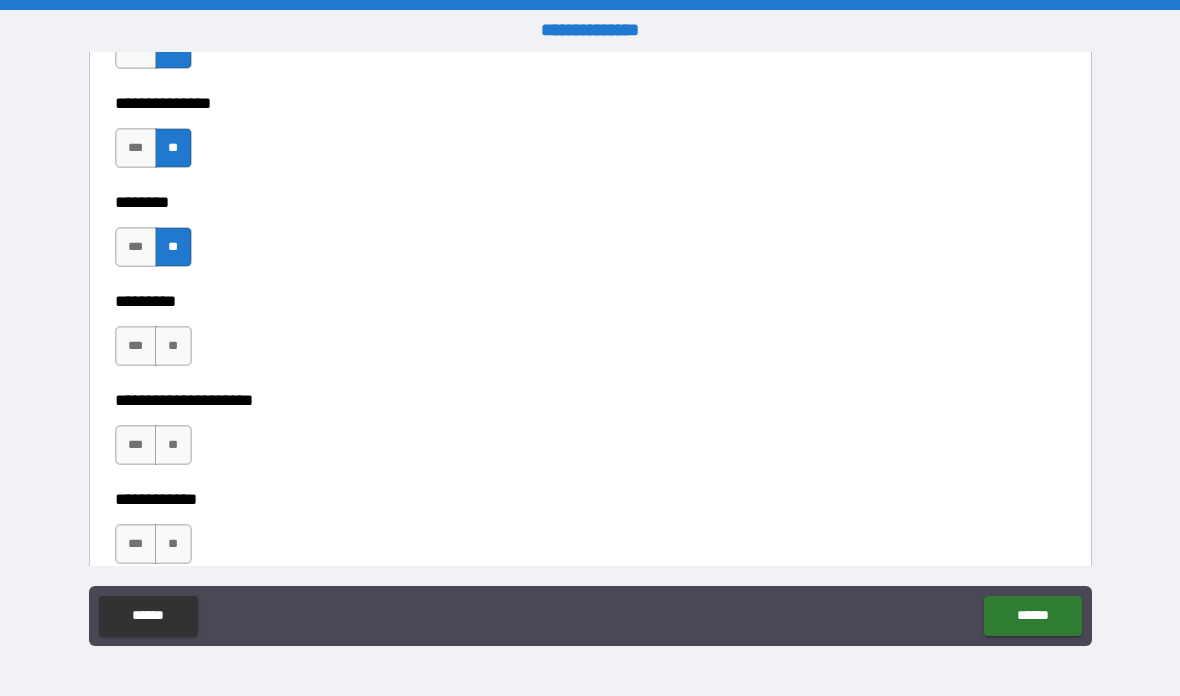 click on "**" at bounding box center [173, 346] 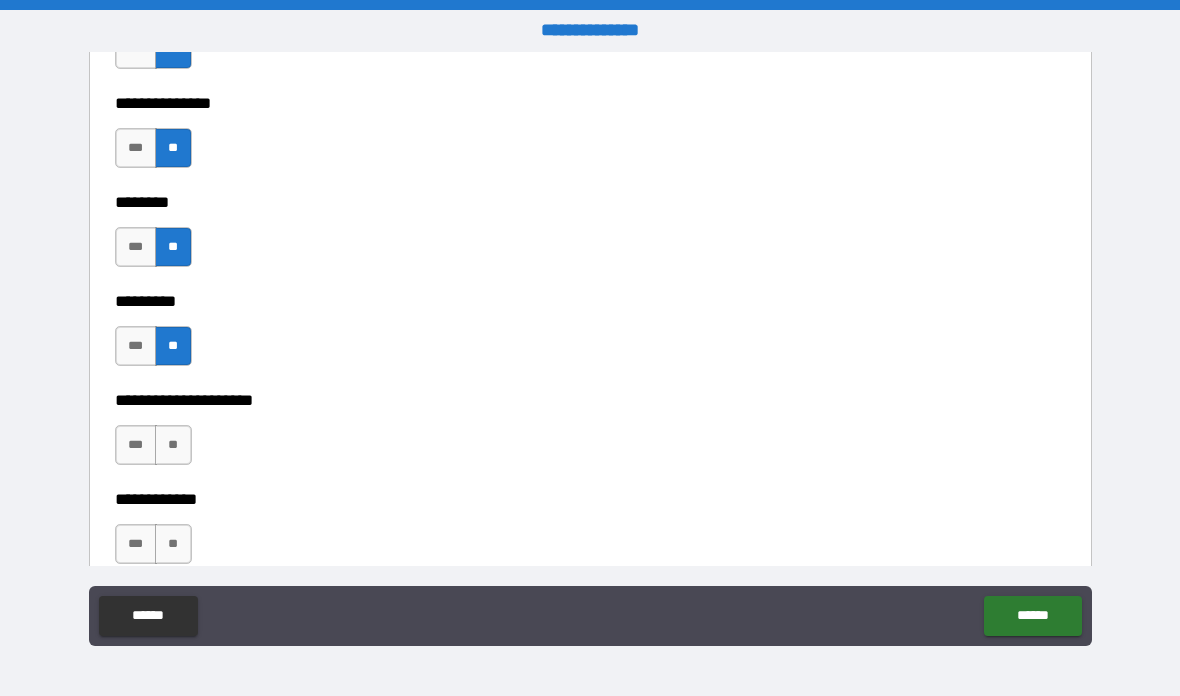 click on "**" at bounding box center [173, 445] 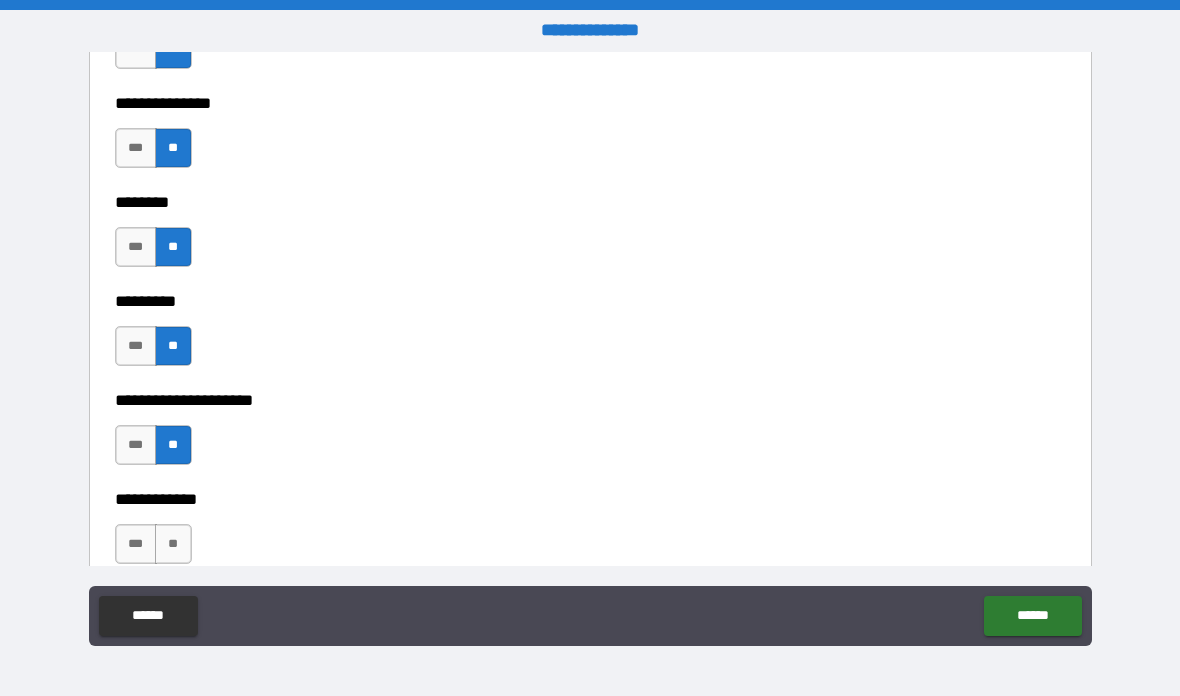 click on "**" at bounding box center [173, 544] 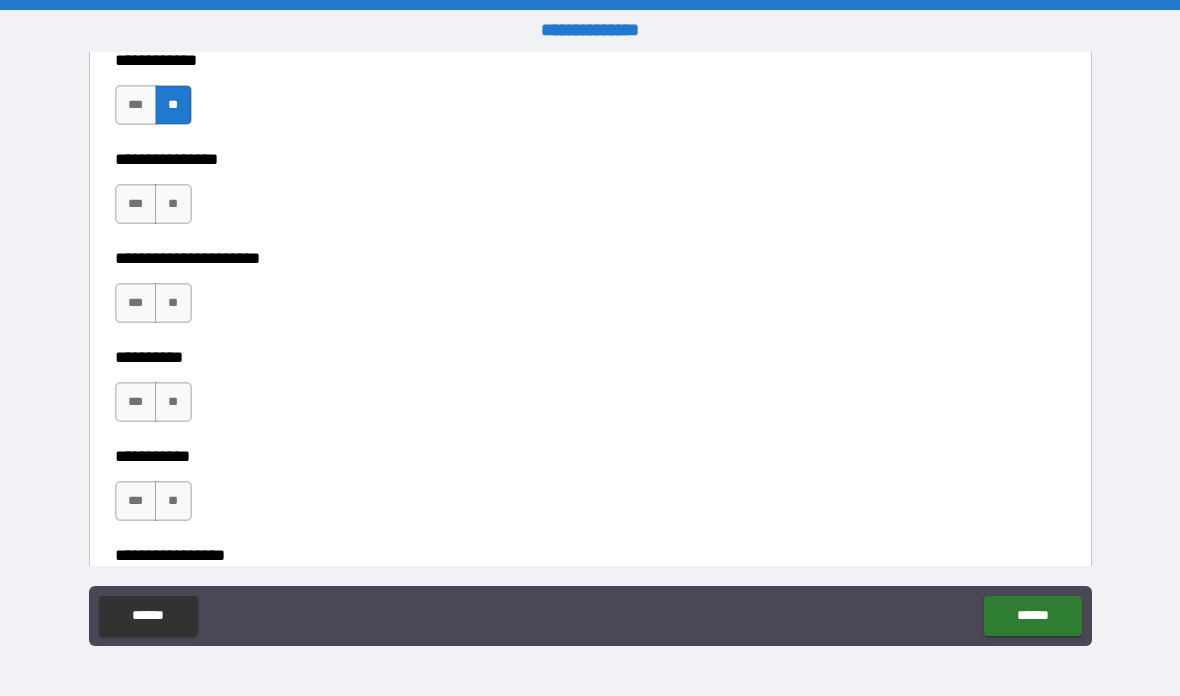 scroll, scrollTop: 6107, scrollLeft: 0, axis: vertical 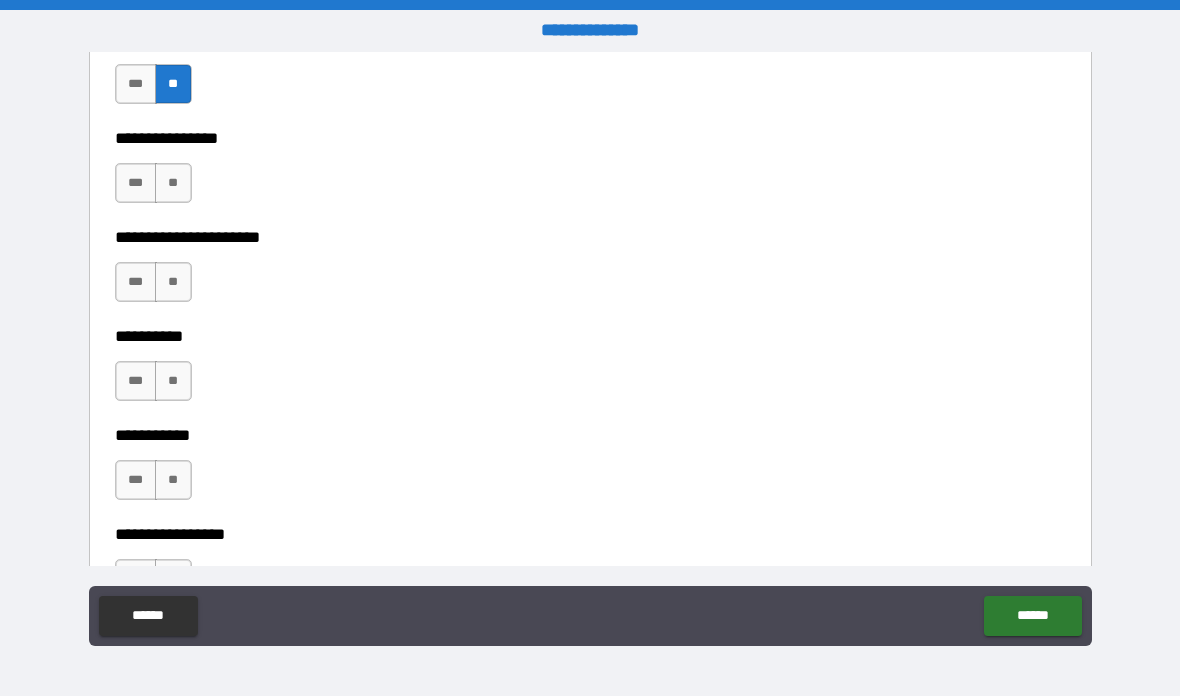 click on "**" at bounding box center (173, 183) 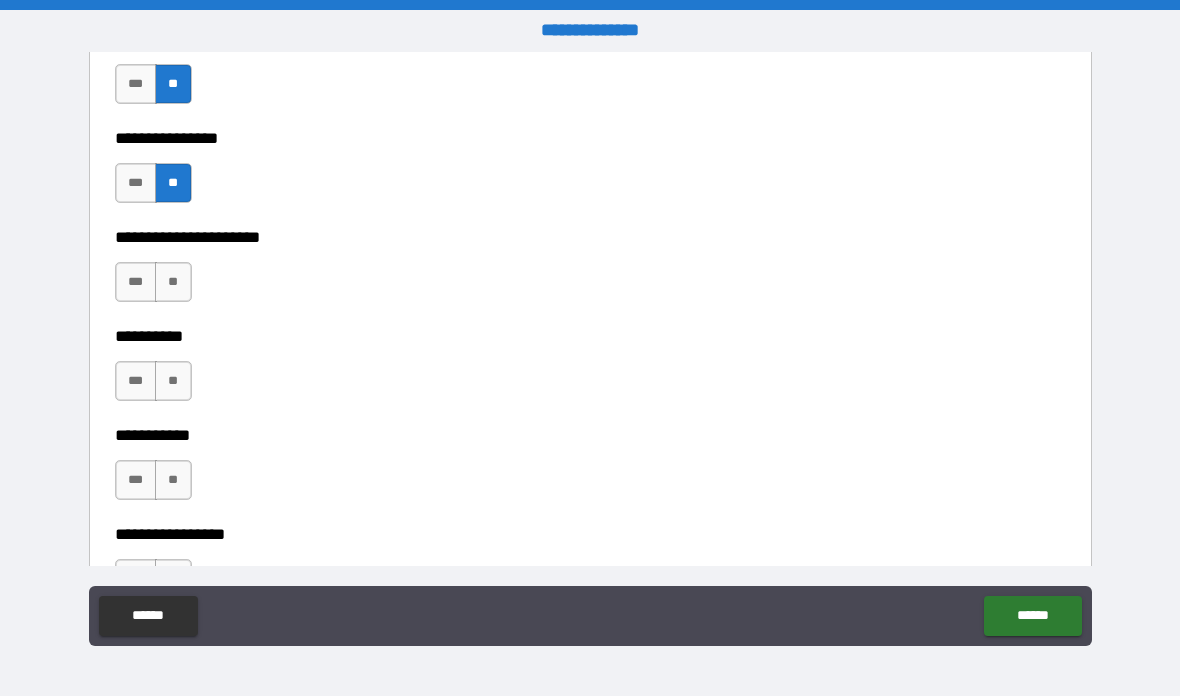 click on "**" at bounding box center (173, 282) 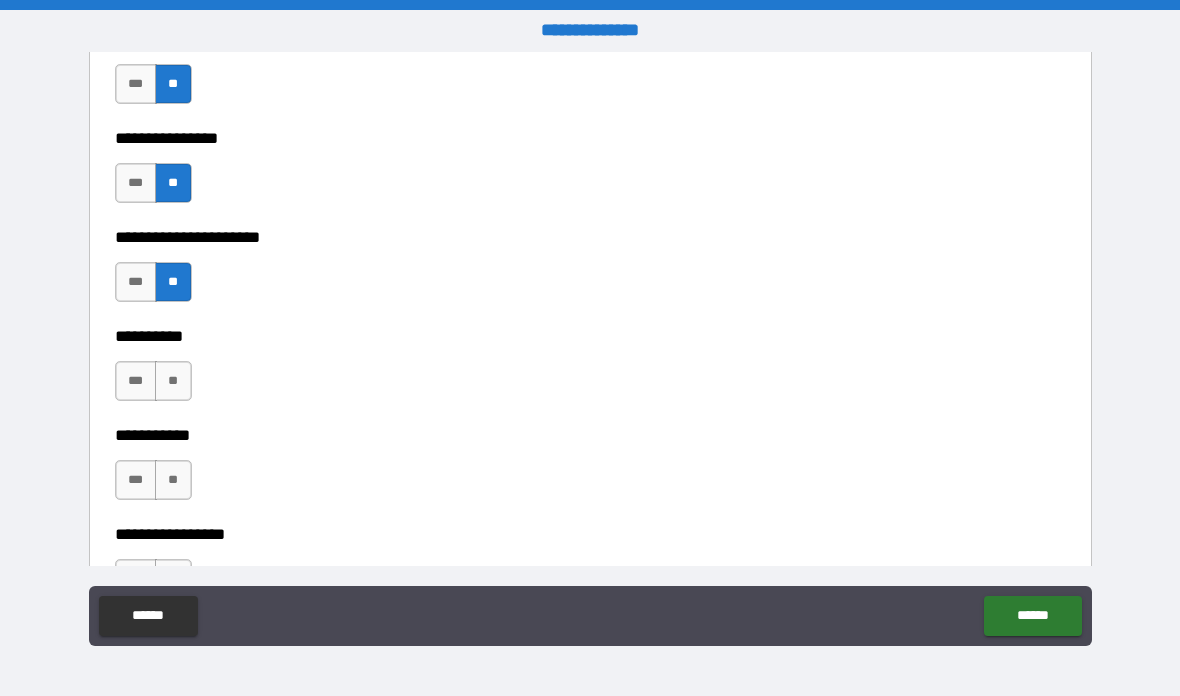 click on "**" at bounding box center [173, 381] 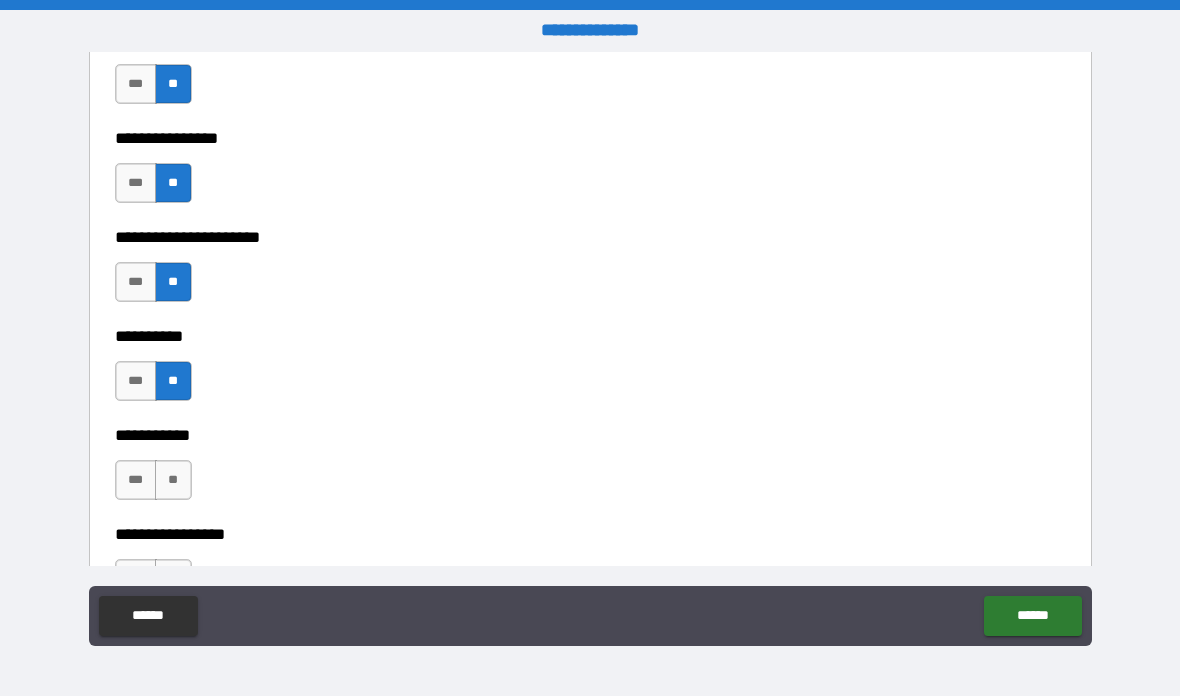 click on "**" at bounding box center (173, 480) 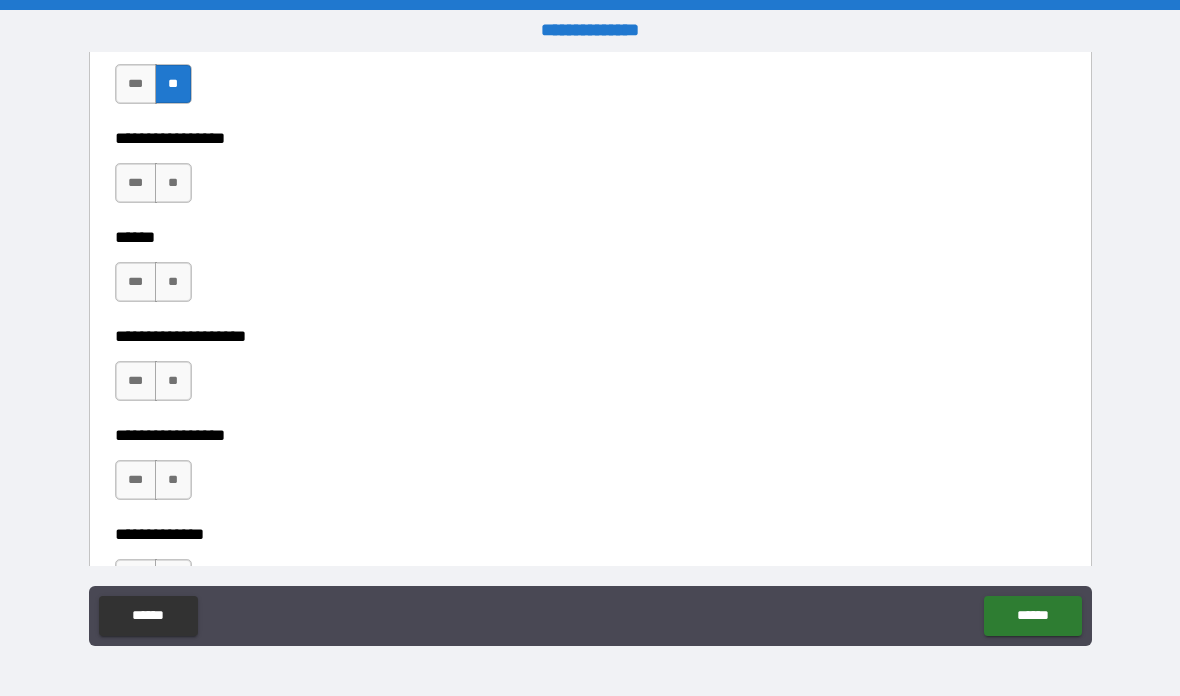 scroll, scrollTop: 6507, scrollLeft: 0, axis: vertical 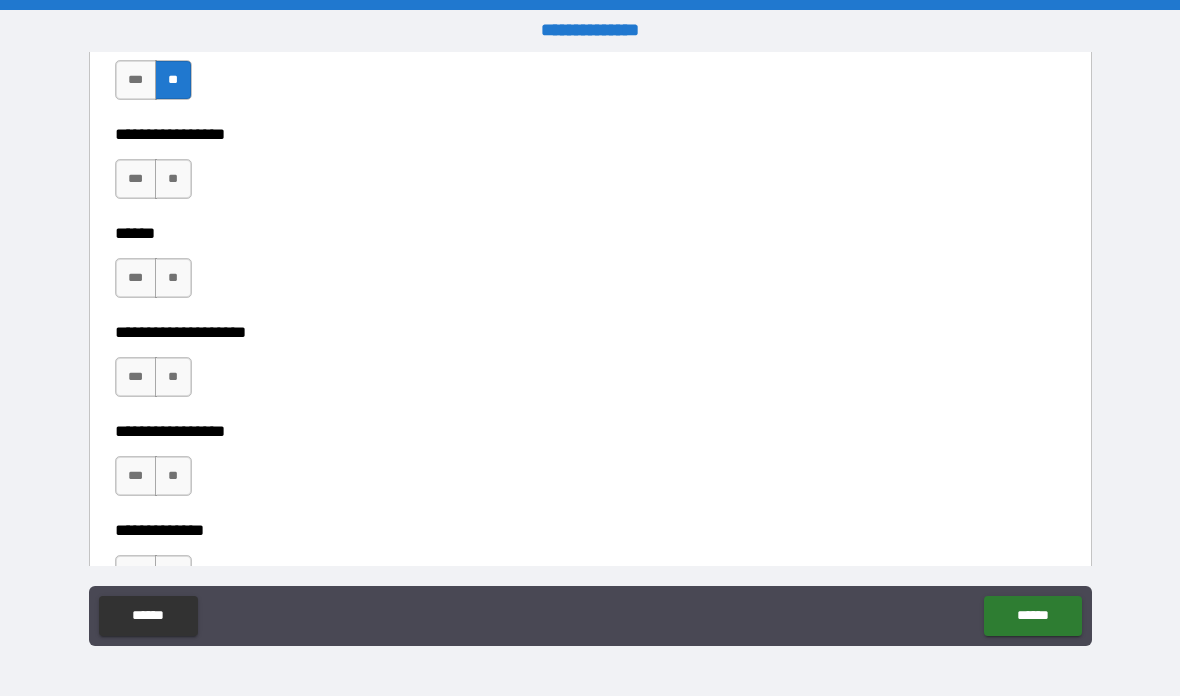 click on "**" at bounding box center [173, 179] 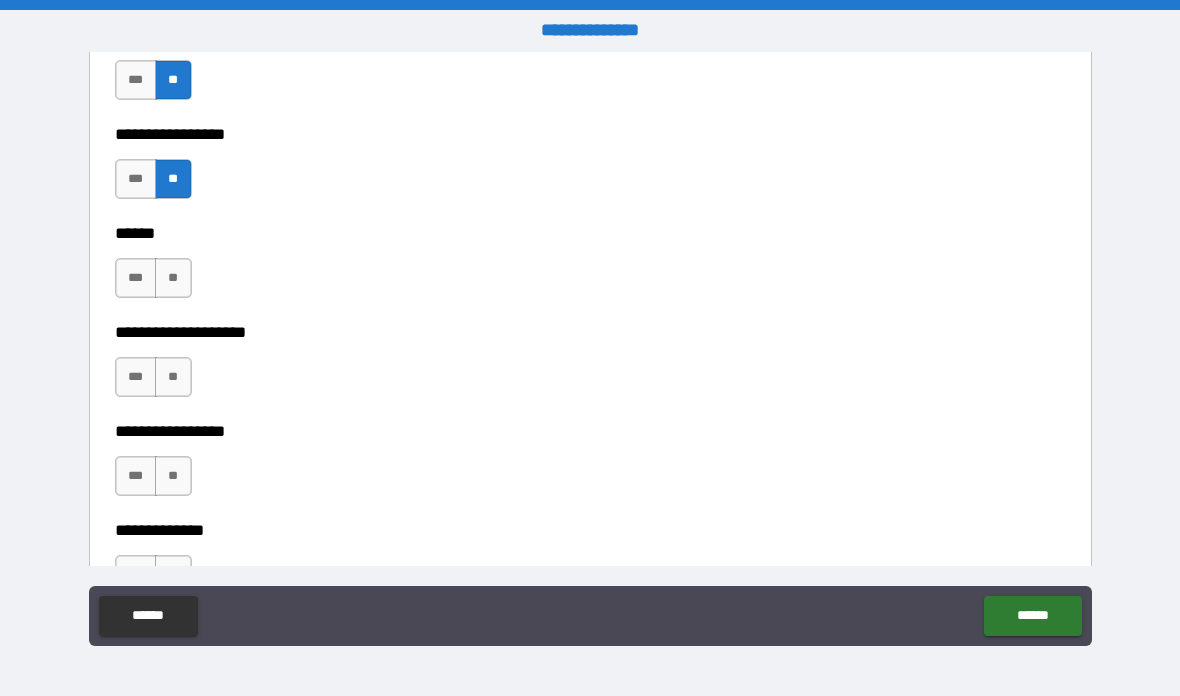 click on "**" at bounding box center [173, 278] 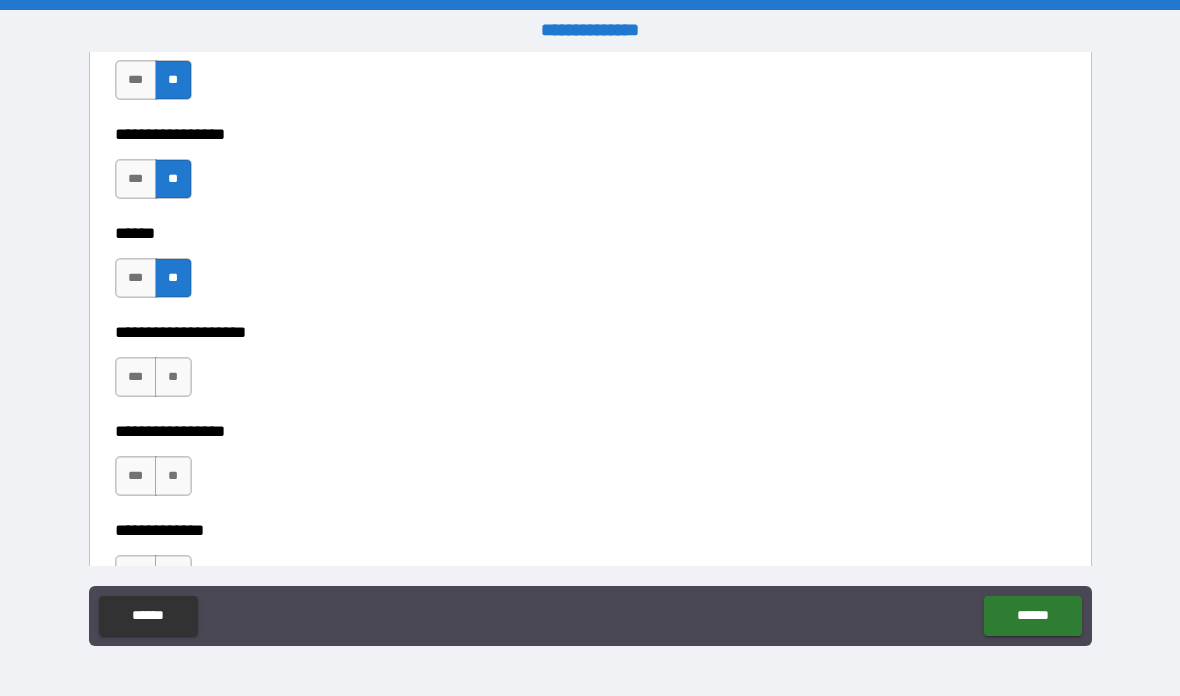 click on "**" at bounding box center (173, 377) 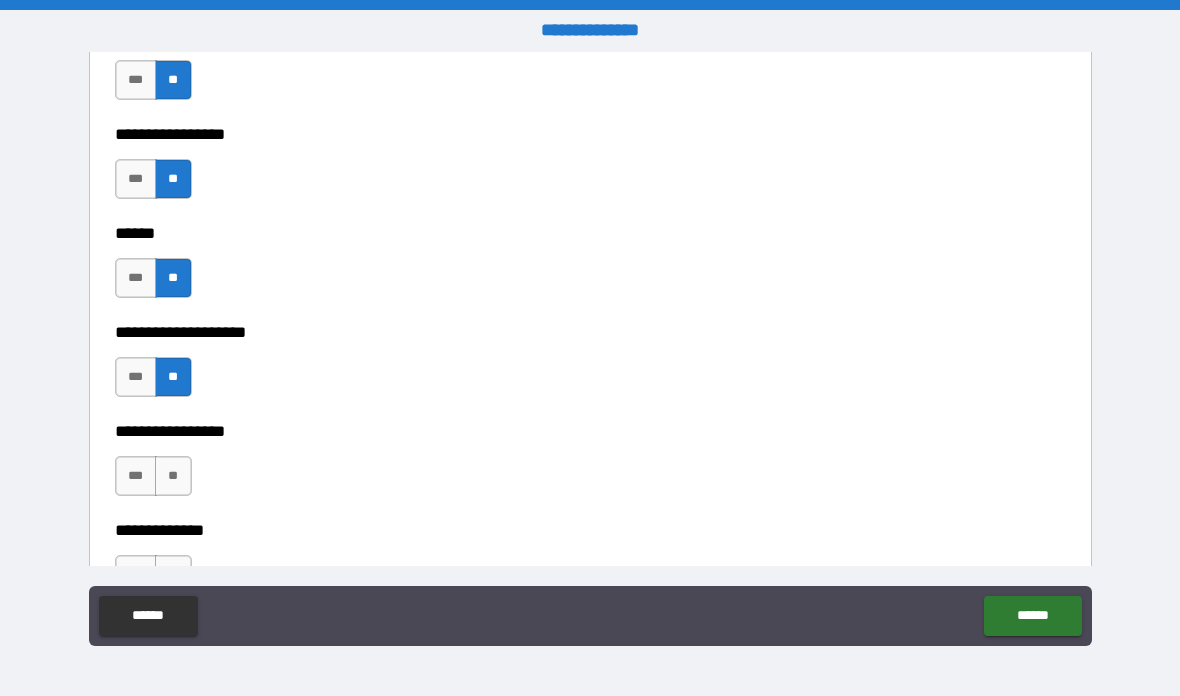 click on "**" at bounding box center (173, 476) 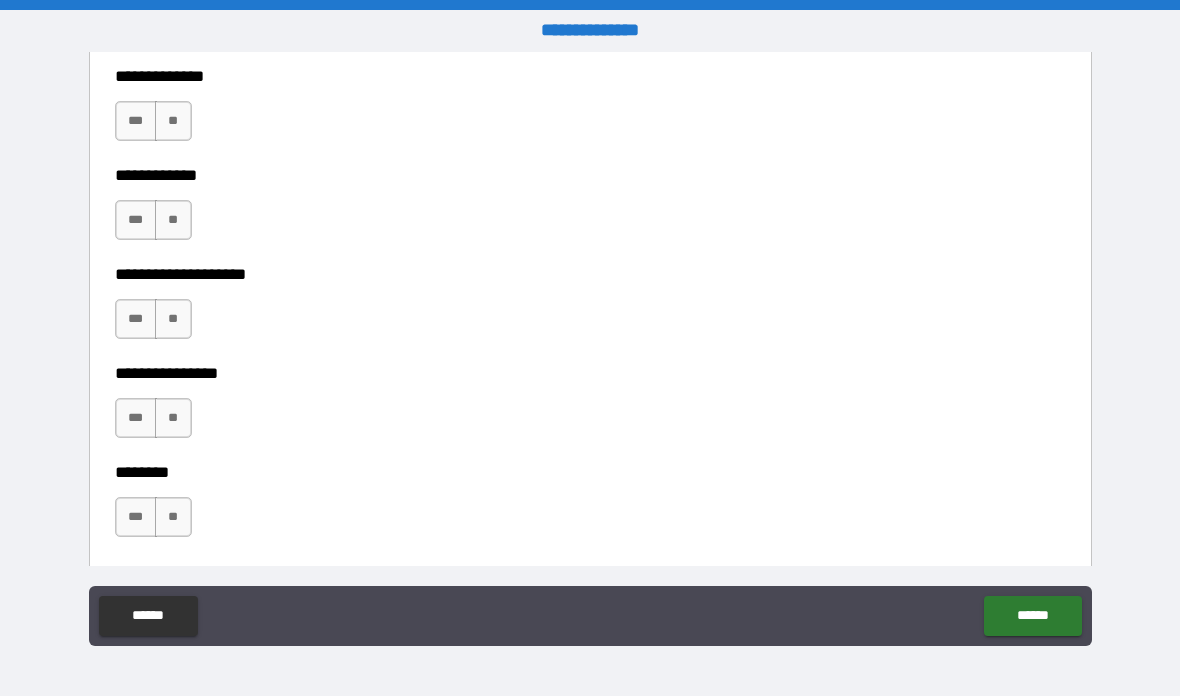 scroll, scrollTop: 6959, scrollLeft: 0, axis: vertical 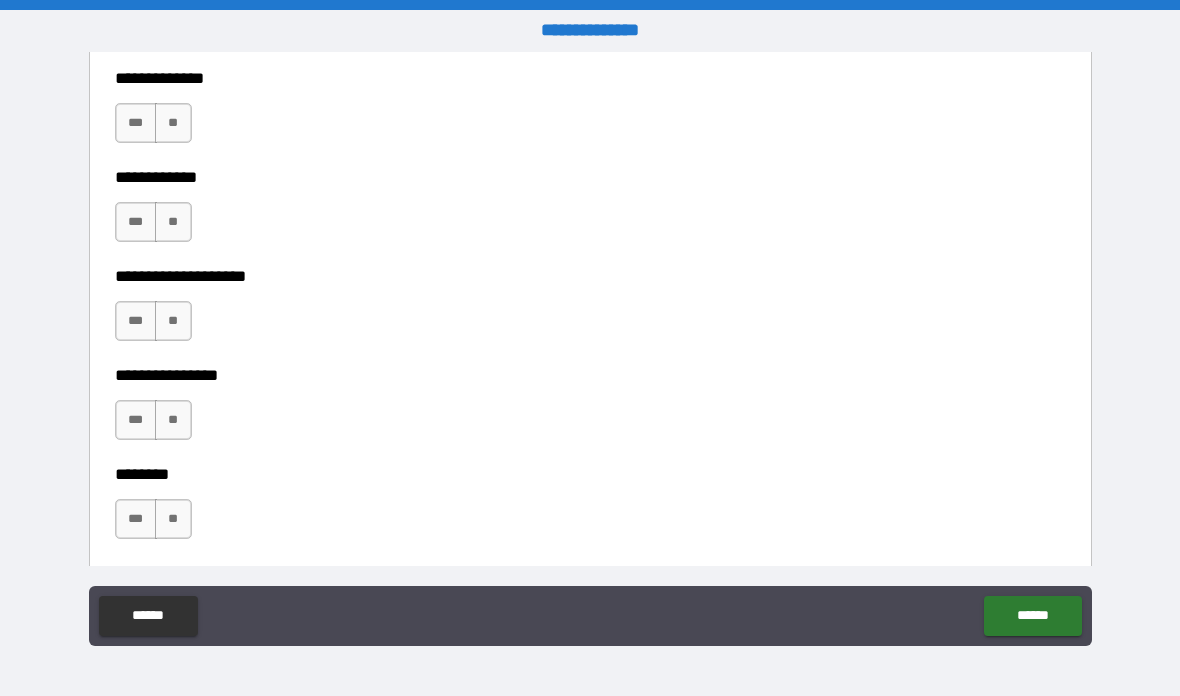 click on "**" at bounding box center [173, 123] 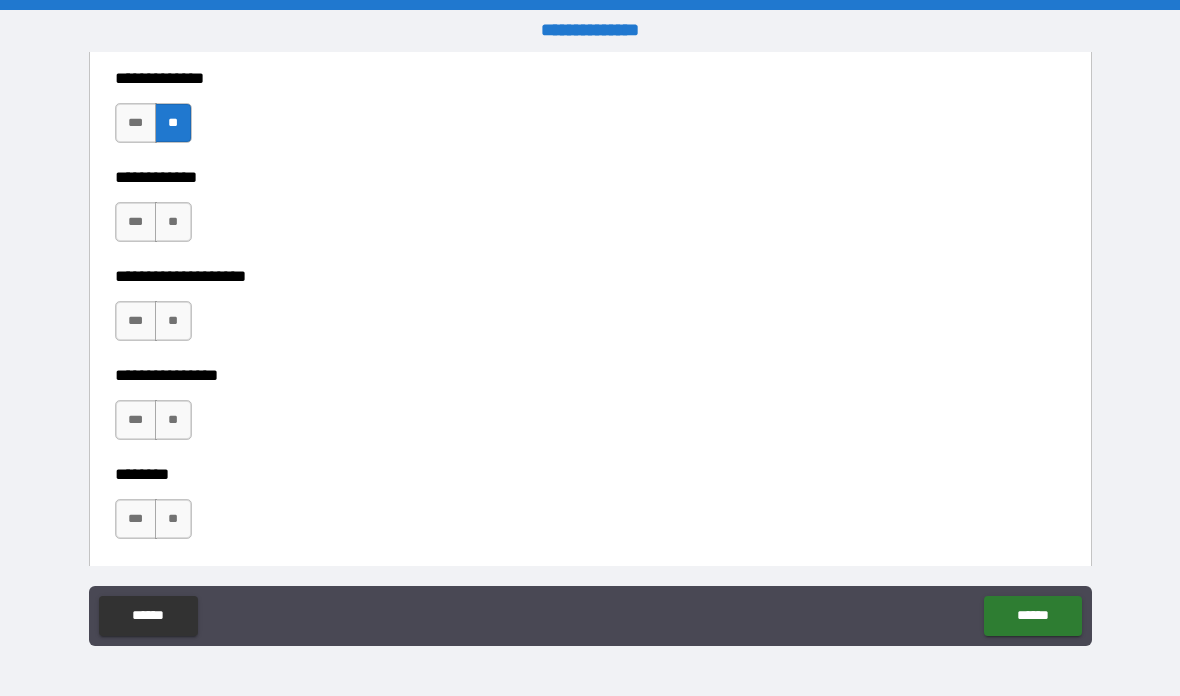click on "**" at bounding box center (173, 222) 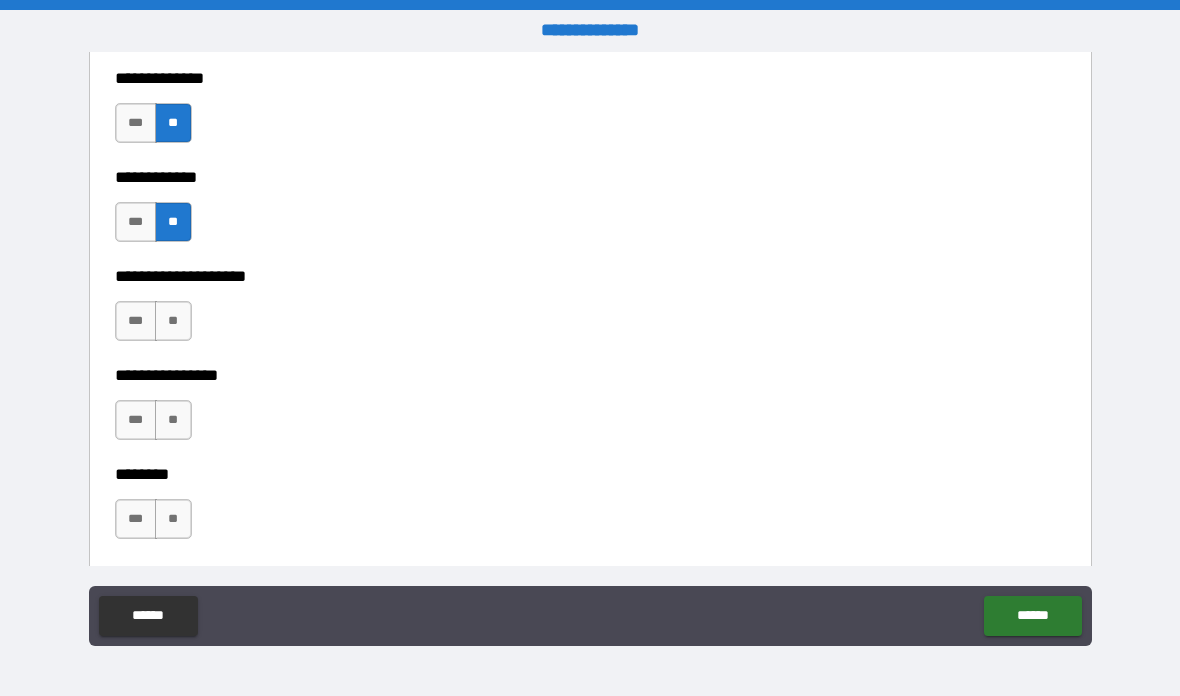 click on "**" at bounding box center [173, 321] 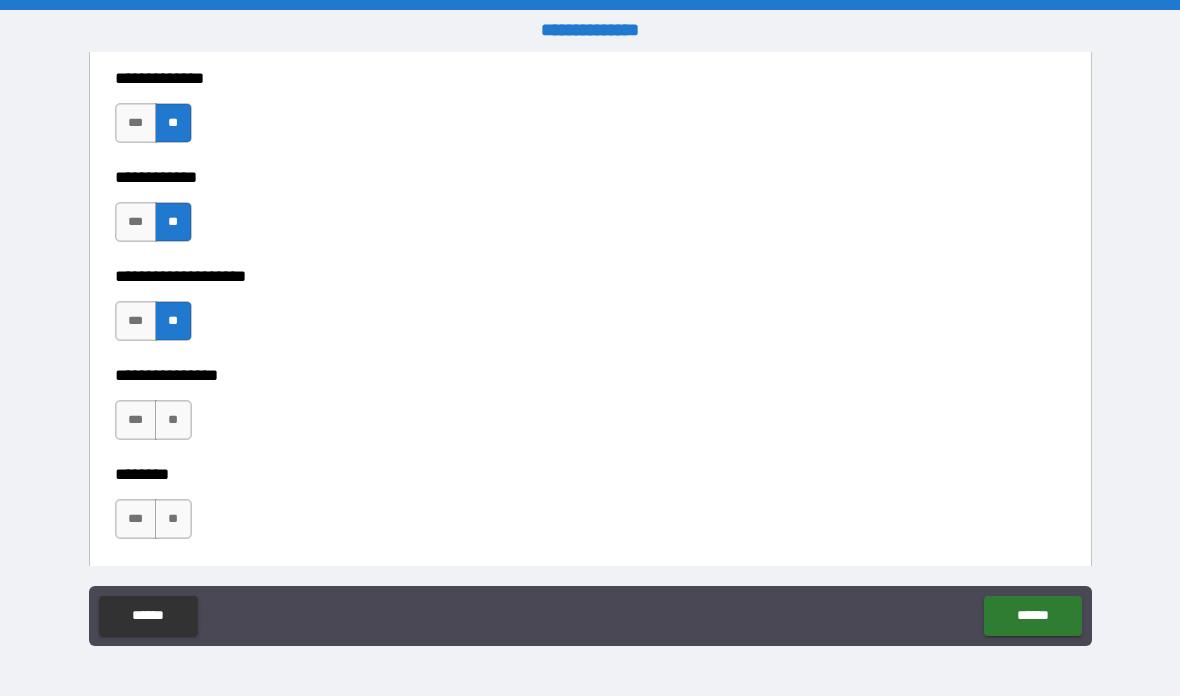 click on "**" at bounding box center [173, 420] 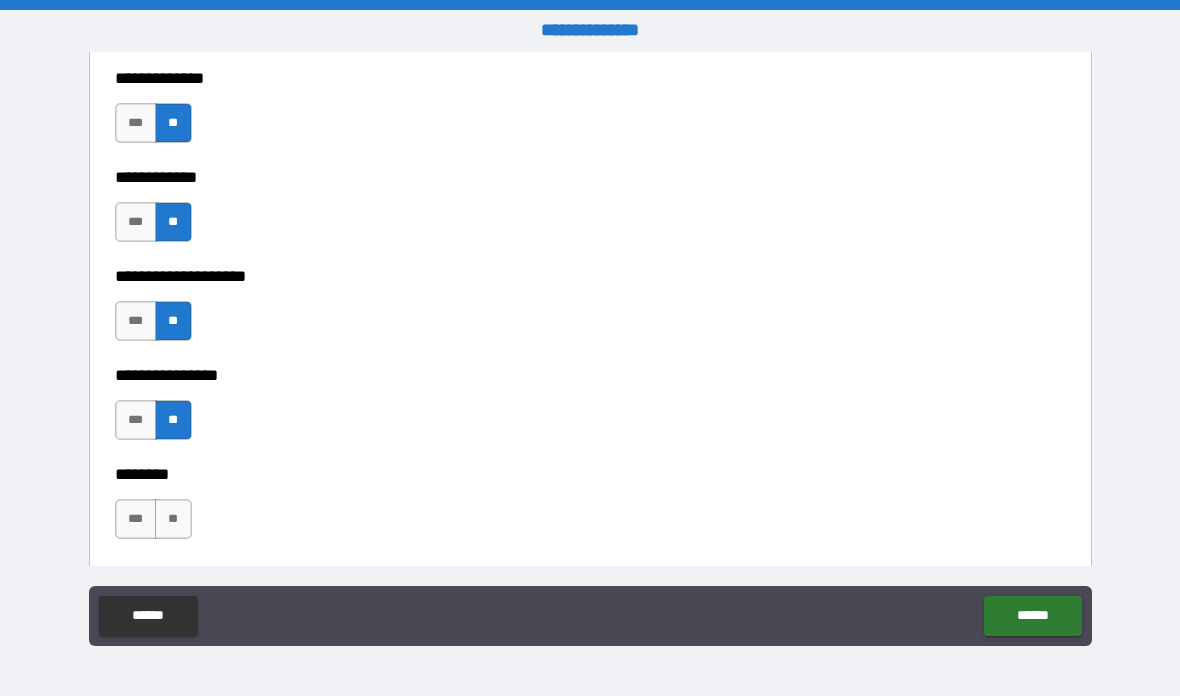 click on "**" at bounding box center [173, 519] 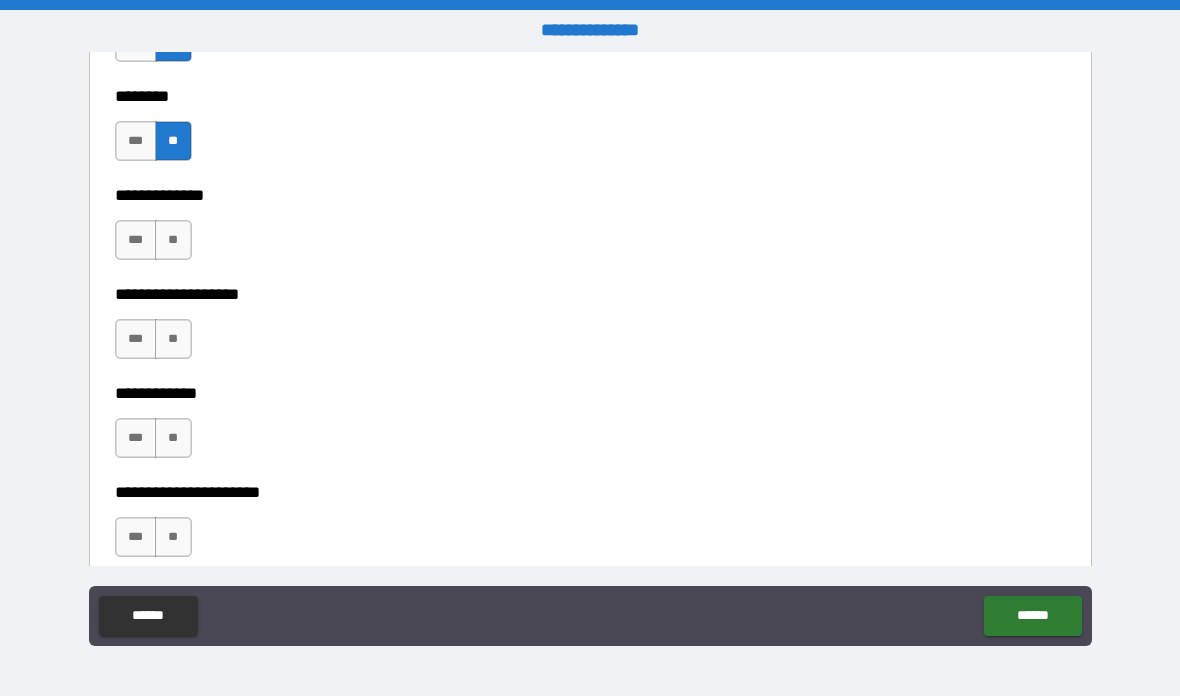 scroll, scrollTop: 7344, scrollLeft: 0, axis: vertical 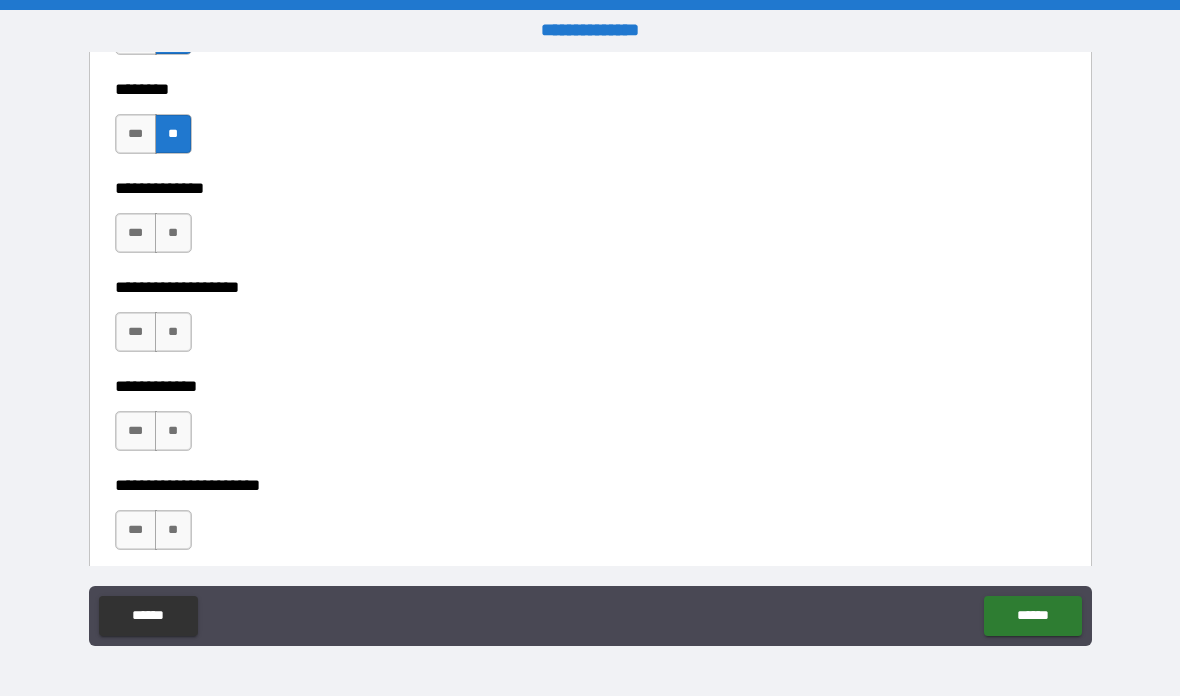 click on "**" at bounding box center [173, 233] 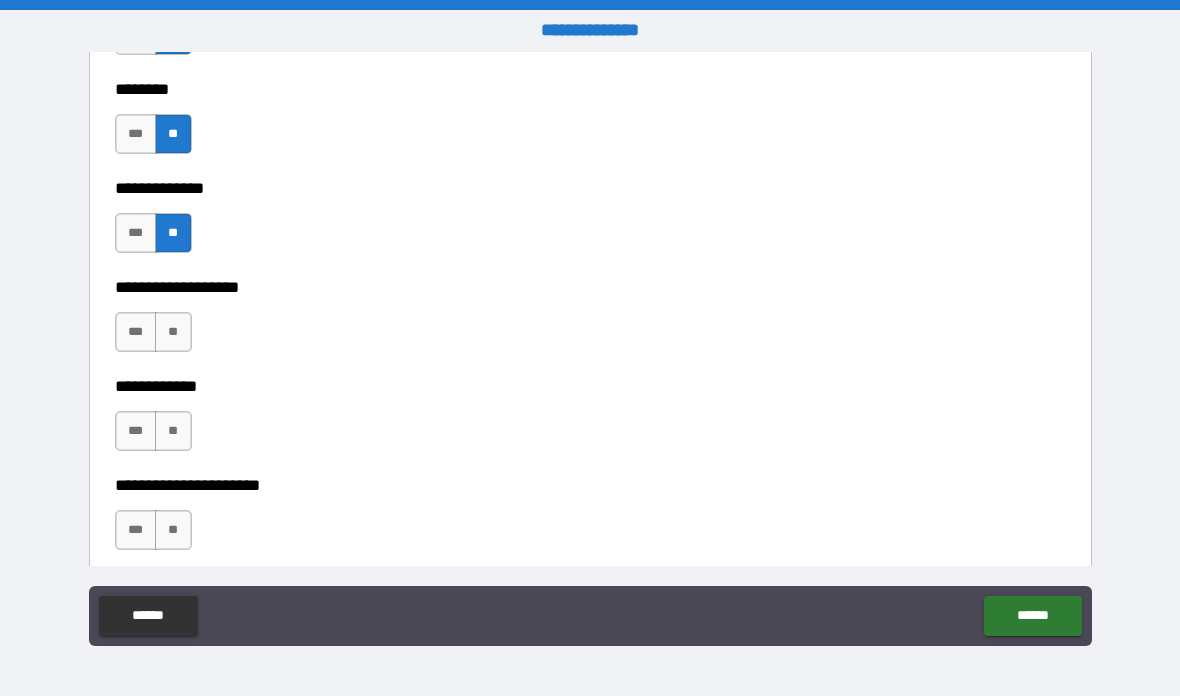 click on "**" at bounding box center [173, 332] 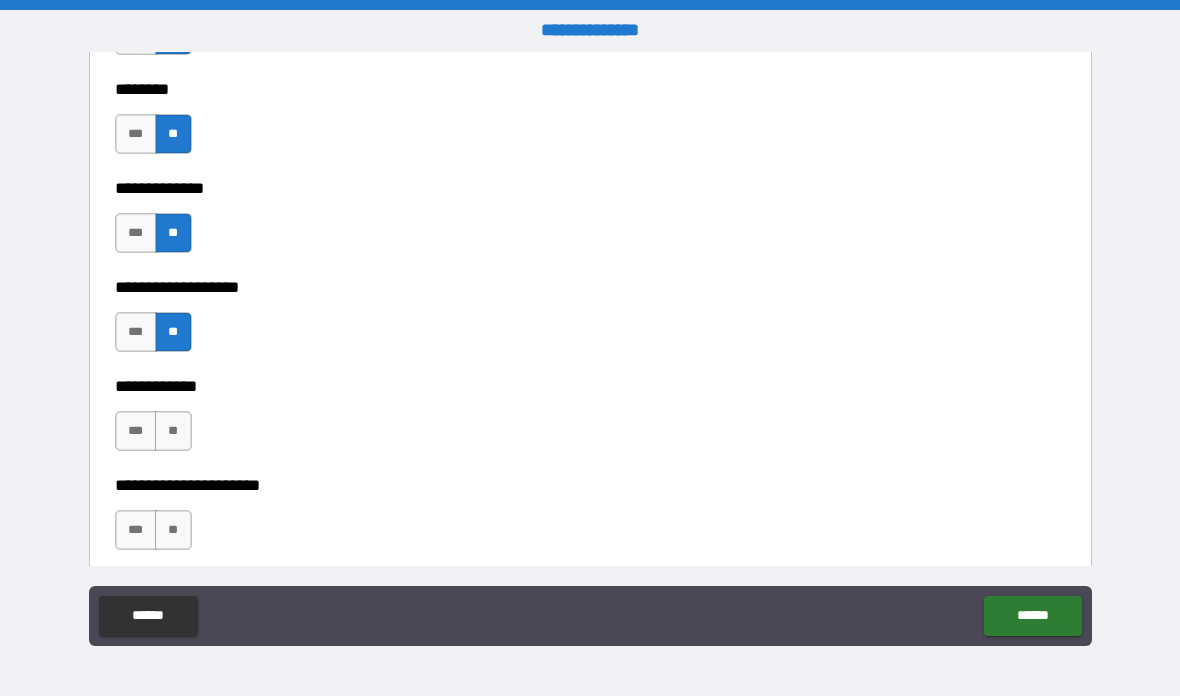 click on "**" at bounding box center (173, 431) 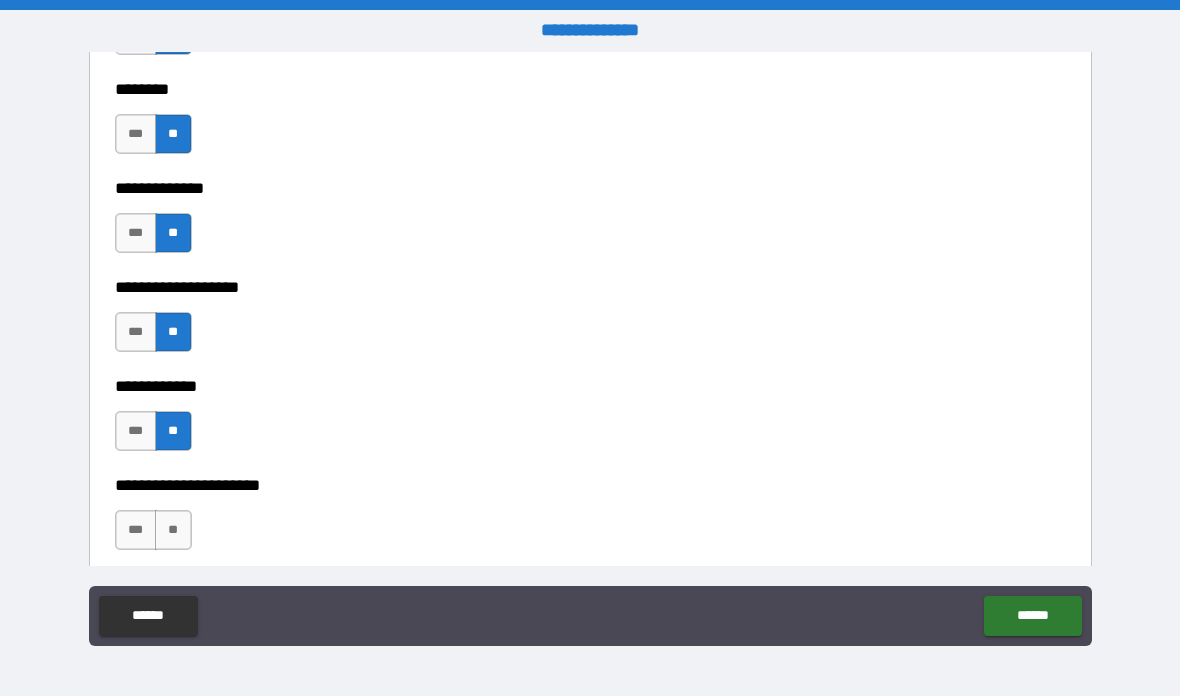 click on "**" at bounding box center [173, 530] 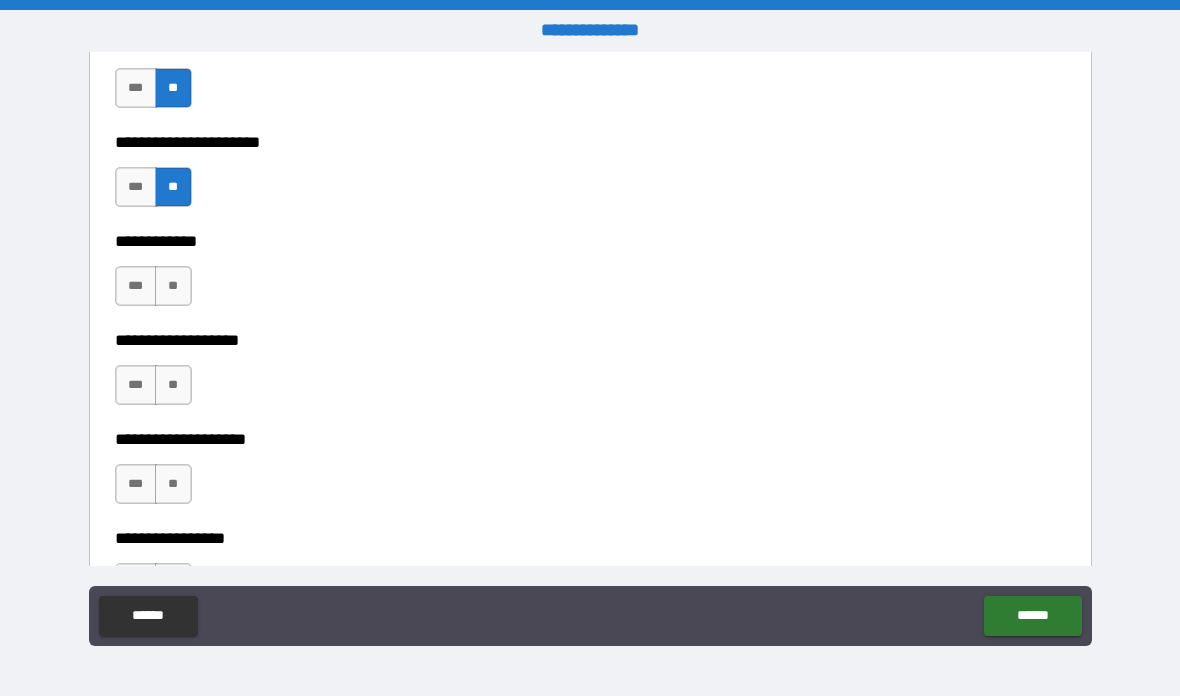 scroll, scrollTop: 7692, scrollLeft: 0, axis: vertical 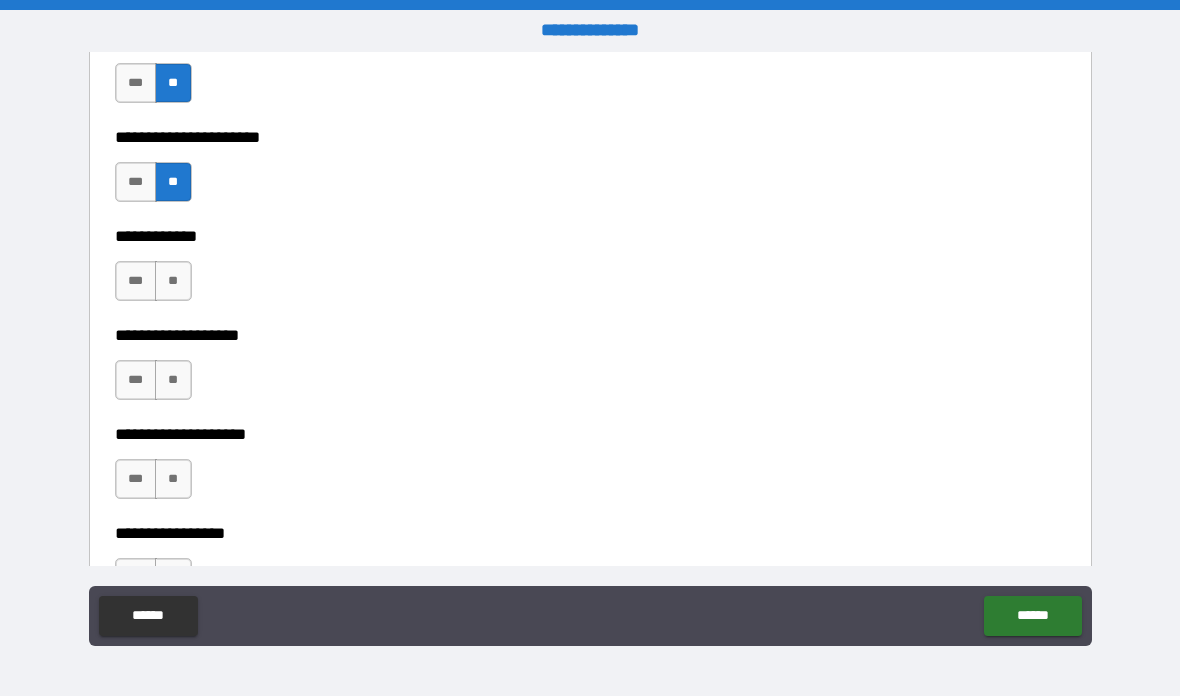click on "**" at bounding box center (173, 281) 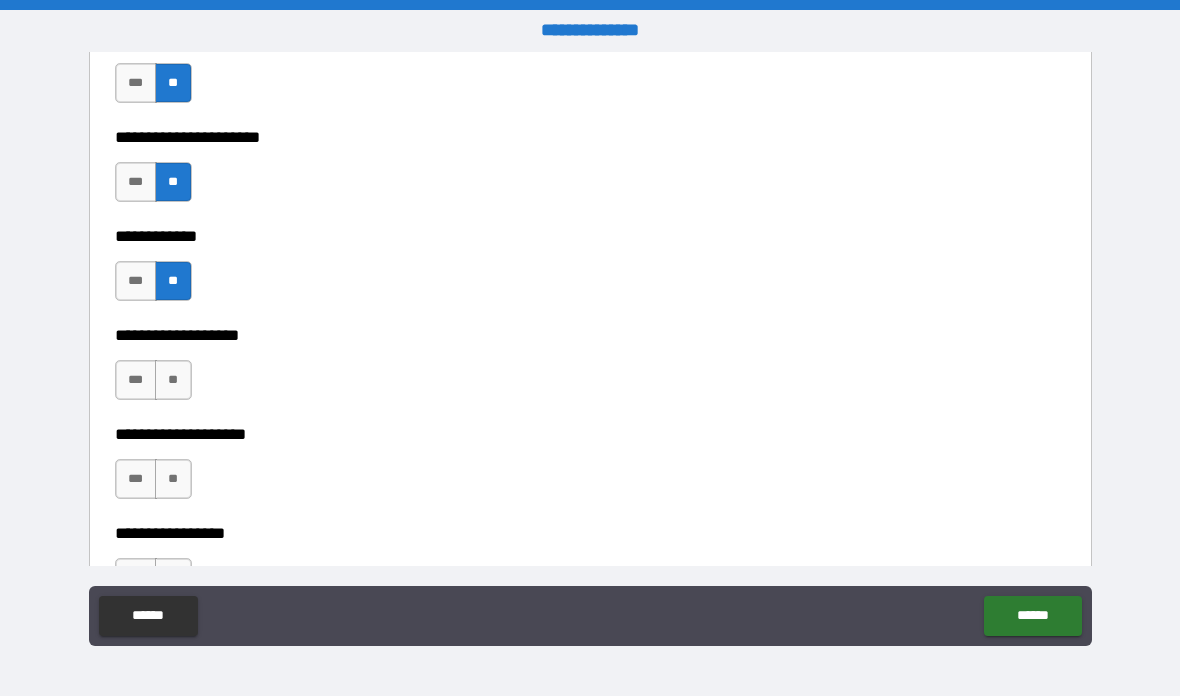 click on "**" at bounding box center (173, 380) 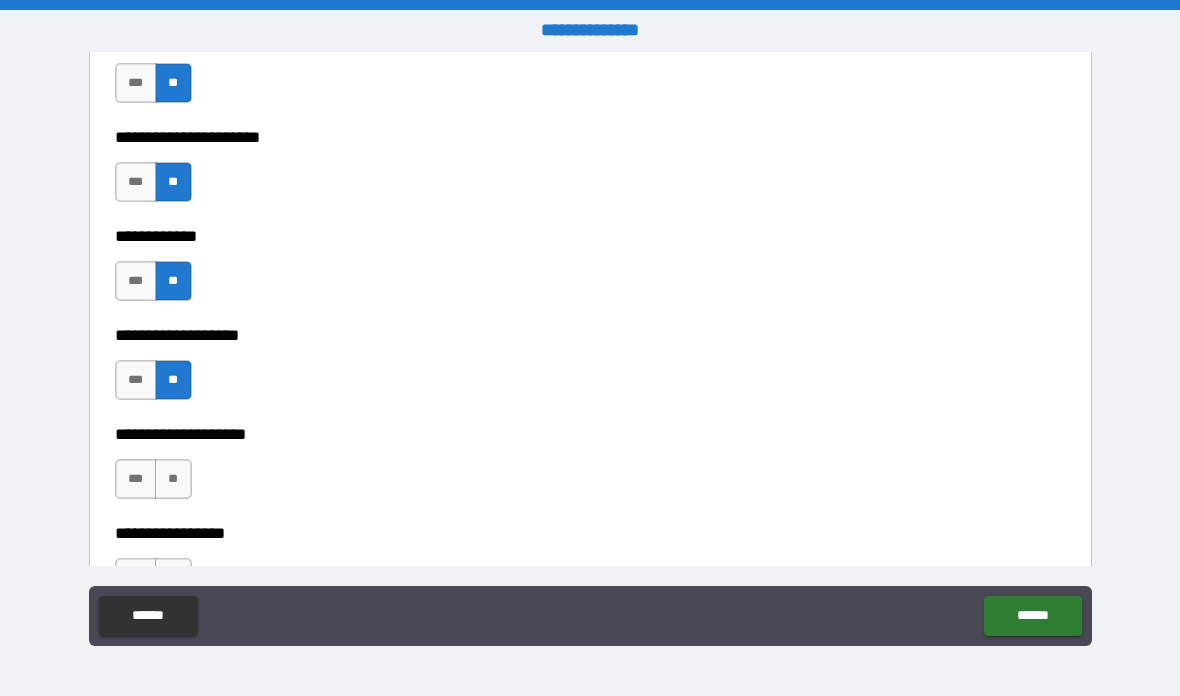 click on "**" at bounding box center [173, 479] 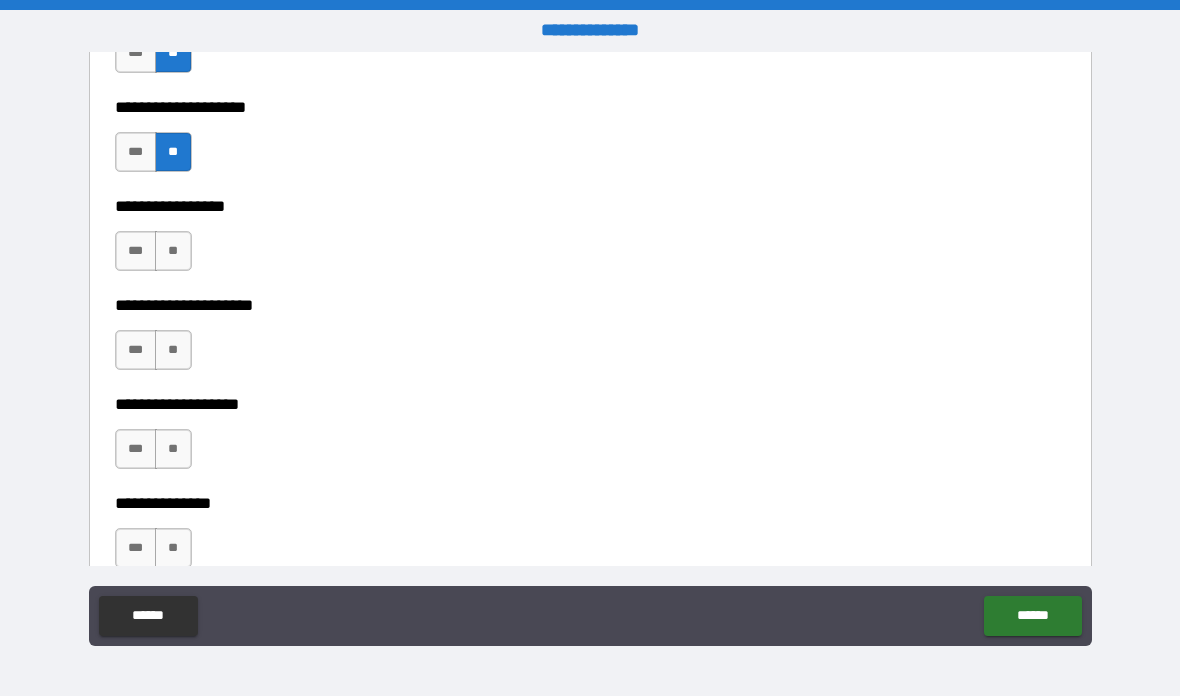 scroll, scrollTop: 8023, scrollLeft: 0, axis: vertical 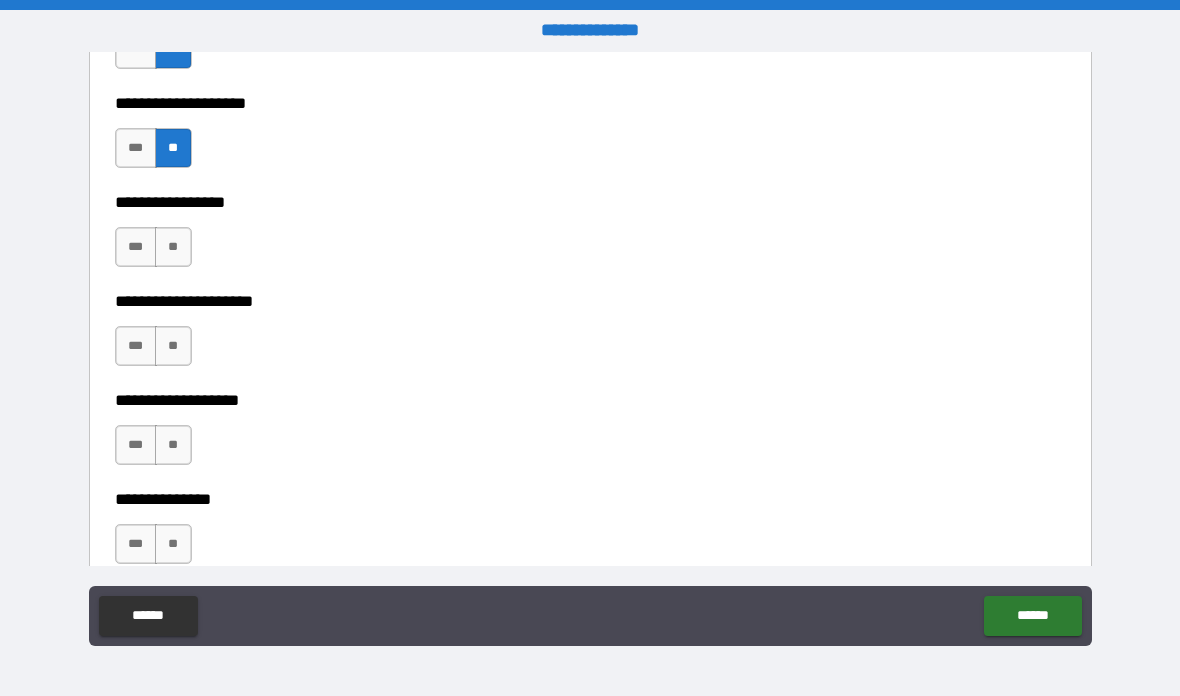 click on "**" at bounding box center [173, 247] 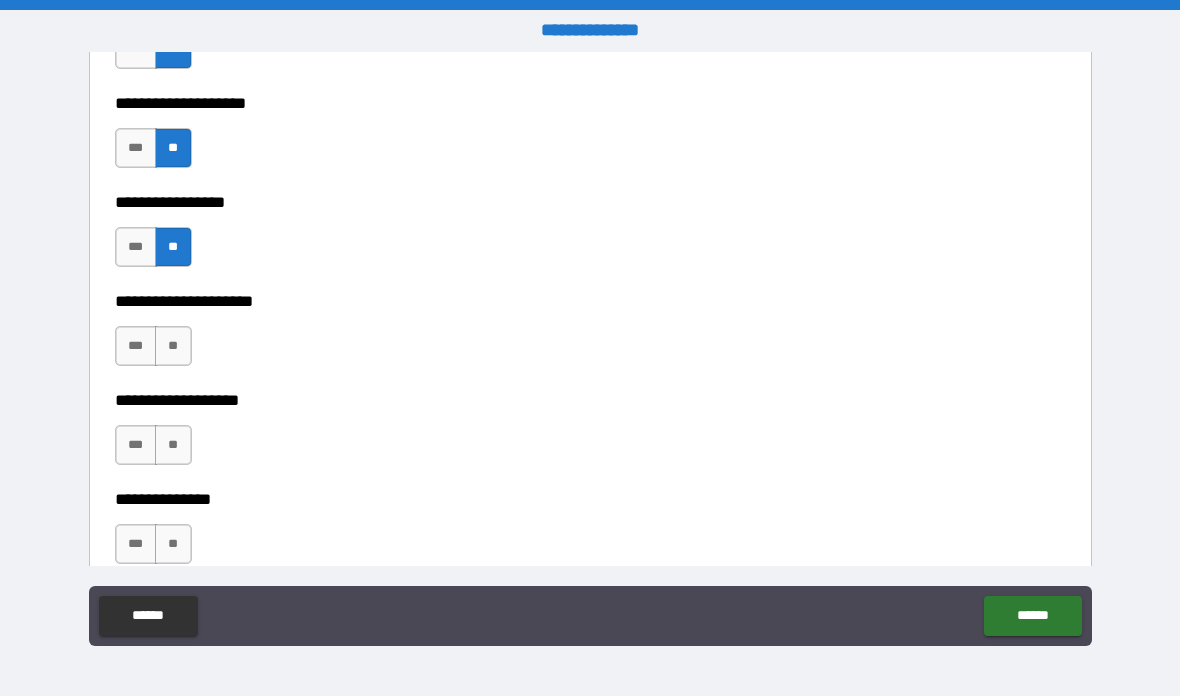 click on "**" at bounding box center [173, 346] 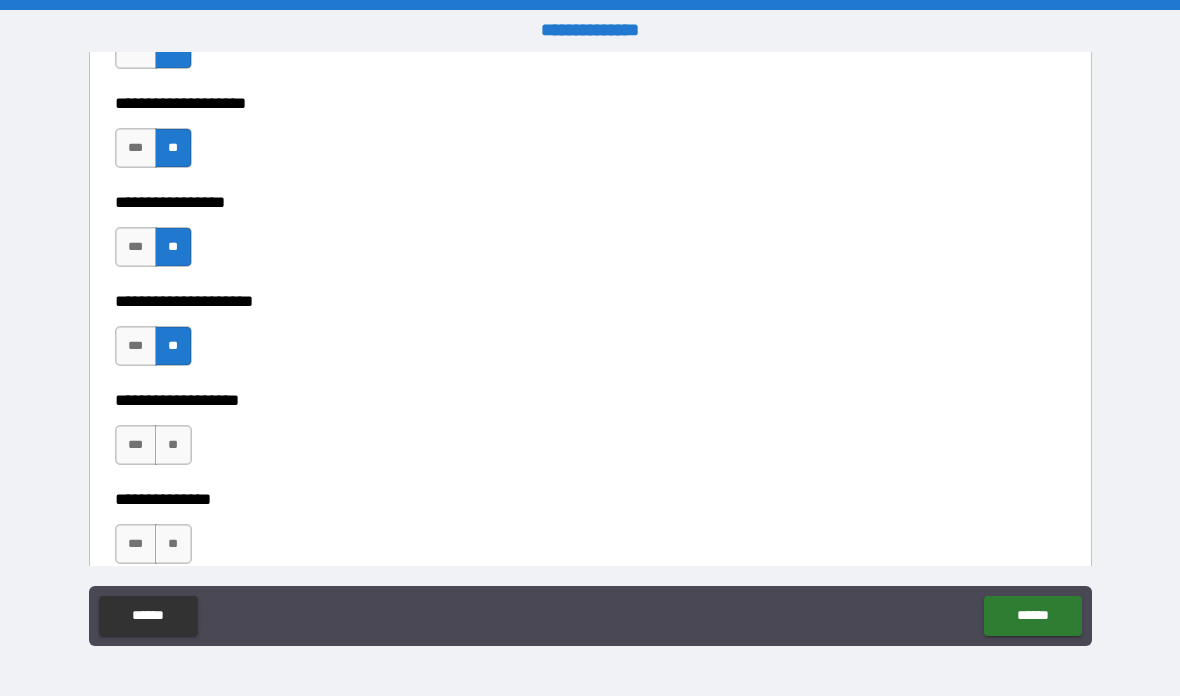 click on "**" at bounding box center [173, 445] 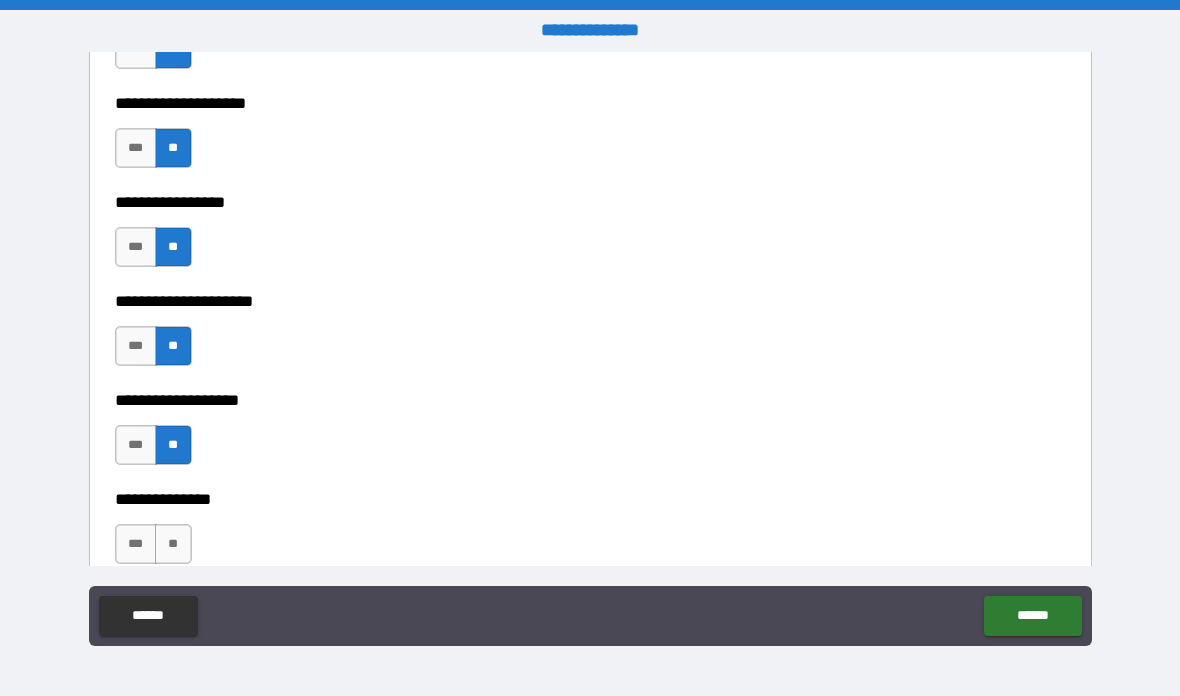 click on "**" at bounding box center [173, 544] 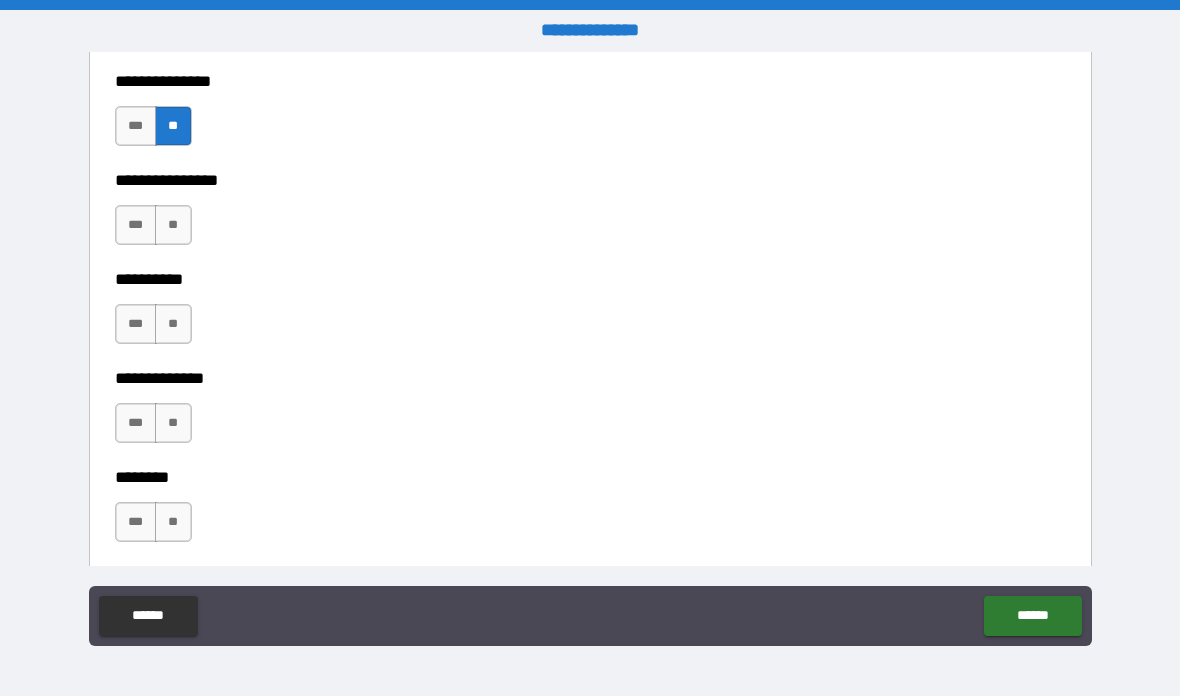 scroll, scrollTop: 8460, scrollLeft: 0, axis: vertical 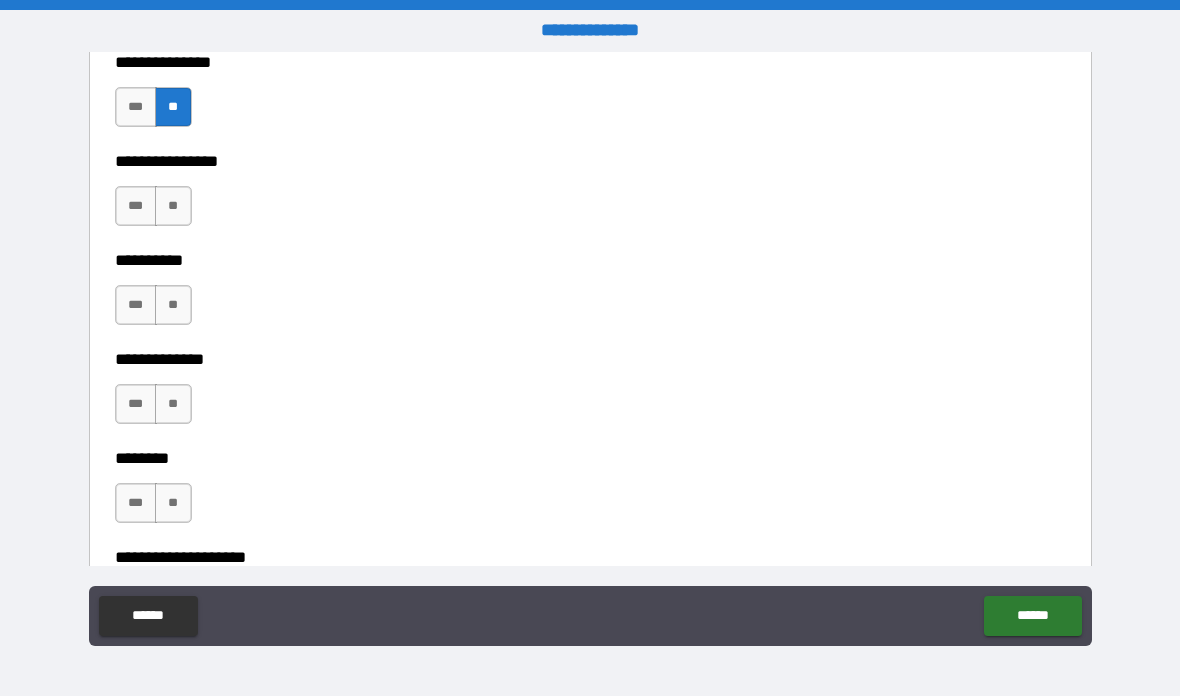 click on "**********" at bounding box center (590, 246) 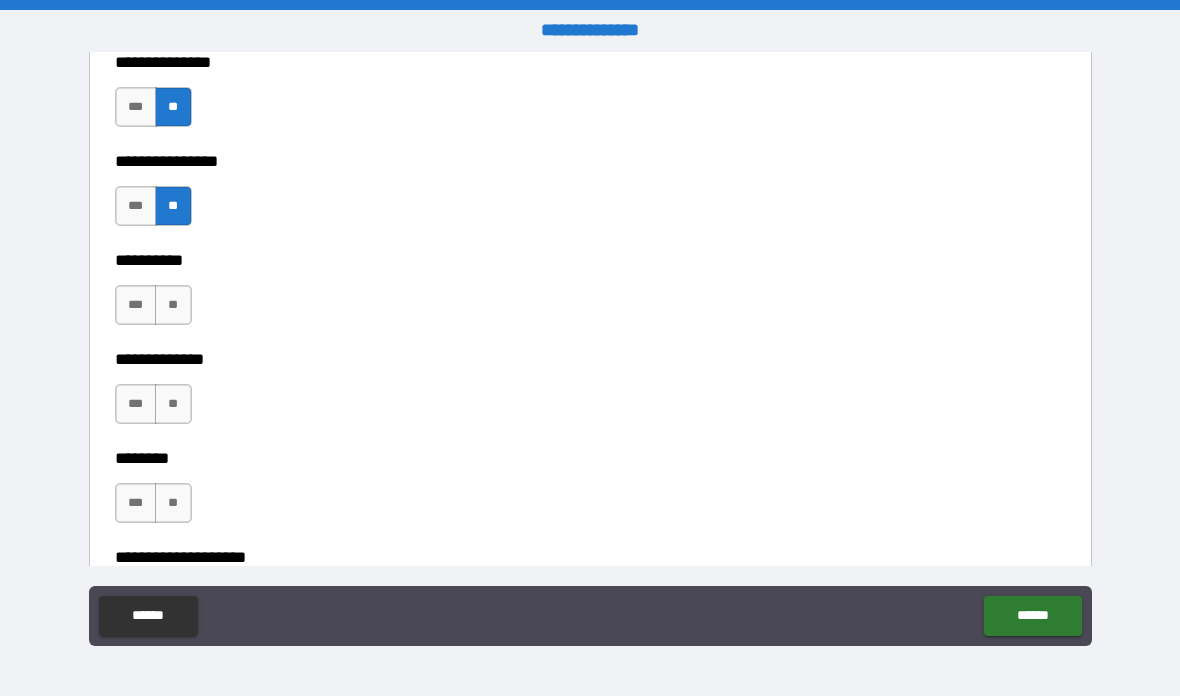 click on "**" at bounding box center (173, 305) 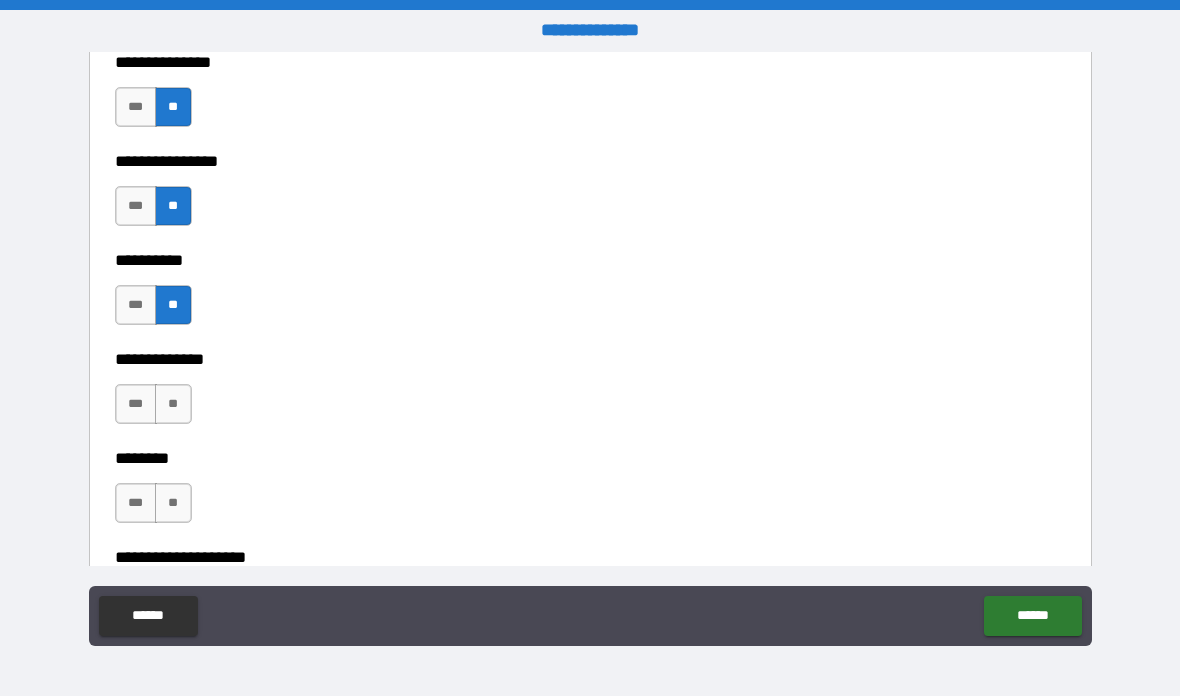 click on "**" at bounding box center [173, 404] 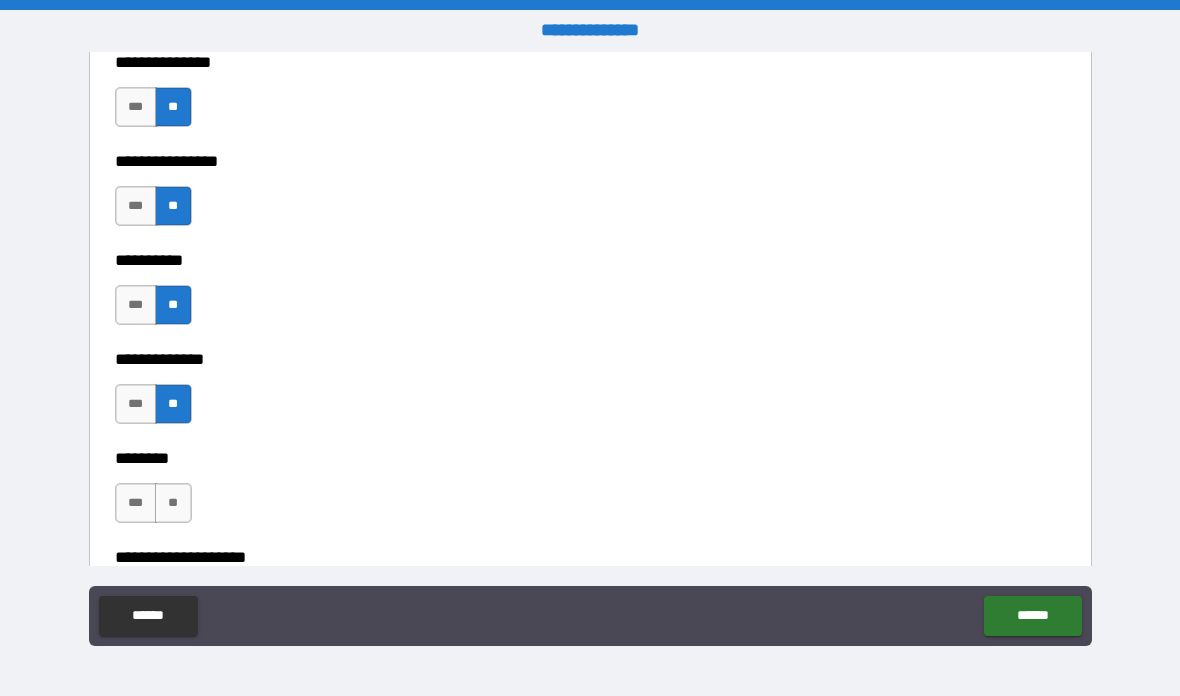 click on "**" at bounding box center (173, 503) 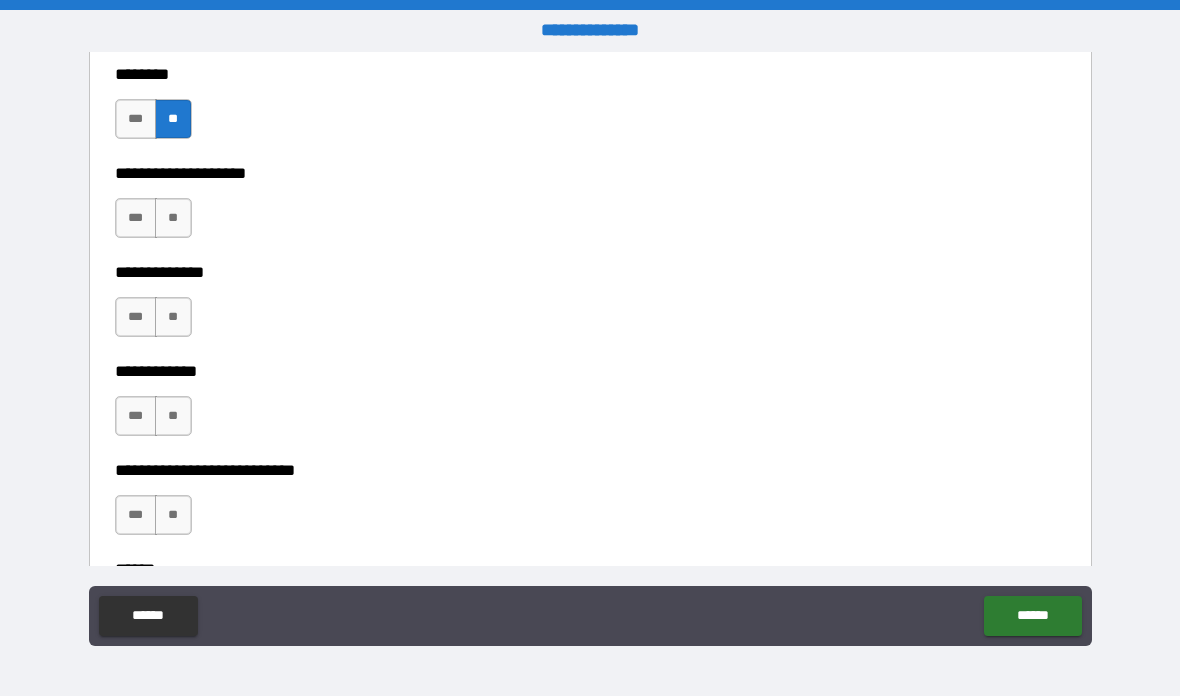 scroll, scrollTop: 8885, scrollLeft: 0, axis: vertical 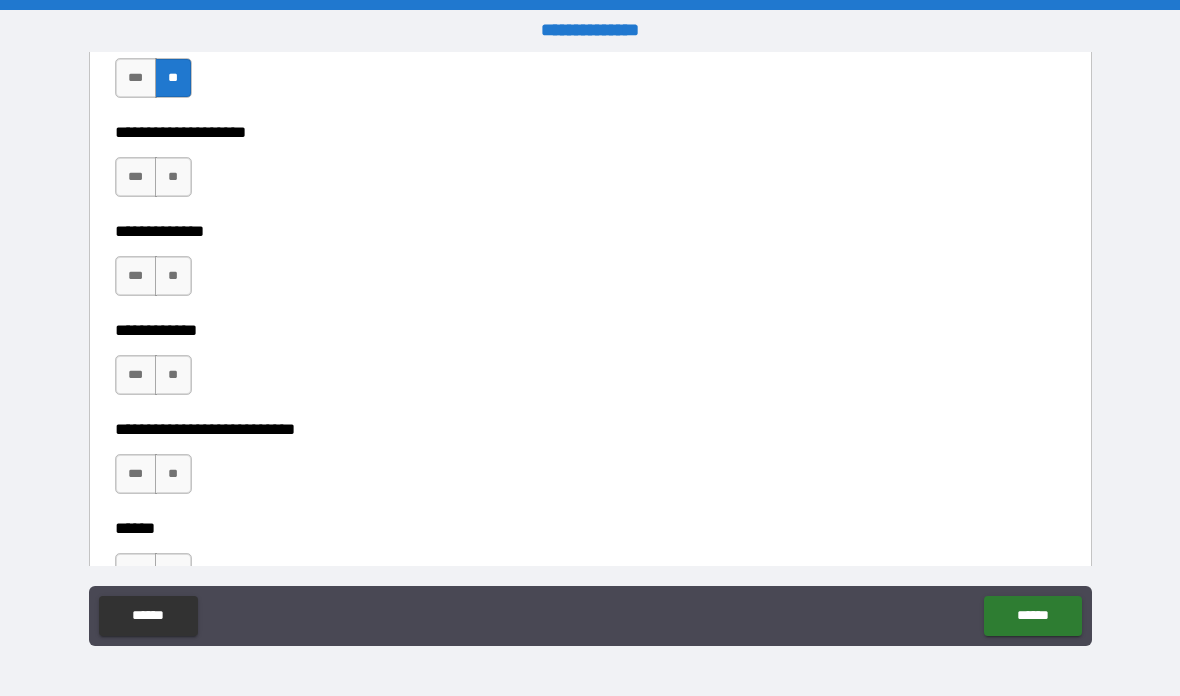 click on "**" at bounding box center [173, 177] 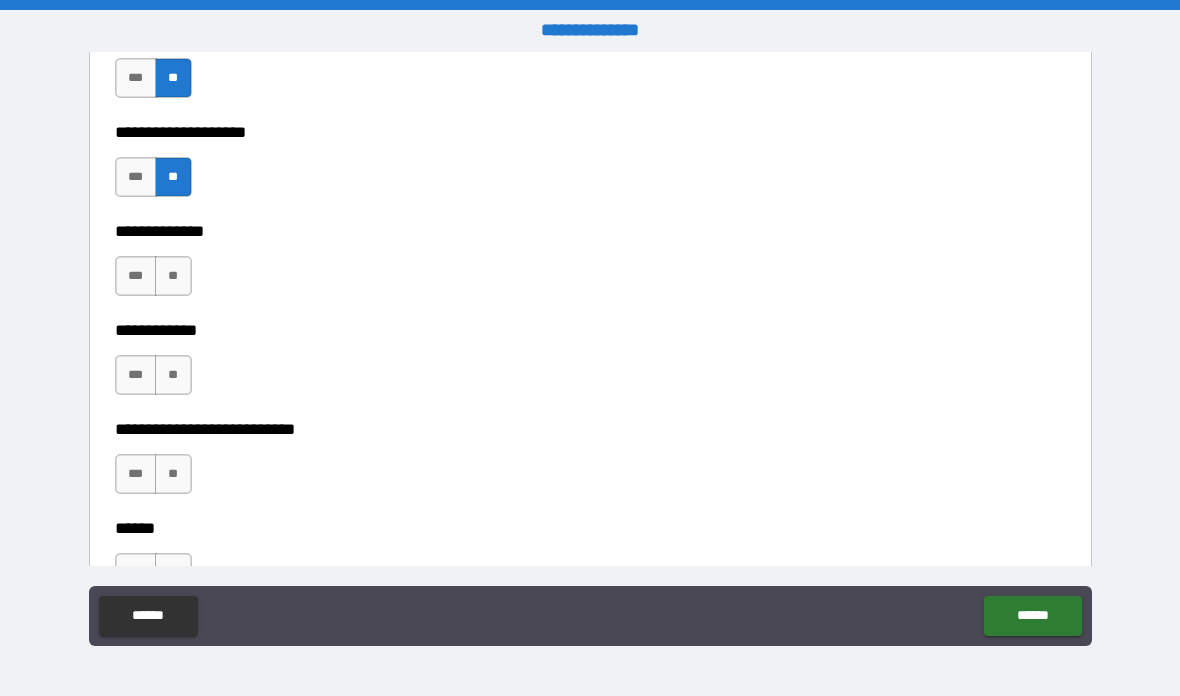 click on "**" at bounding box center (173, 276) 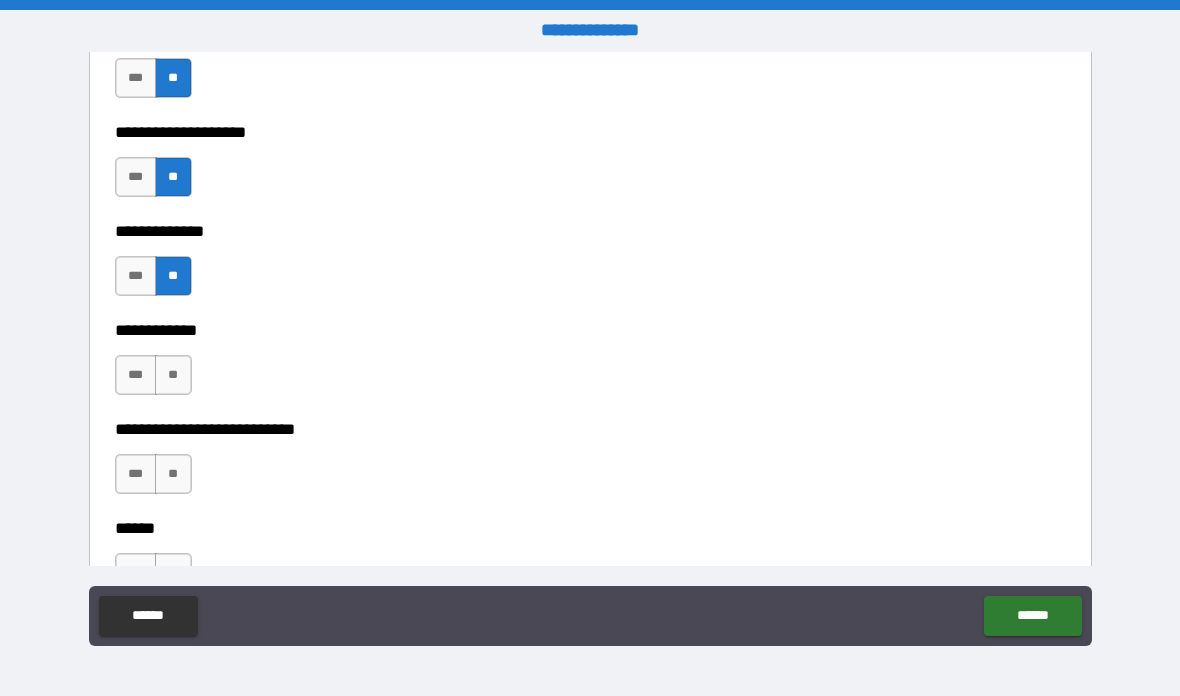 click on "**" at bounding box center (173, 375) 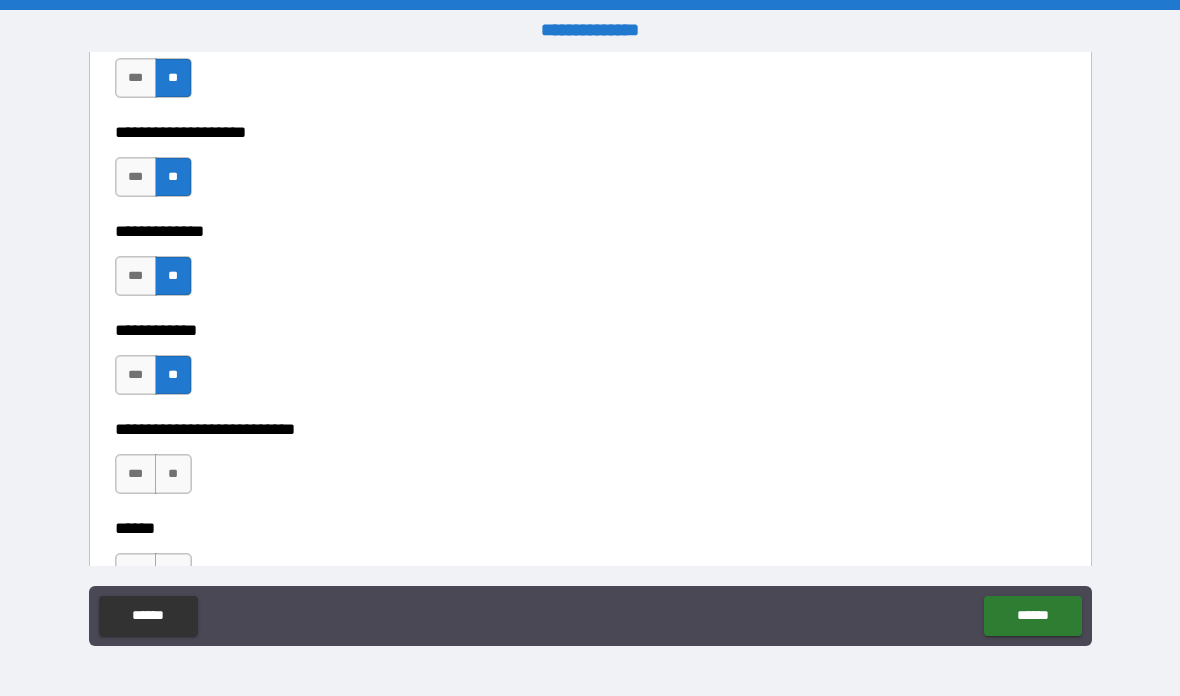 click on "**" at bounding box center (173, 474) 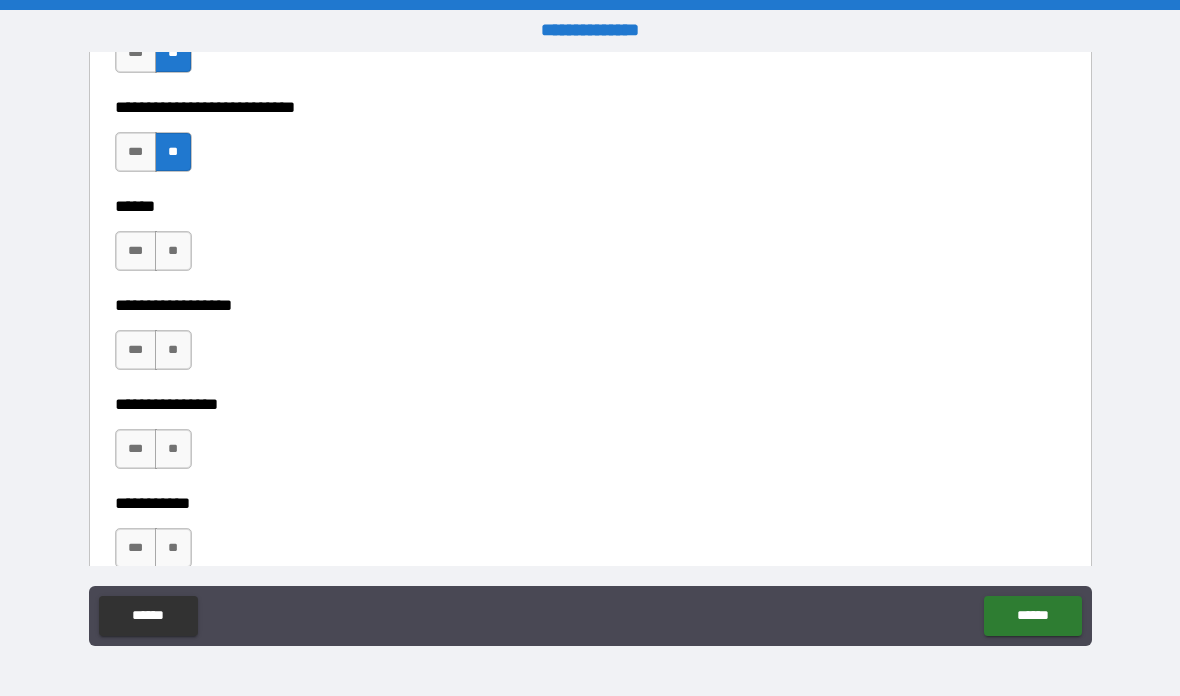 scroll, scrollTop: 9212, scrollLeft: 0, axis: vertical 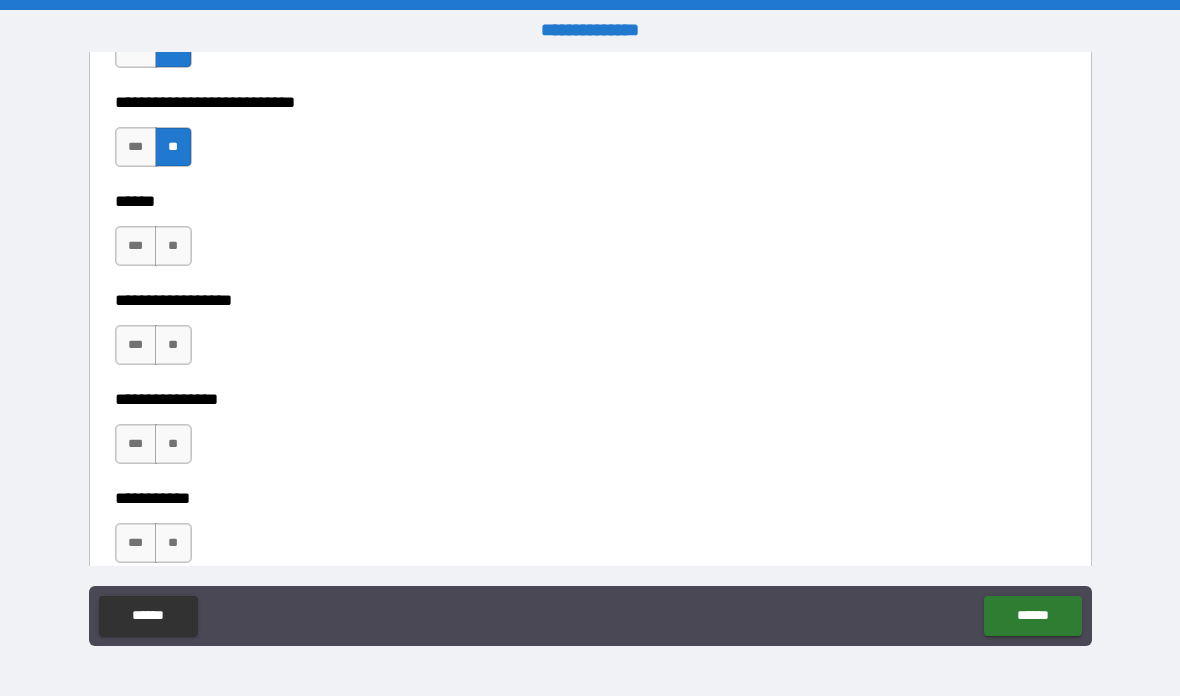 click on "**" at bounding box center (173, 246) 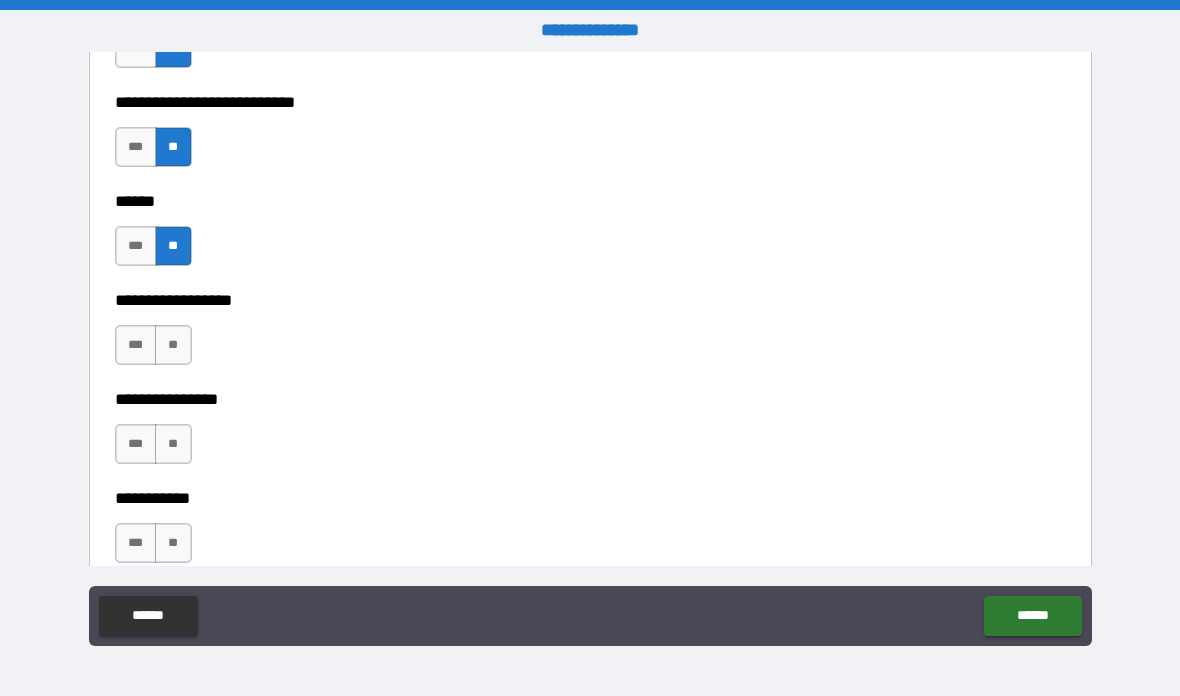 click on "**" at bounding box center (173, 345) 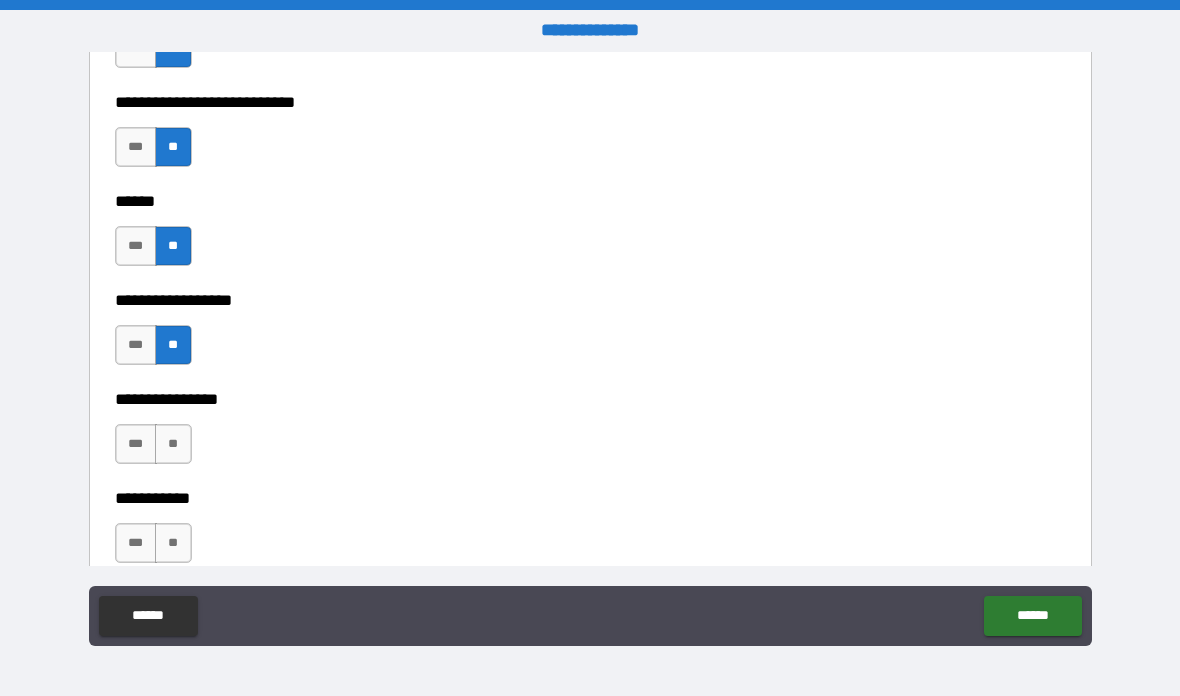 click on "**********" at bounding box center (590, 286) 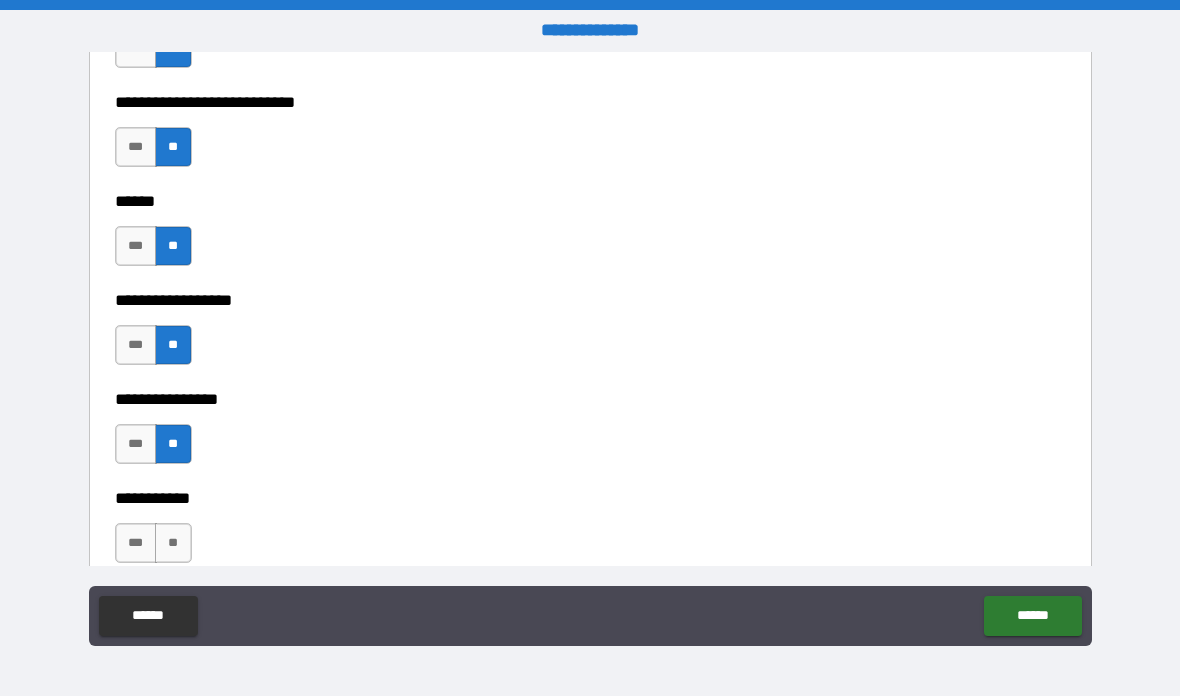 click on "**" at bounding box center [173, 543] 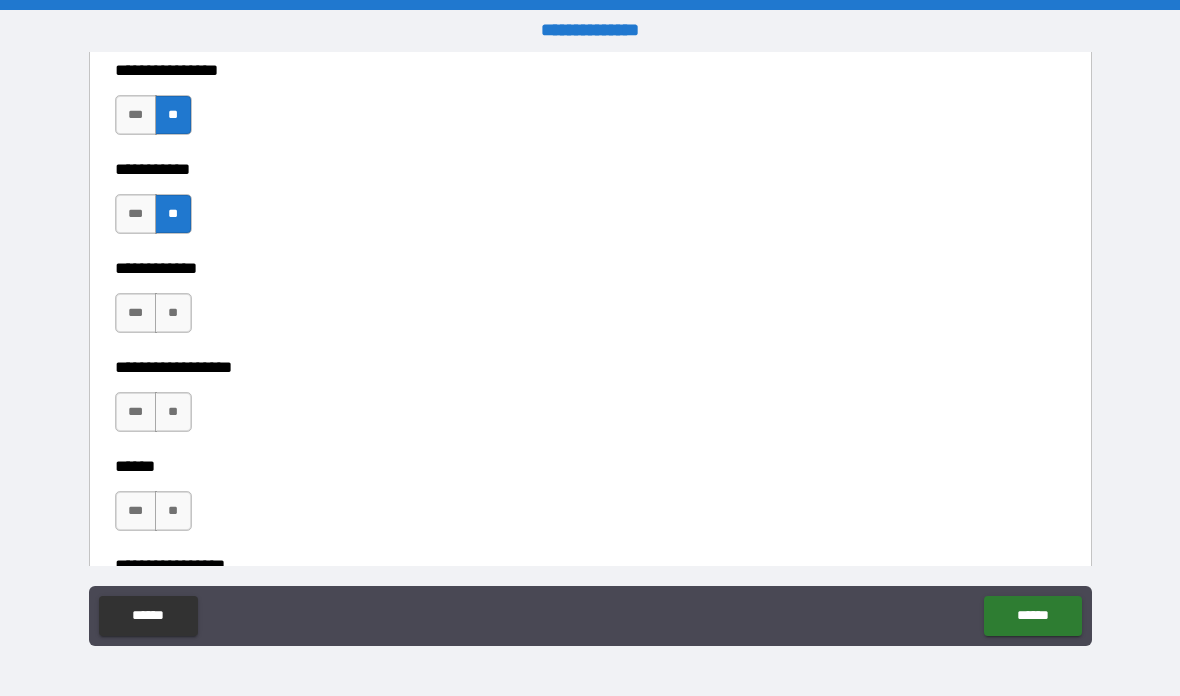 scroll, scrollTop: 9552, scrollLeft: 0, axis: vertical 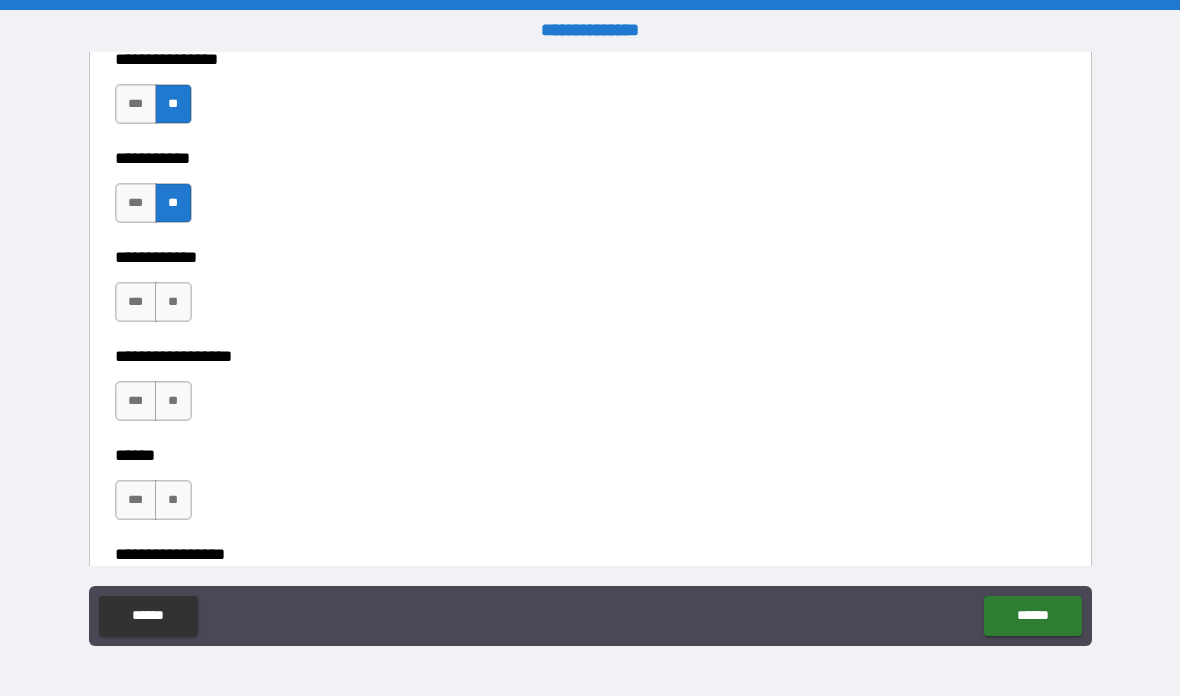click on "**" at bounding box center [173, 302] 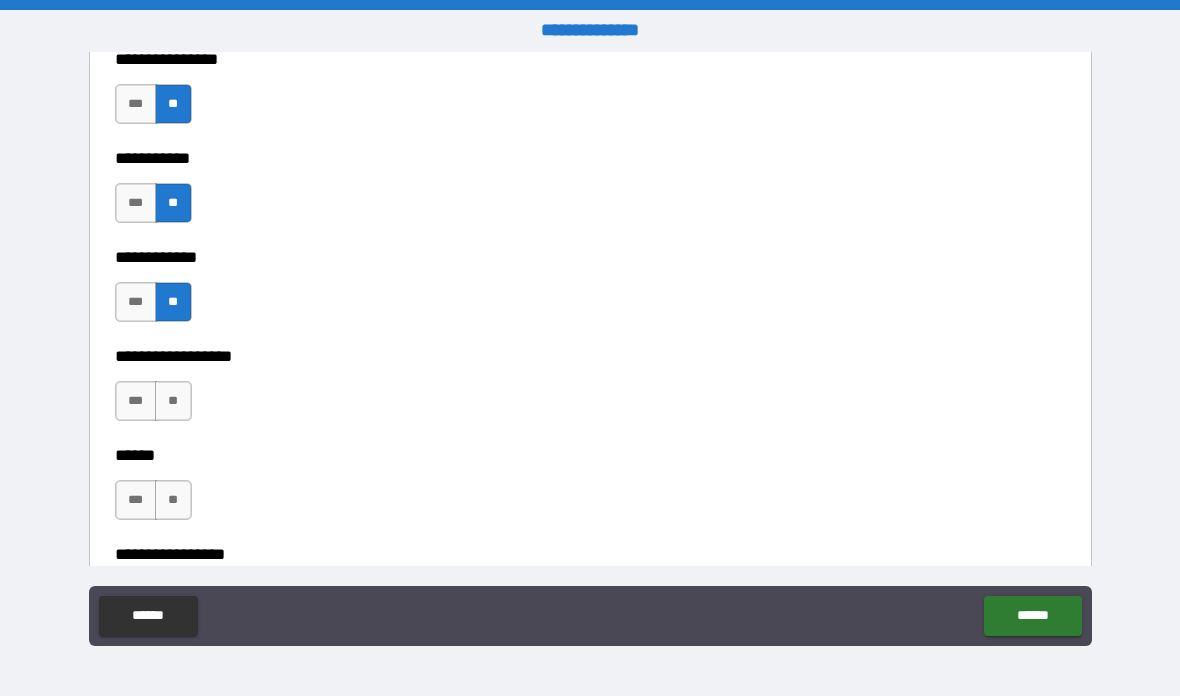 click on "**" at bounding box center [173, 401] 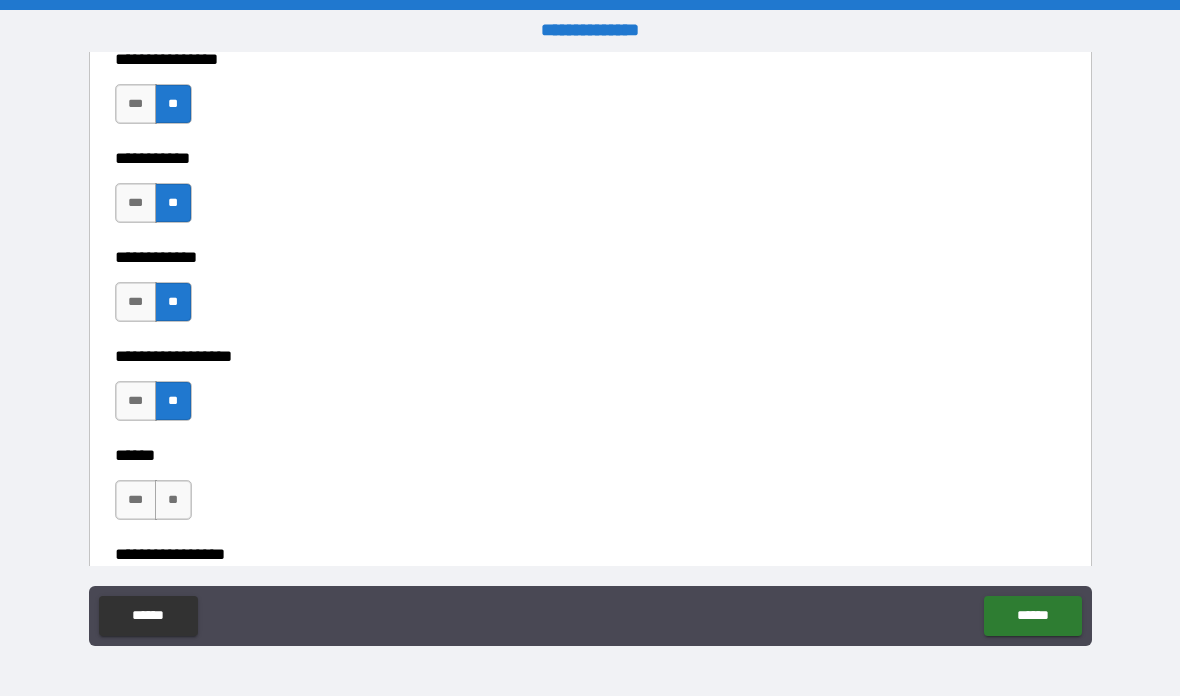 click on "**" at bounding box center [173, 500] 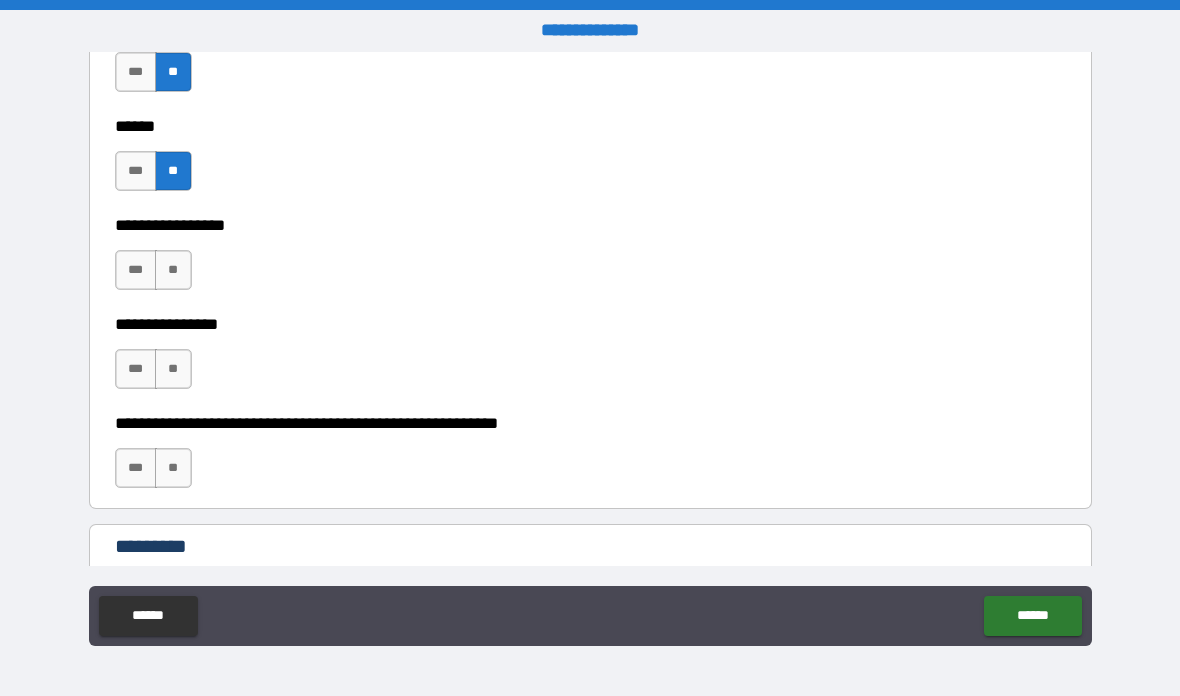 scroll, scrollTop: 9892, scrollLeft: 0, axis: vertical 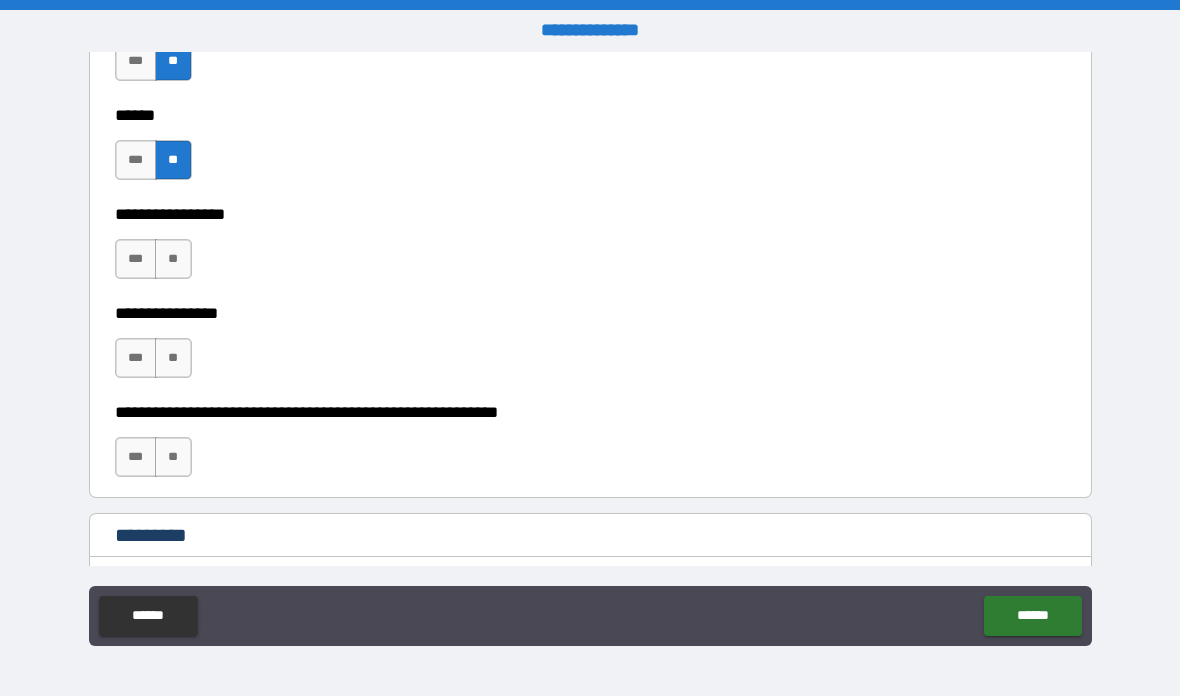 click on "**" at bounding box center (173, 259) 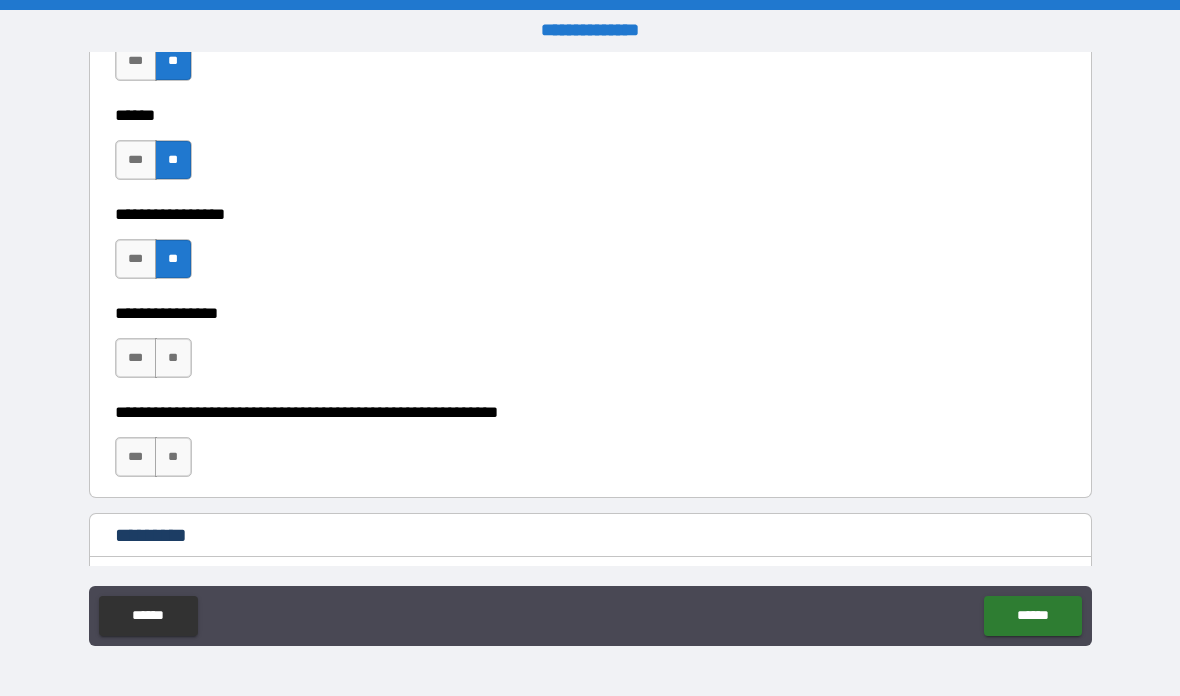 click on "**" at bounding box center [173, 358] 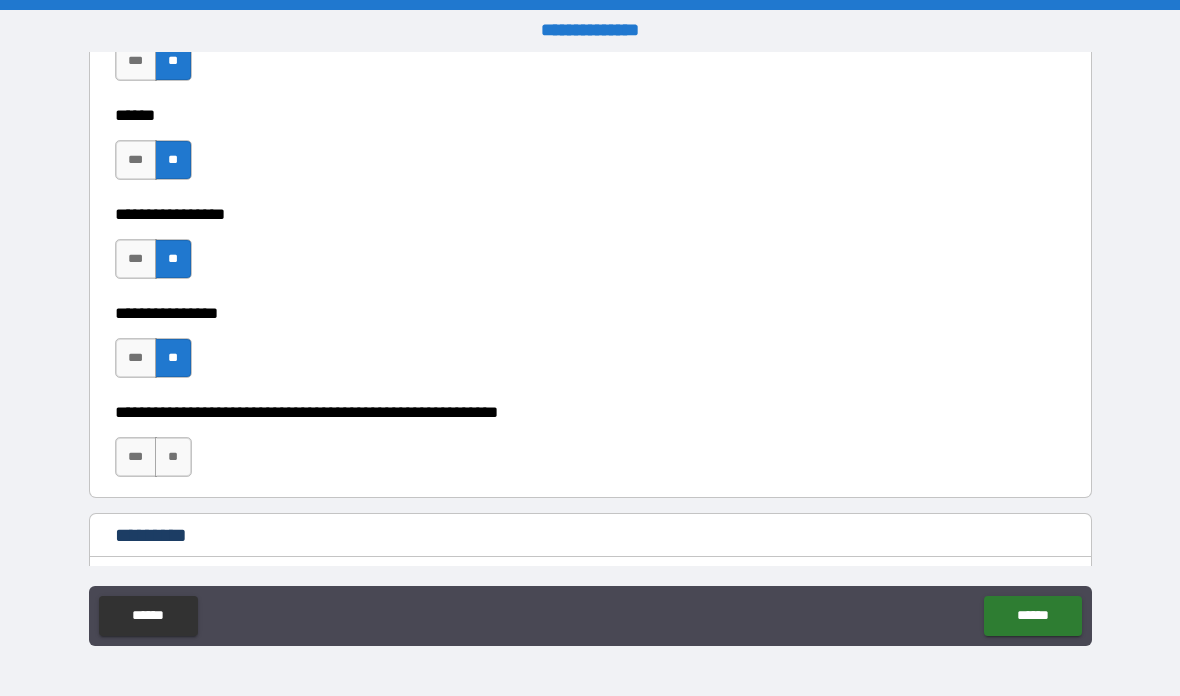 click on "**" at bounding box center (173, 457) 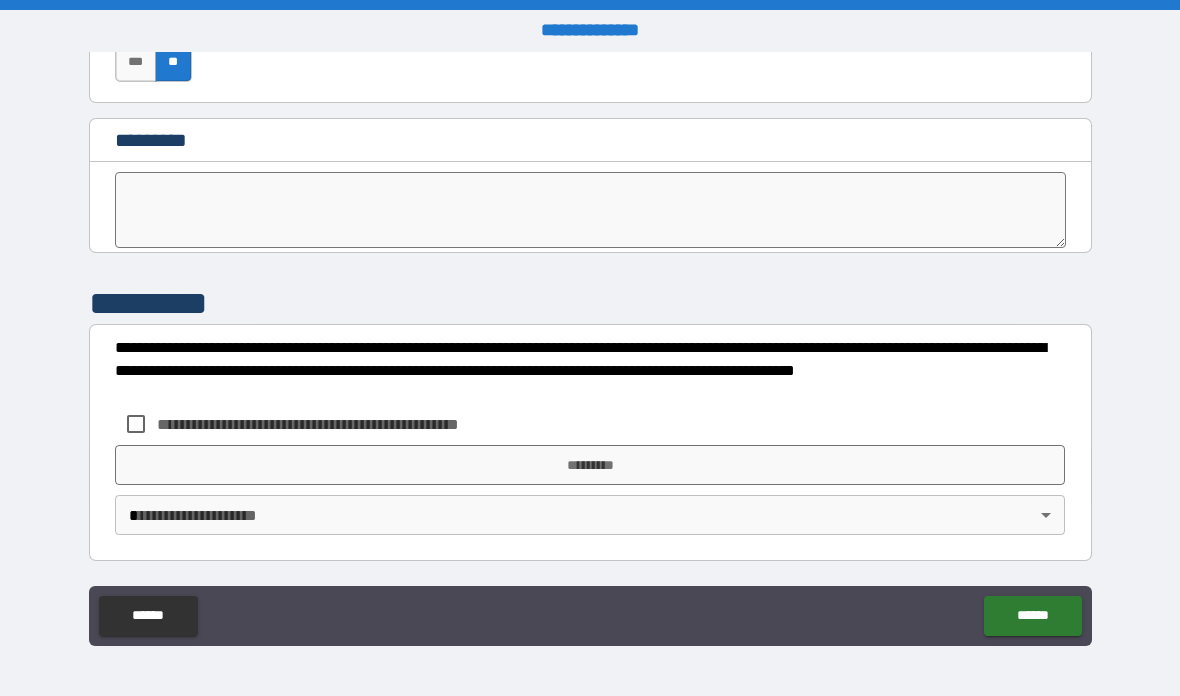 scroll, scrollTop: 10287, scrollLeft: 0, axis: vertical 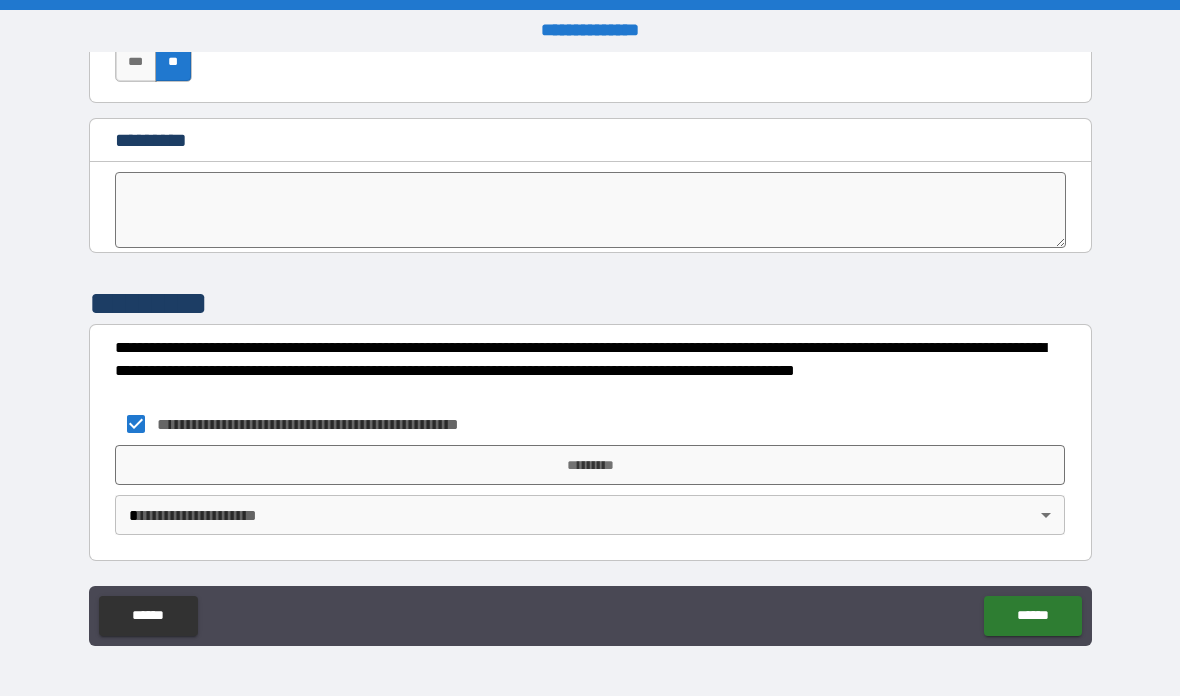 click on "*********" at bounding box center (590, 465) 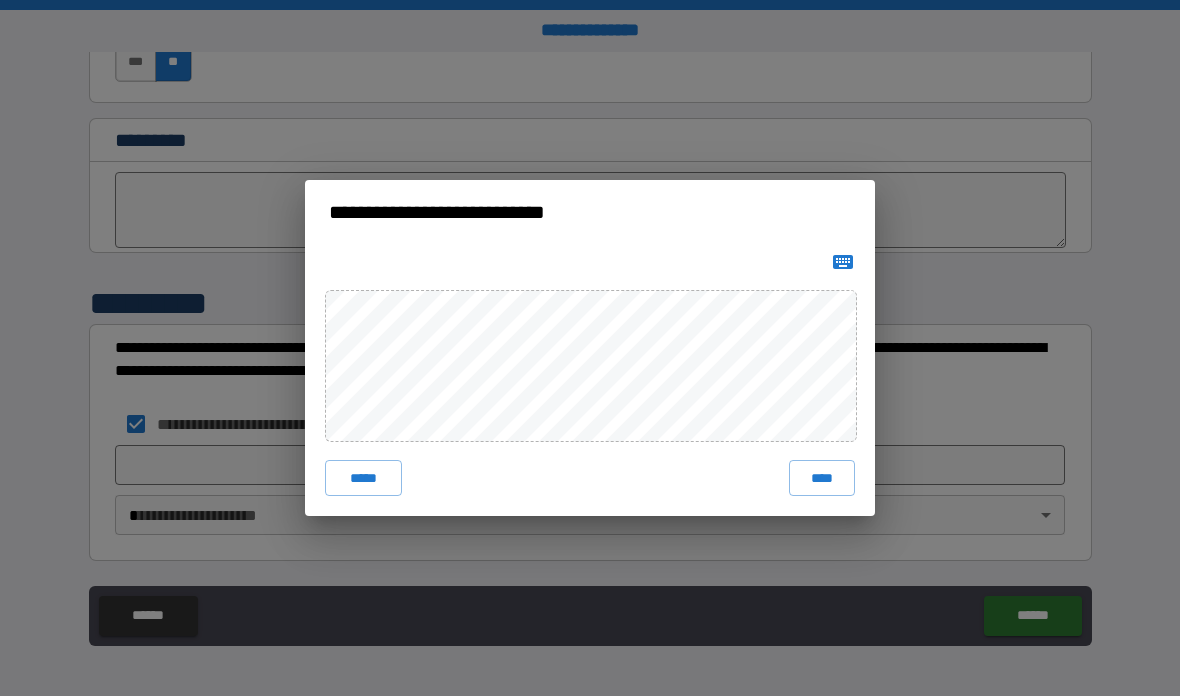 click on "****" at bounding box center [822, 478] 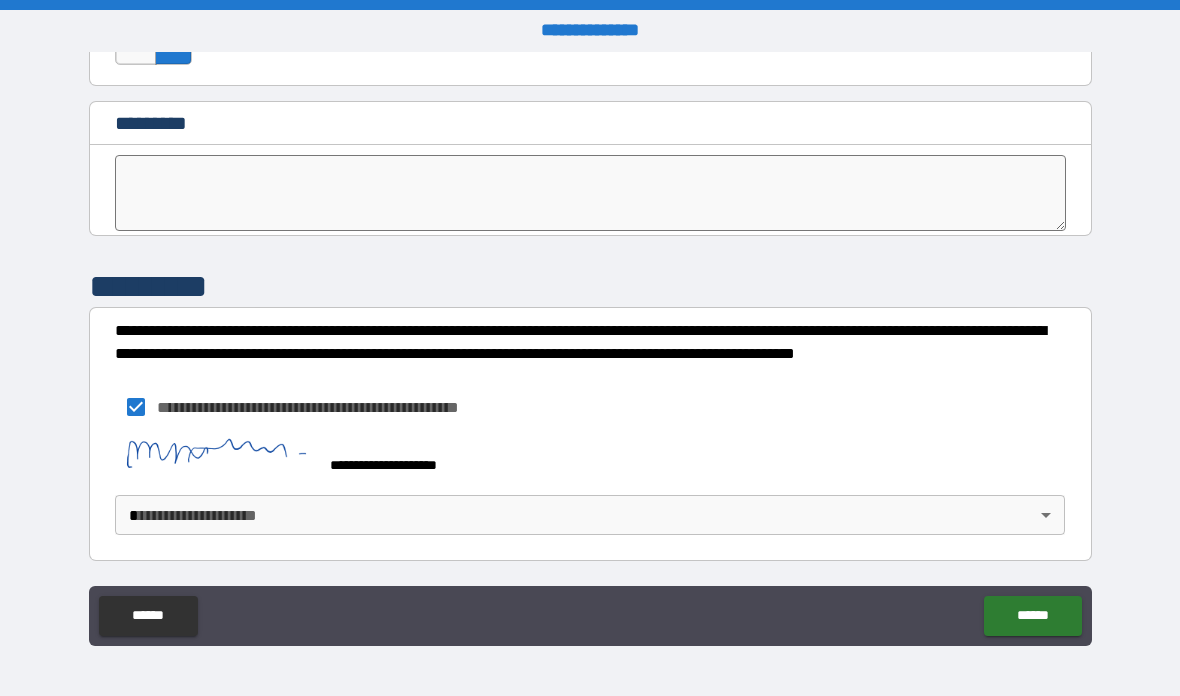 scroll, scrollTop: 10304, scrollLeft: 0, axis: vertical 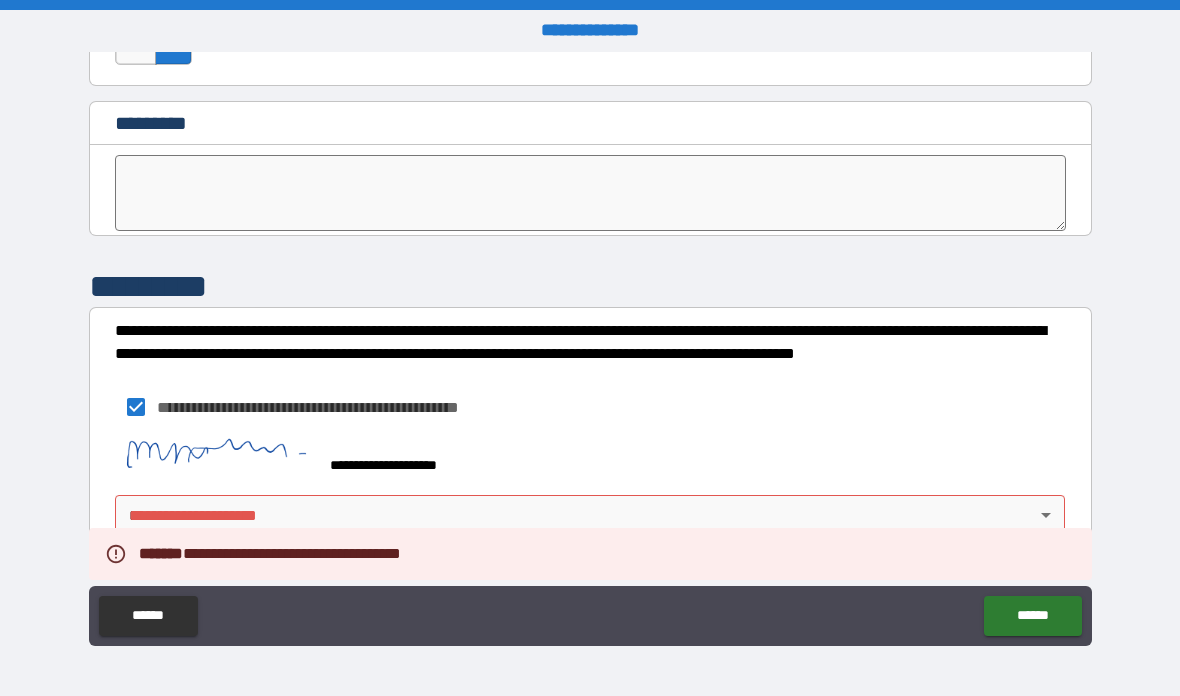 click on "**********" at bounding box center (590, 348) 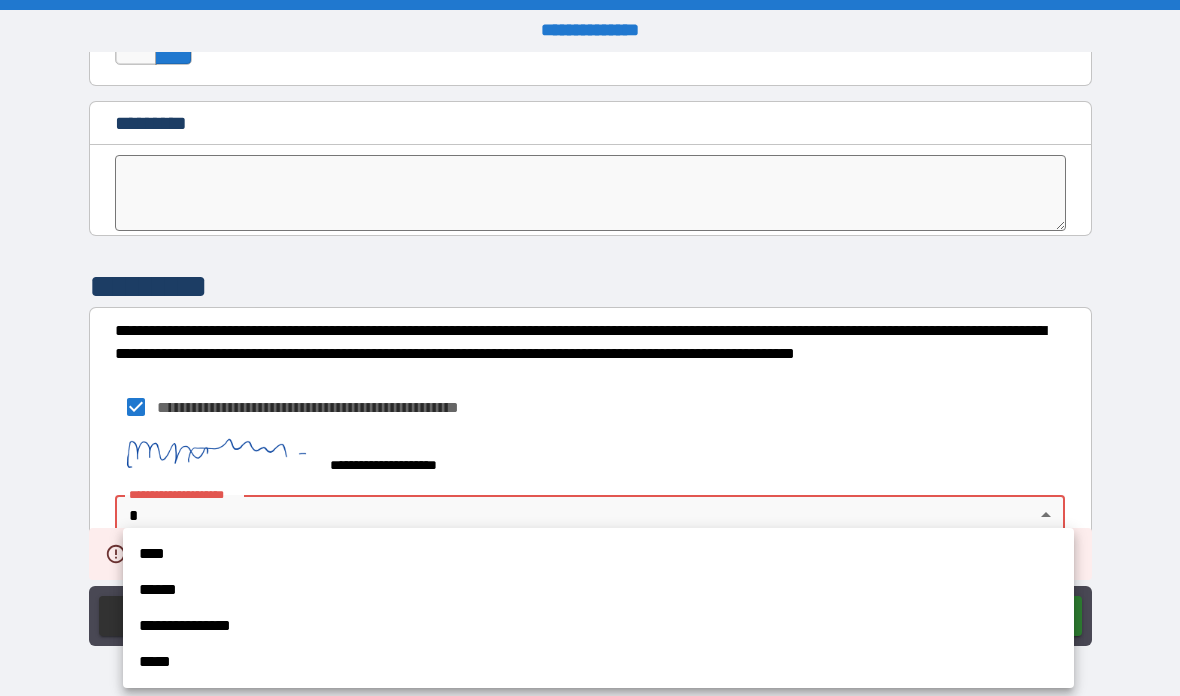 click on "****" at bounding box center (598, 554) 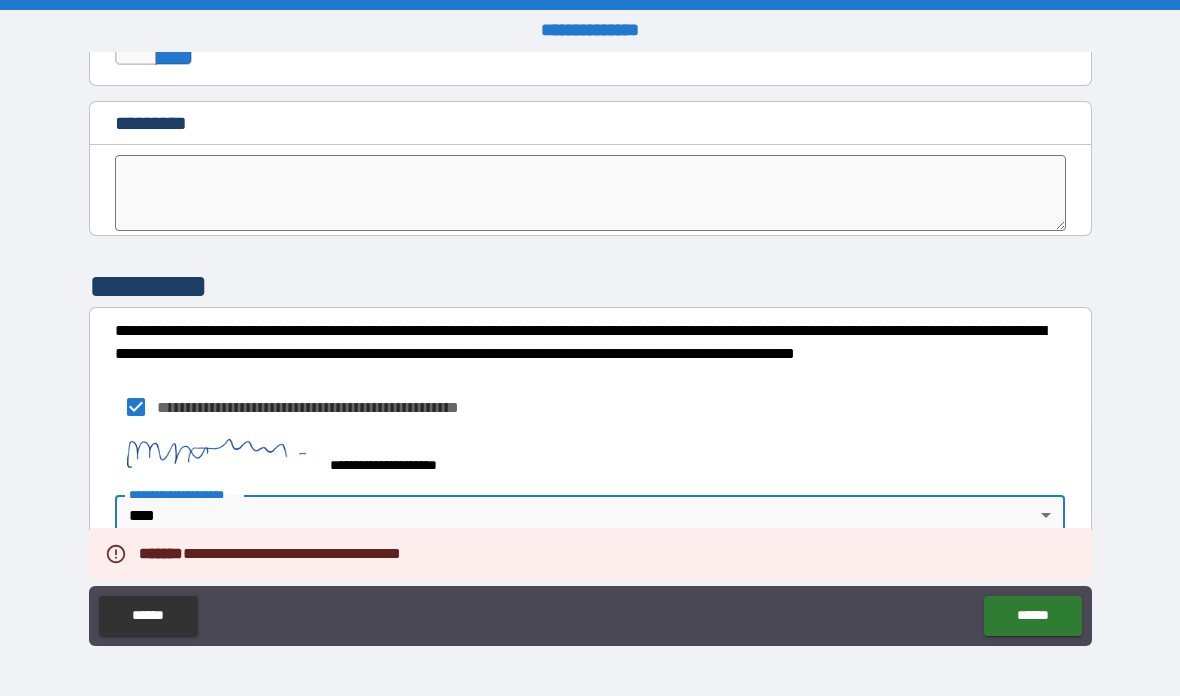 click on "******" at bounding box center [1032, 616] 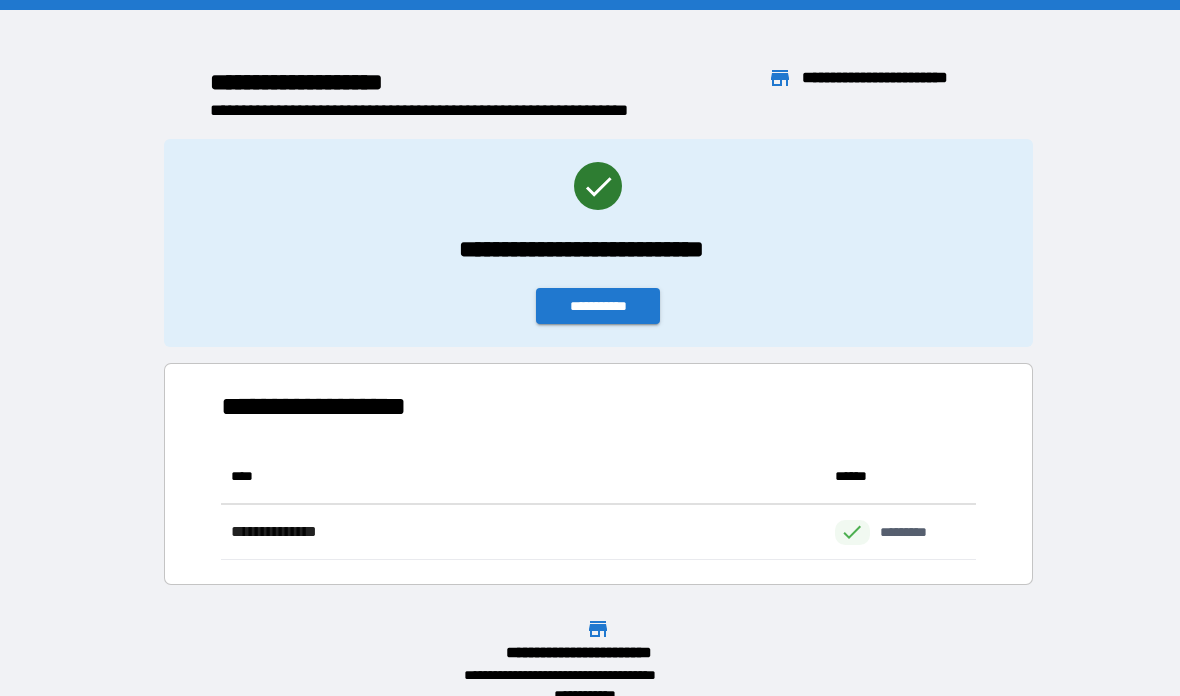 scroll, scrollTop: 111, scrollLeft: 755, axis: both 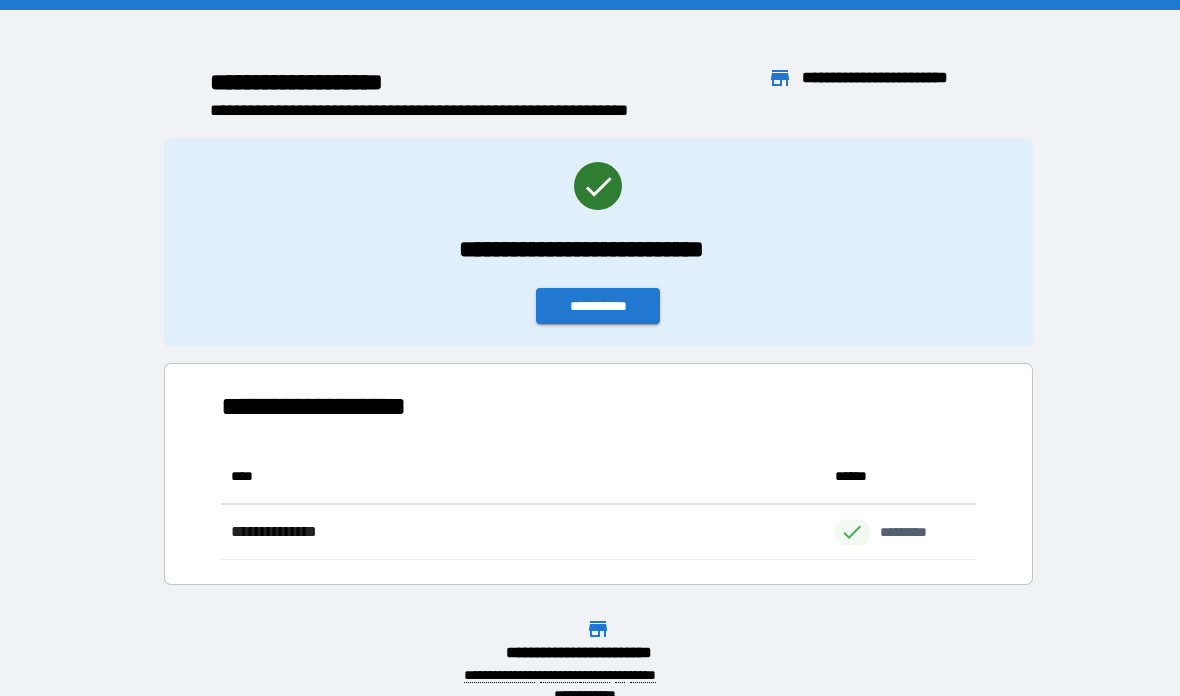 click on "**********" at bounding box center [598, 306] 